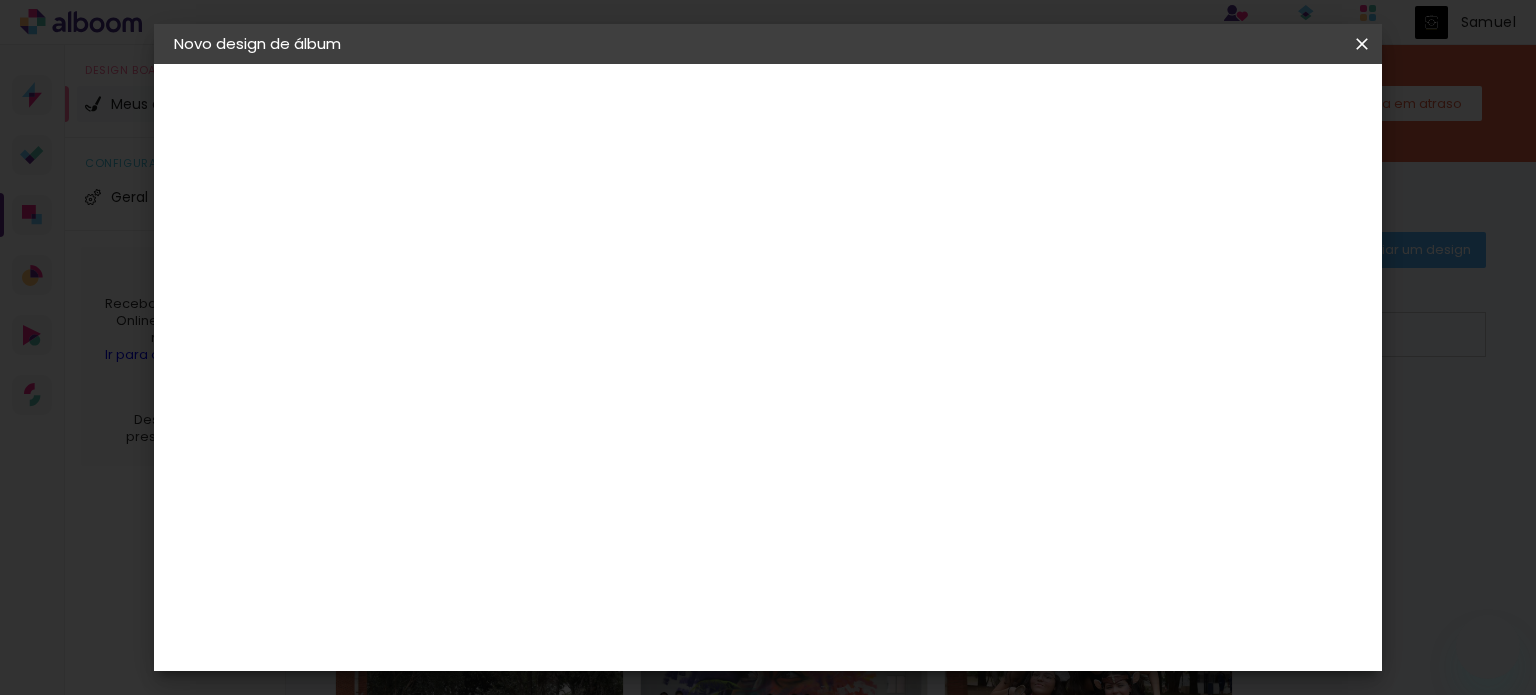 scroll, scrollTop: 0, scrollLeft: 0, axis: both 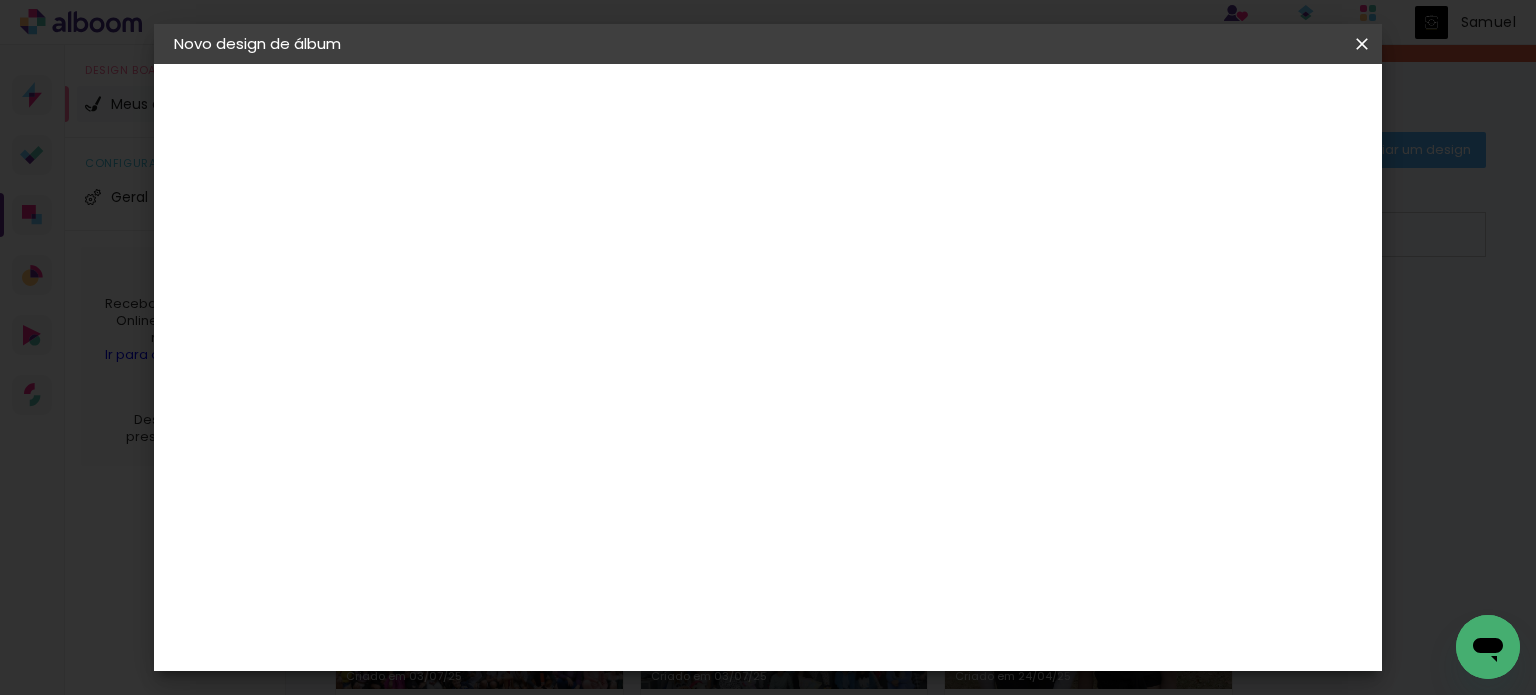 type on "[FIRST] - ROMI" 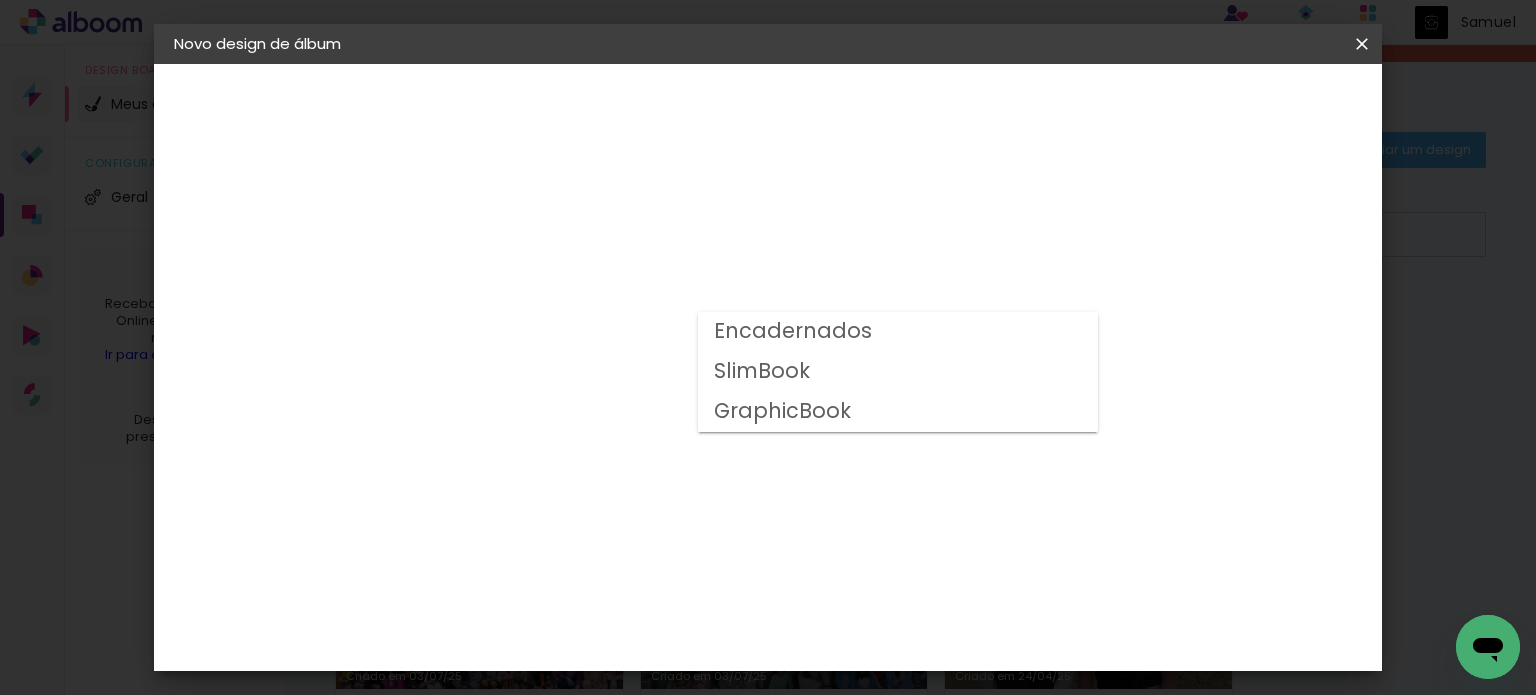 click on "SlimBook" at bounding box center (0, 0) 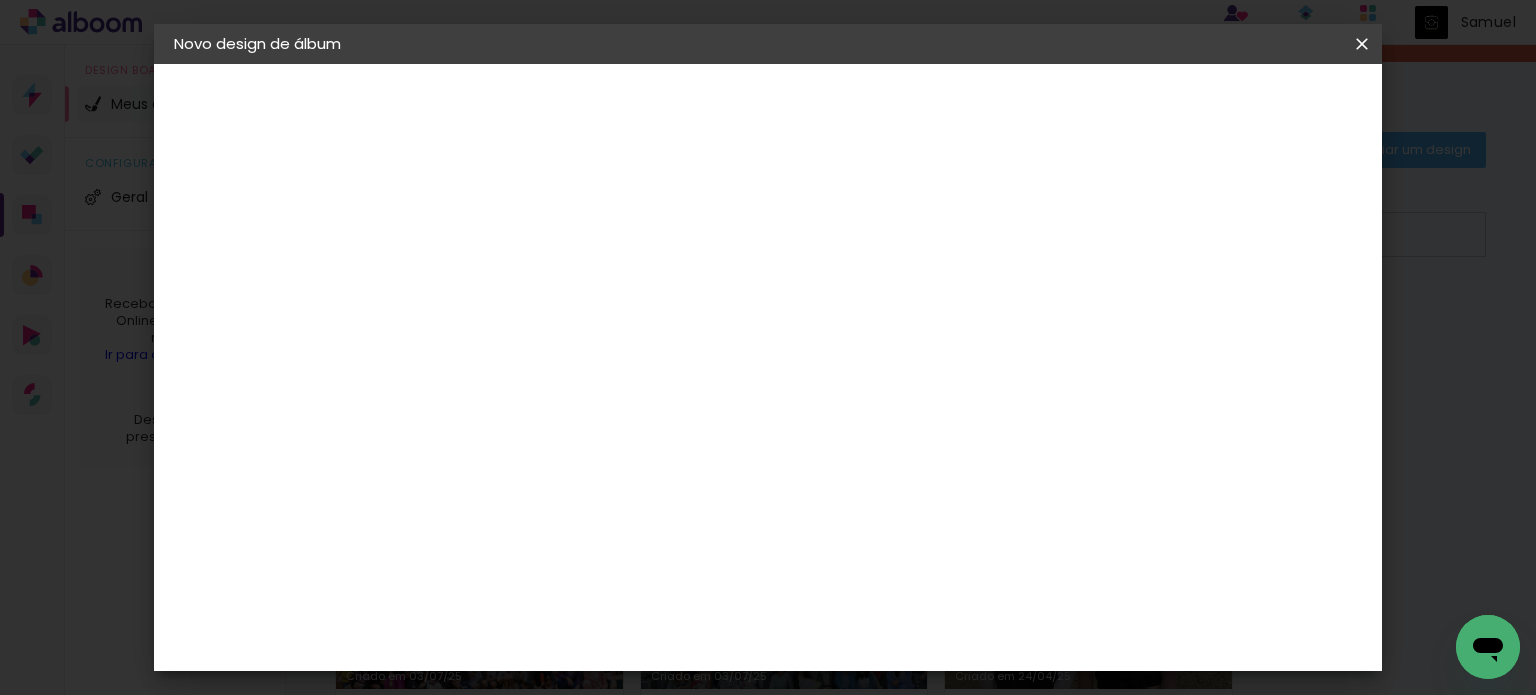 scroll, scrollTop: 865, scrollLeft: 0, axis: vertical 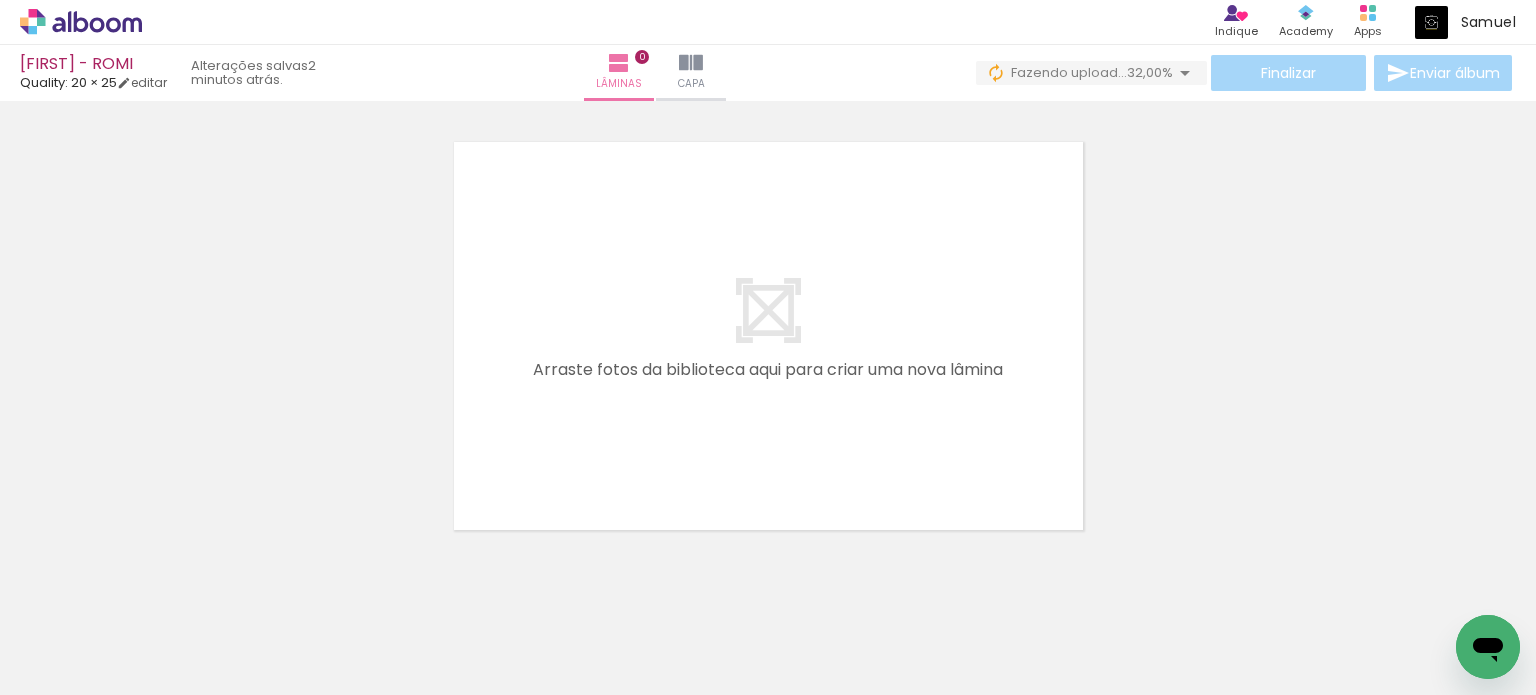 click at bounding box center [768, 310] 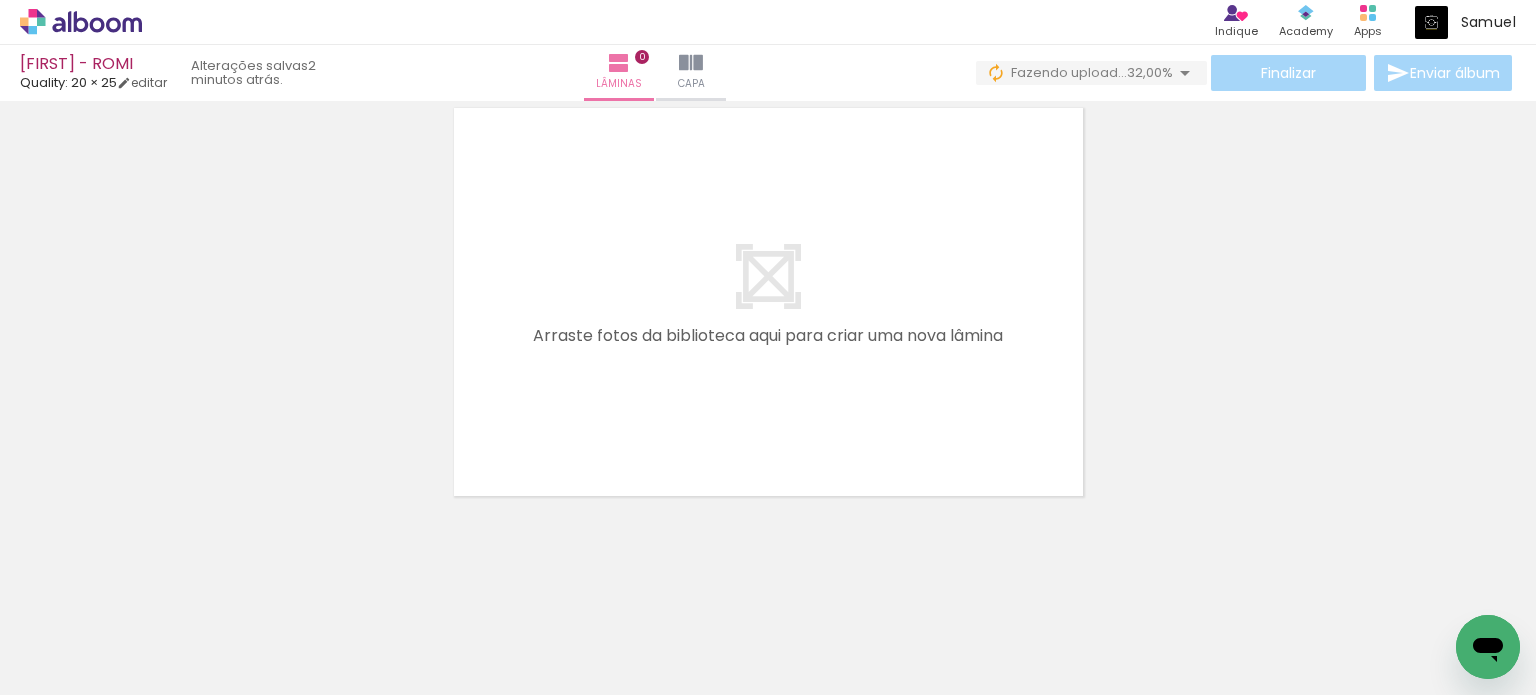 scroll, scrollTop: 62, scrollLeft: 0, axis: vertical 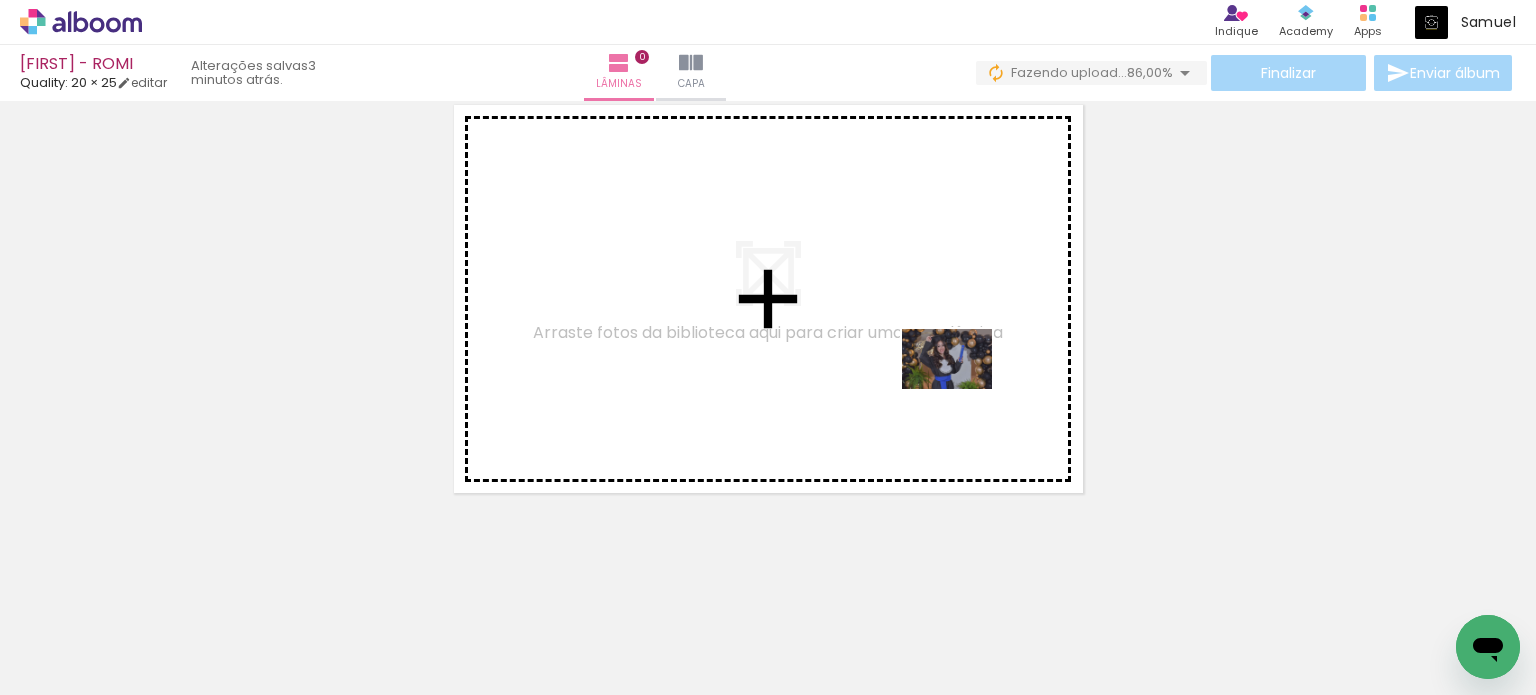 drag, startPoint x: 997, startPoint y: 584, endPoint x: 962, endPoint y: 389, distance: 198.11613 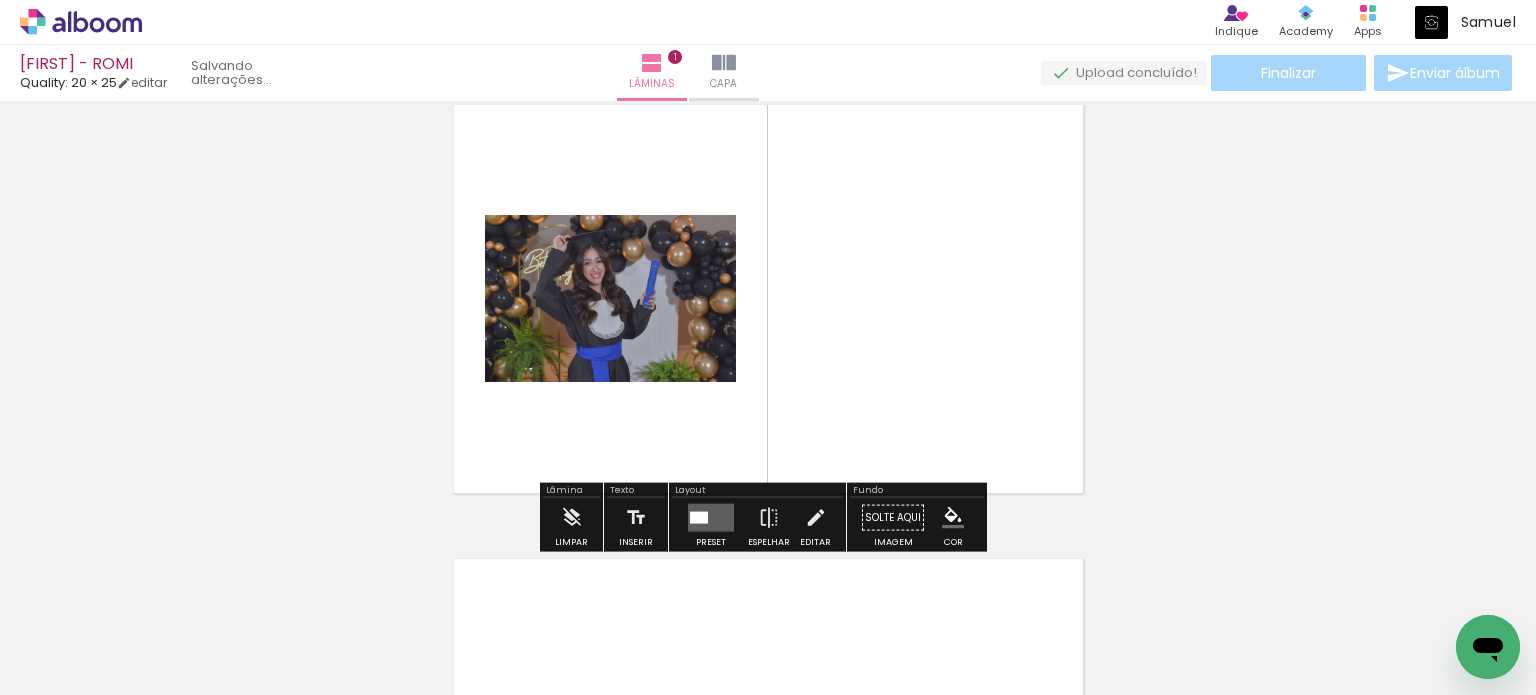 scroll, scrollTop: 25, scrollLeft: 0, axis: vertical 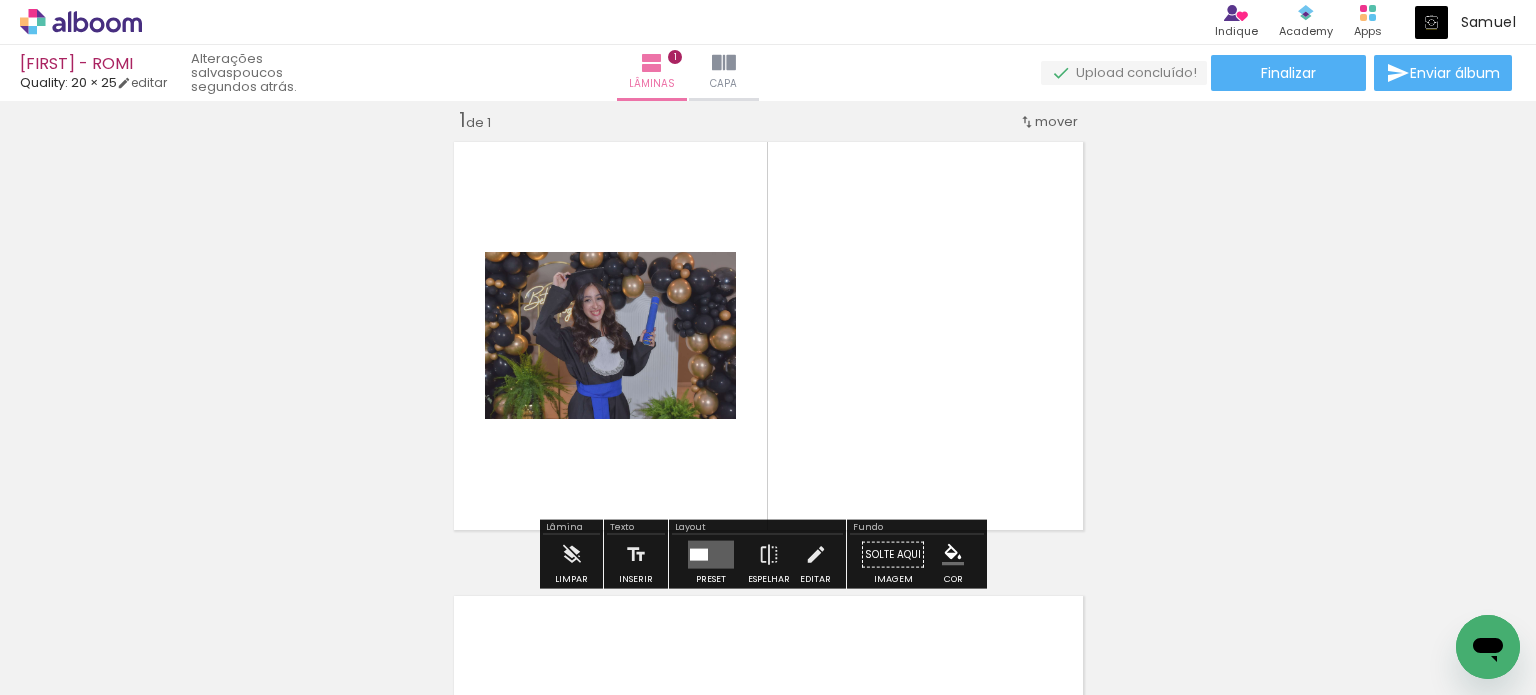 click on "Inserir lâmina 1  de 1" at bounding box center [768, 537] 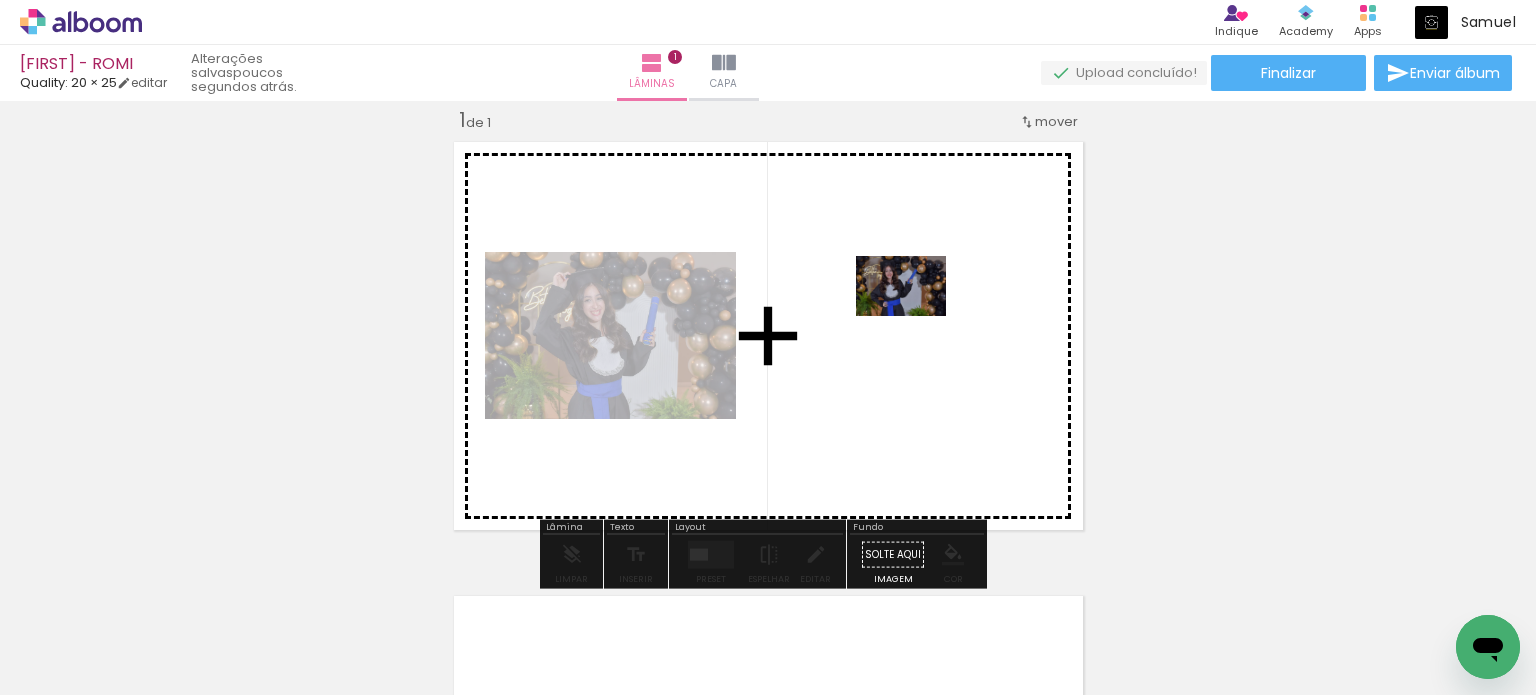 drag, startPoint x: 912, startPoint y: 600, endPoint x: 916, endPoint y: 316, distance: 284.02817 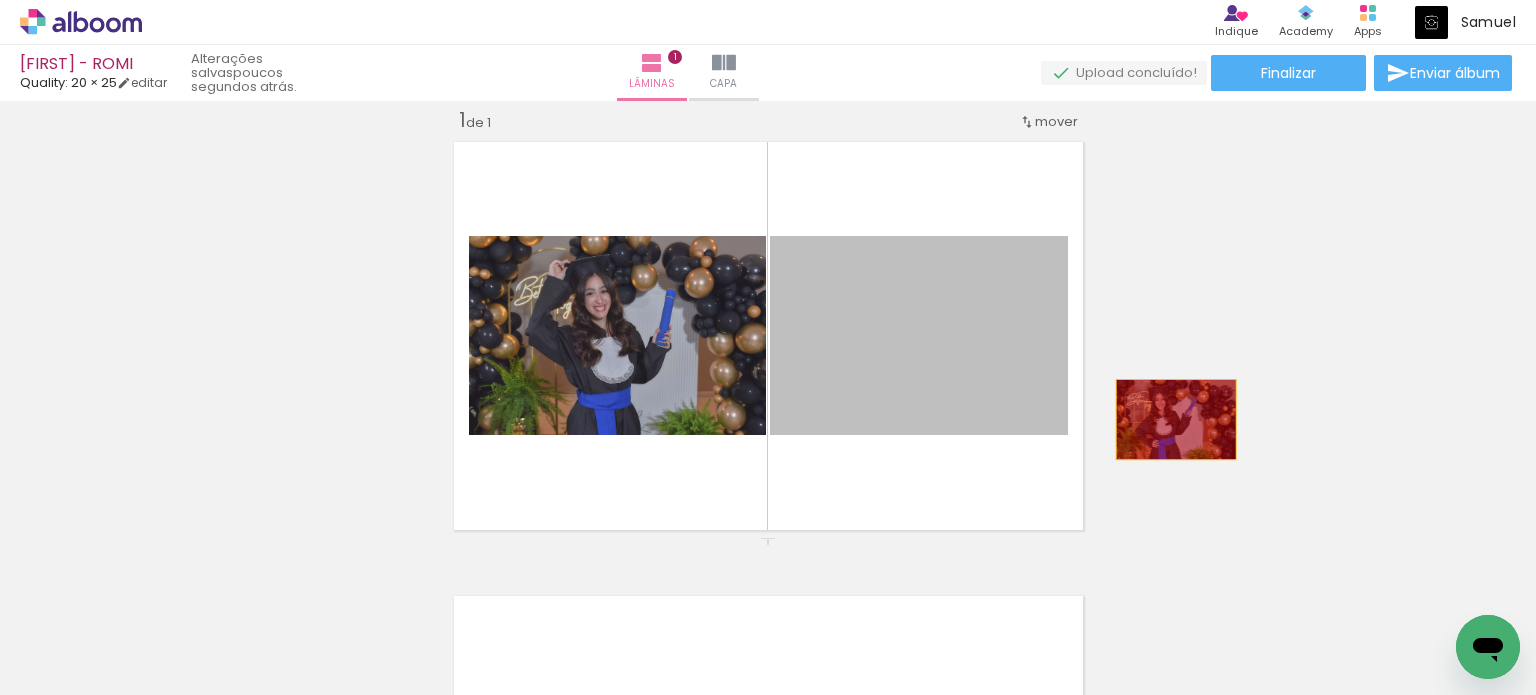 drag, startPoint x: 949, startPoint y: 375, endPoint x: 1163, endPoint y: 419, distance: 218.47655 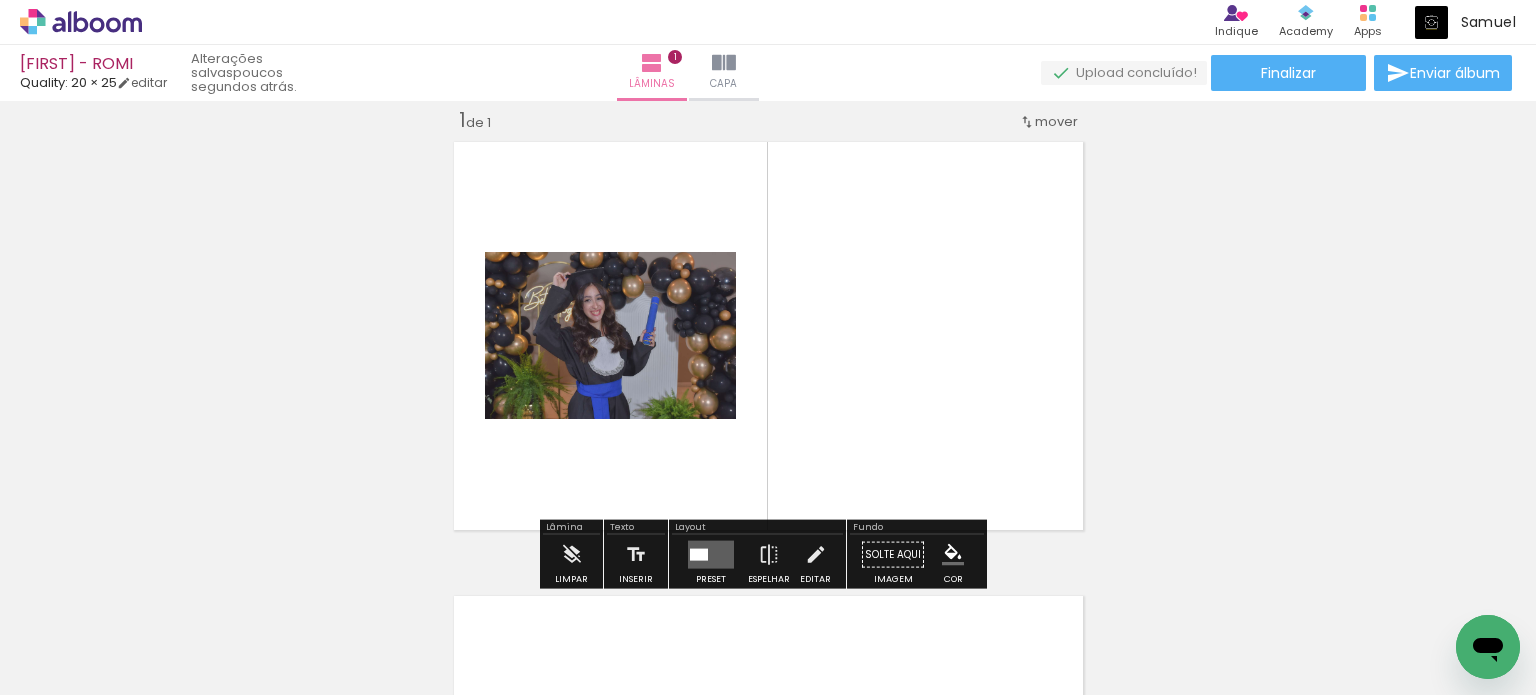 click at bounding box center (699, 555) 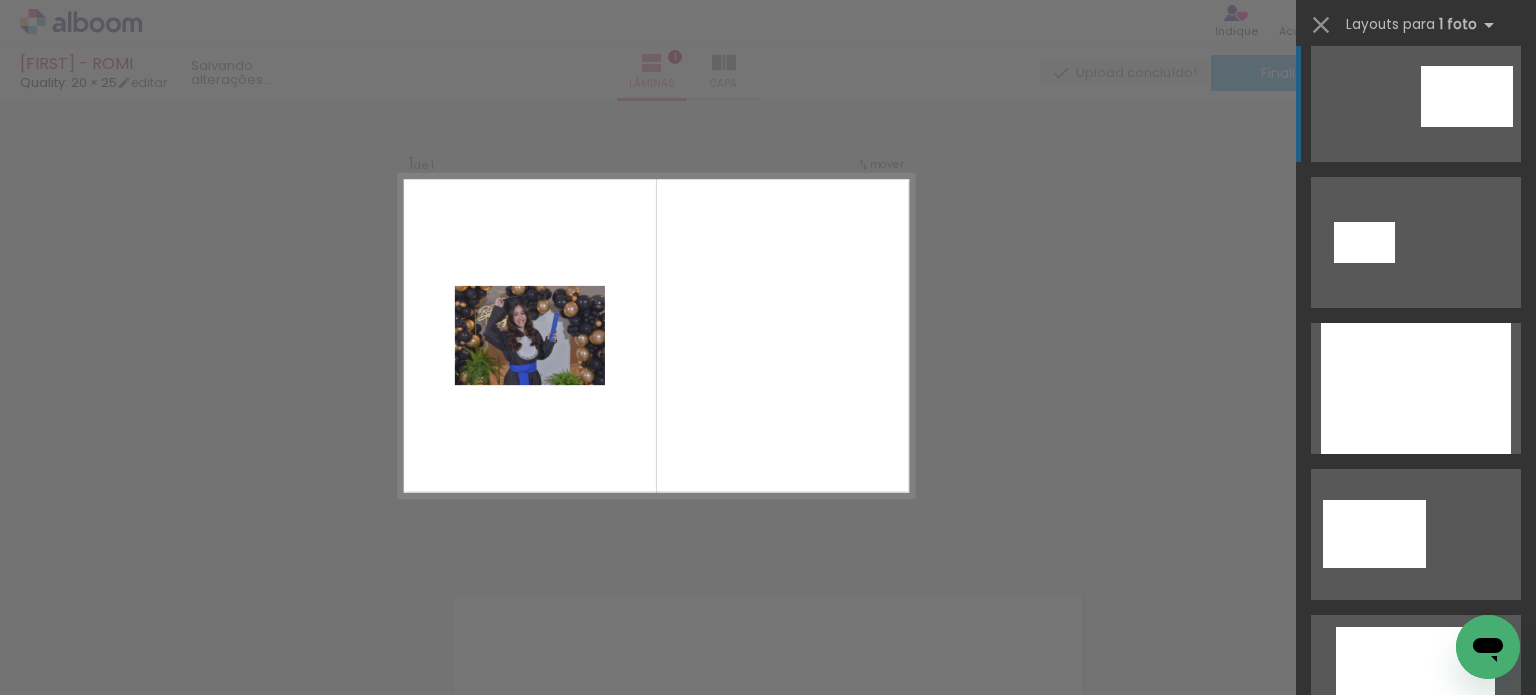 scroll, scrollTop: 100, scrollLeft: 0, axis: vertical 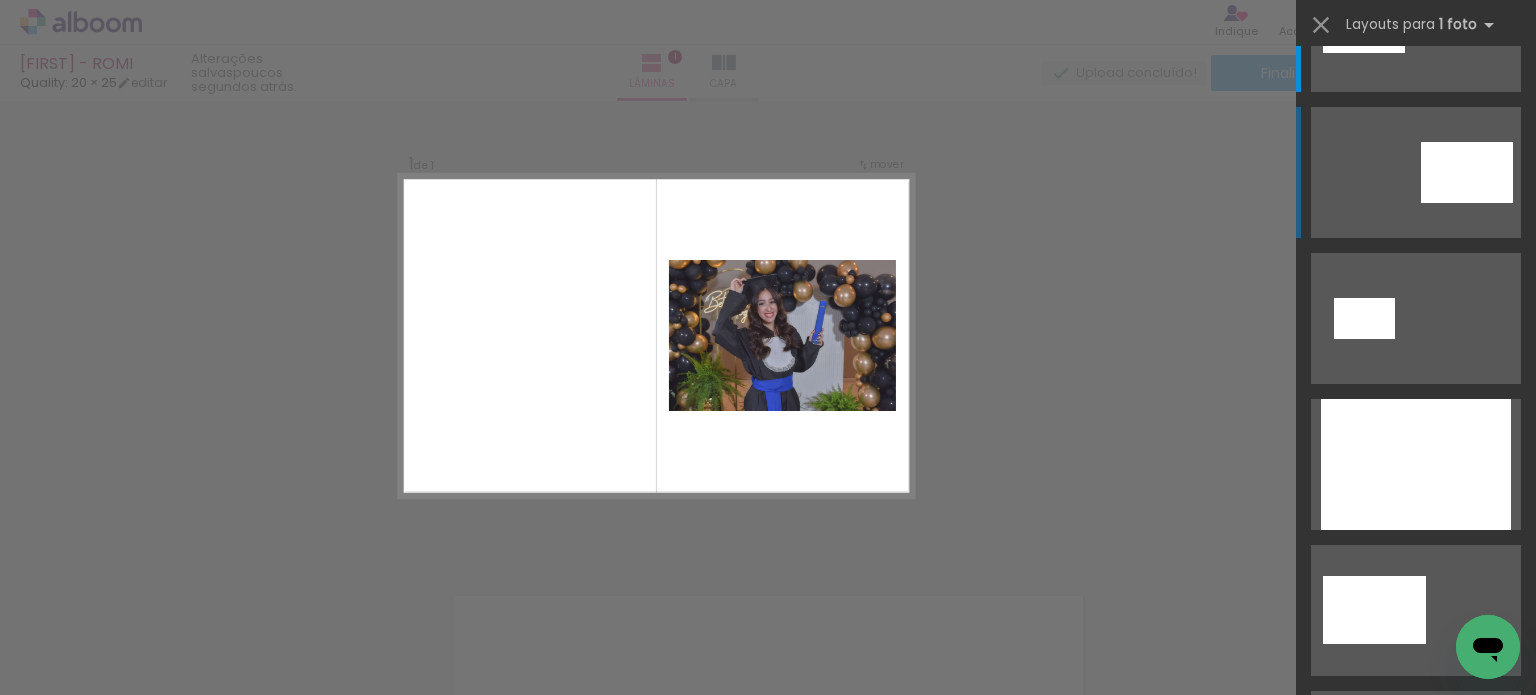 click at bounding box center (1364, 26) 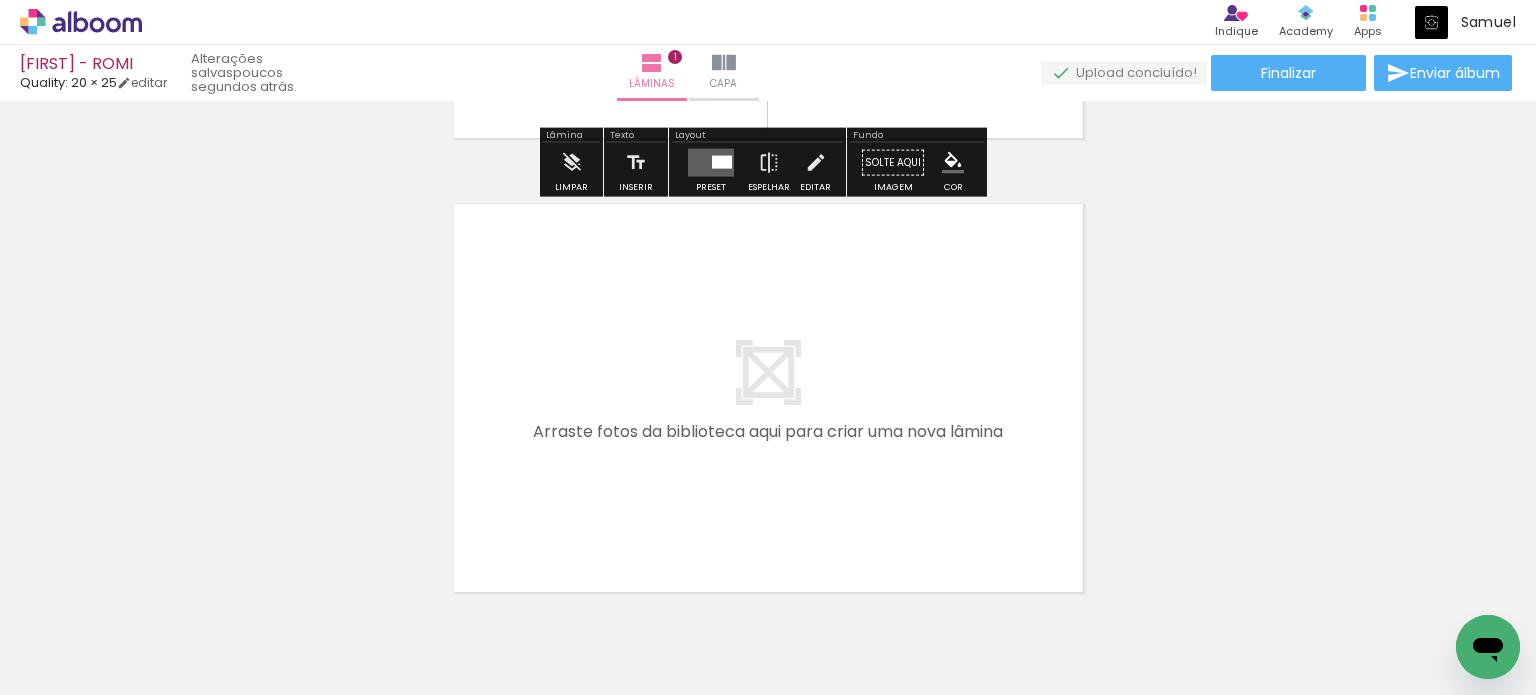 scroll, scrollTop: 425, scrollLeft: 0, axis: vertical 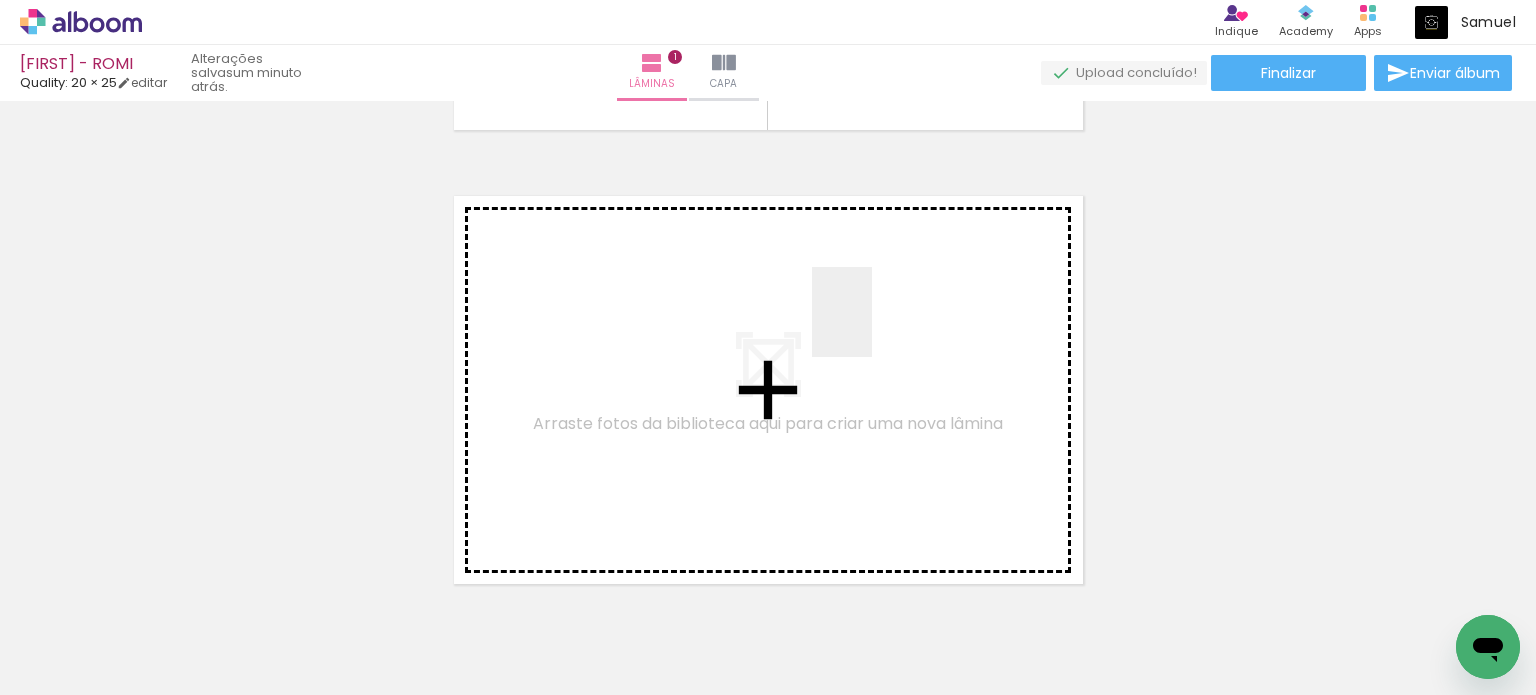 drag, startPoint x: 204, startPoint y: 610, endPoint x: 928, endPoint y: 308, distance: 784.4616 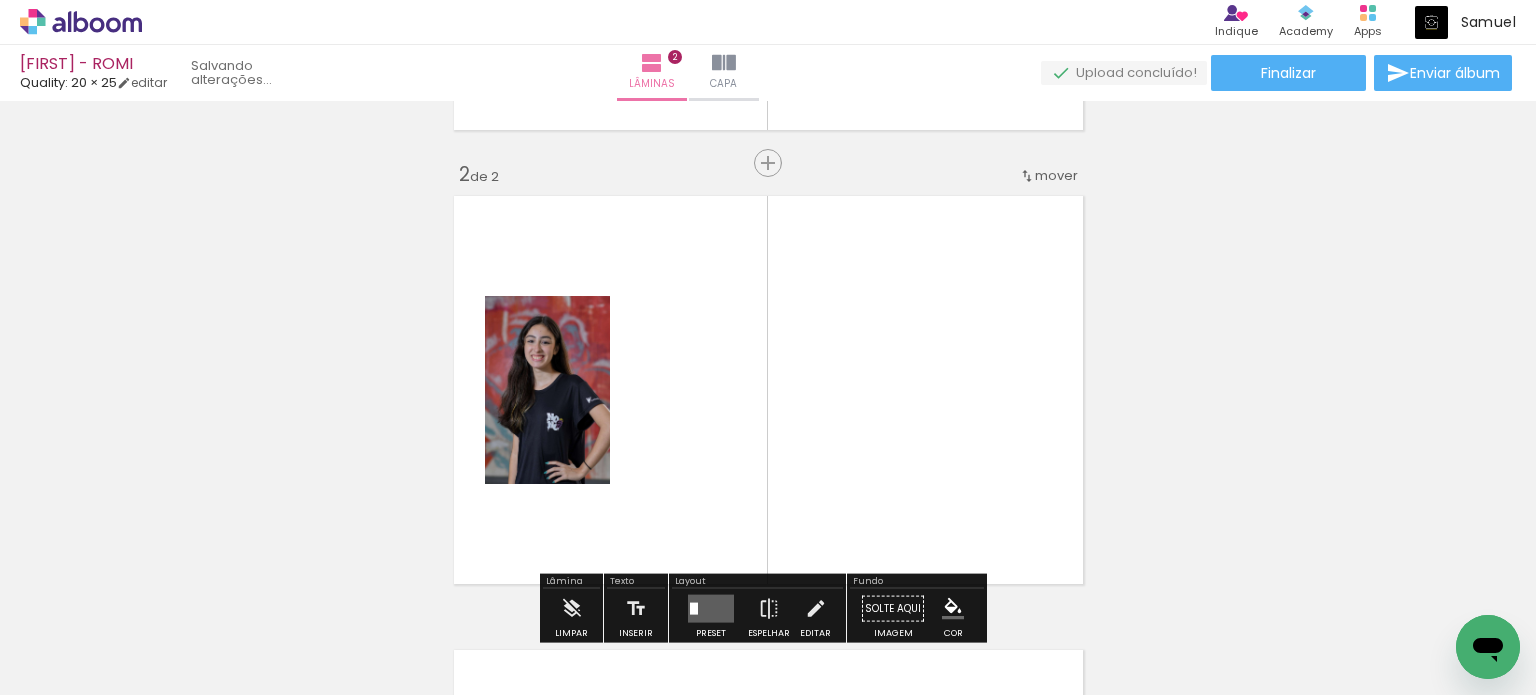 scroll, scrollTop: 479, scrollLeft: 0, axis: vertical 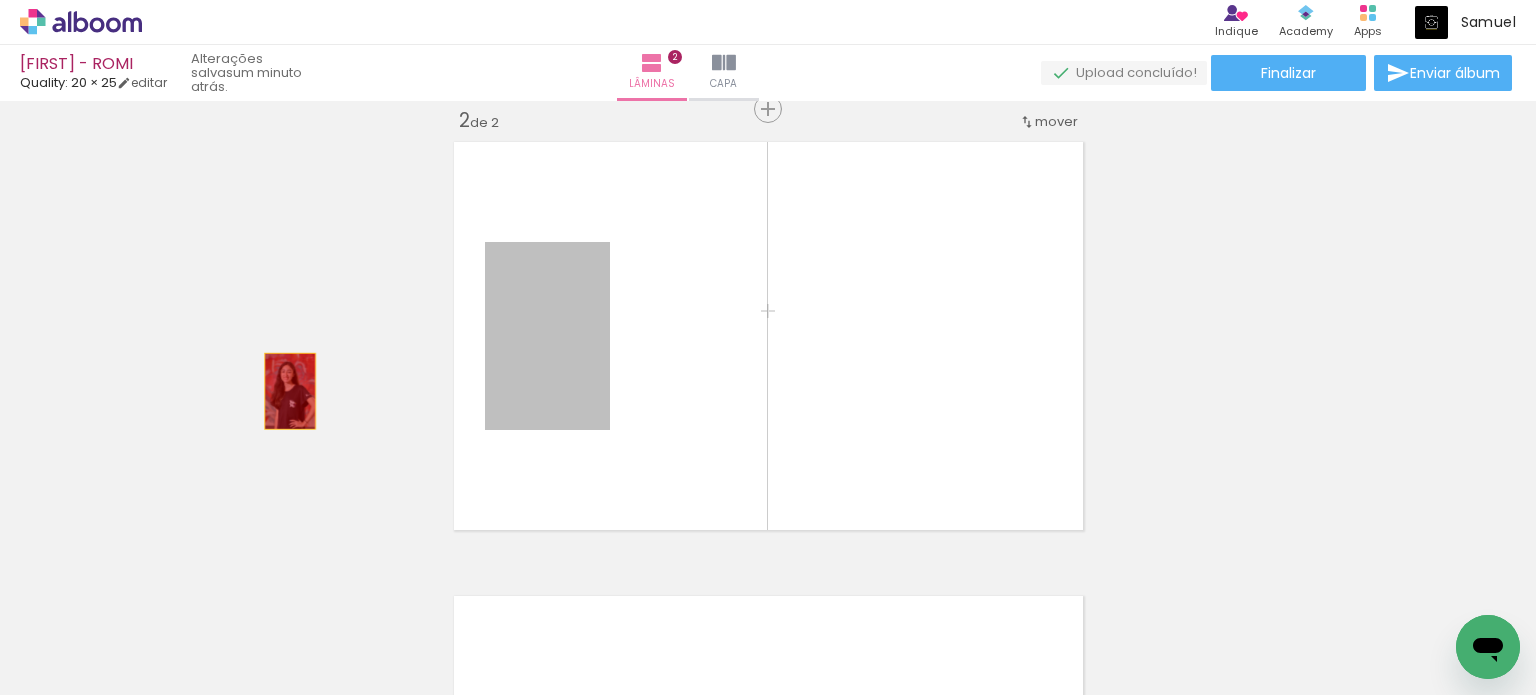 drag, startPoint x: 570, startPoint y: 380, endPoint x: 273, endPoint y: 393, distance: 297.28436 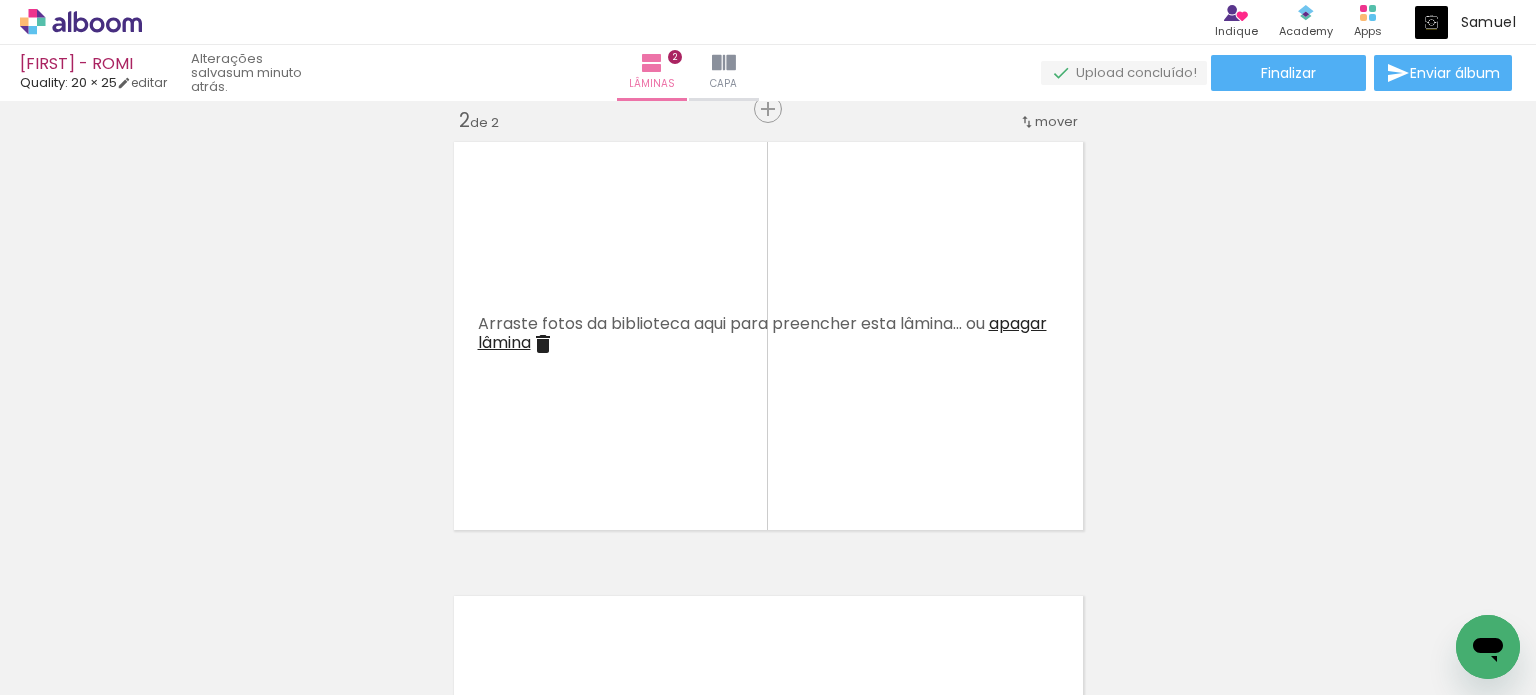 scroll, scrollTop: 0, scrollLeft: 422, axis: horizontal 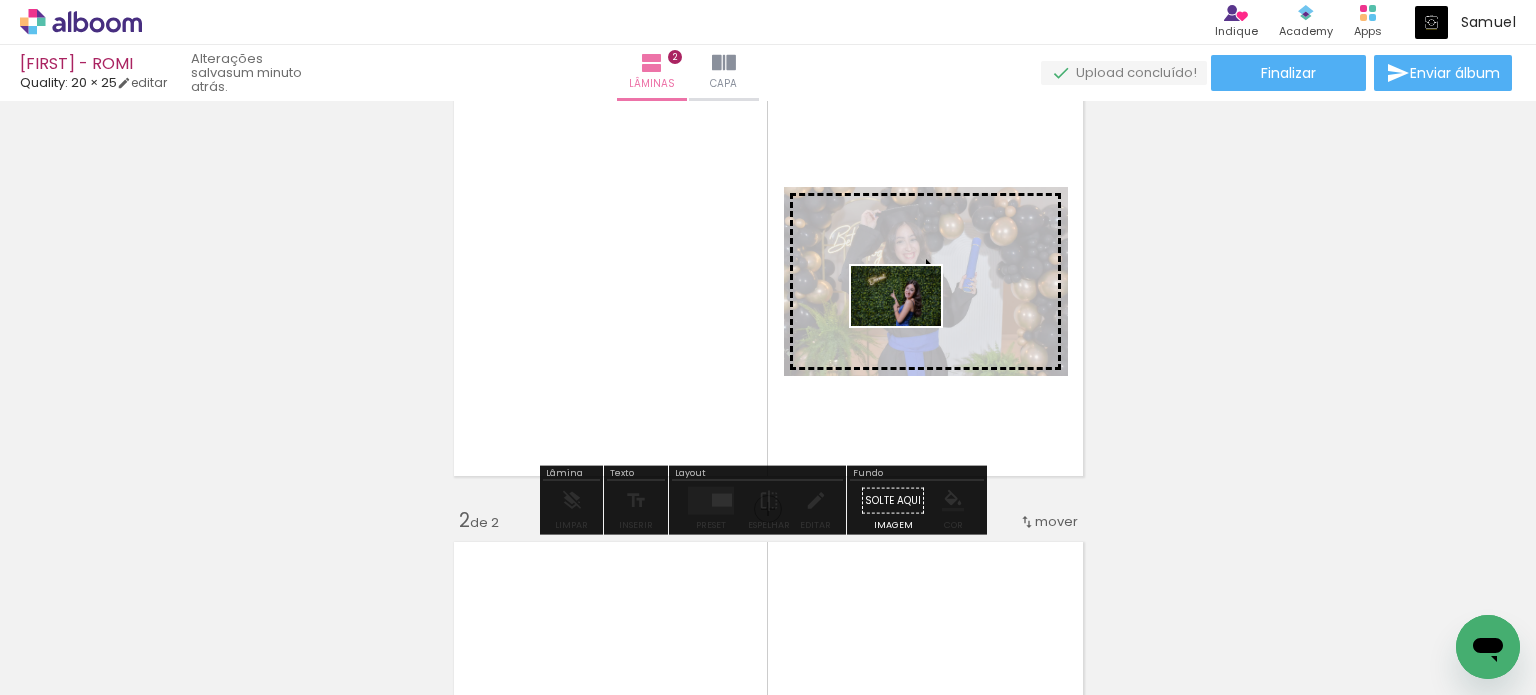 drag, startPoint x: 364, startPoint y: 631, endPoint x: 911, endPoint y: 326, distance: 626.2859 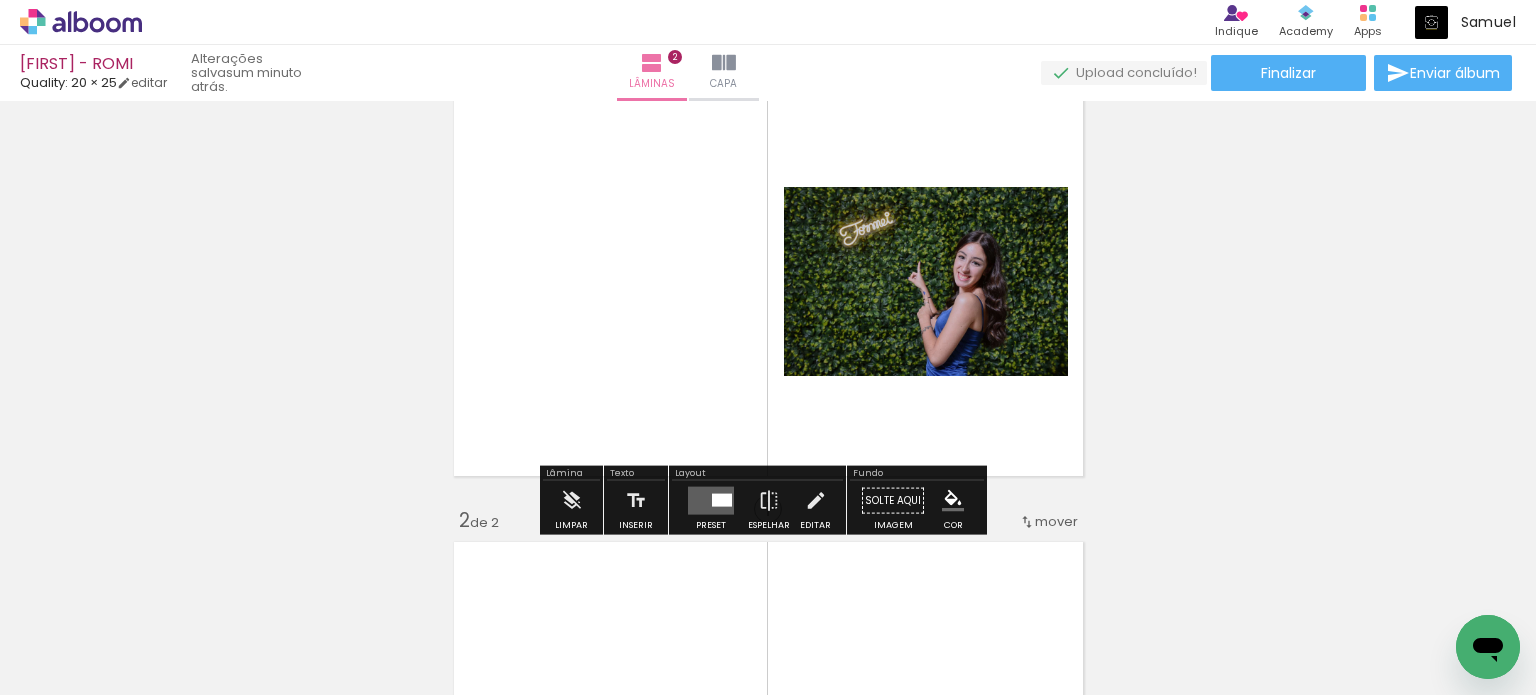 click at bounding box center [711, 501] 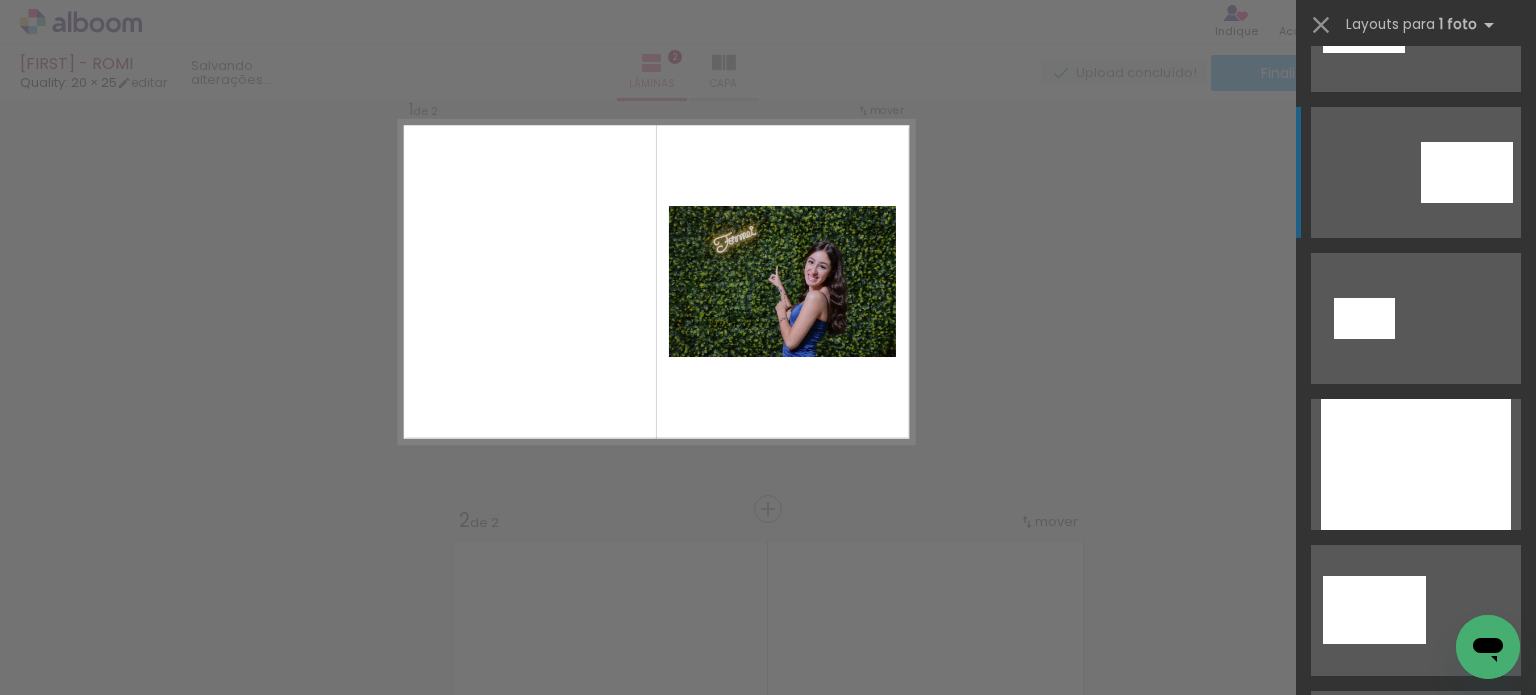 scroll, scrollTop: 146, scrollLeft: 0, axis: vertical 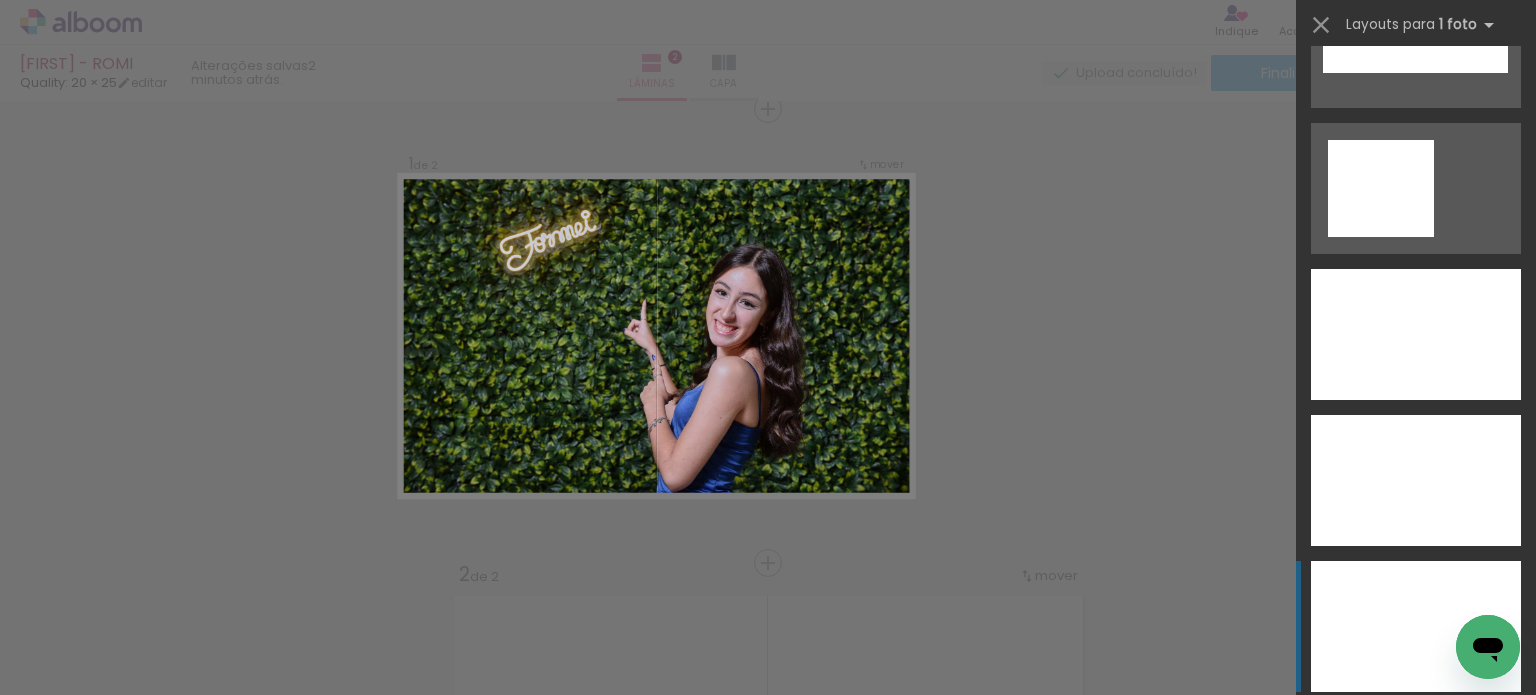 click at bounding box center [1416, 480] 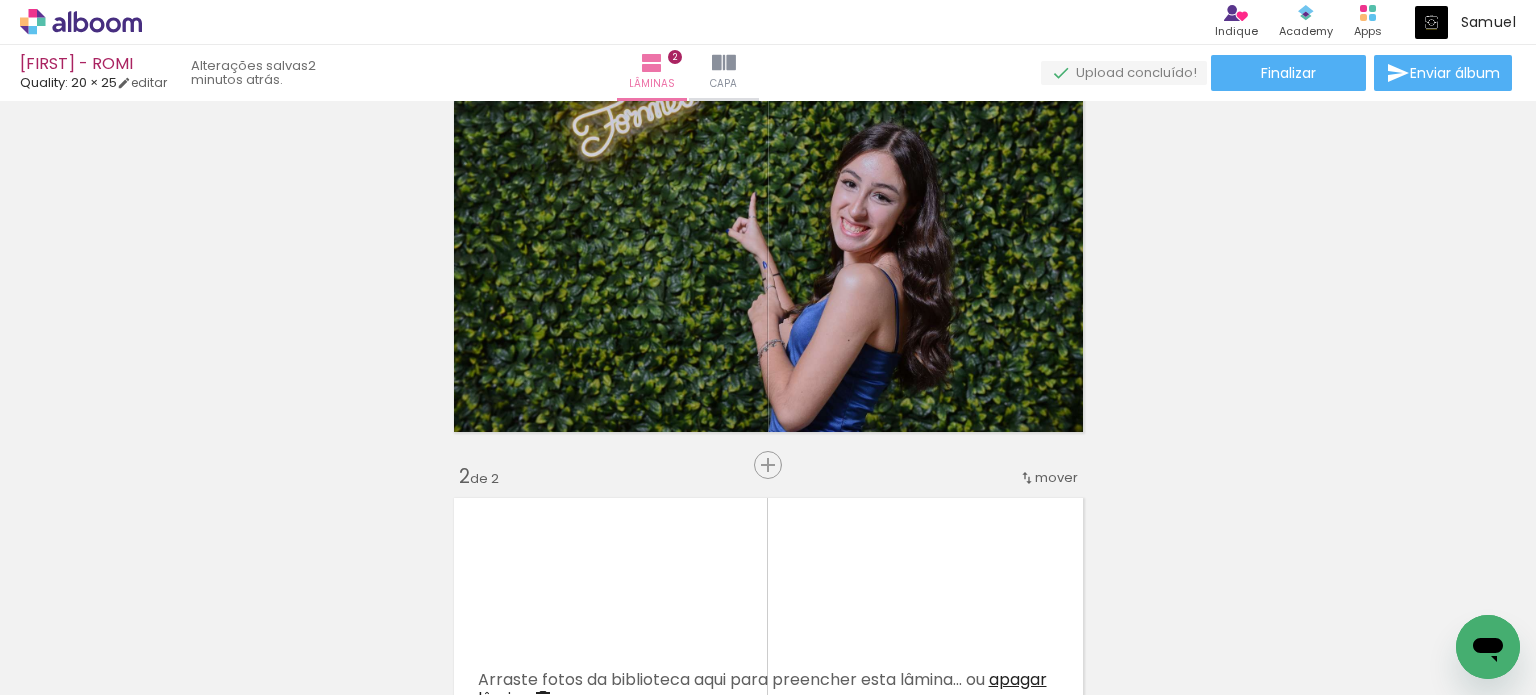 scroll, scrollTop: 125, scrollLeft: 0, axis: vertical 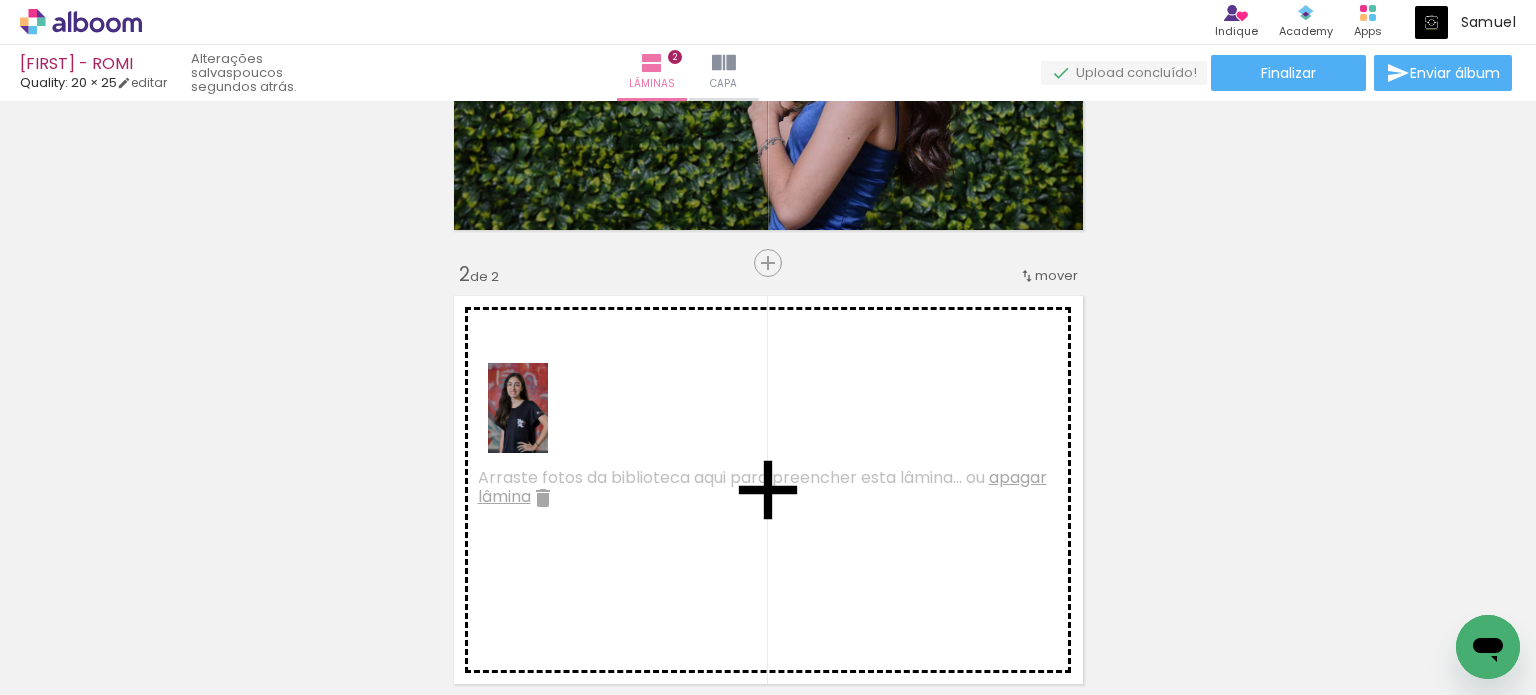 drag, startPoint x: 207, startPoint y: 623, endPoint x: 563, endPoint y: 422, distance: 408.8239 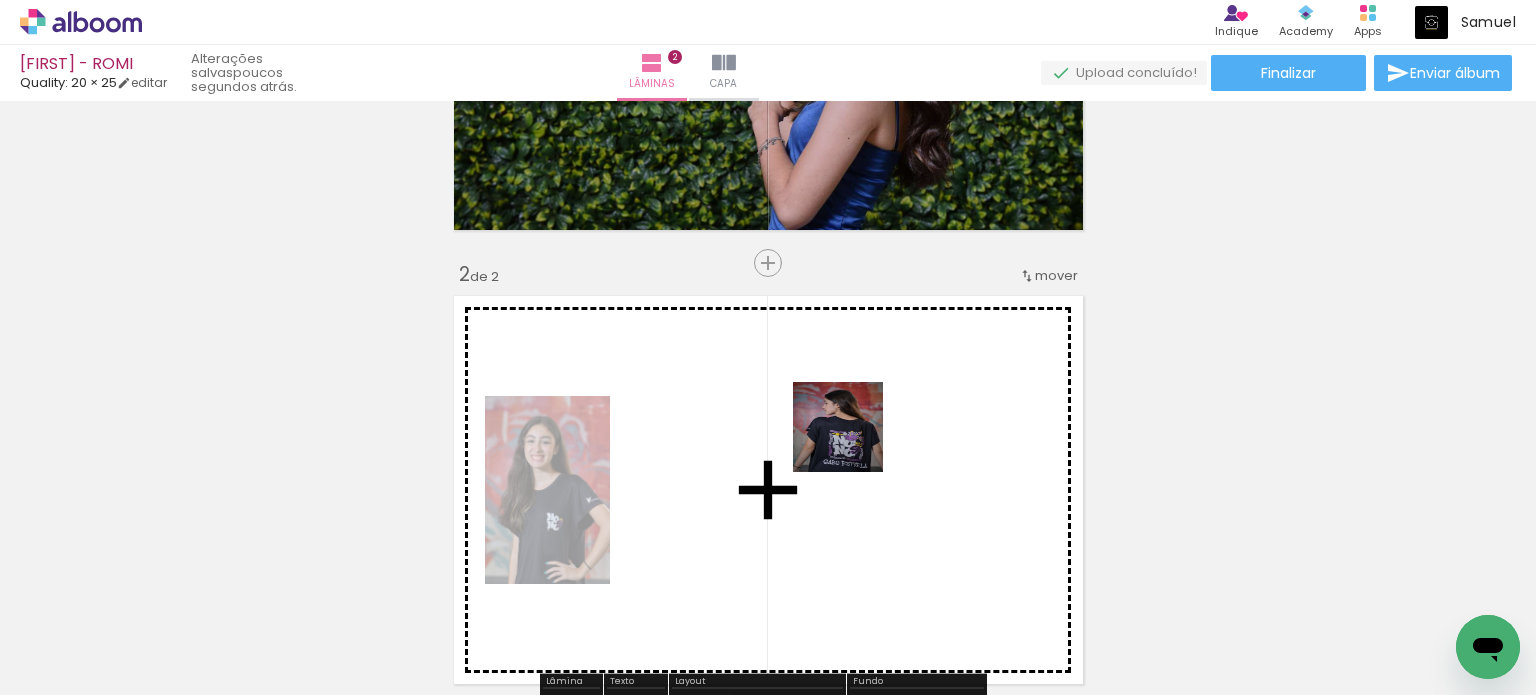 drag, startPoint x: 320, startPoint y: 631, endPoint x: 939, endPoint y: 435, distance: 649.2896 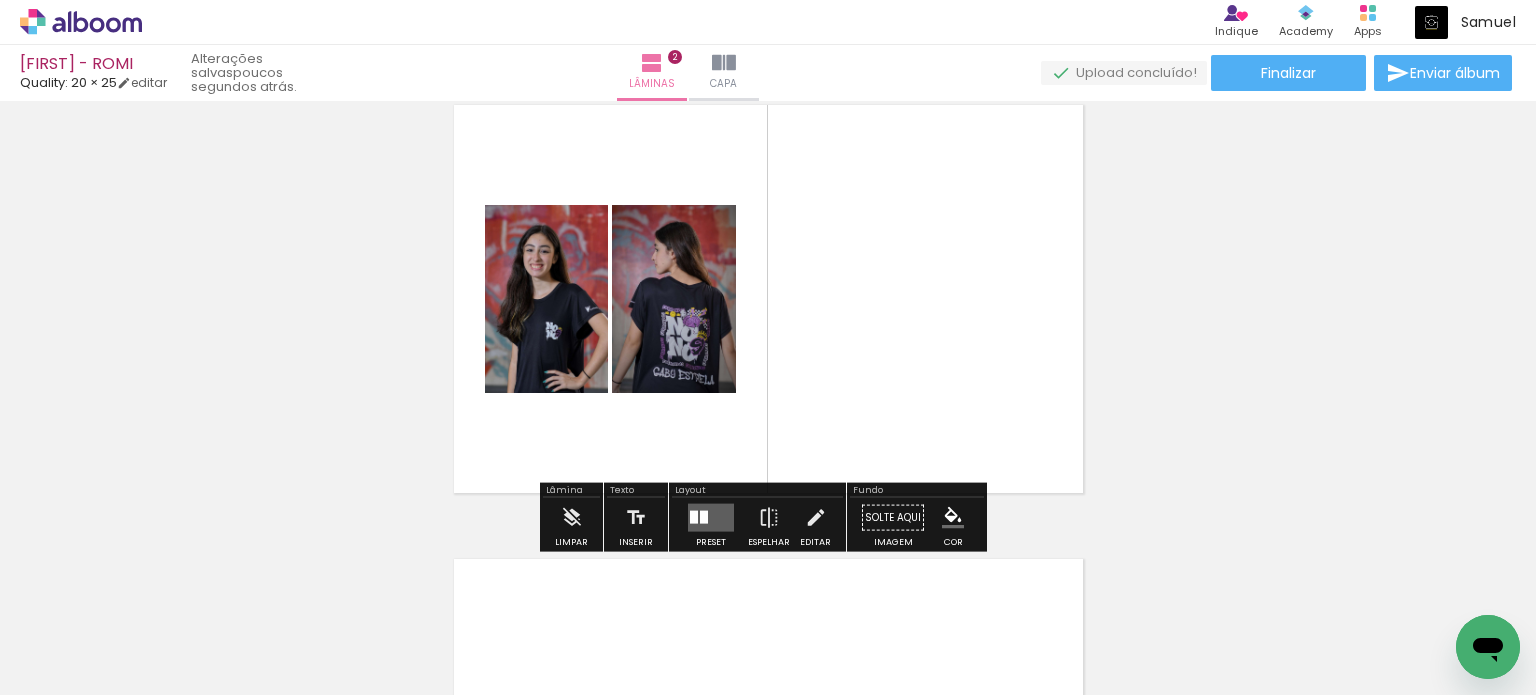 scroll, scrollTop: 525, scrollLeft: 0, axis: vertical 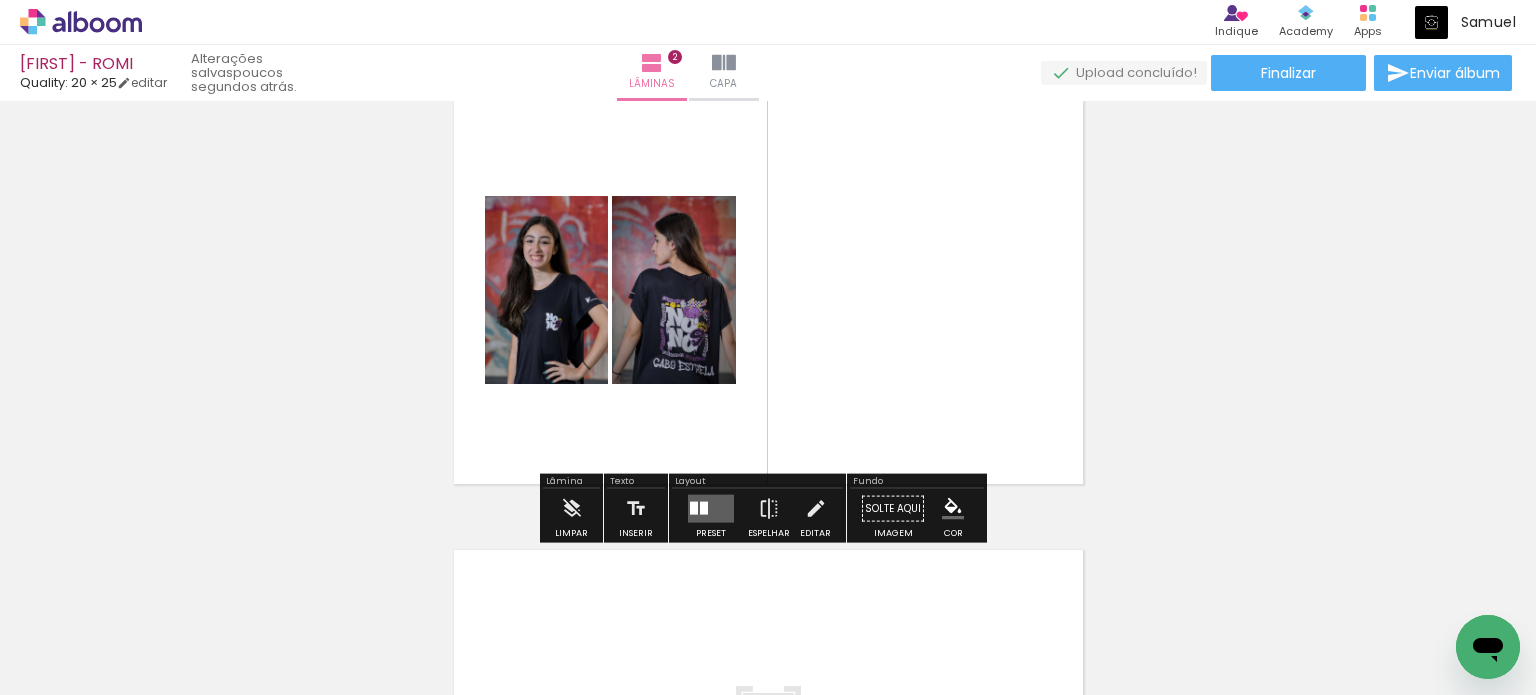 click at bounding box center (711, 509) 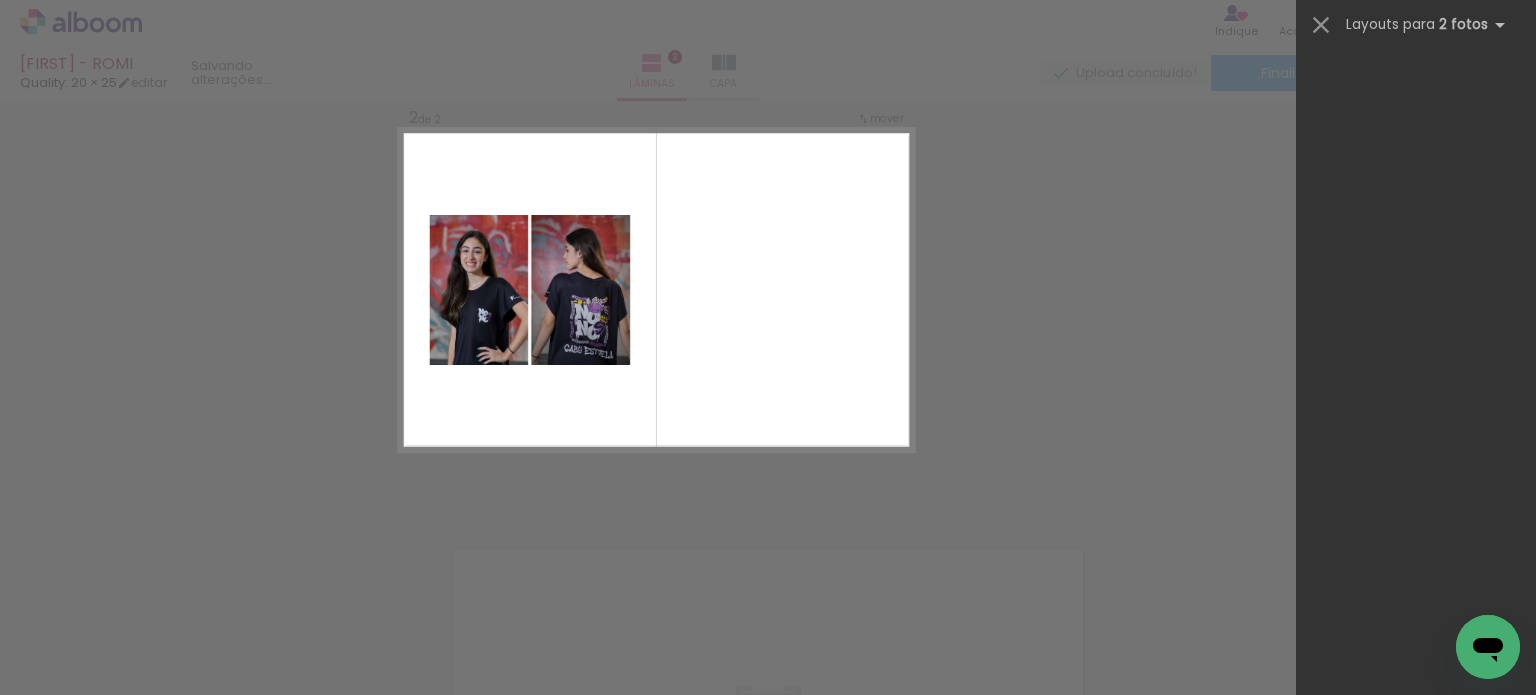 scroll, scrollTop: 0, scrollLeft: 0, axis: both 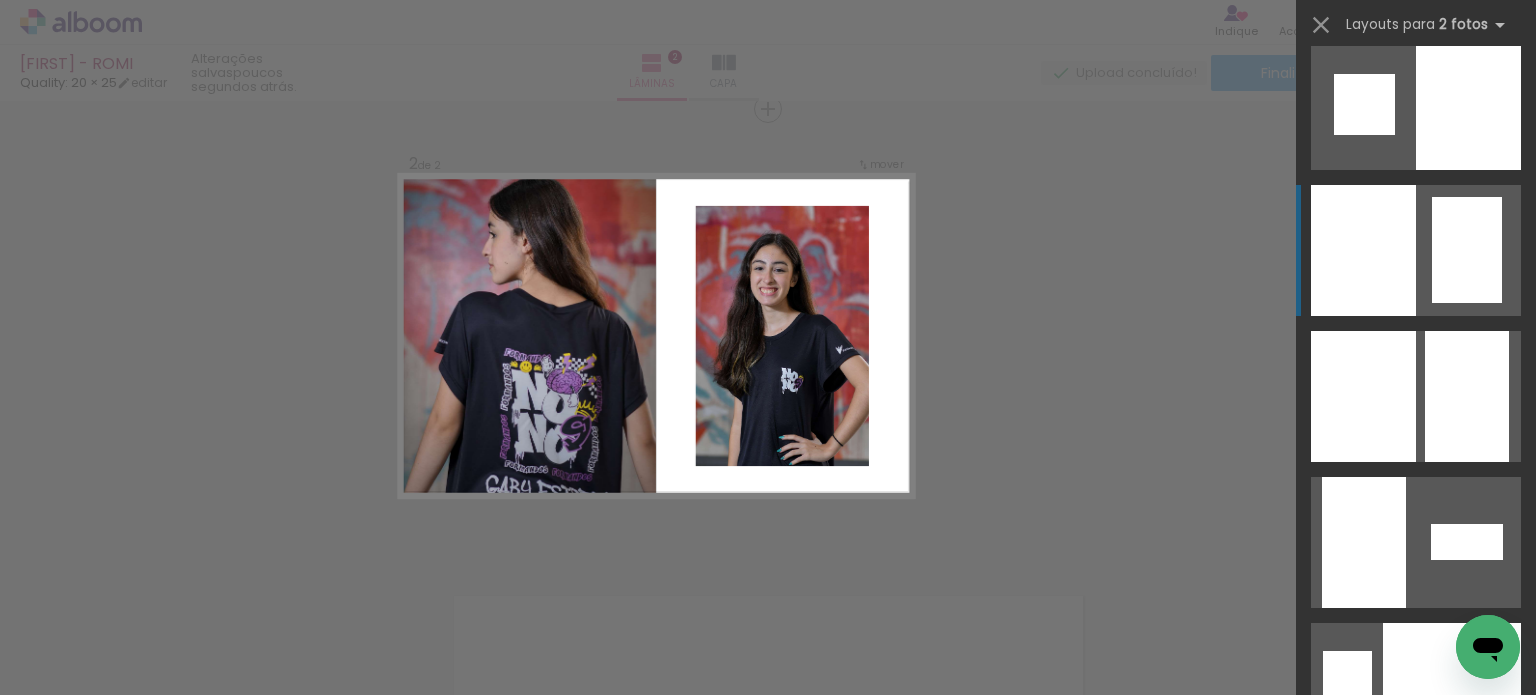 click at bounding box center [1385, -16174] 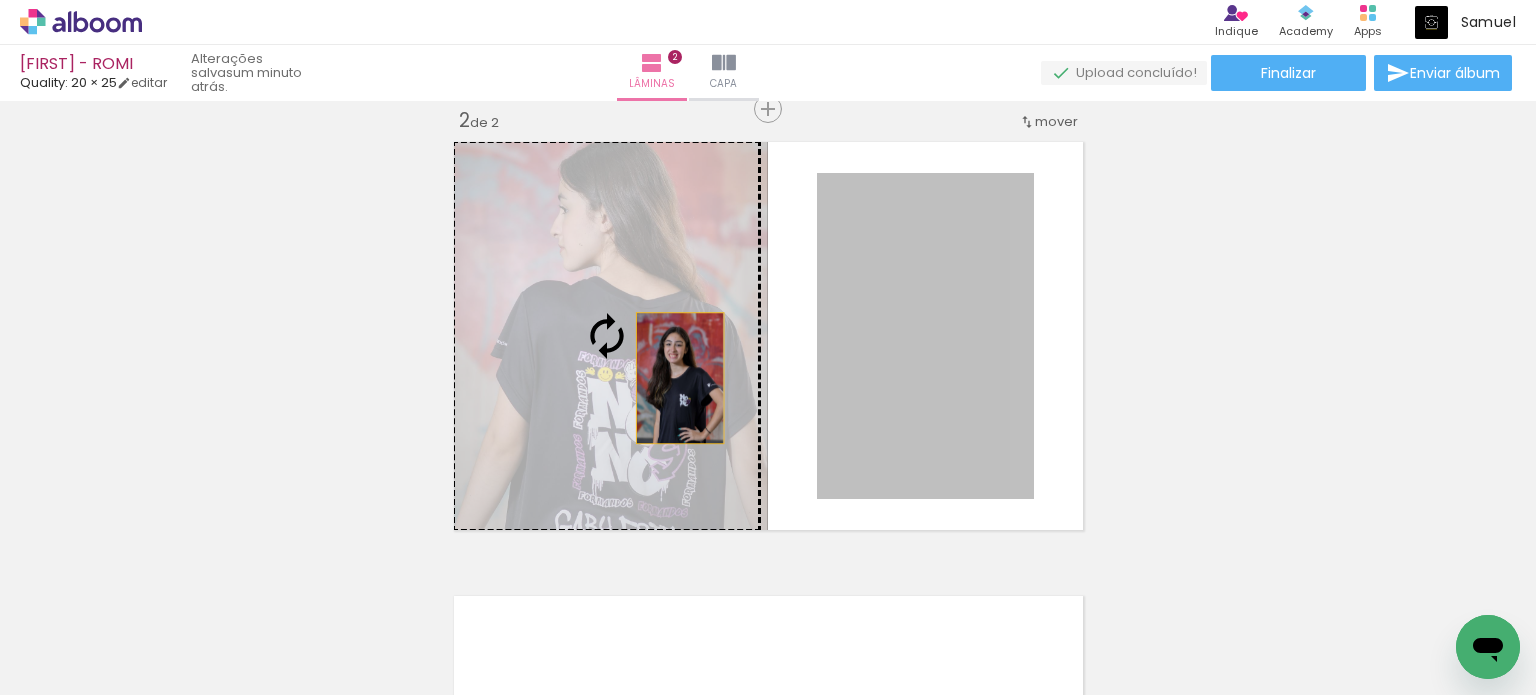 drag, startPoint x: 948, startPoint y: 364, endPoint x: 672, endPoint y: 378, distance: 276.35486 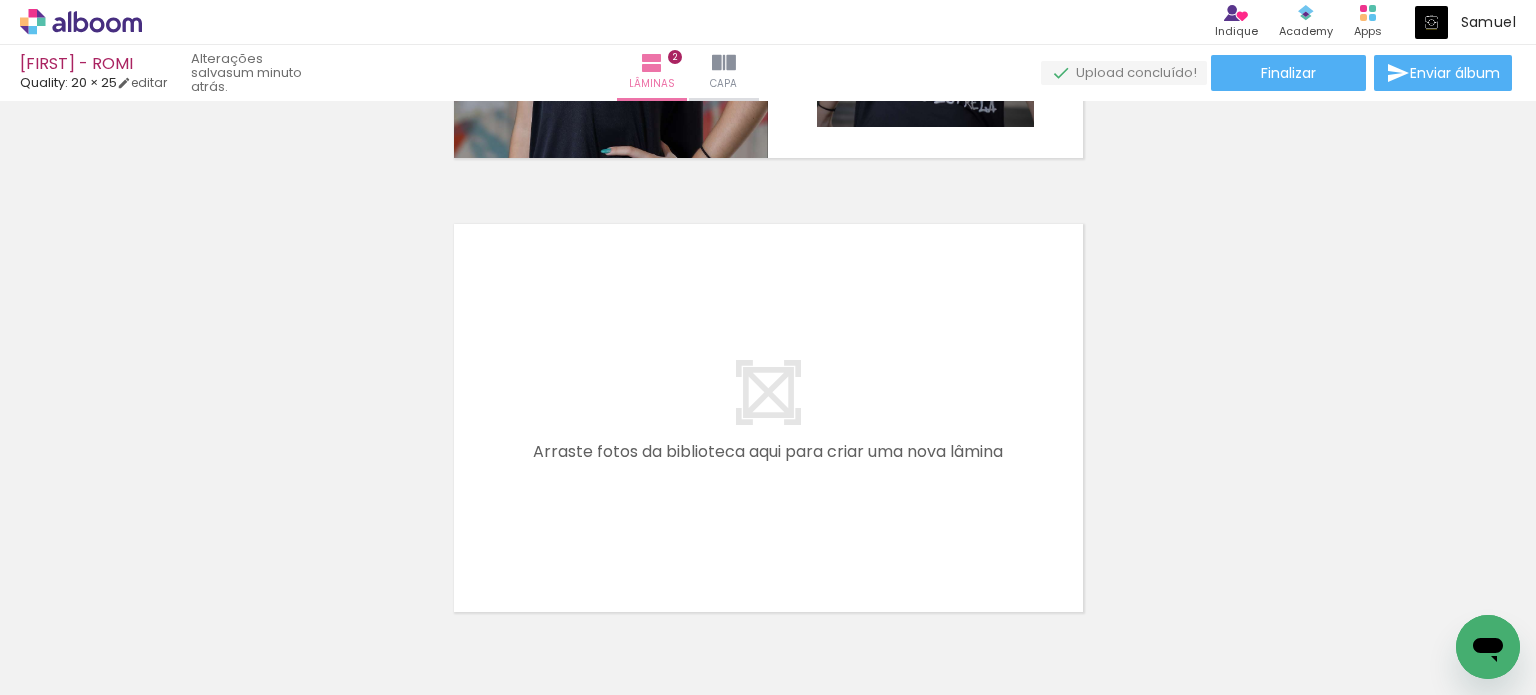 scroll, scrollTop: 879, scrollLeft: 0, axis: vertical 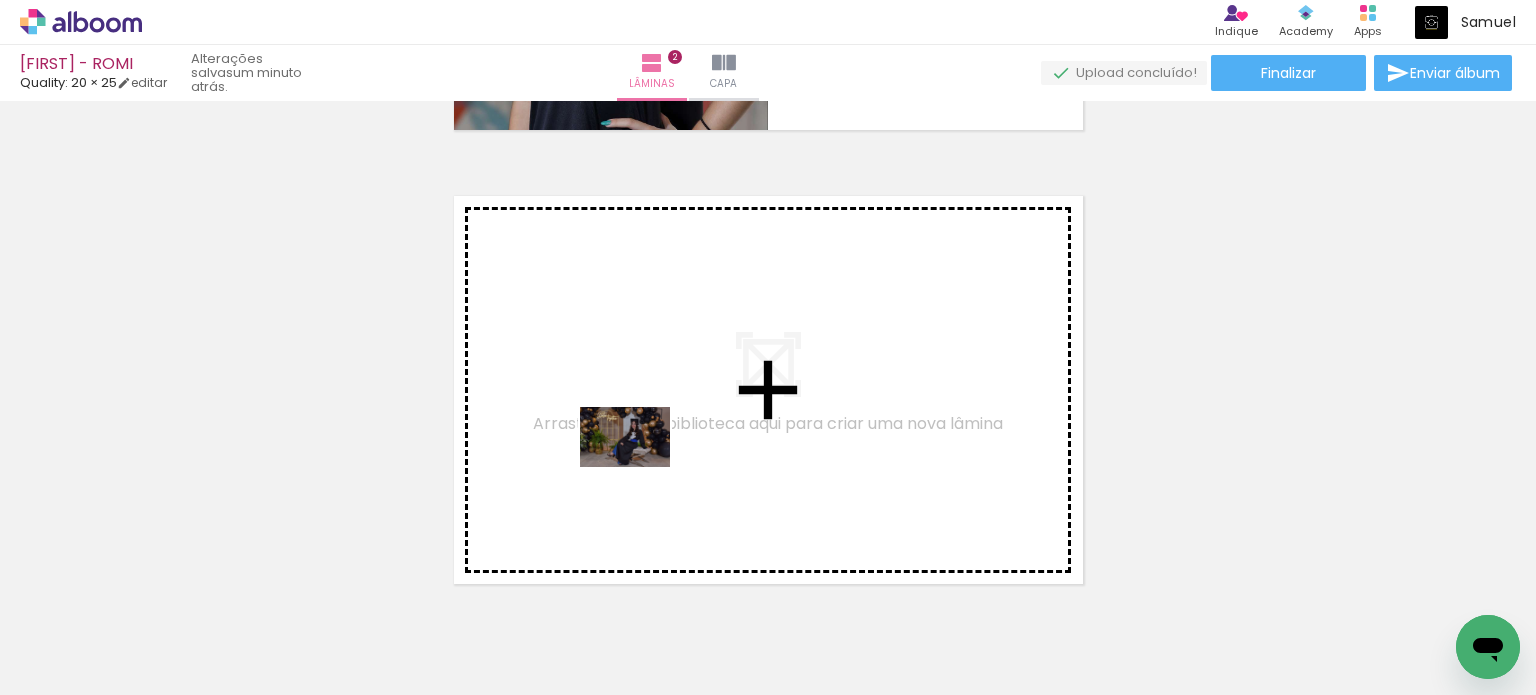 drag, startPoint x: 635, startPoint y: 631, endPoint x: 640, endPoint y: 467, distance: 164.0762 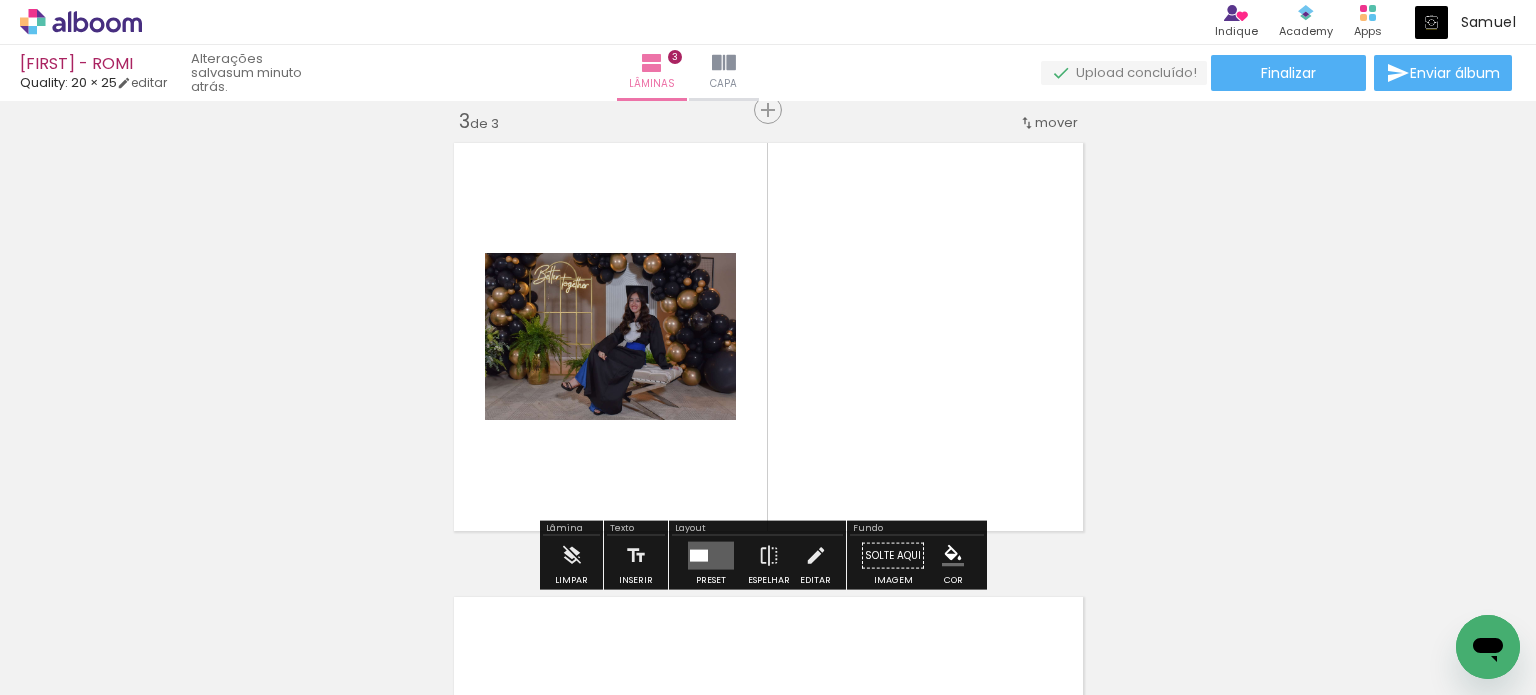 scroll, scrollTop: 933, scrollLeft: 0, axis: vertical 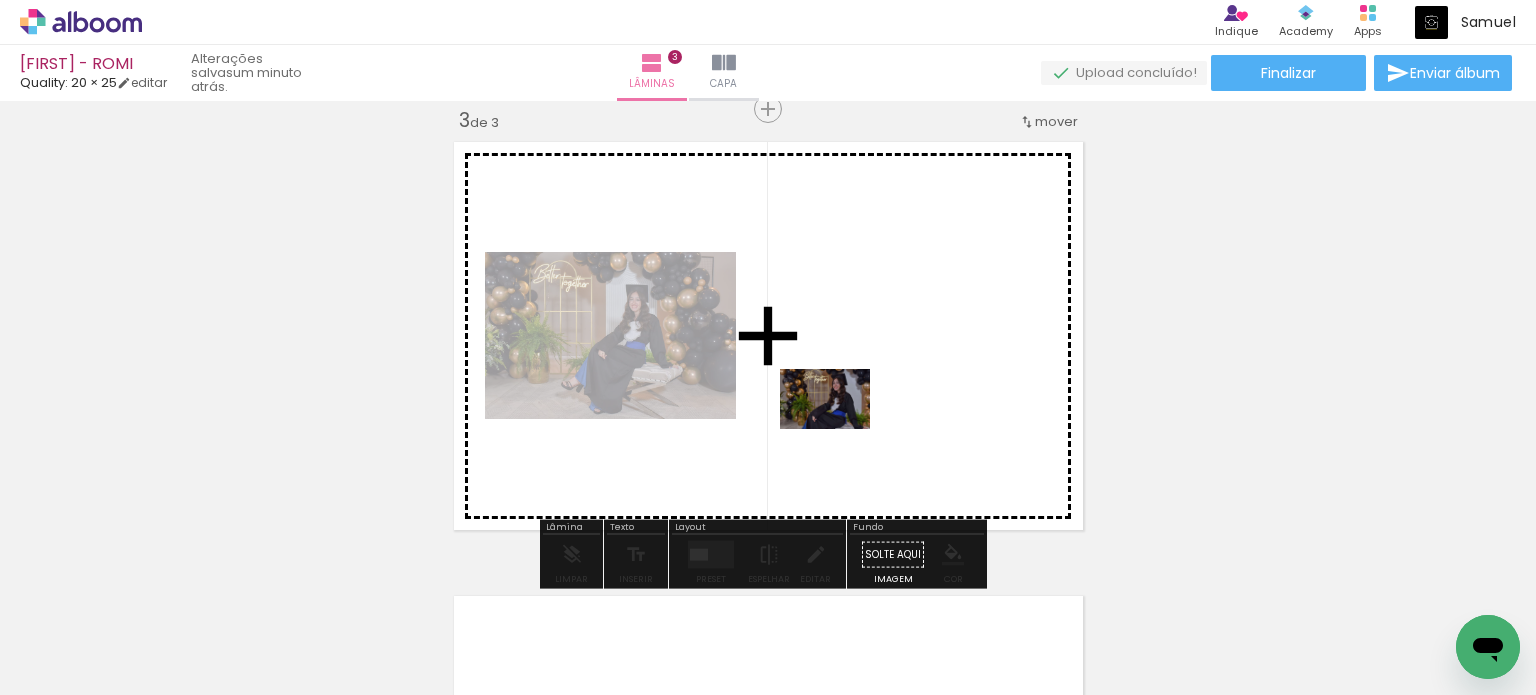 drag, startPoint x: 769, startPoint y: 533, endPoint x: 840, endPoint y: 429, distance: 125.92458 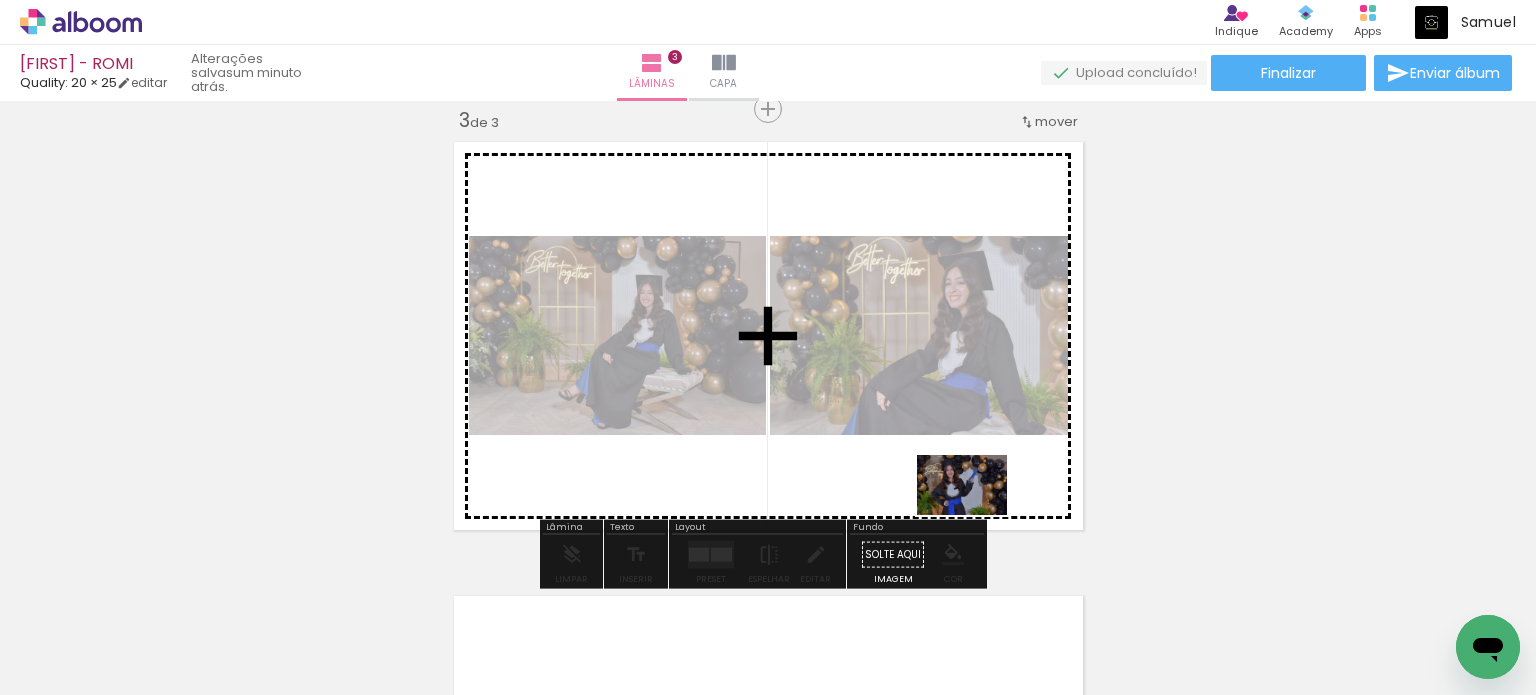 drag, startPoint x: 1066, startPoint y: 623, endPoint x: 977, endPoint y: 515, distance: 139.94641 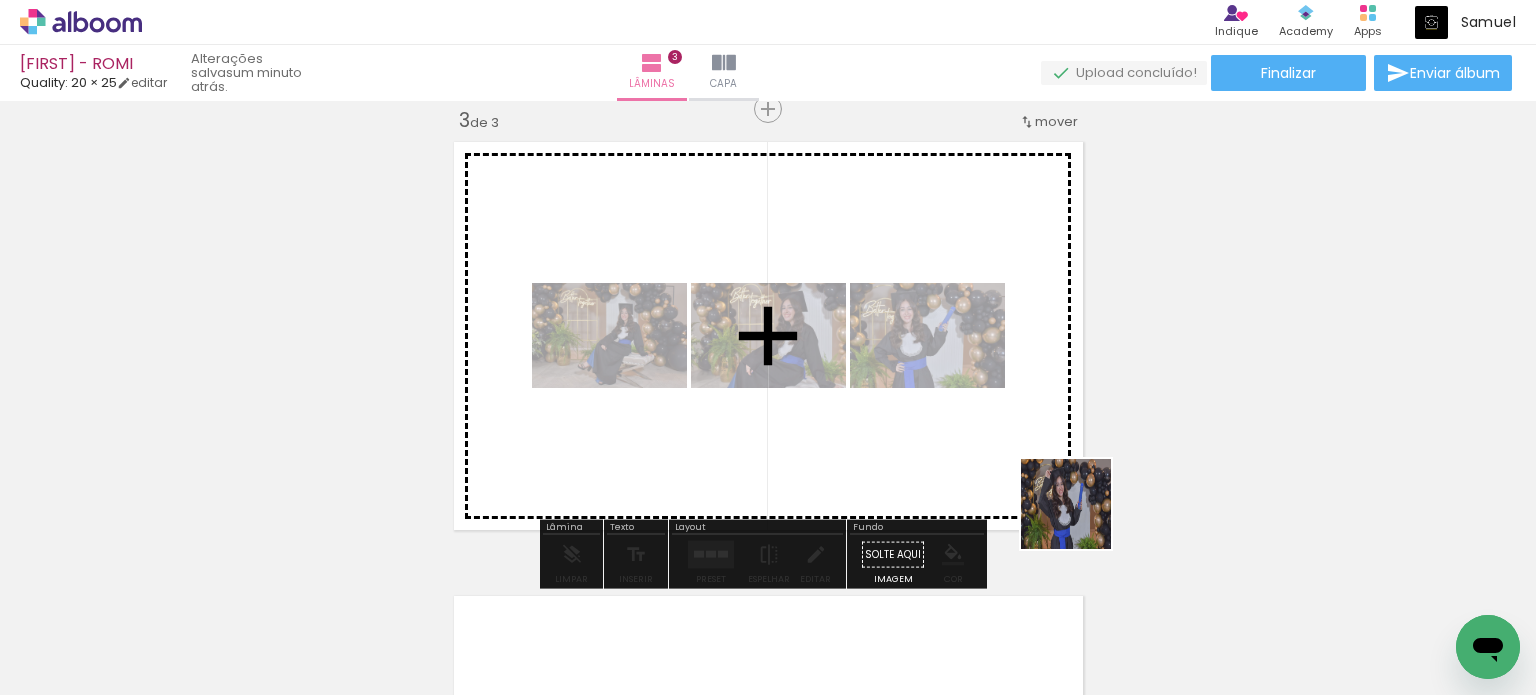 drag, startPoint x: 1199, startPoint y: 627, endPoint x: 1026, endPoint y: 461, distance: 239.7603 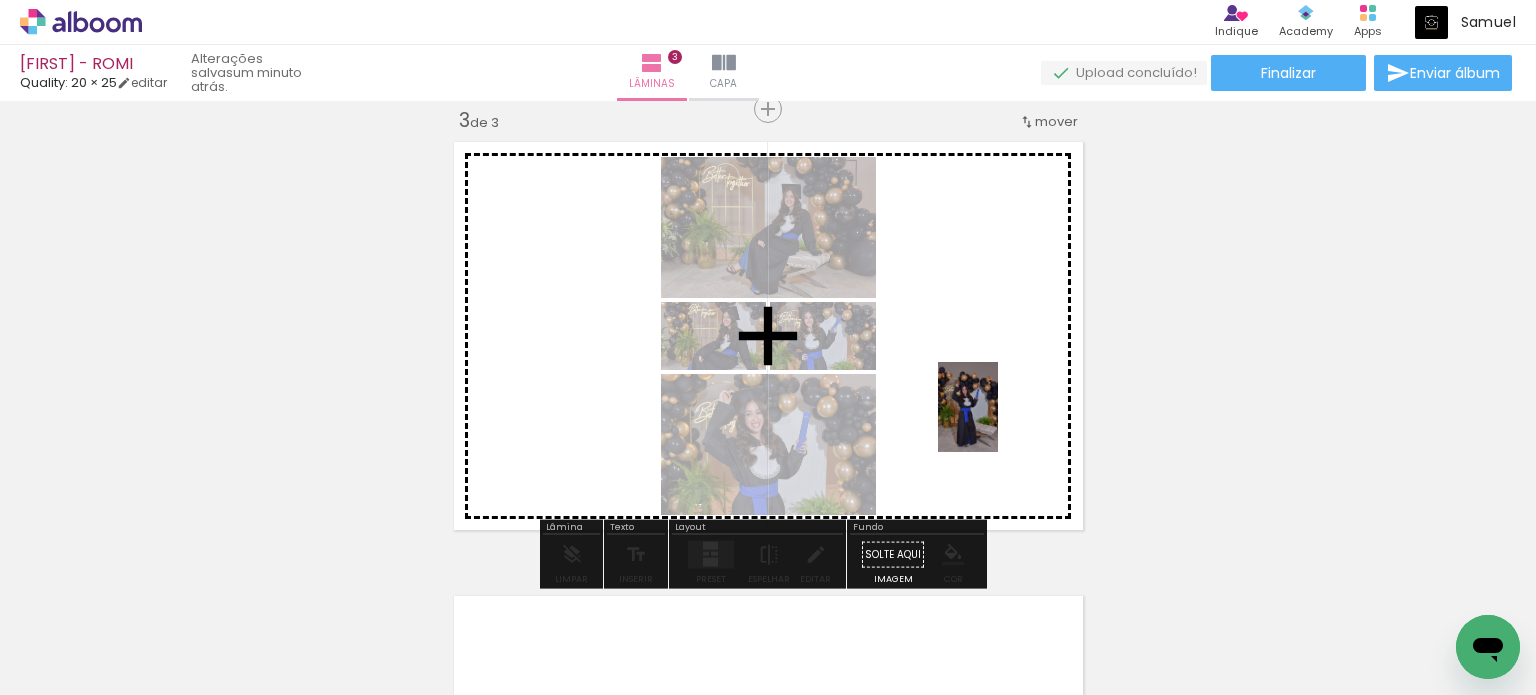 drag, startPoint x: 1310, startPoint y: 631, endPoint x: 987, endPoint y: 415, distance: 388.56787 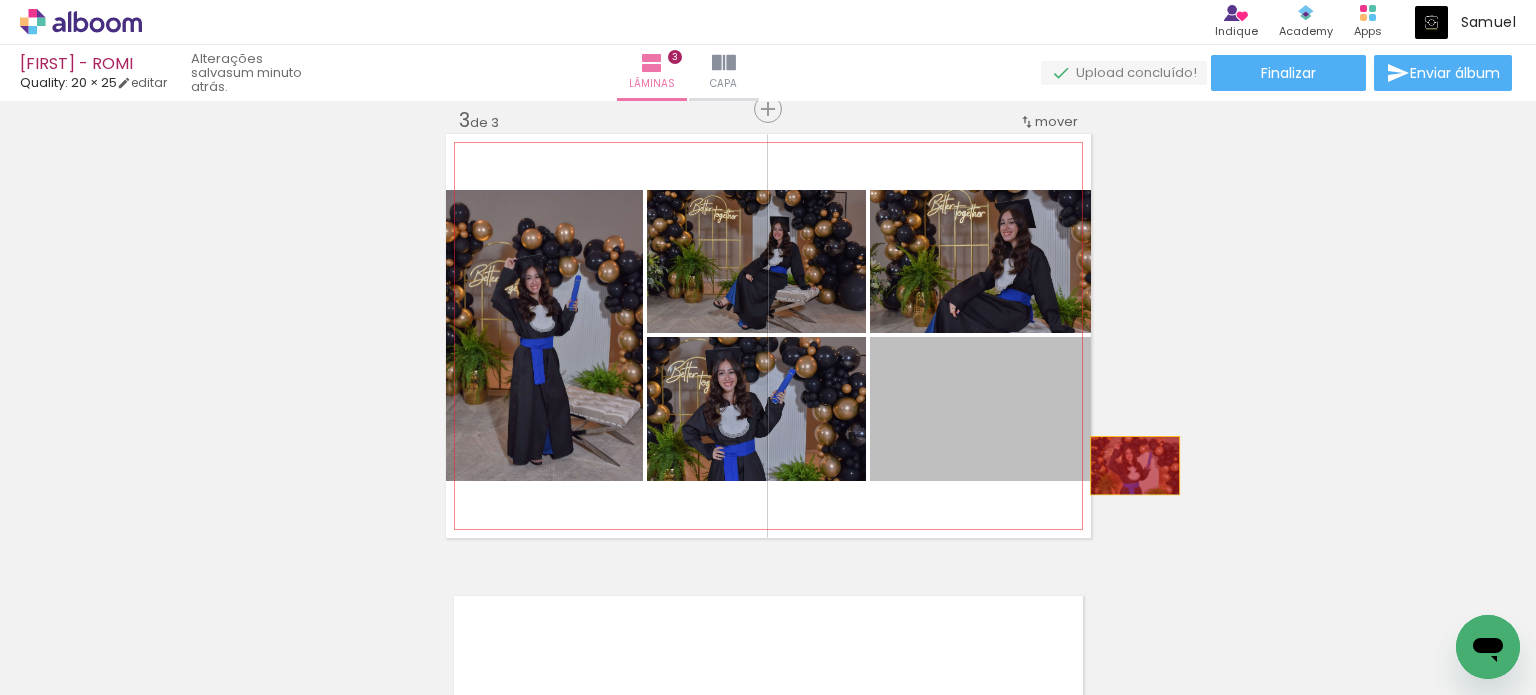 drag, startPoint x: 1029, startPoint y: 462, endPoint x: 1265, endPoint y: 464, distance: 236.00847 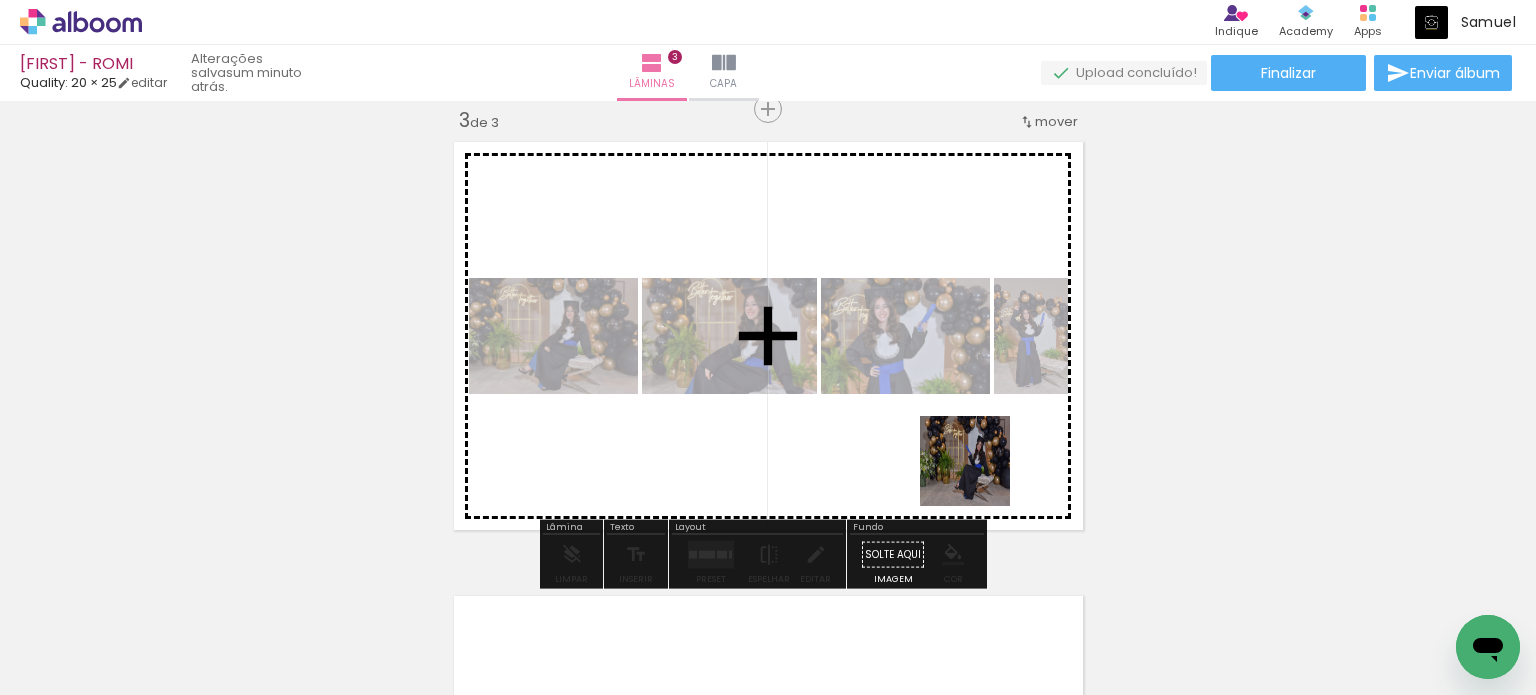 drag, startPoint x: 960, startPoint y: 635, endPoint x: 980, endPoint y: 436, distance: 200.0025 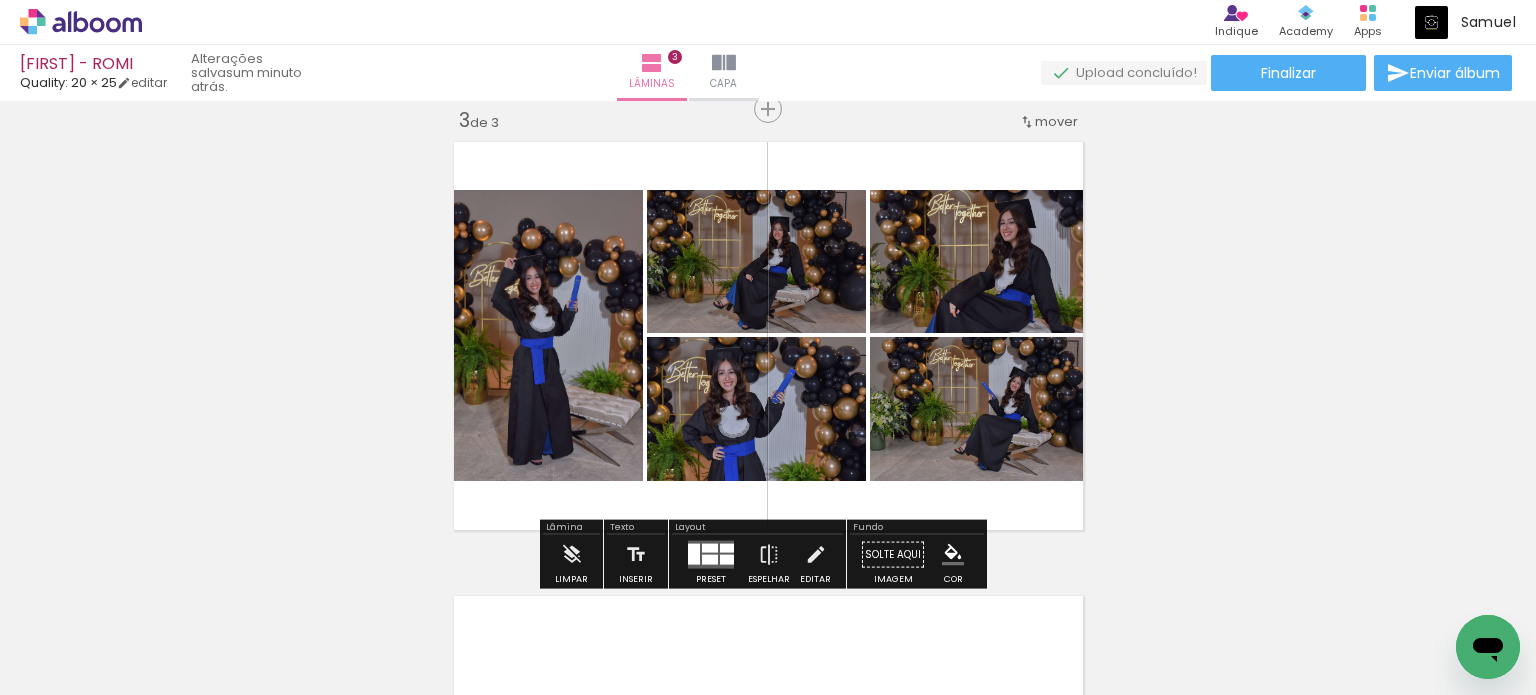 click at bounding box center (710, 548) 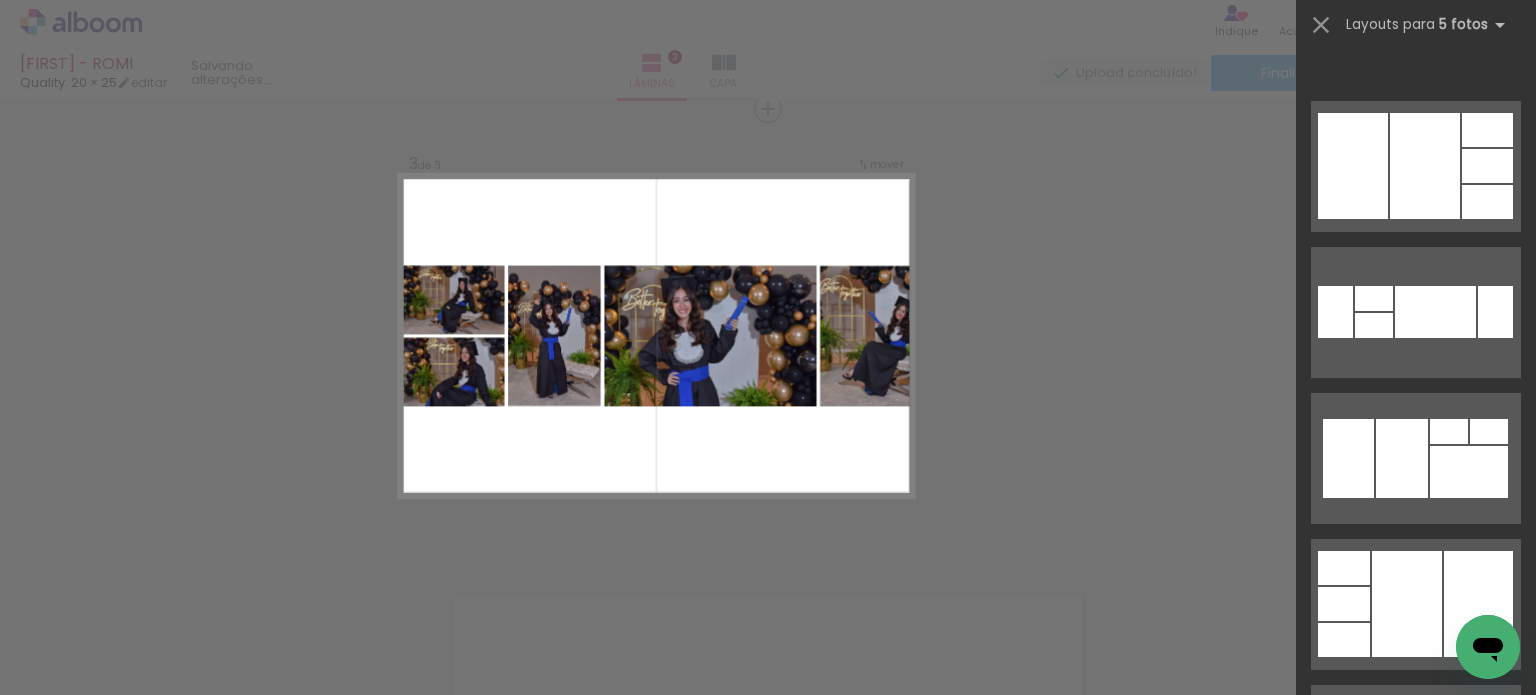 scroll, scrollTop: 21000, scrollLeft: 0, axis: vertical 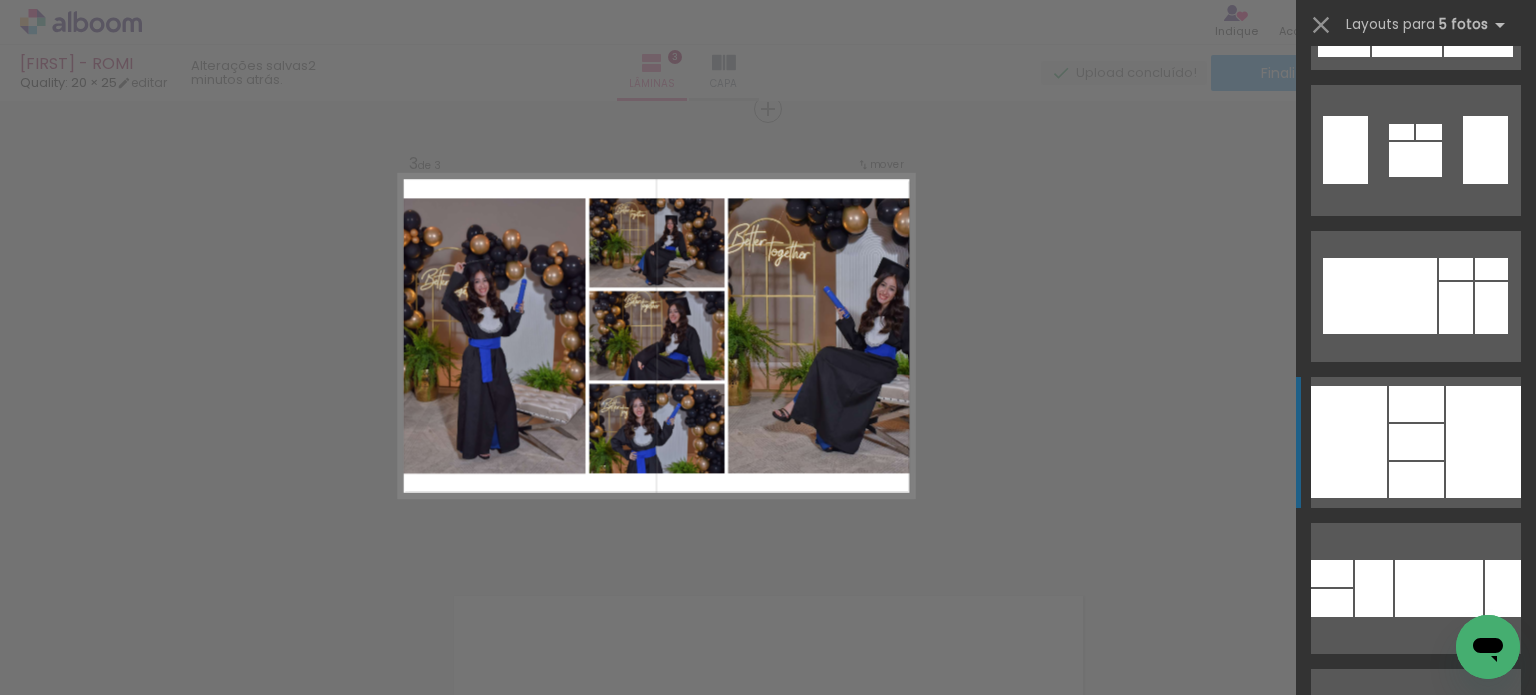 click at bounding box center [1483, 442] 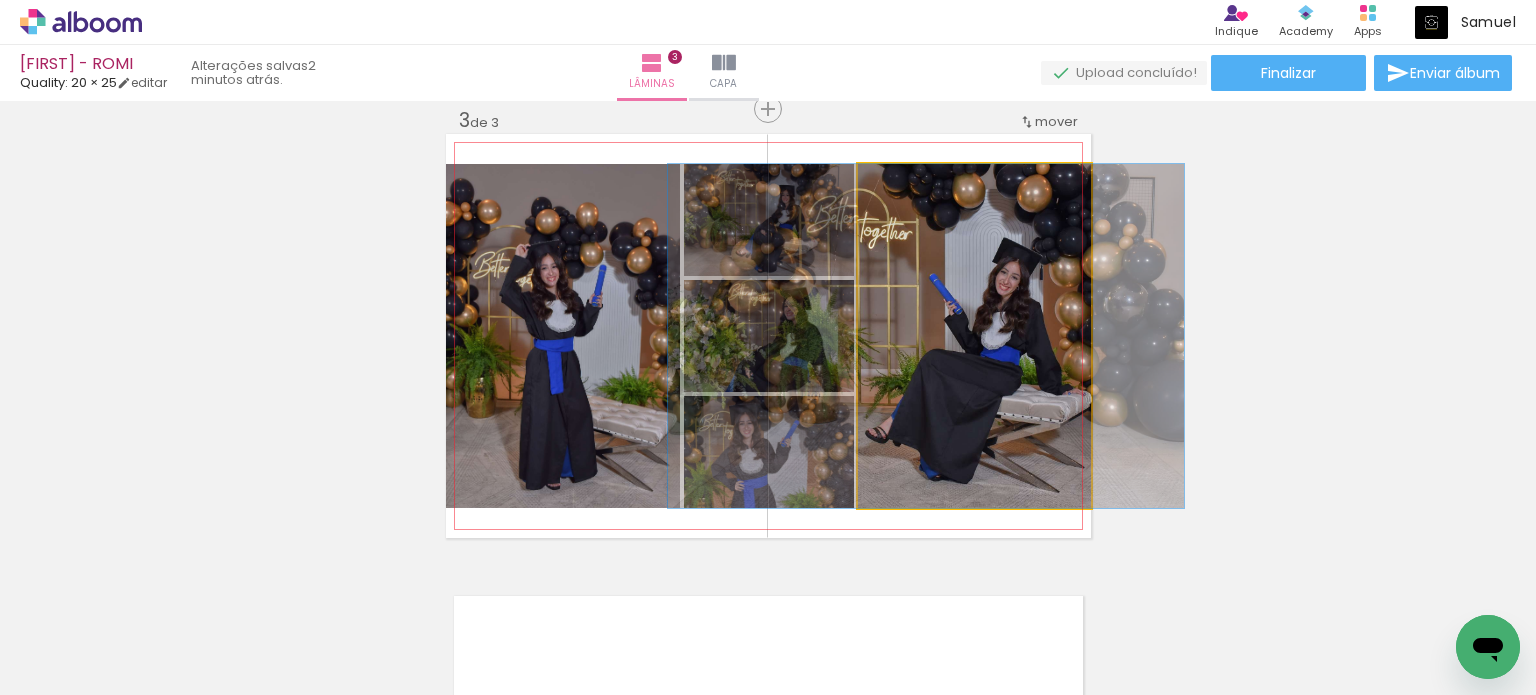drag, startPoint x: 1005, startPoint y: 375, endPoint x: 957, endPoint y: 379, distance: 48.166378 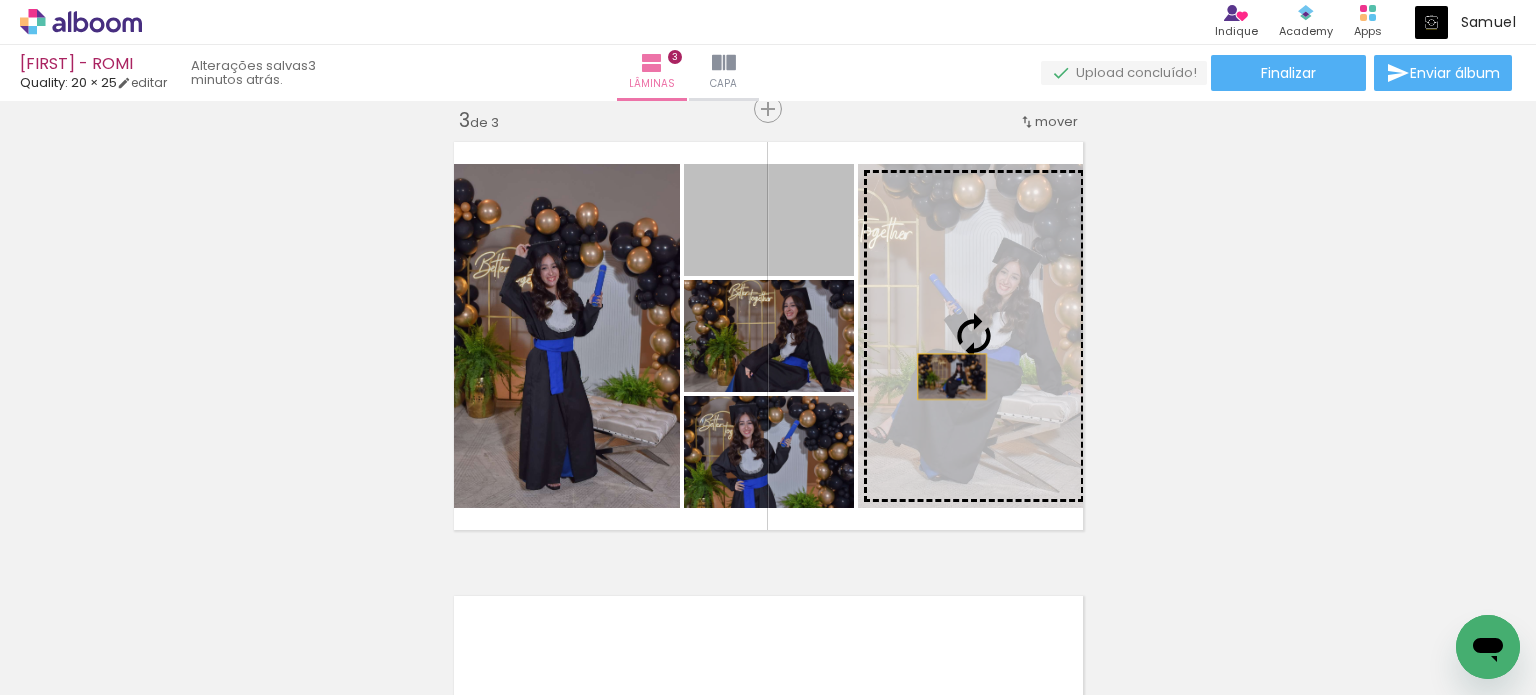 drag, startPoint x: 792, startPoint y: 237, endPoint x: 947, endPoint y: 381, distance: 211.56796 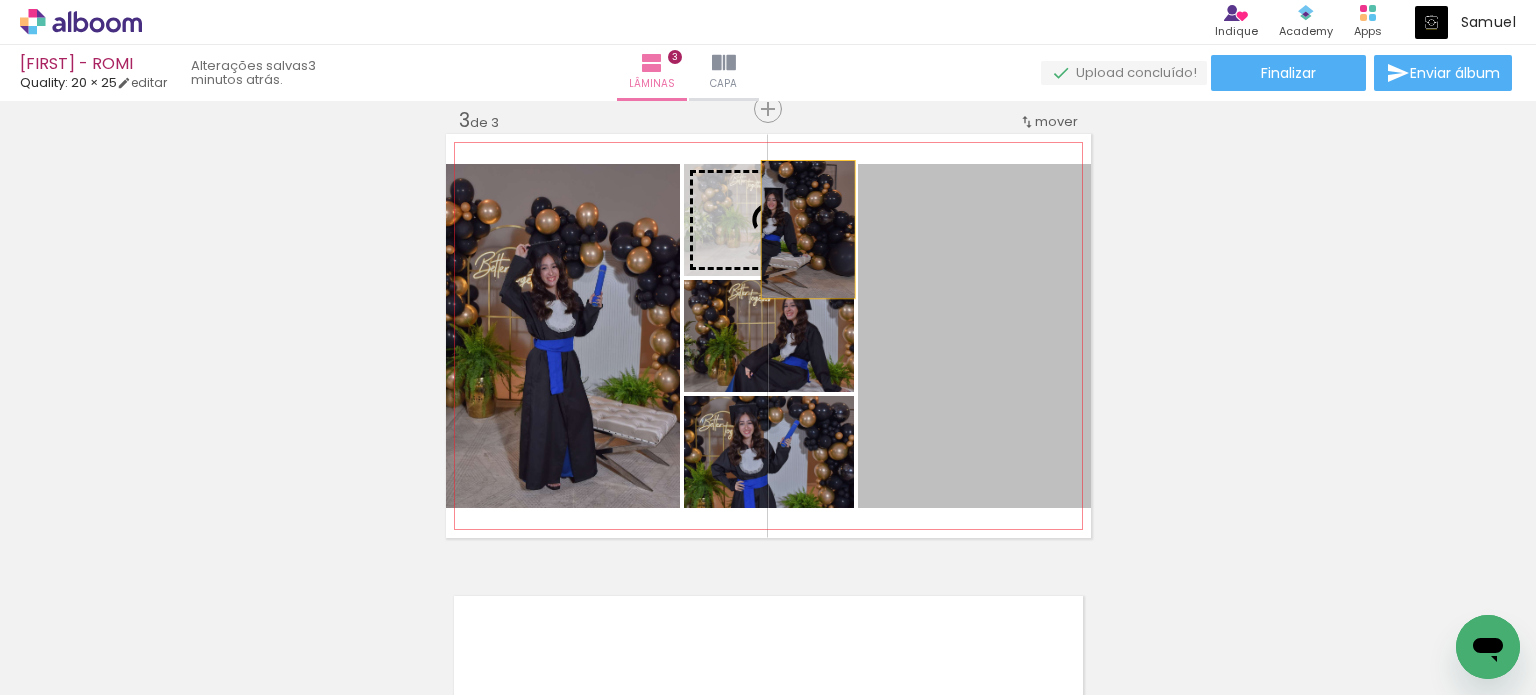 drag, startPoint x: 1011, startPoint y: 395, endPoint x: 800, endPoint y: 229, distance: 268.4716 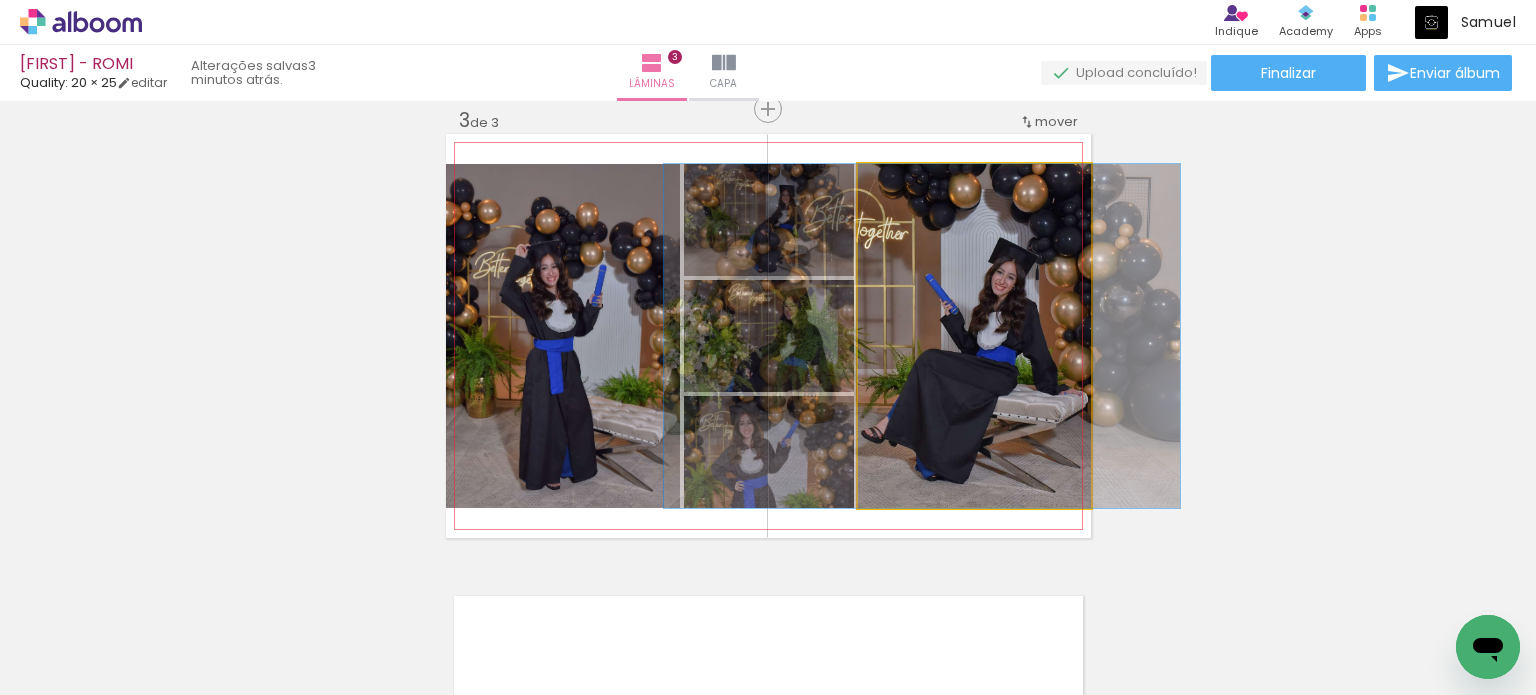 drag, startPoint x: 1010, startPoint y: 394, endPoint x: 960, endPoint y: 385, distance: 50.803543 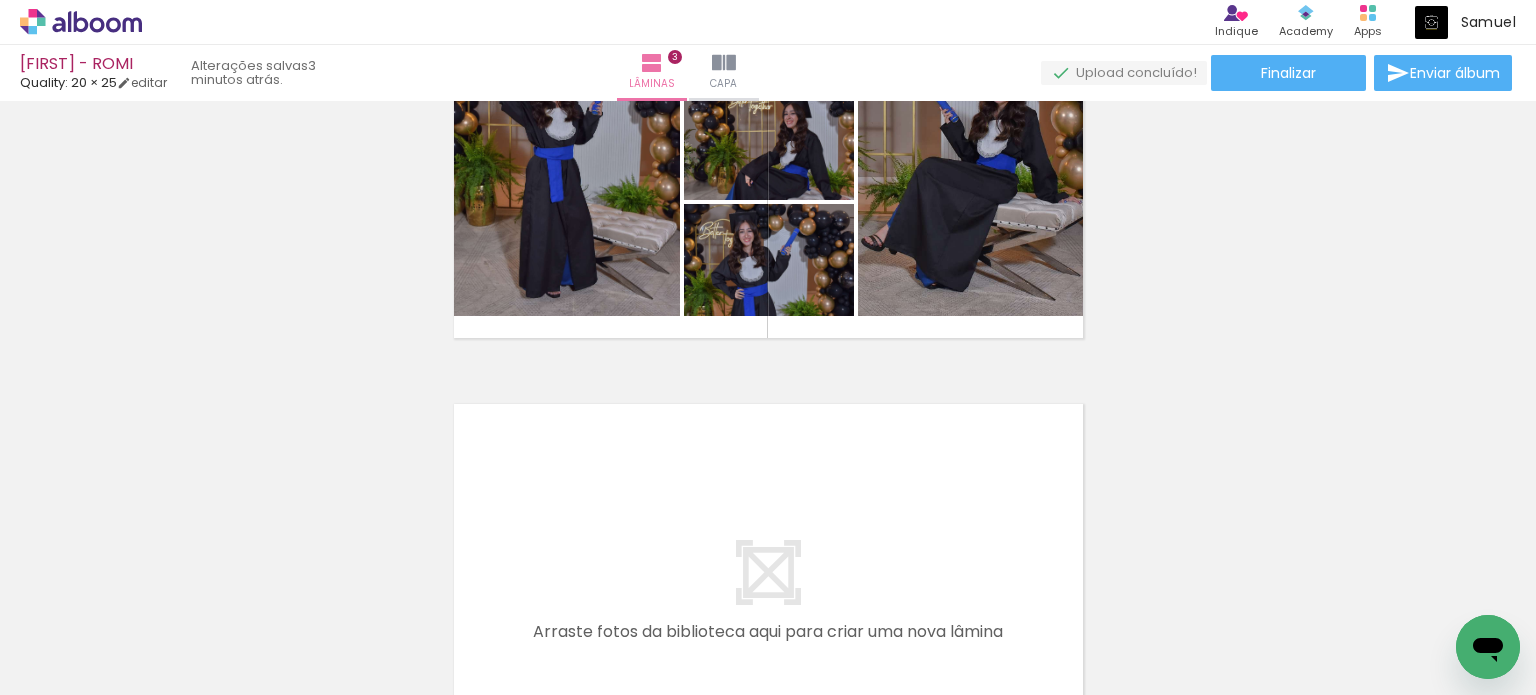 scroll, scrollTop: 1333, scrollLeft: 0, axis: vertical 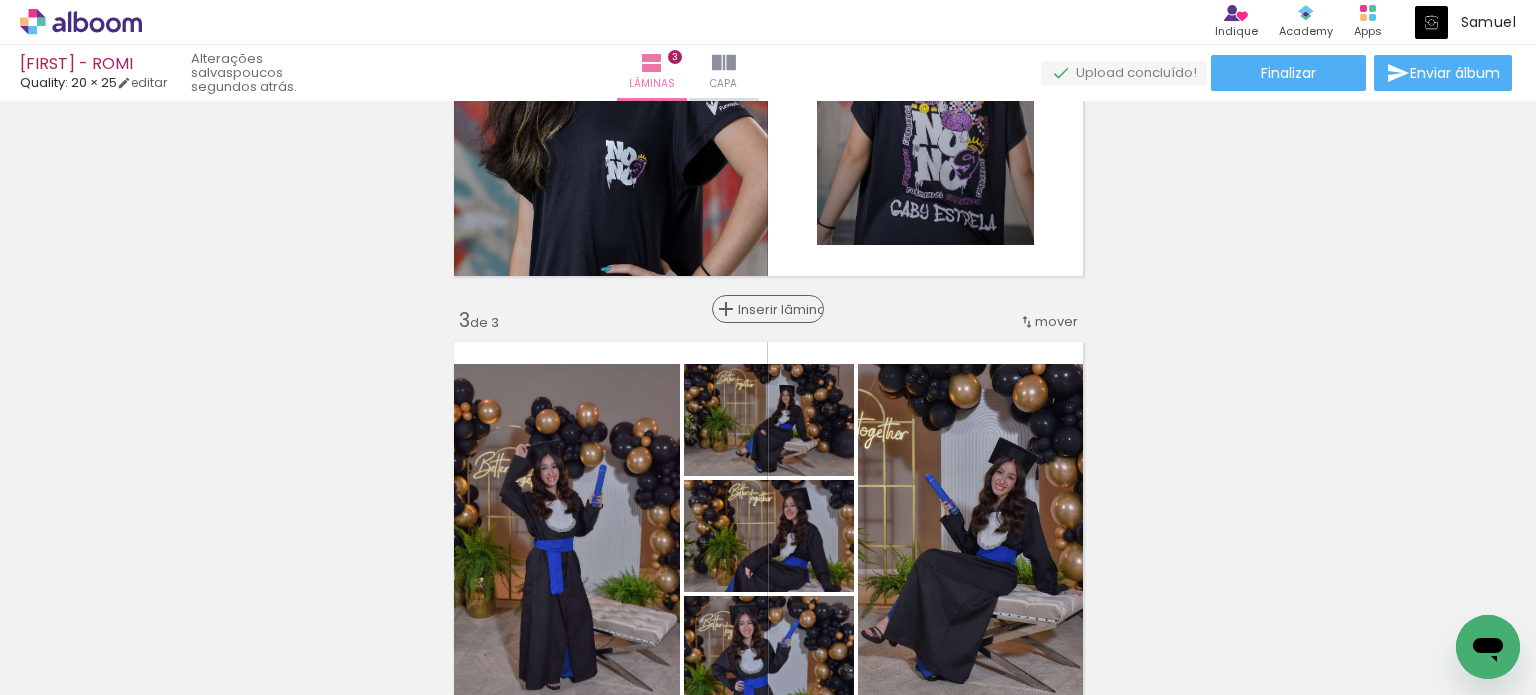 click on "Inserir lâmina" at bounding box center (777, 309) 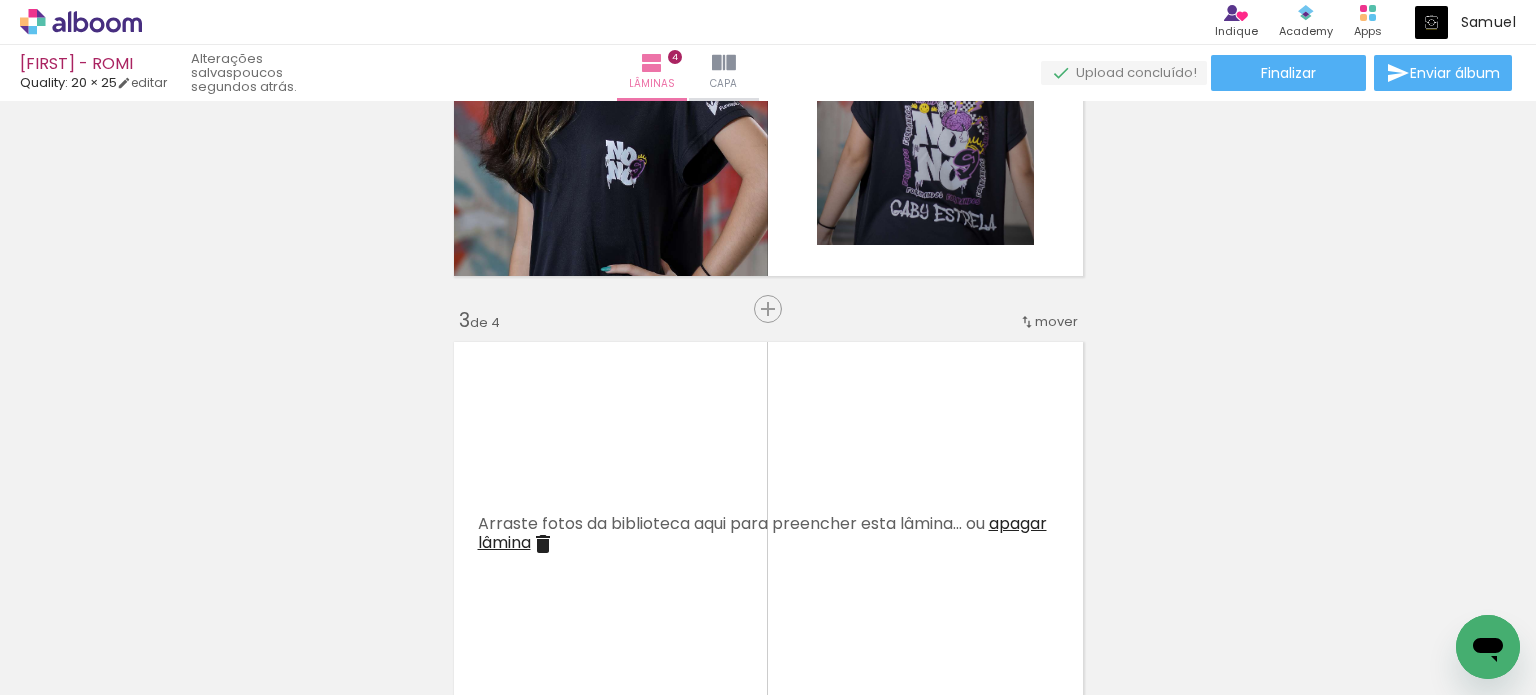 scroll, scrollTop: 0, scrollLeft: 725, axis: horizontal 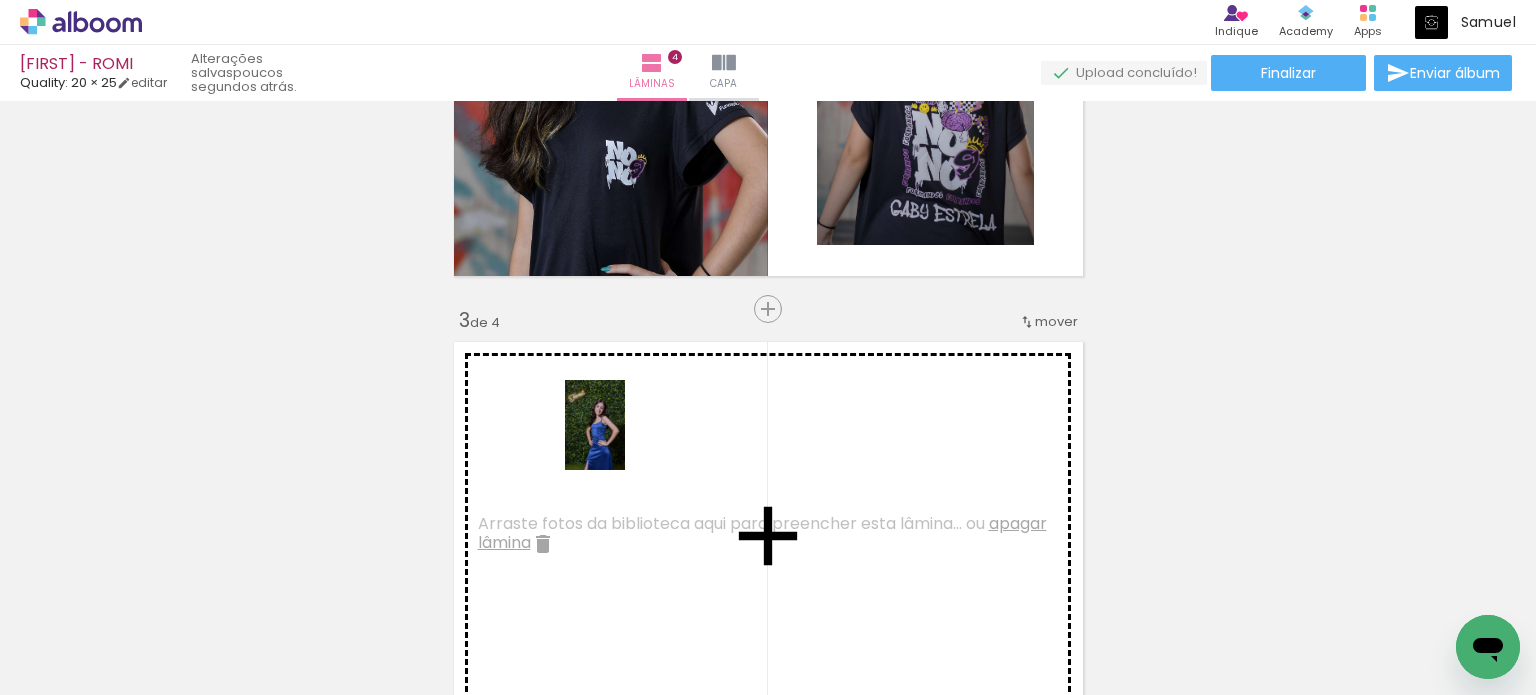 drag, startPoint x: 437, startPoint y: 599, endPoint x: 625, endPoint y: 440, distance: 246.22145 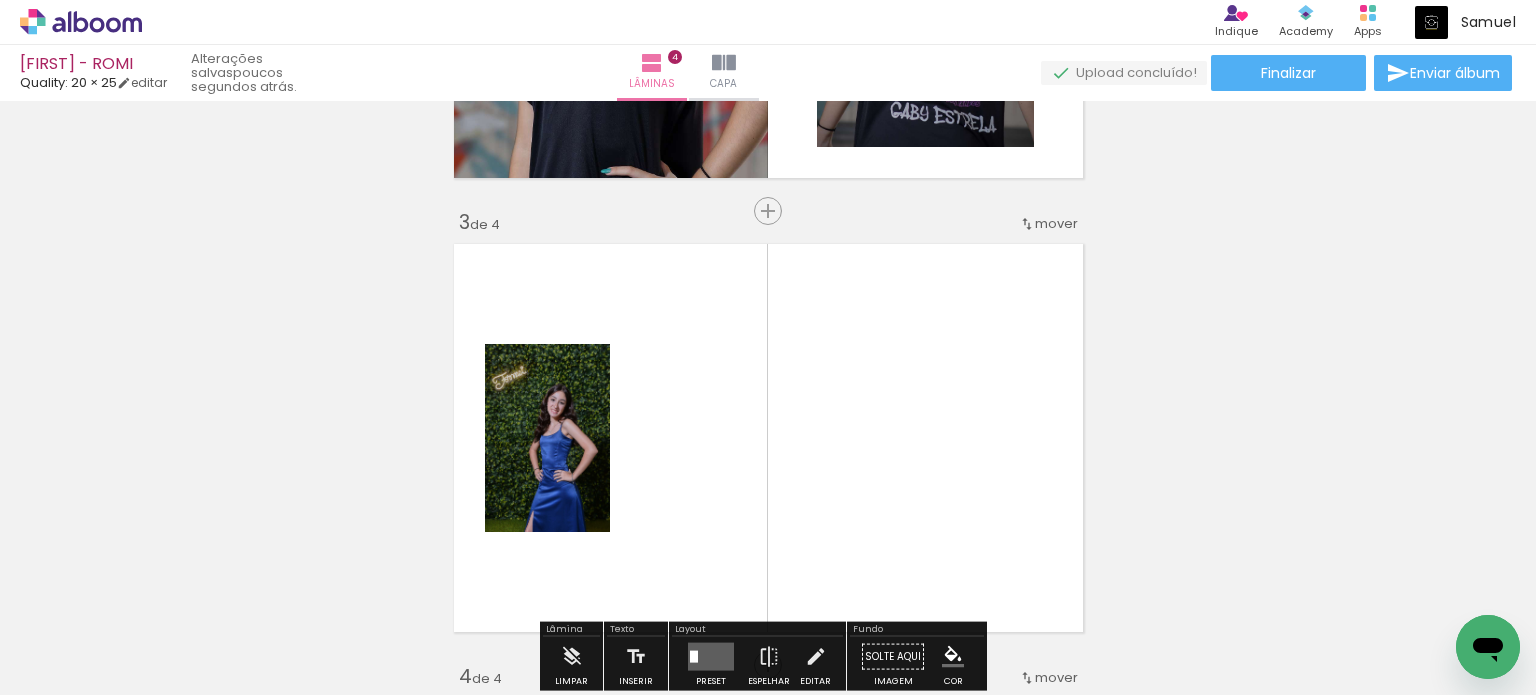 scroll, scrollTop: 833, scrollLeft: 0, axis: vertical 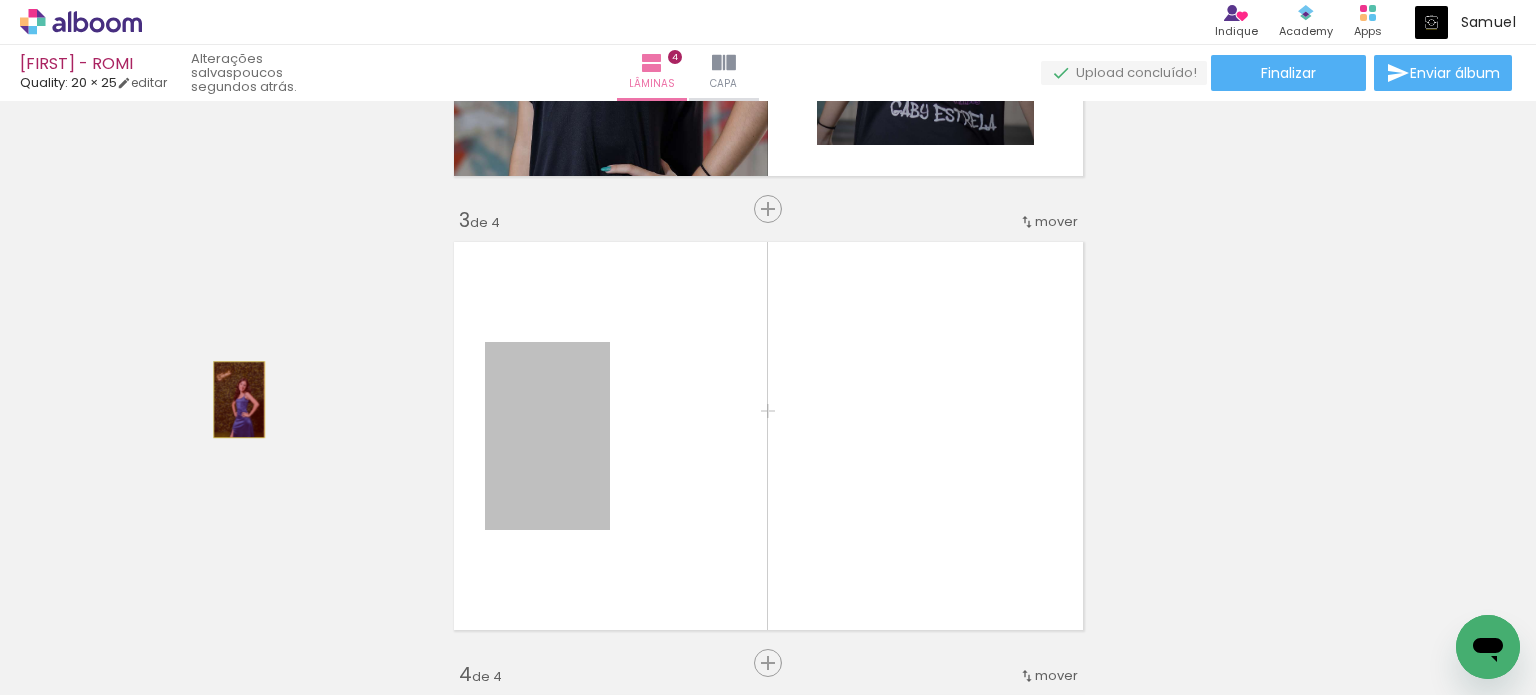drag, startPoint x: 544, startPoint y: 475, endPoint x: 230, endPoint y: 399, distance: 323.06656 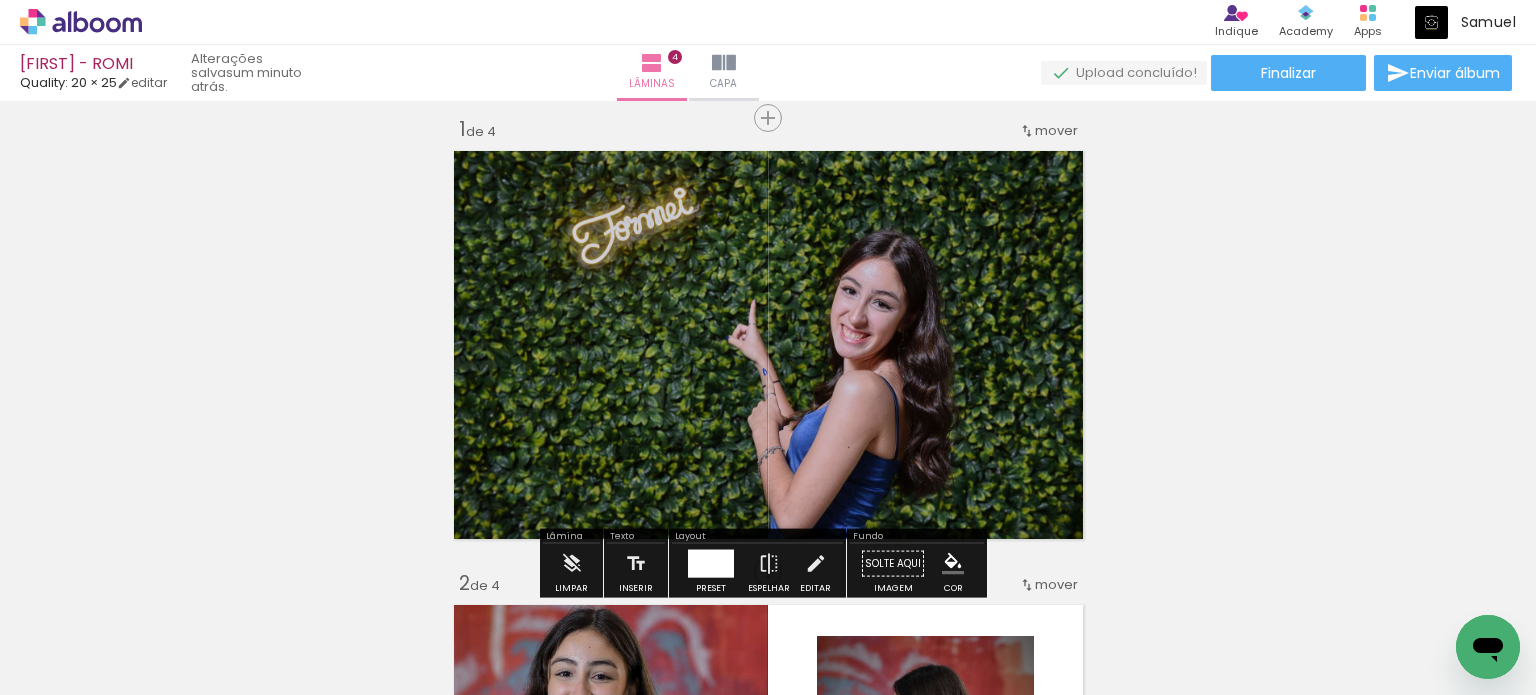scroll, scrollTop: 0, scrollLeft: 0, axis: both 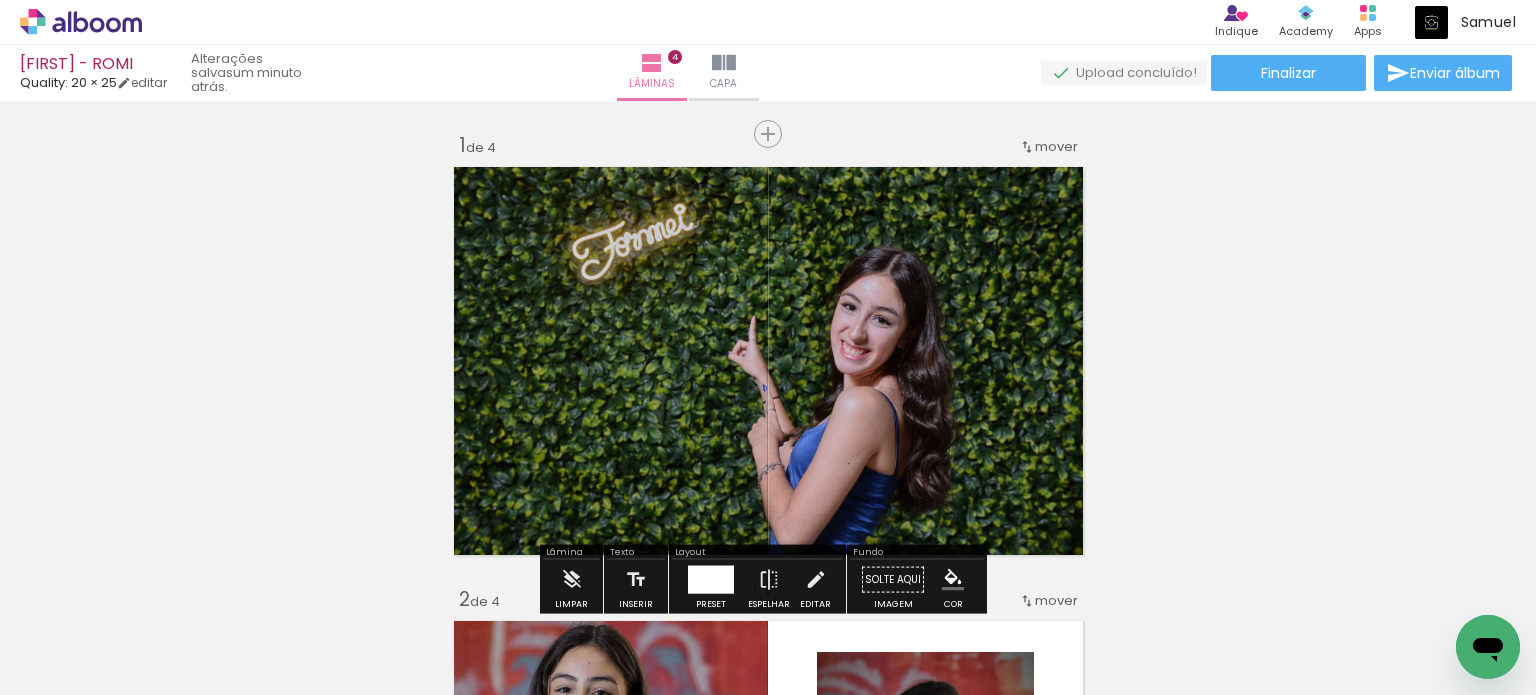 click on "mover" at bounding box center [1056, 146] 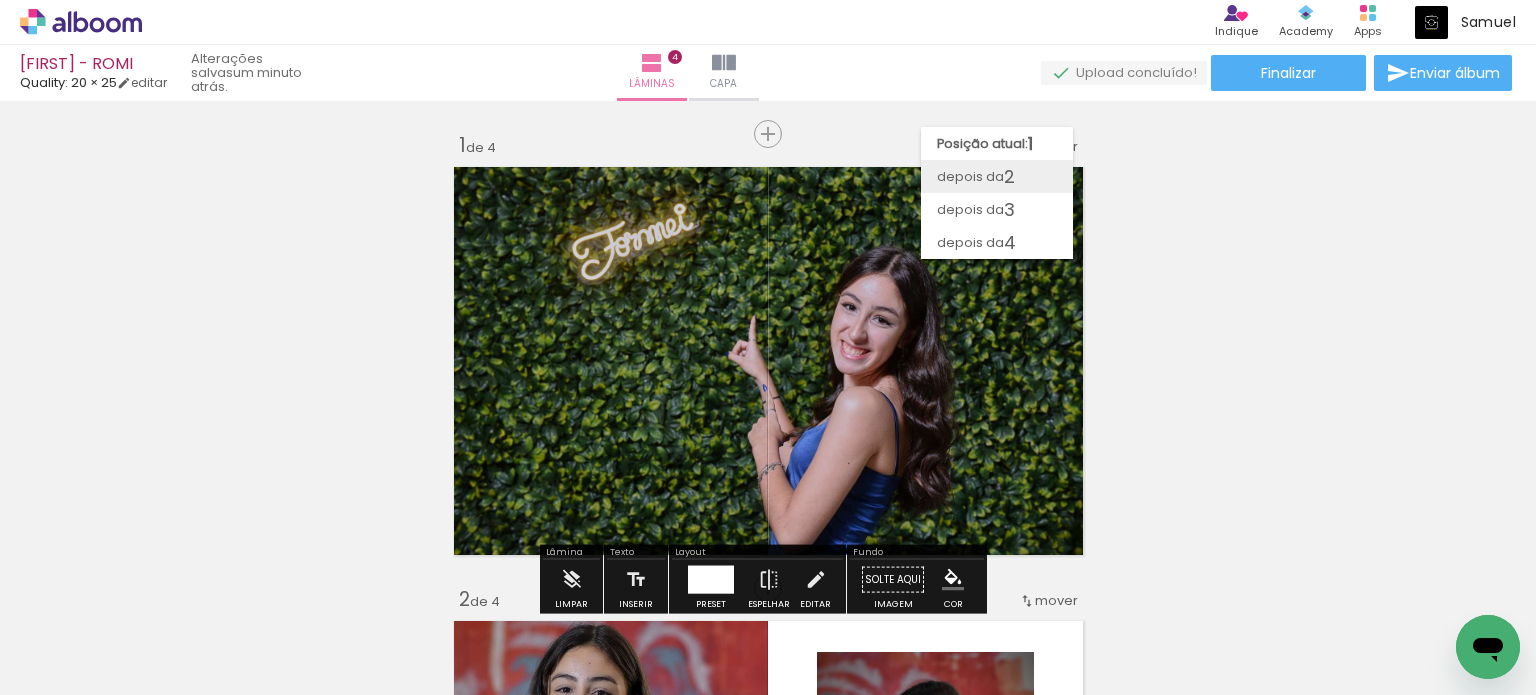 click on "2" at bounding box center [1009, 176] 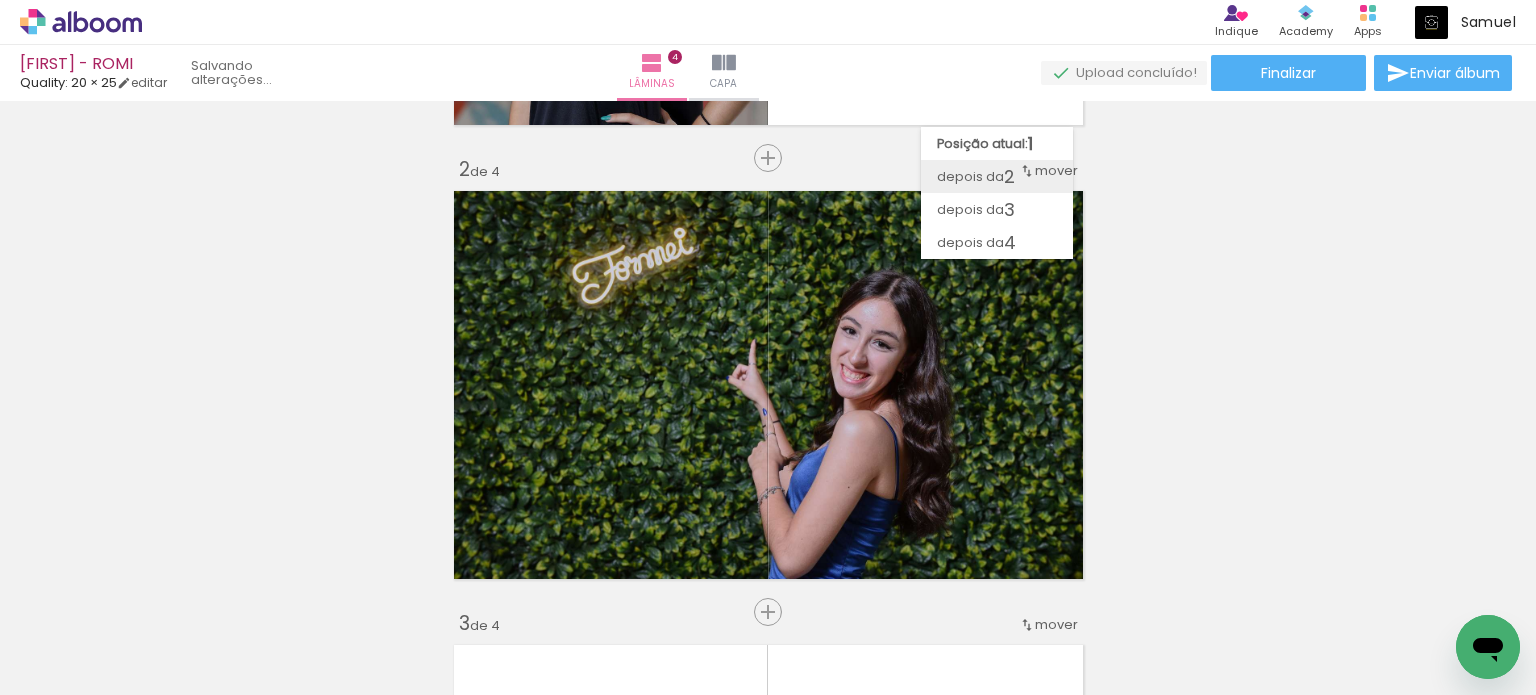 scroll, scrollTop: 479, scrollLeft: 0, axis: vertical 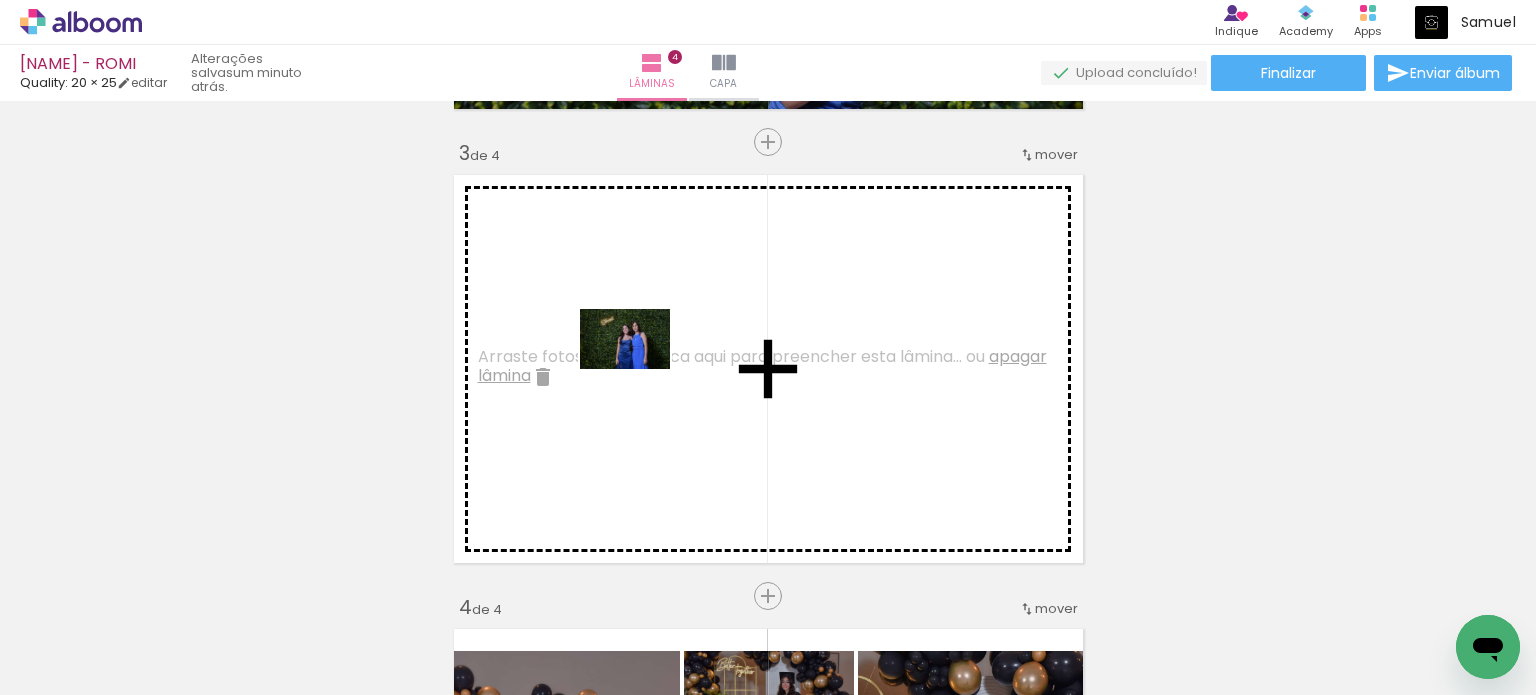 drag, startPoint x: 646, startPoint y: 610, endPoint x: 640, endPoint y: 369, distance: 241.07468 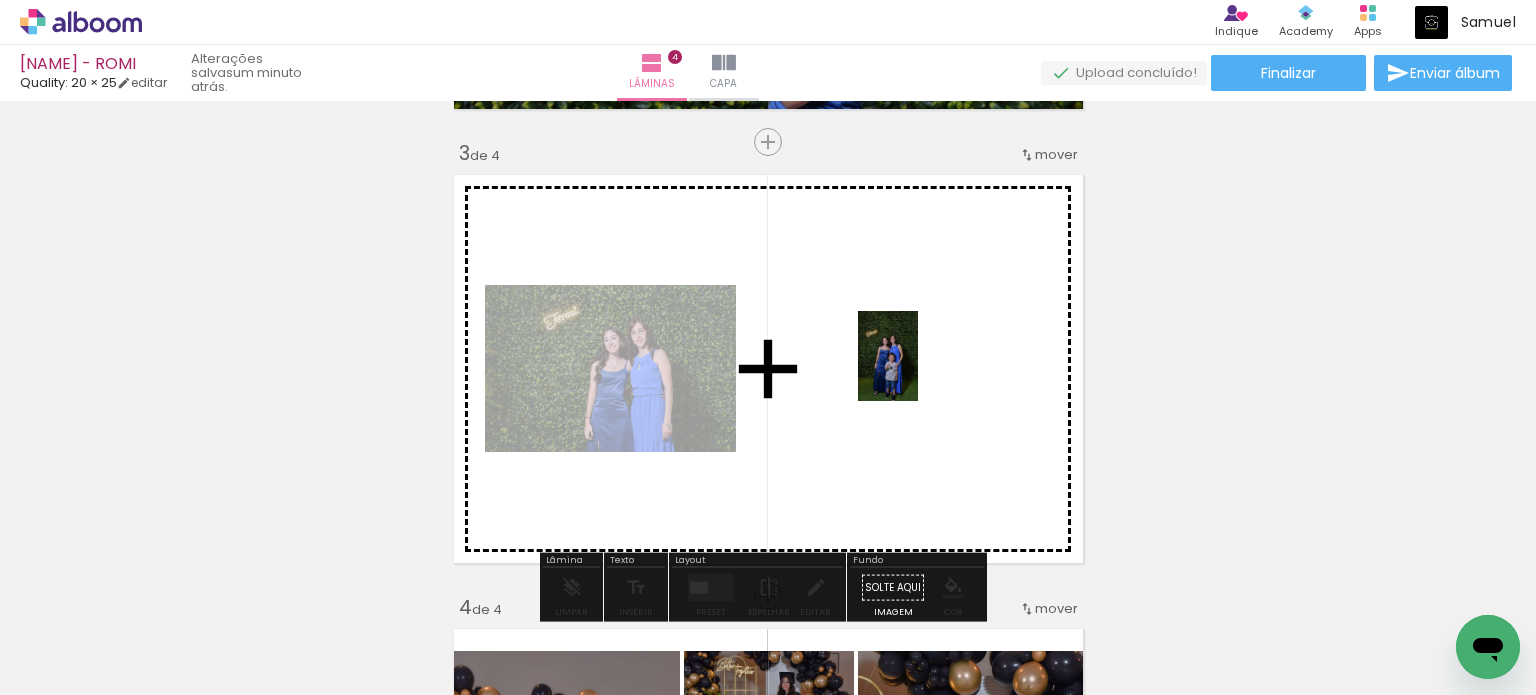 drag, startPoint x: 749, startPoint y: 631, endPoint x: 918, endPoint y: 371, distance: 310.09836 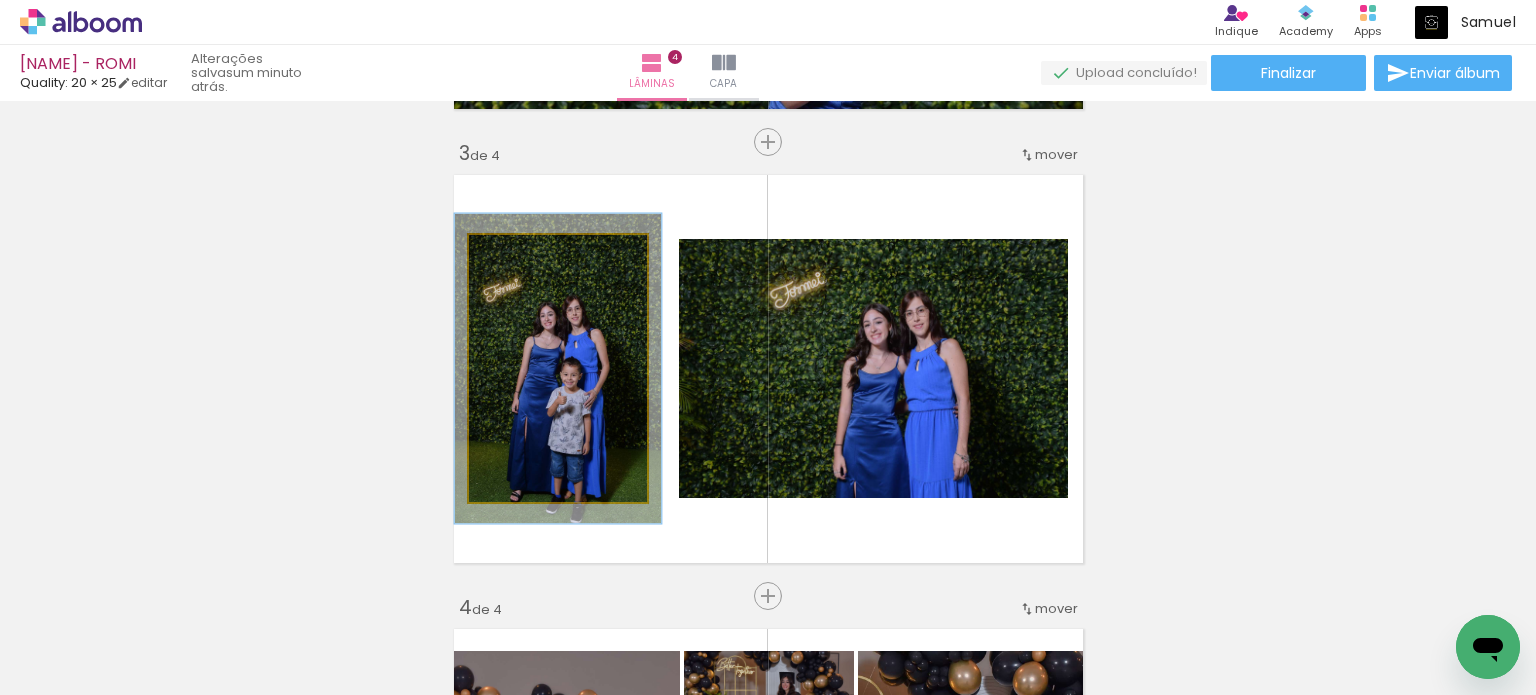 type on "116" 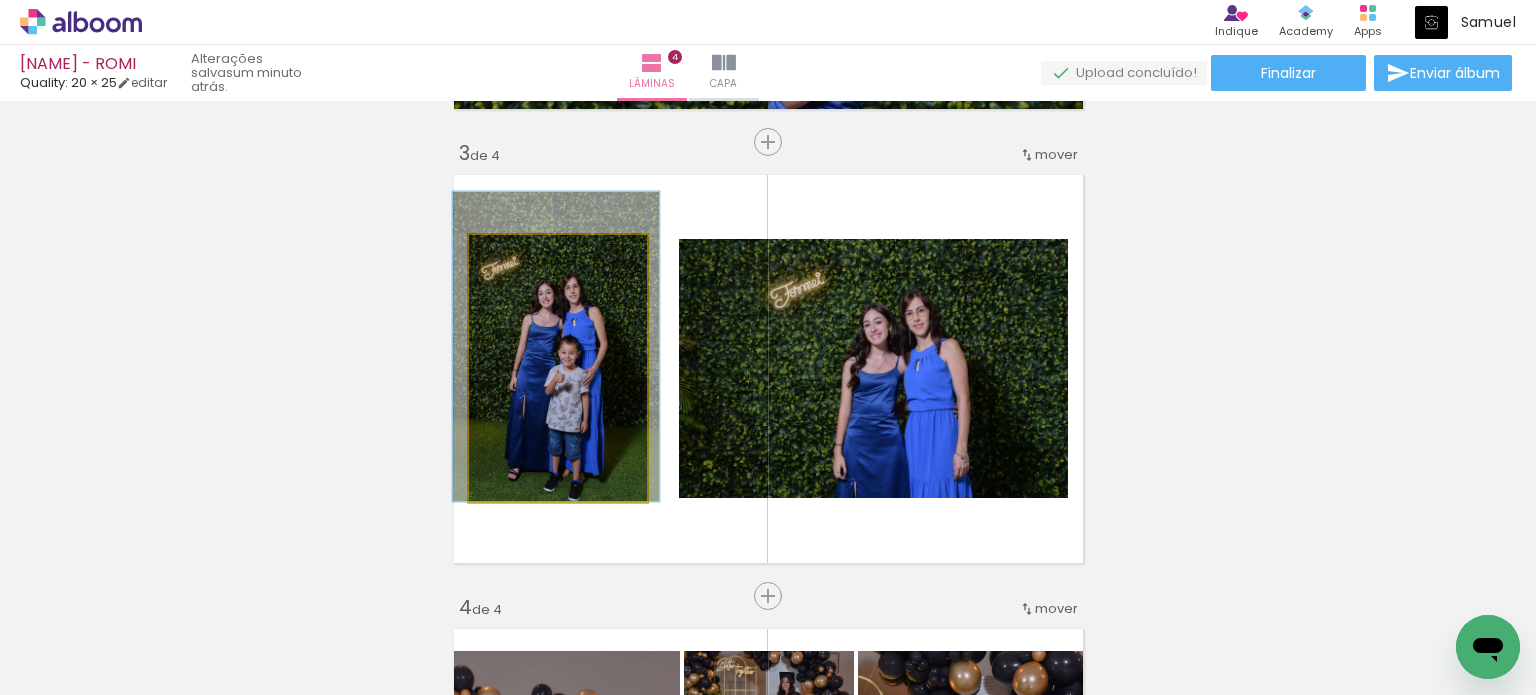 drag, startPoint x: 553, startPoint y: 420, endPoint x: 552, endPoint y: 366, distance: 54.00926 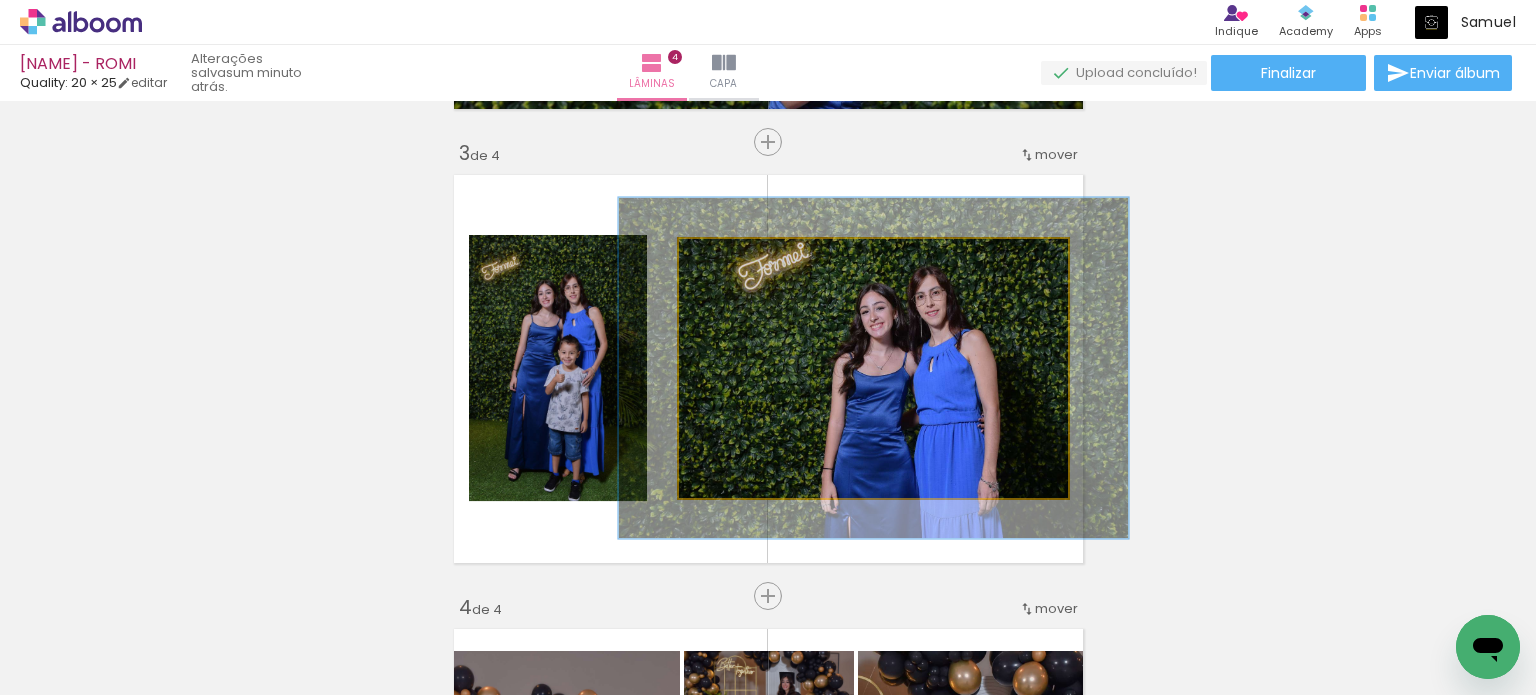 drag, startPoint x: 728, startPoint y: 259, endPoint x: 750, endPoint y: 274, distance: 26.627054 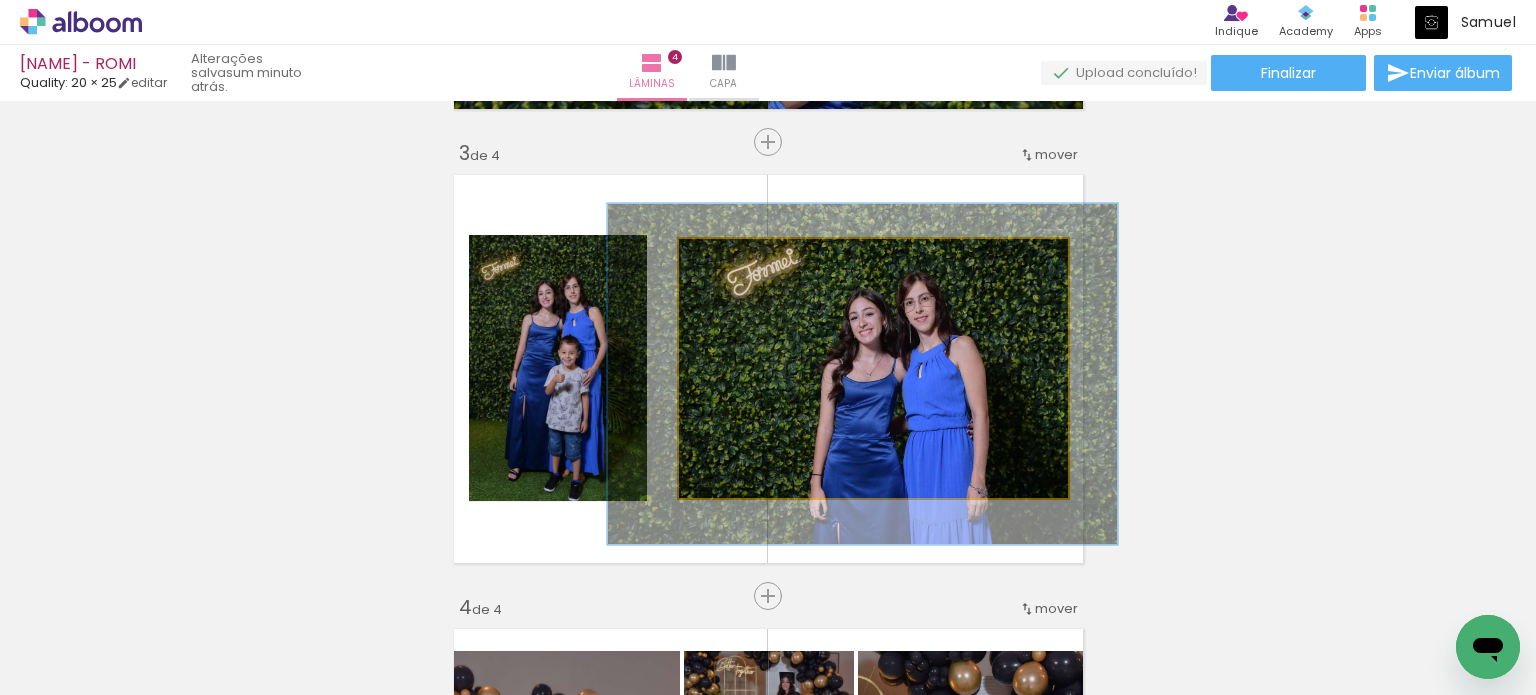 drag, startPoint x: 904, startPoint y: 349, endPoint x: 893, endPoint y: 355, distance: 12.529964 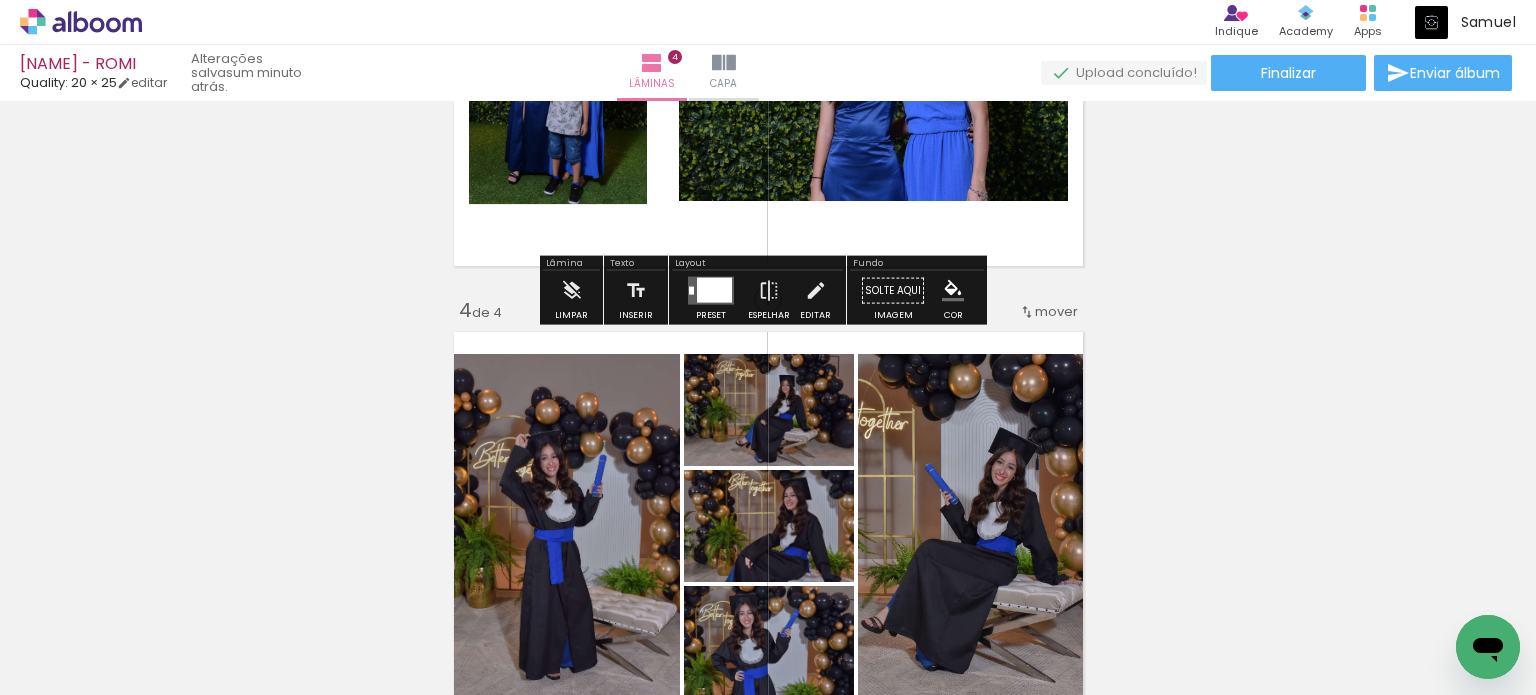 scroll, scrollTop: 1200, scrollLeft: 0, axis: vertical 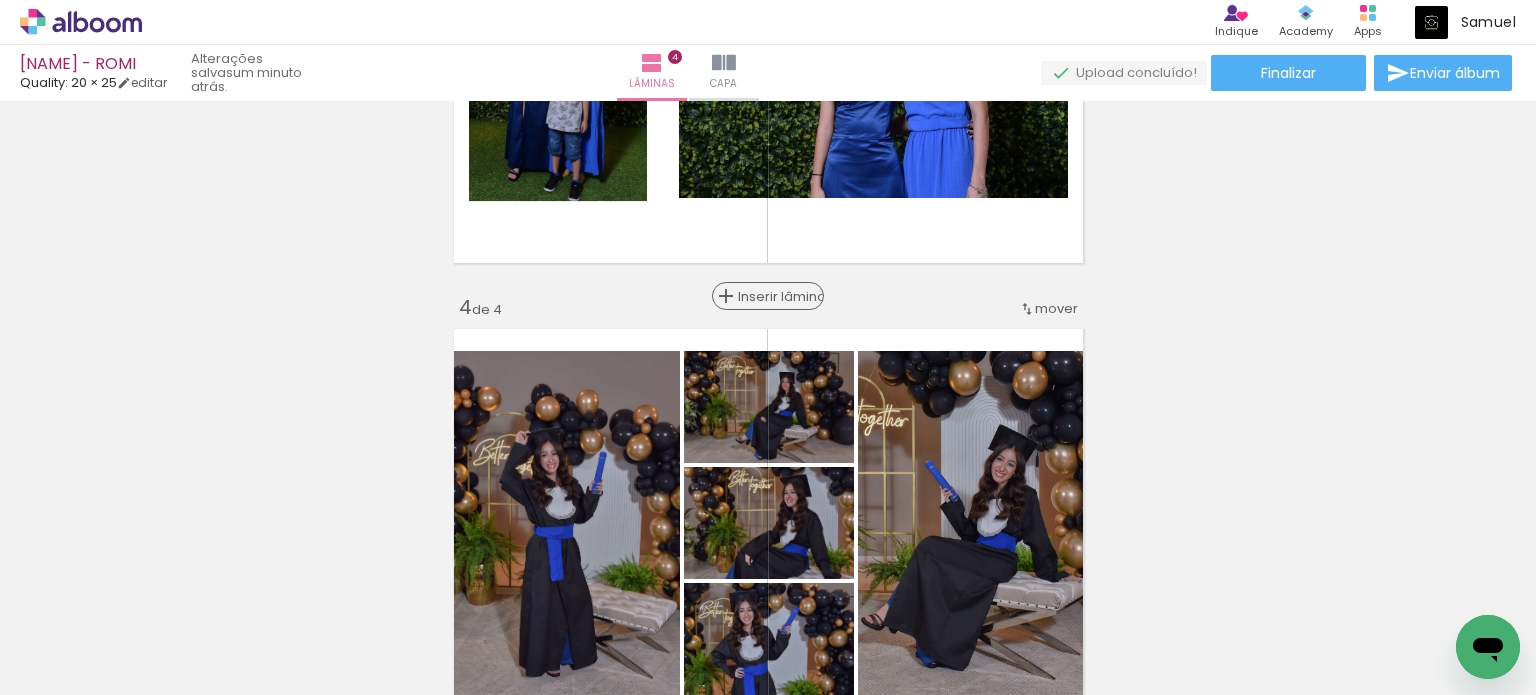 click on "Inserir lâmina" at bounding box center (777, 296) 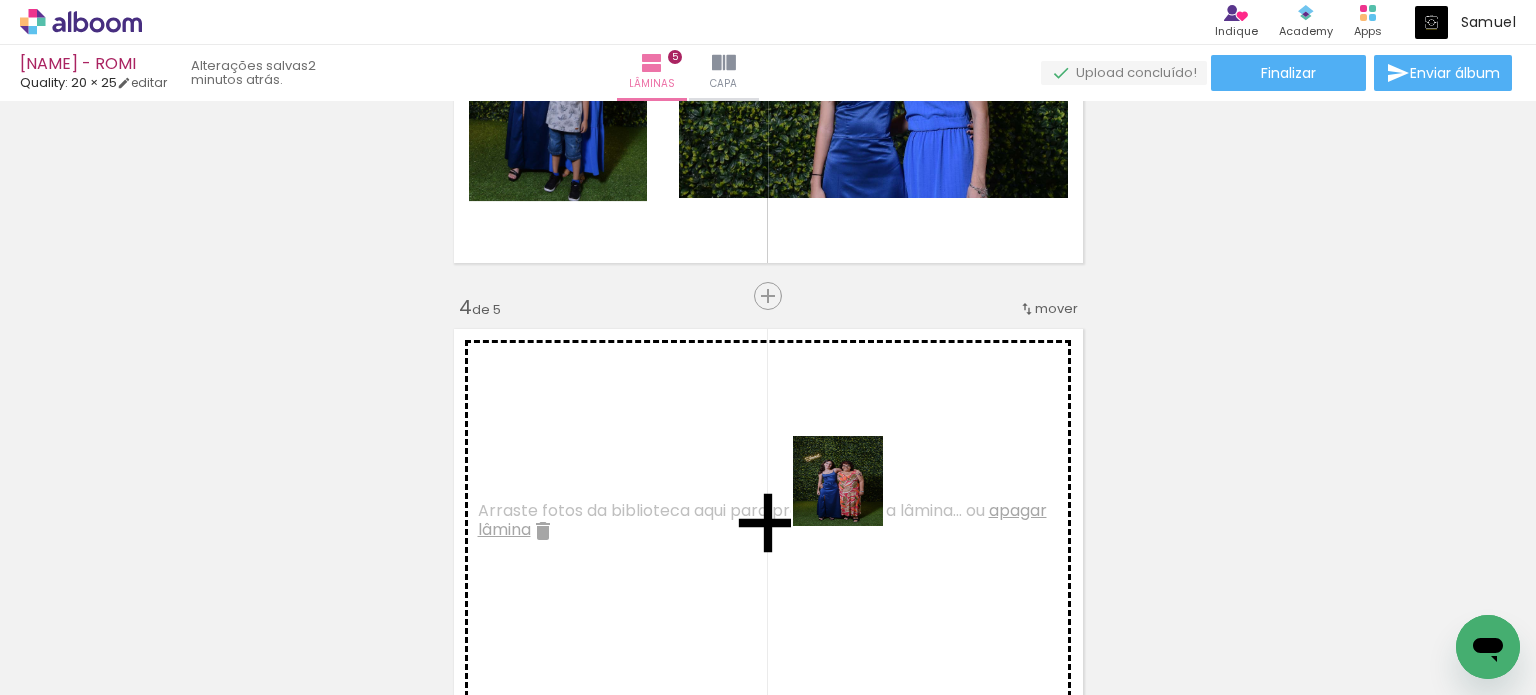 drag, startPoint x: 852, startPoint y: 630, endPoint x: 853, endPoint y: 434, distance: 196.00255 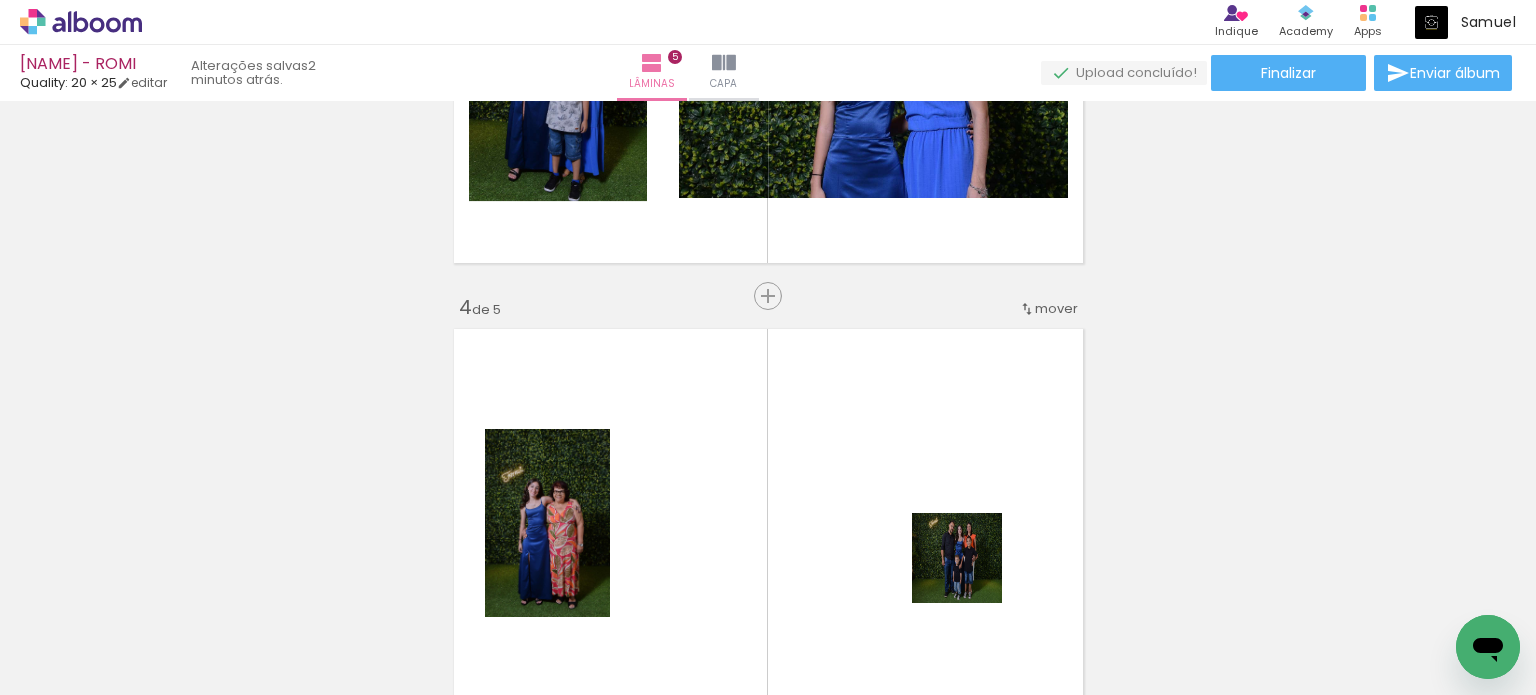 drag, startPoint x: 979, startPoint y: 635, endPoint x: 945, endPoint y: 468, distance: 170.42593 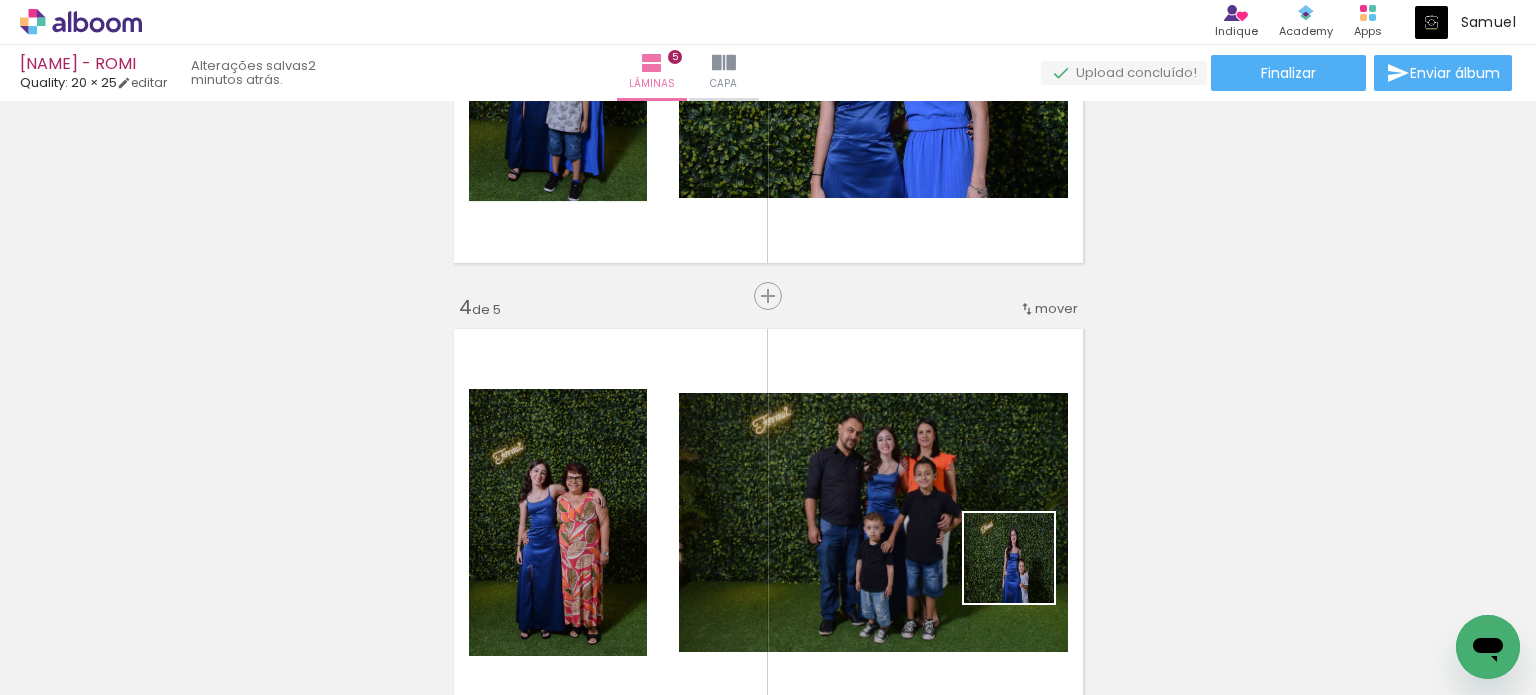 drag, startPoint x: 1024, startPoint y: 573, endPoint x: 938, endPoint y: 470, distance: 134.18271 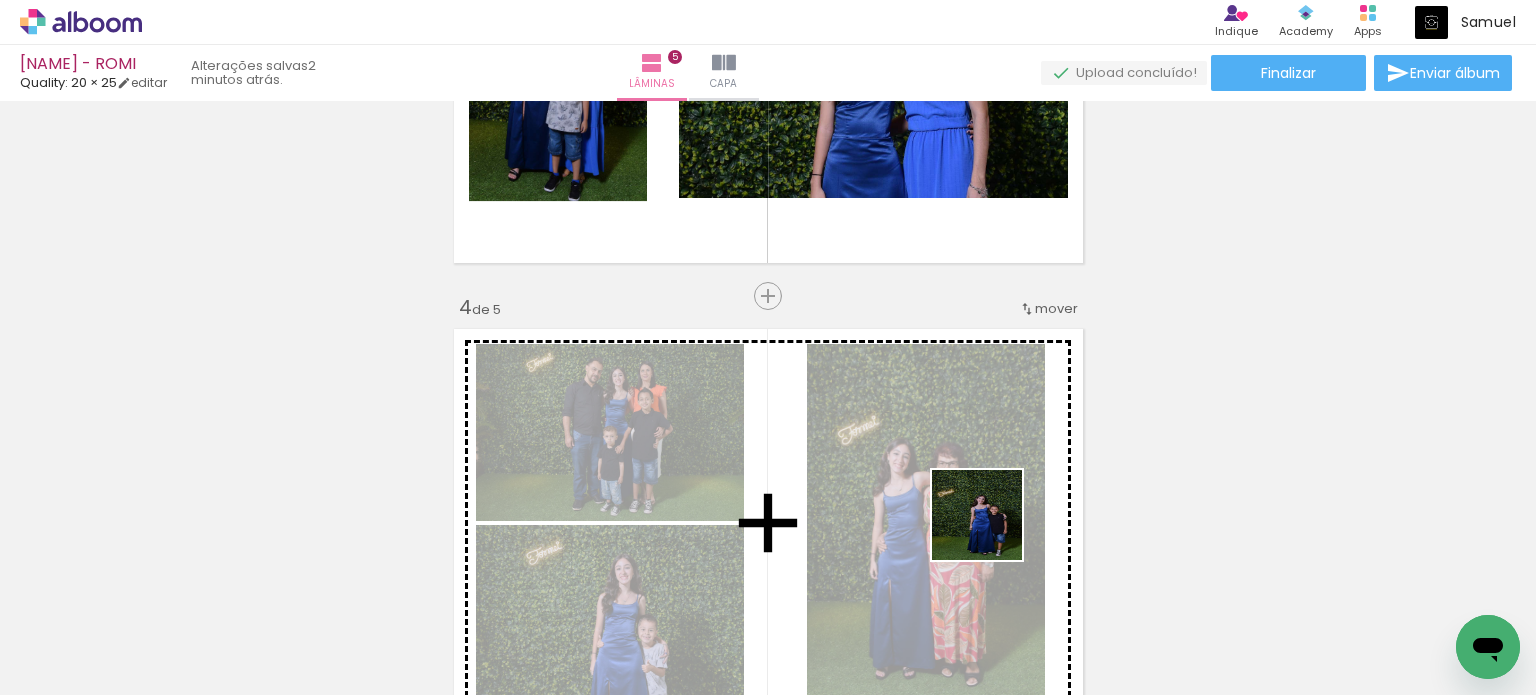 drag, startPoint x: 1059, startPoint y: 541, endPoint x: 976, endPoint y: 528, distance: 84.0119 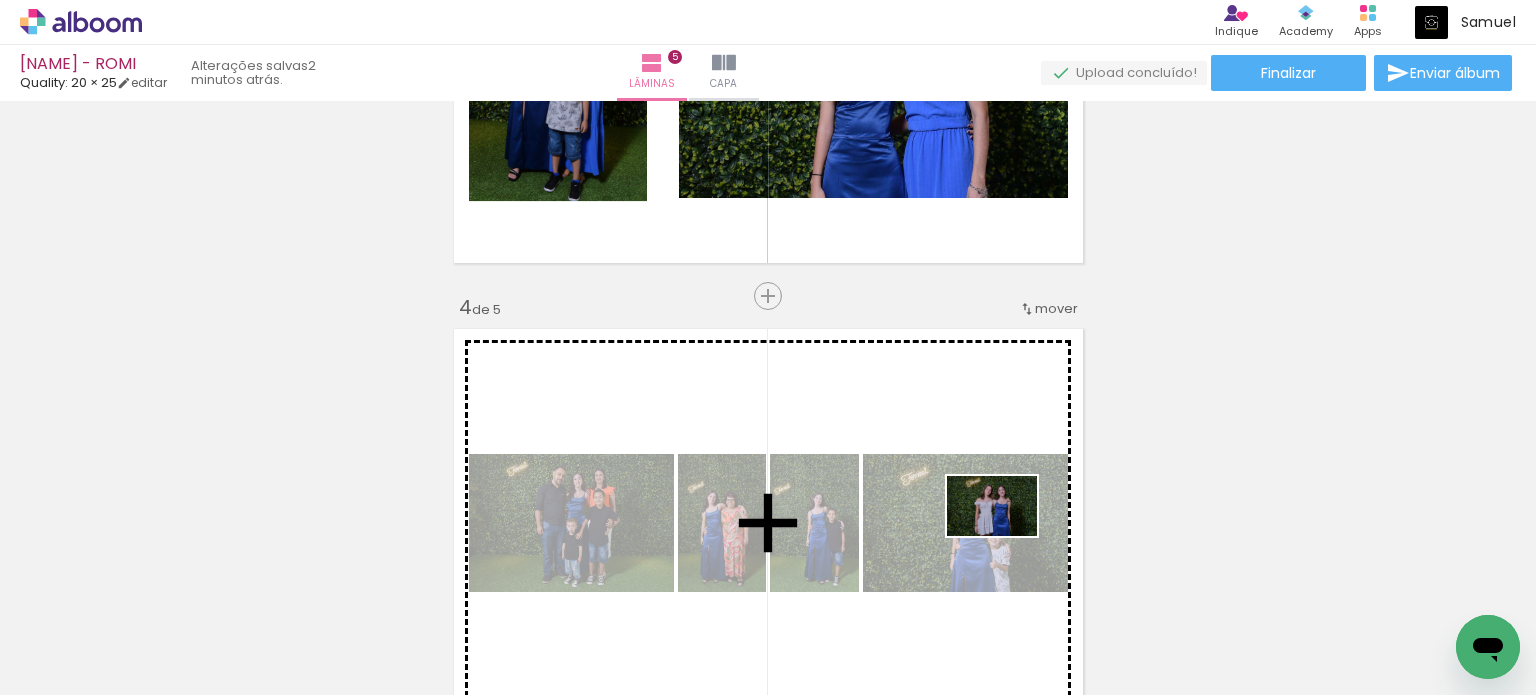 drag, startPoint x: 1320, startPoint y: 644, endPoint x: 1002, endPoint y: 532, distance: 337.14685 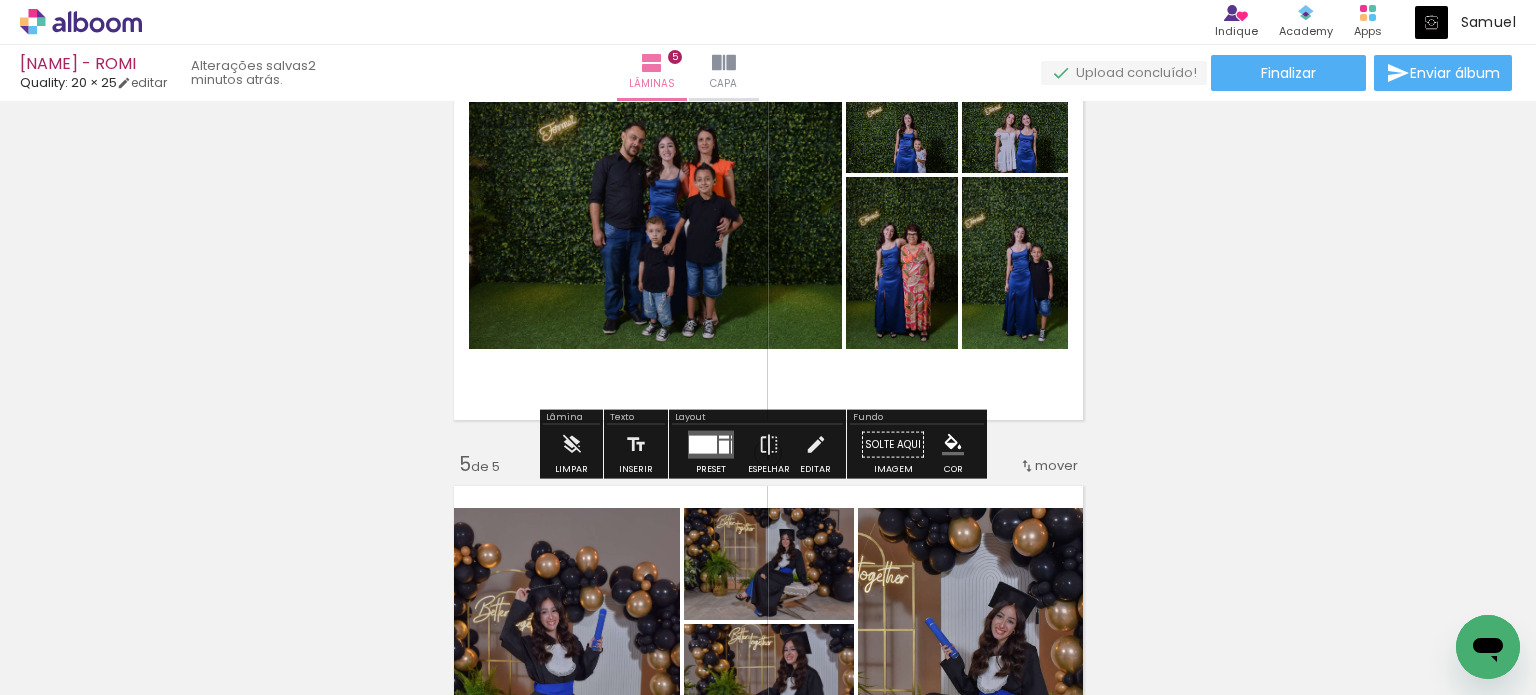 scroll, scrollTop: 1500, scrollLeft: 0, axis: vertical 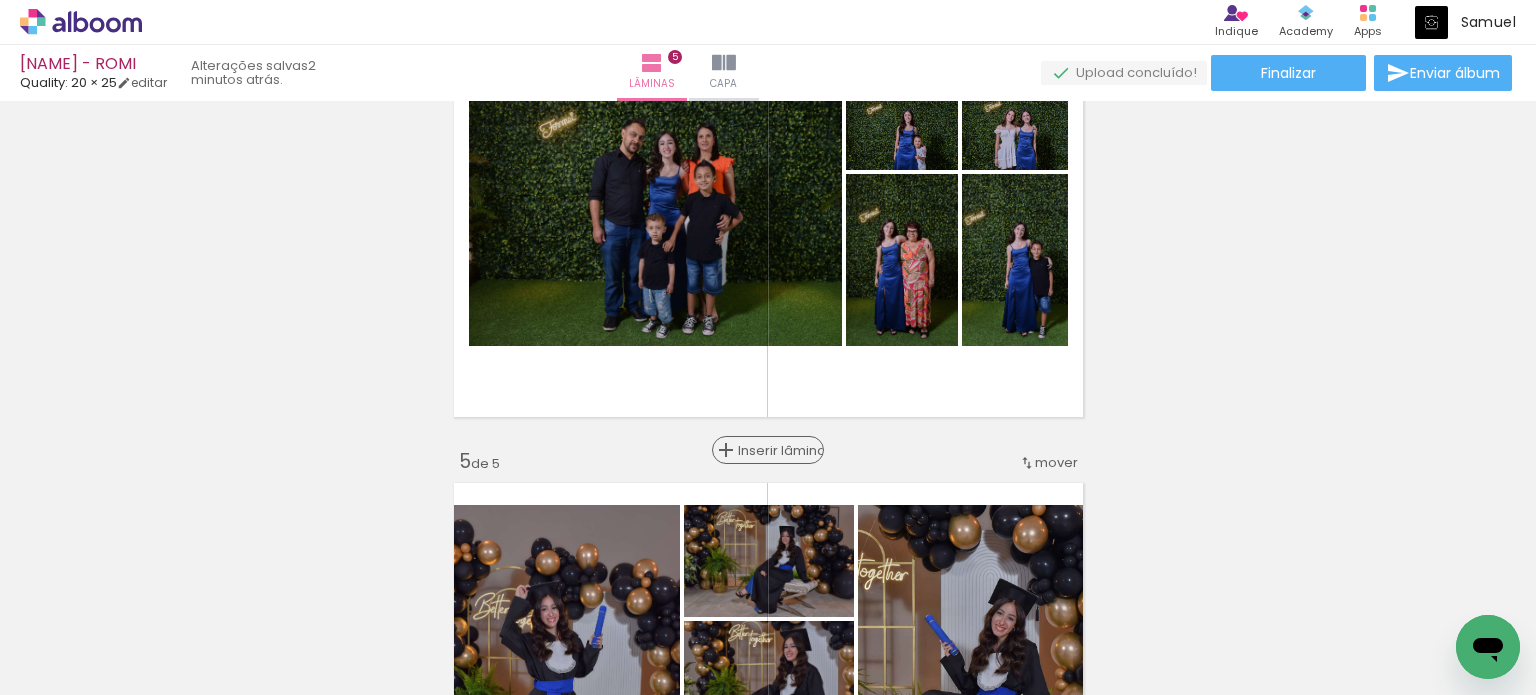 click on "Inserir lâmina" at bounding box center [777, 450] 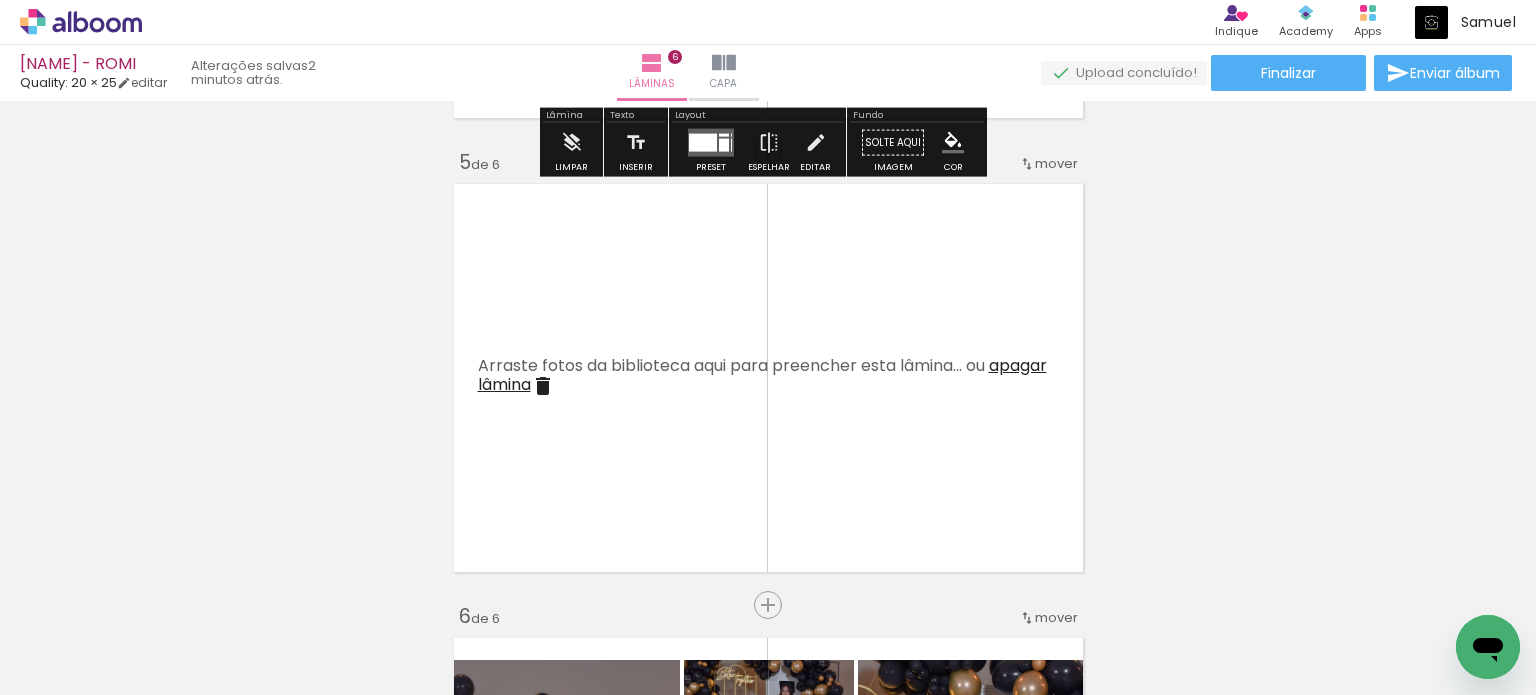scroll, scrollTop: 1800, scrollLeft: 0, axis: vertical 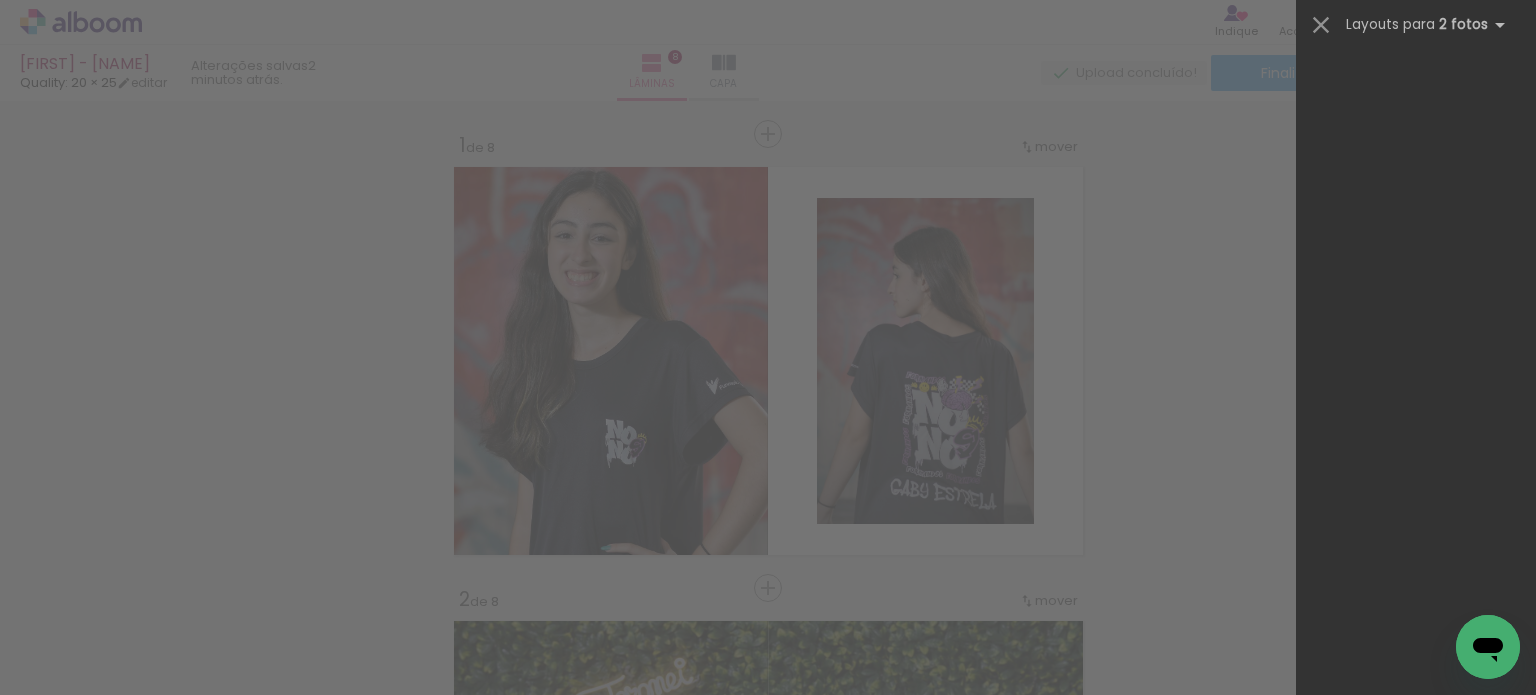 click at bounding box center (1467, 2787) 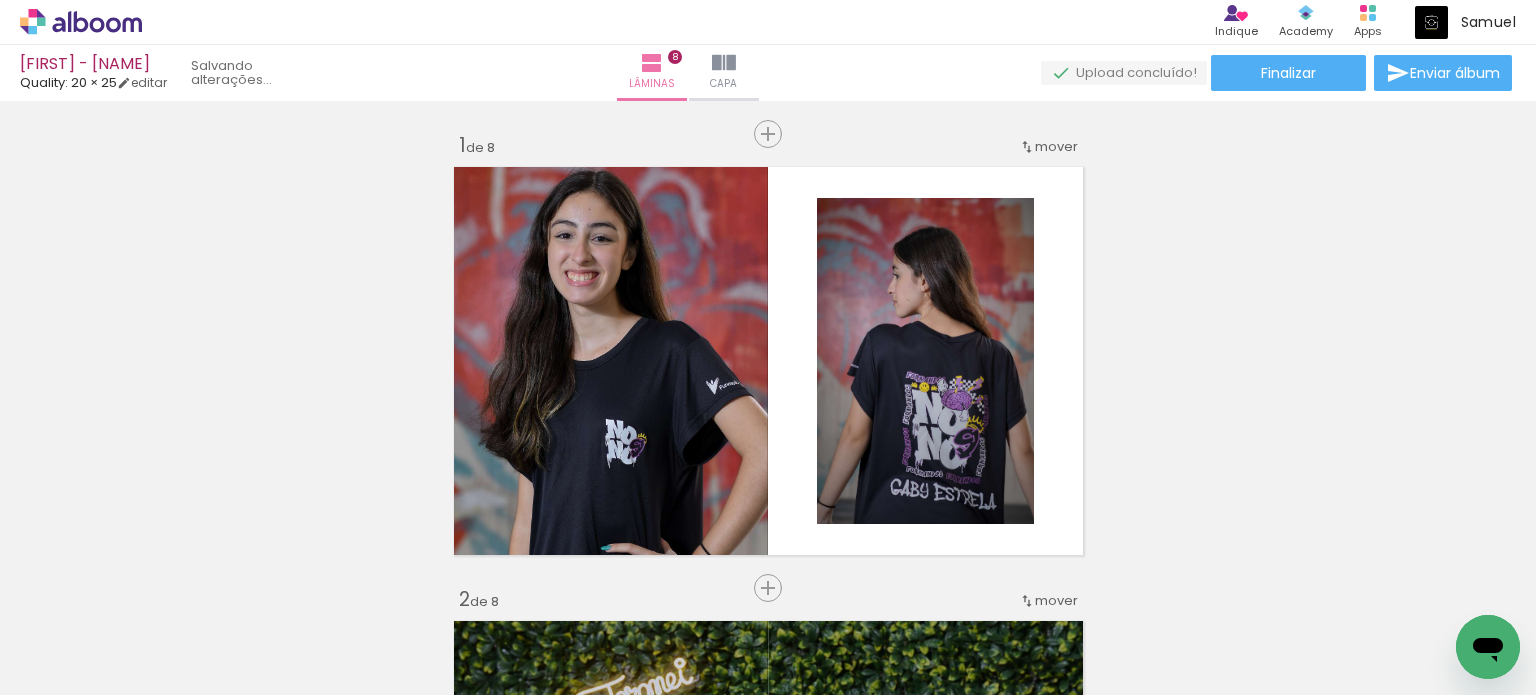 scroll, scrollTop: 0, scrollLeft: 0, axis: both 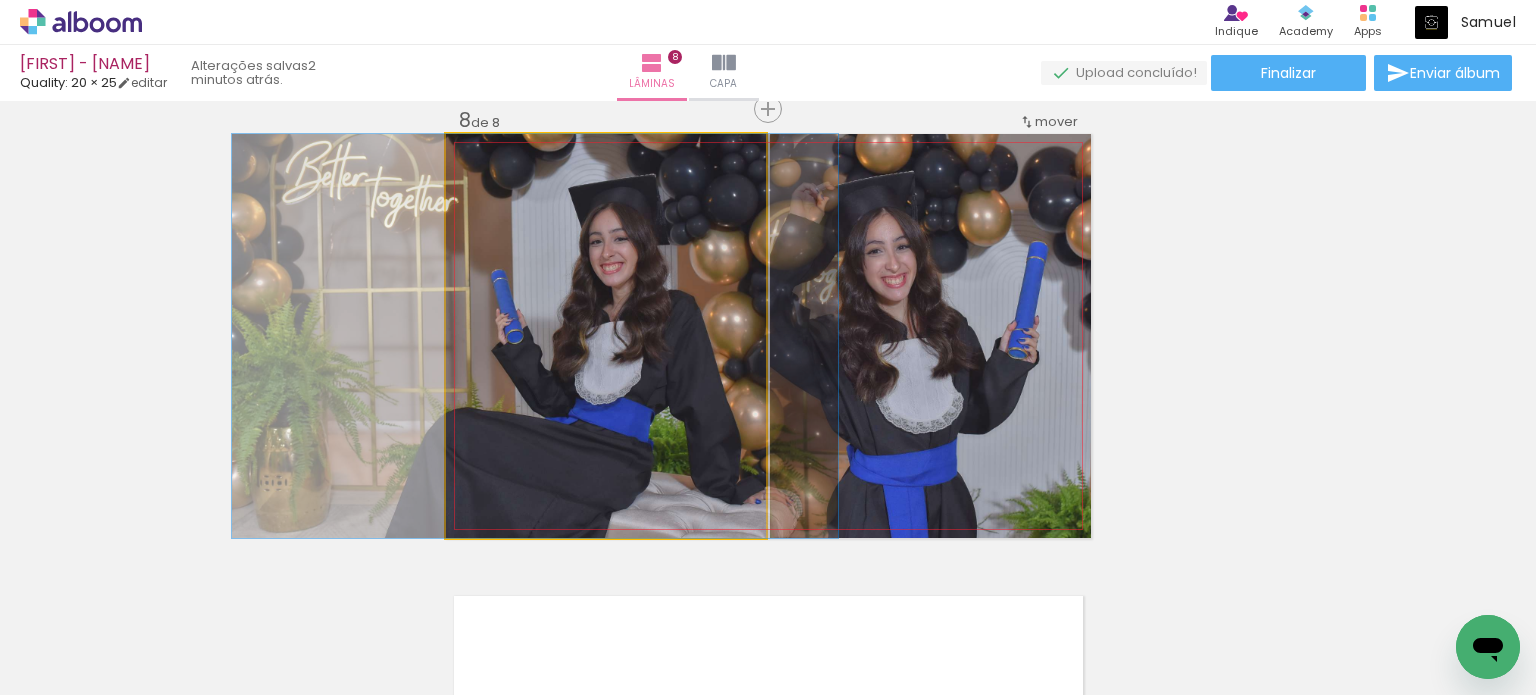 drag, startPoint x: 702, startPoint y: 342, endPoint x: 631, endPoint y: 312, distance: 77.07788 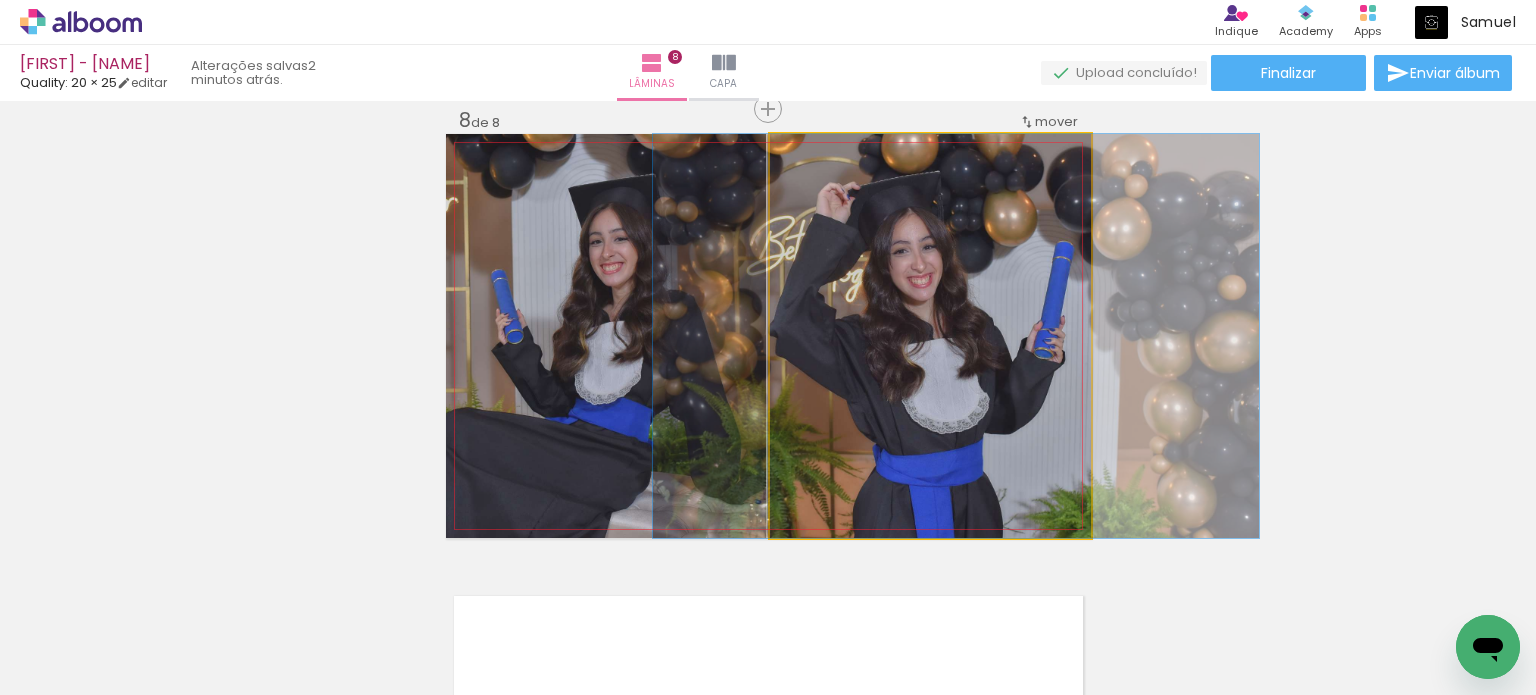 drag, startPoint x: 961, startPoint y: 347, endPoint x: 987, endPoint y: 351, distance: 26.305893 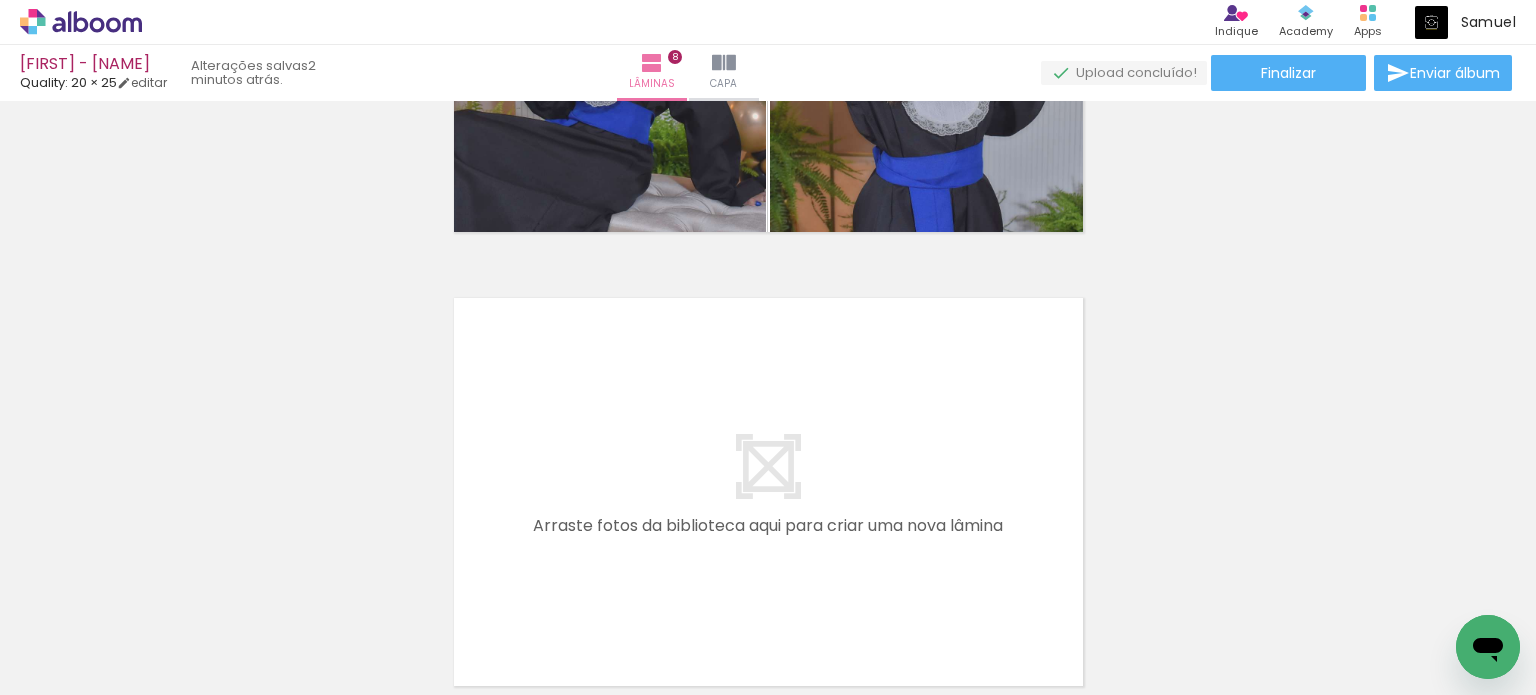 scroll, scrollTop: 3503, scrollLeft: 0, axis: vertical 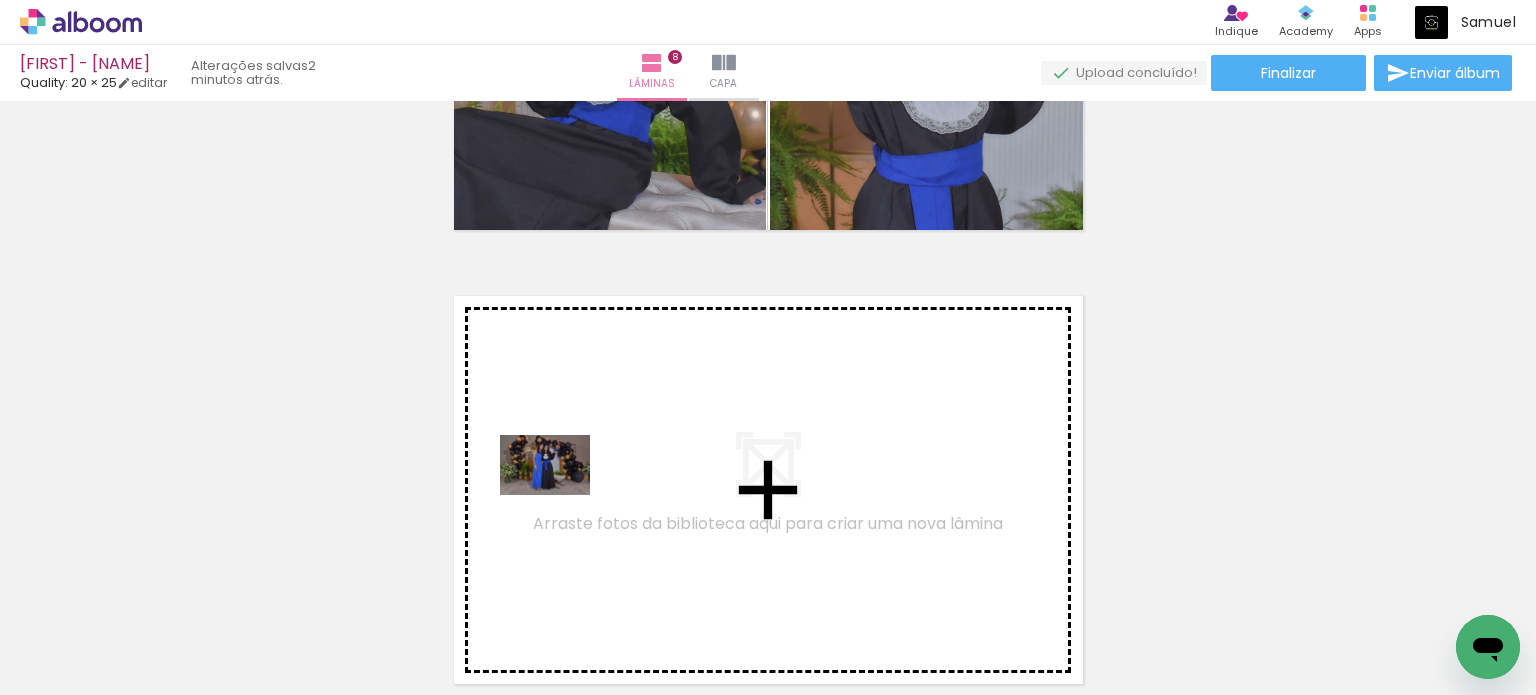 drag, startPoint x: 481, startPoint y: 635, endPoint x: 560, endPoint y: 495, distance: 160.75136 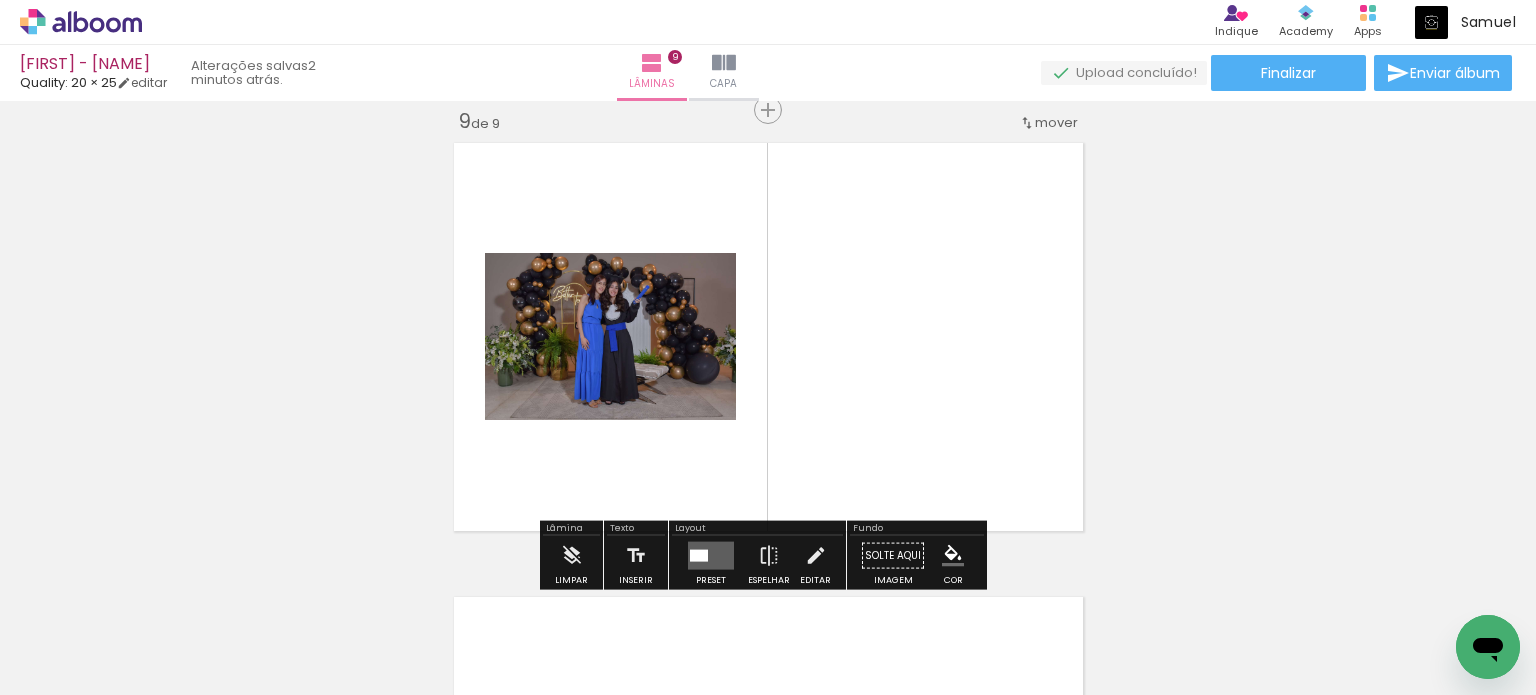 scroll, scrollTop: 3657, scrollLeft: 0, axis: vertical 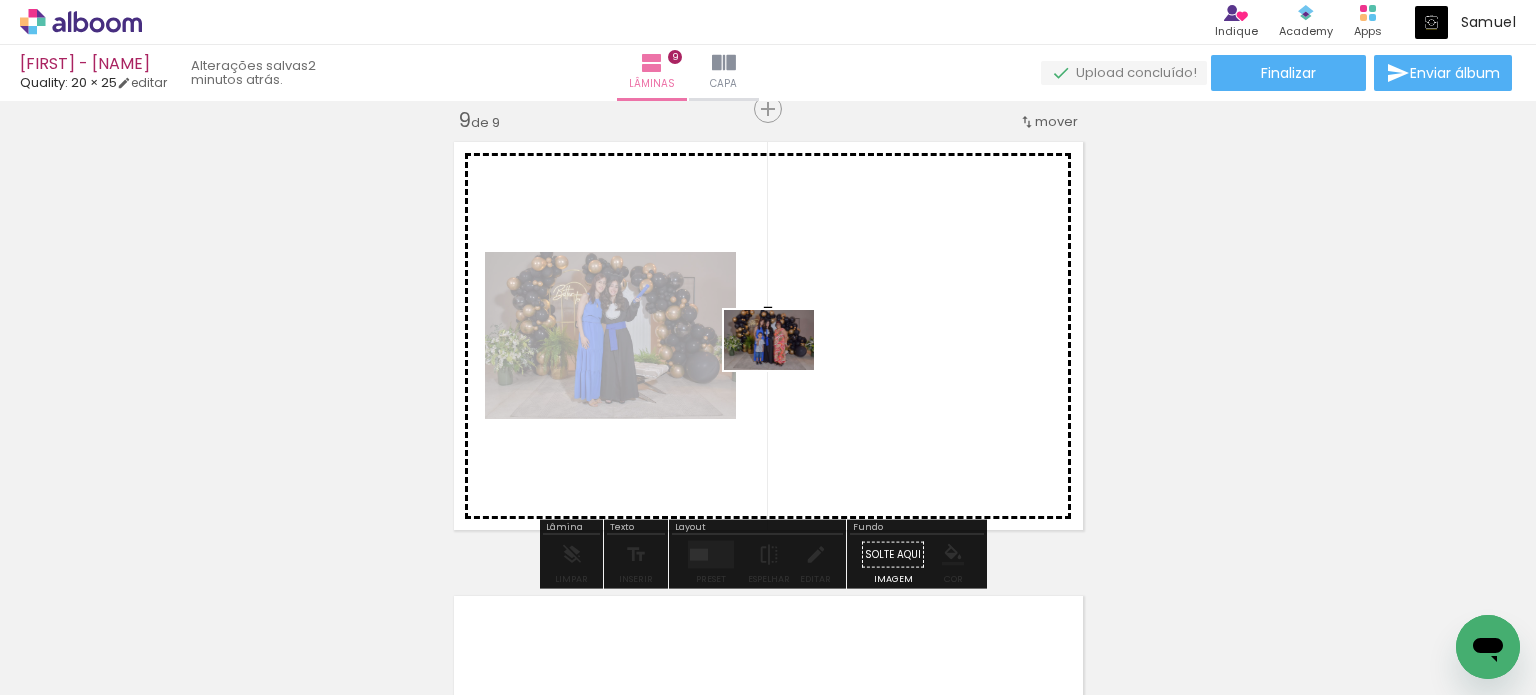 drag, startPoint x: 608, startPoint y: 631, endPoint x: 784, endPoint y: 370, distance: 314.79675 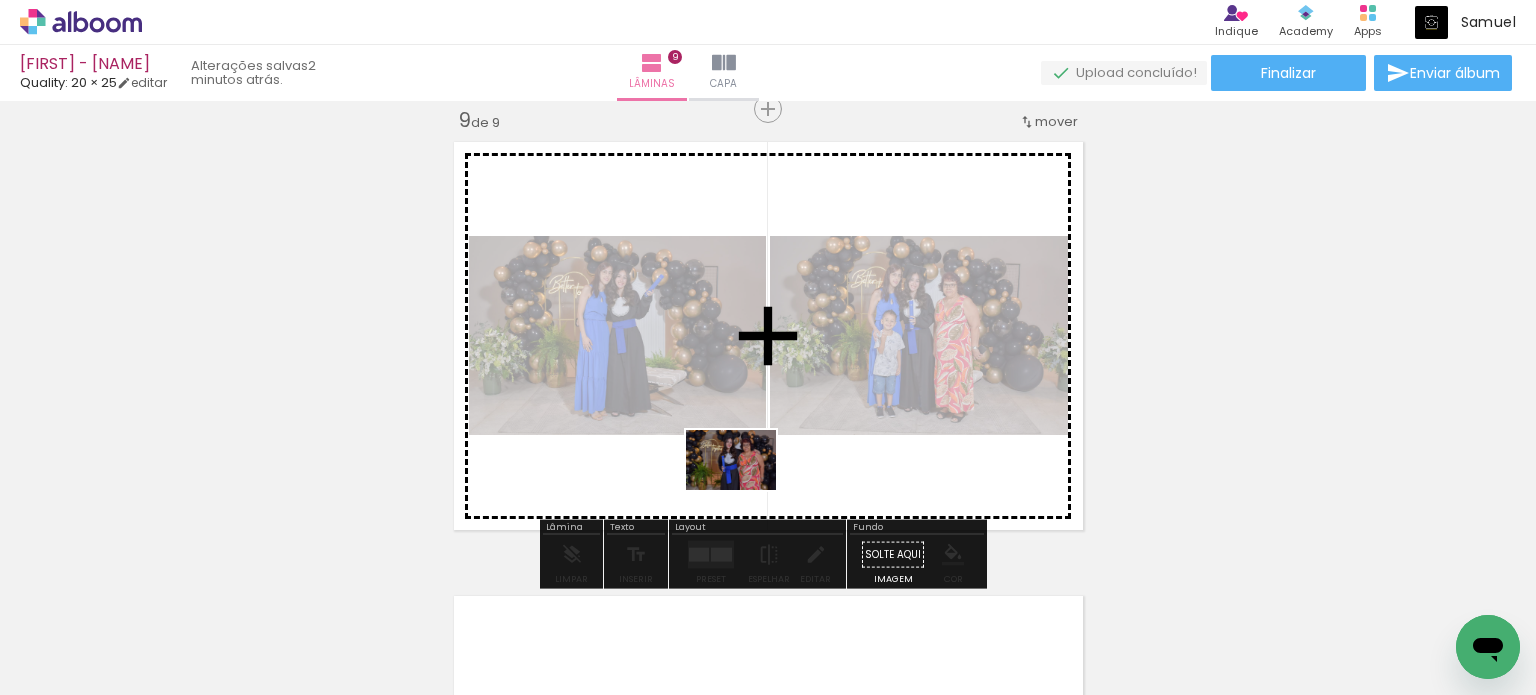 drag, startPoint x: 720, startPoint y: 631, endPoint x: 746, endPoint y: 490, distance: 143.37712 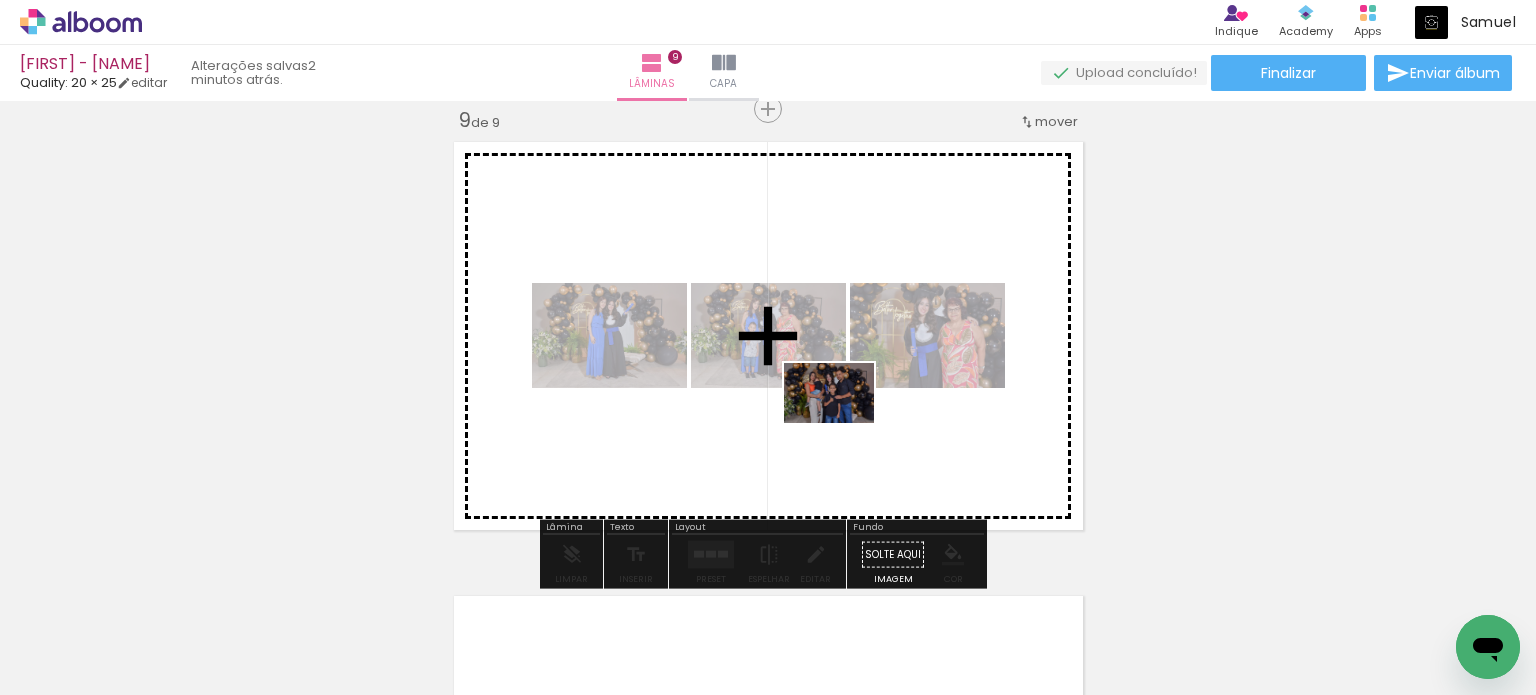 drag, startPoint x: 820, startPoint y: 635, endPoint x: 844, endPoint y: 421, distance: 215.34158 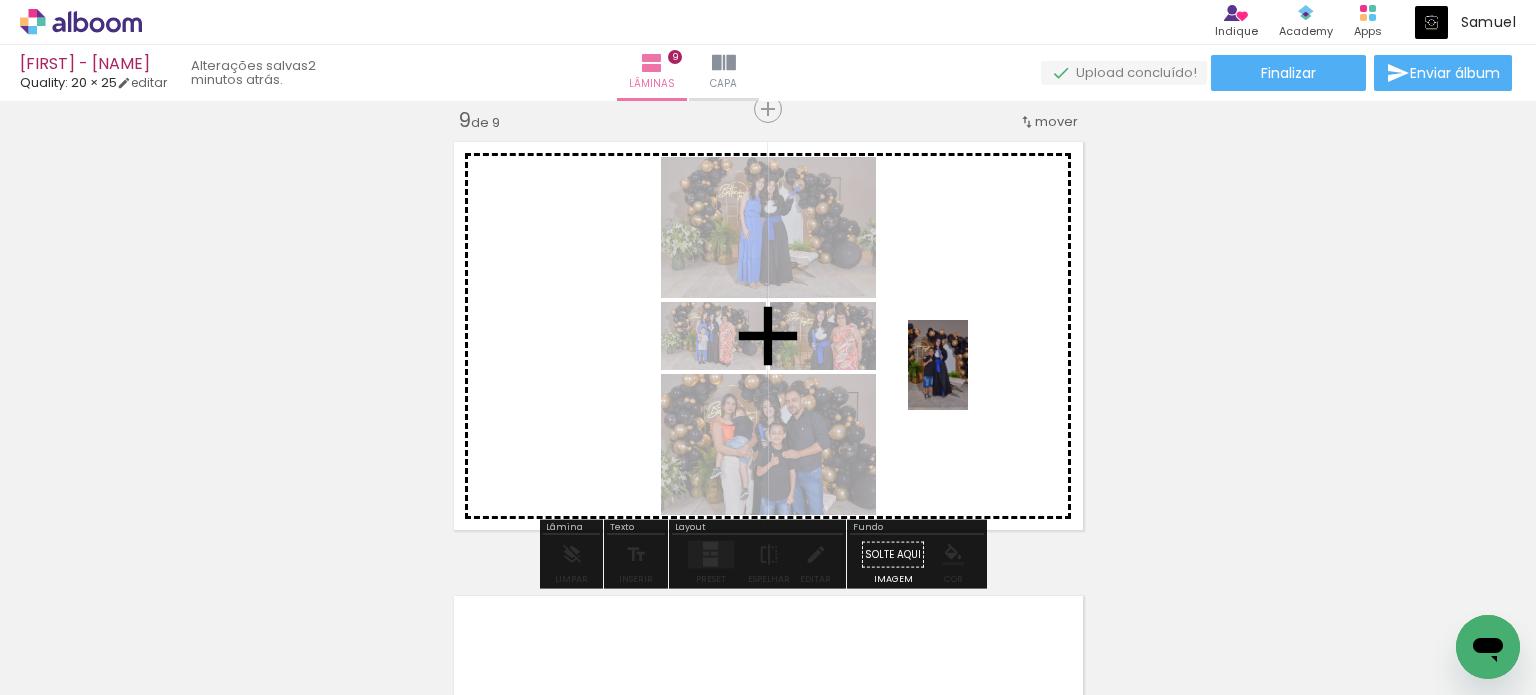 drag, startPoint x: 940, startPoint y: 638, endPoint x: 968, endPoint y: 380, distance: 259.51492 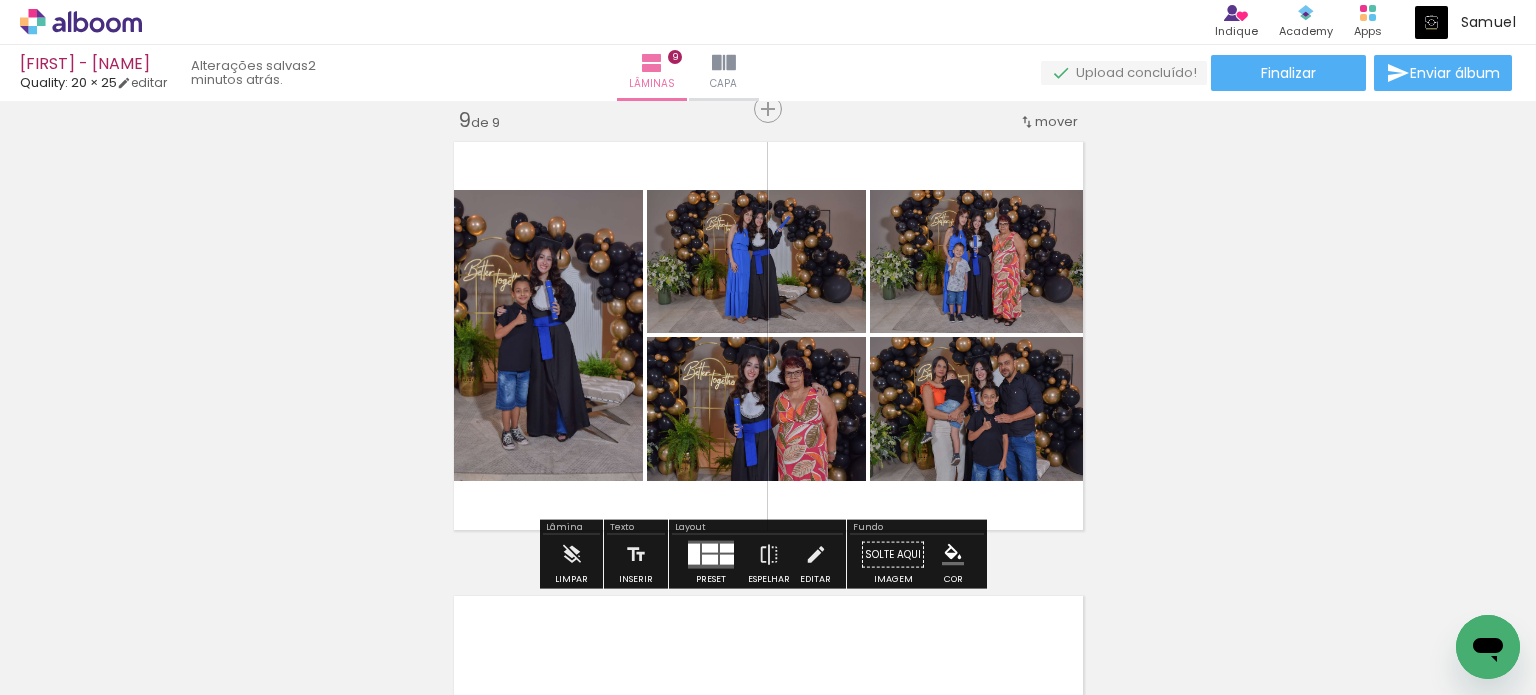 click at bounding box center [710, 560] 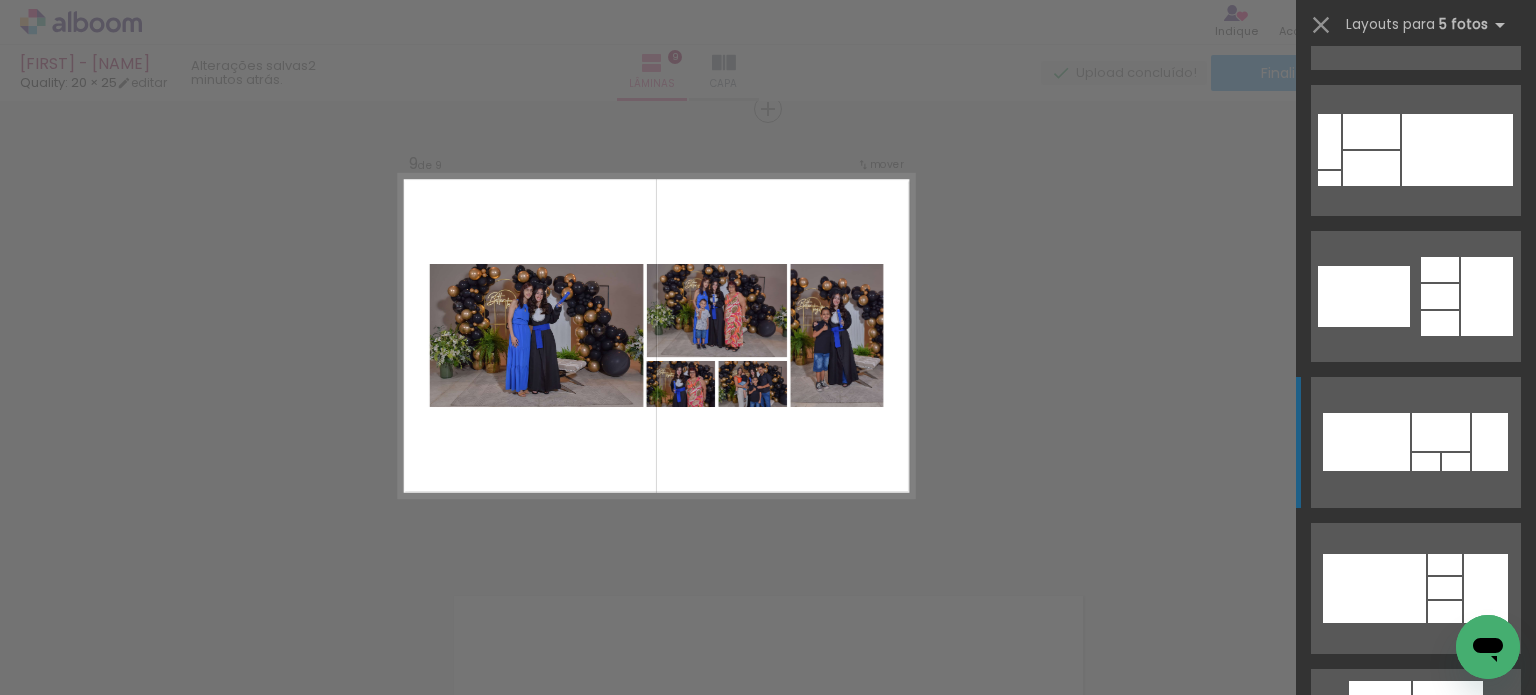 scroll, scrollTop: 6544, scrollLeft: 0, axis: vertical 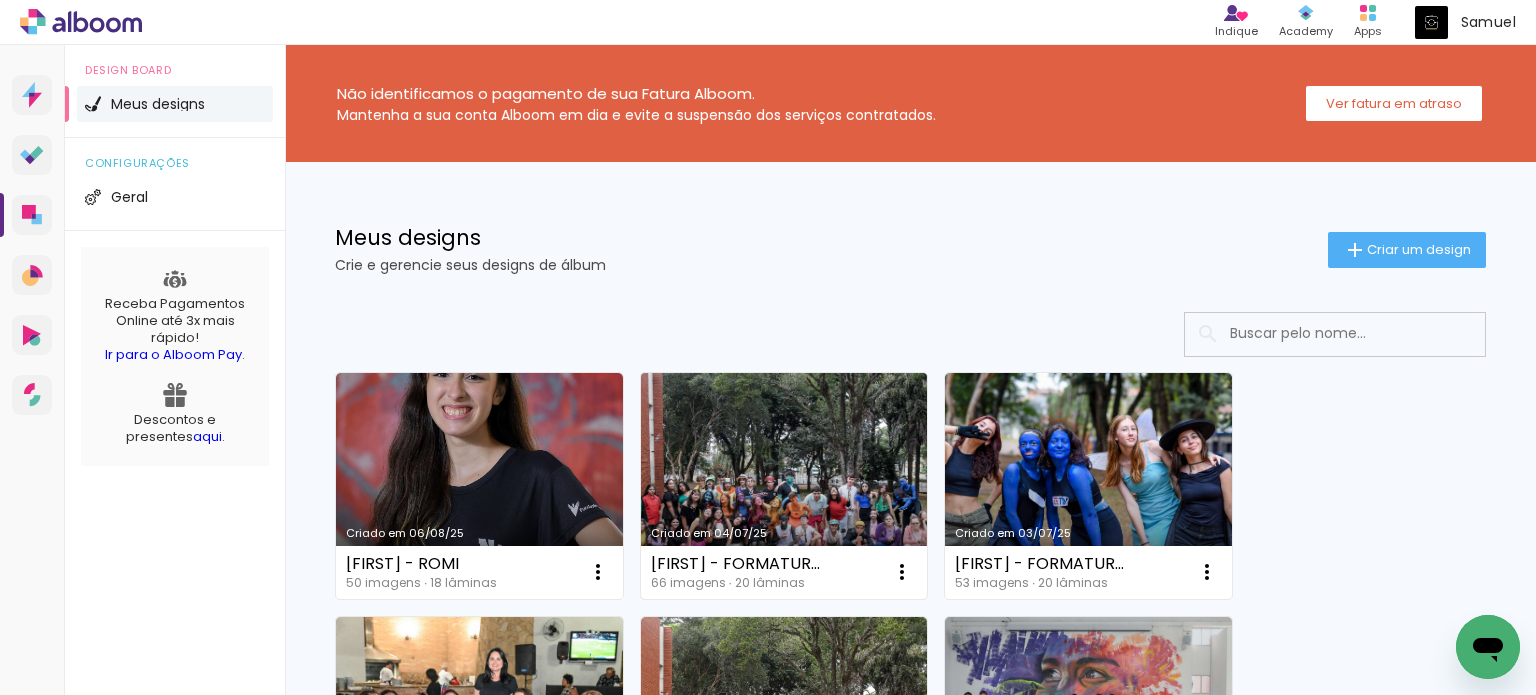 click on "Criado em 04/07/25" at bounding box center (784, 486) 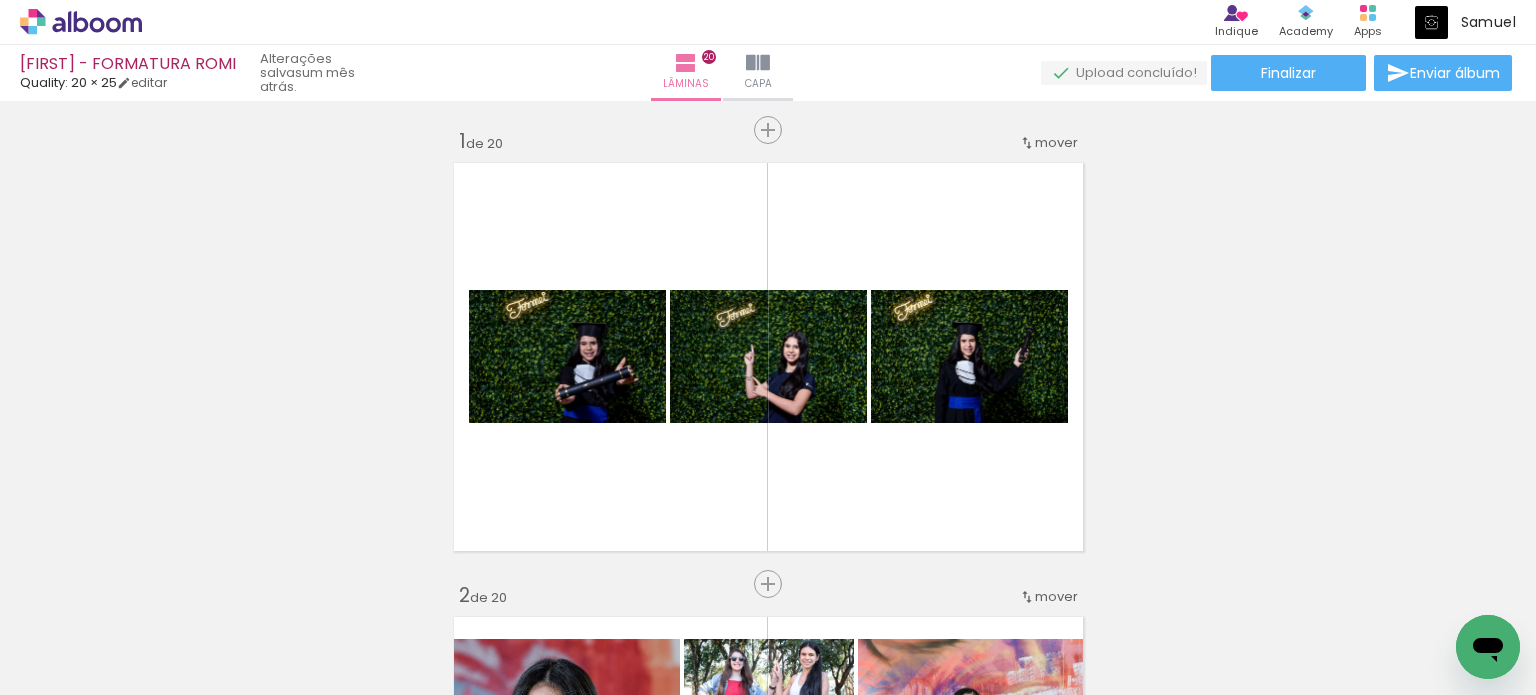 scroll, scrollTop: 0, scrollLeft: 0, axis: both 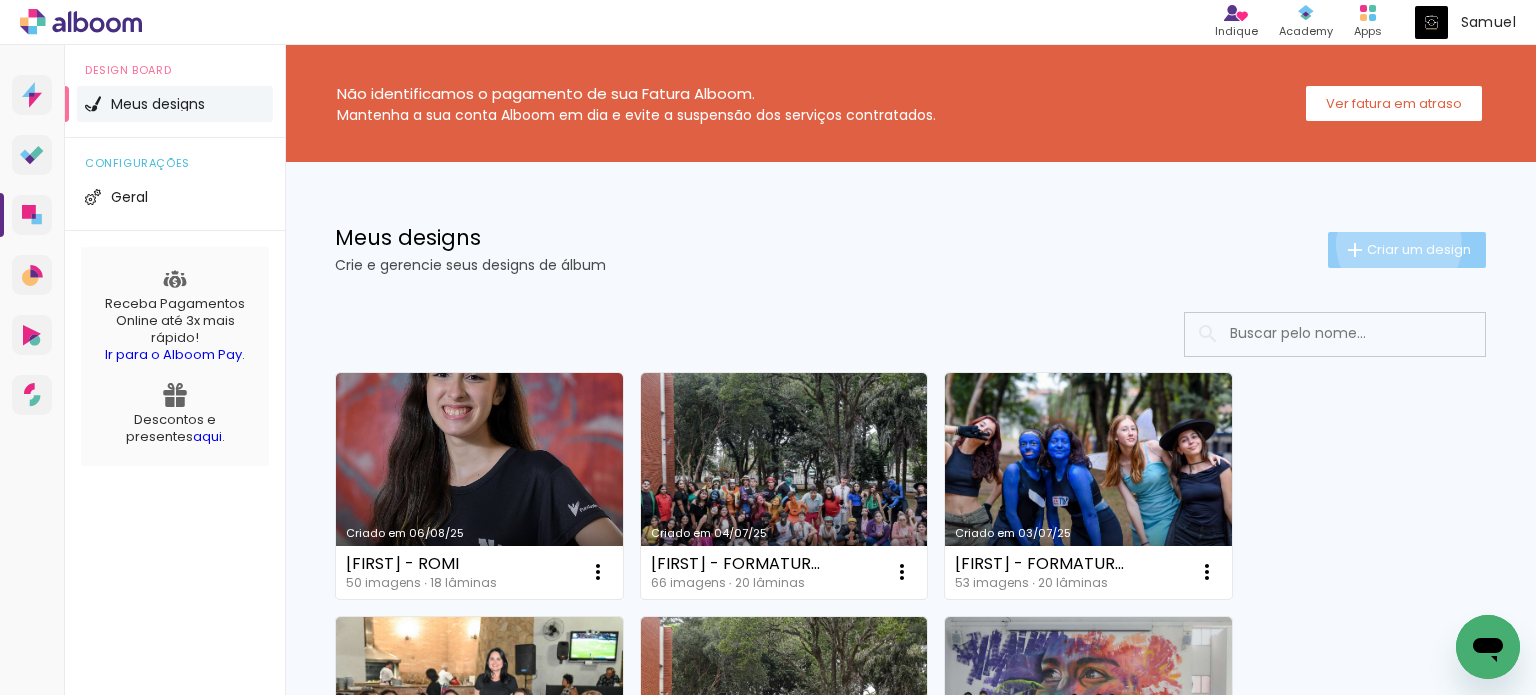 click on "Criar um design" 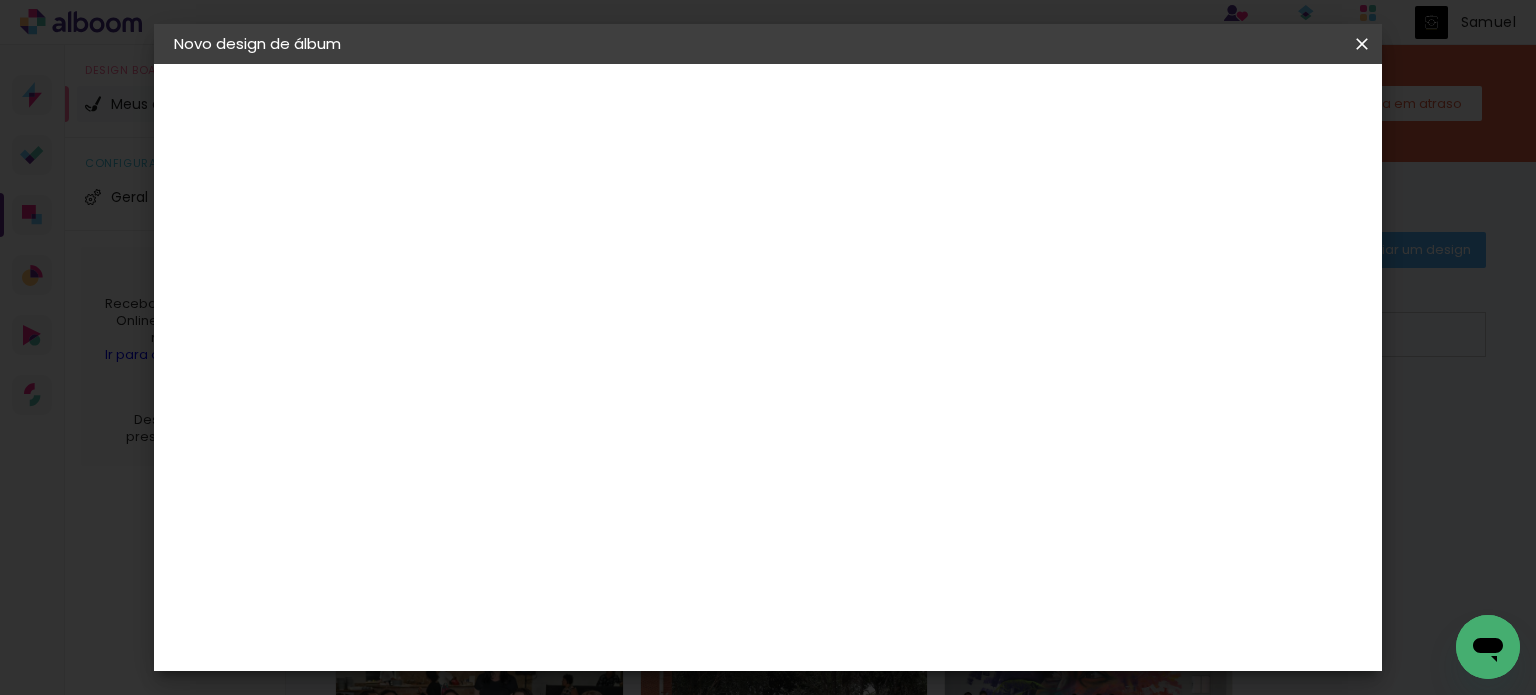 click at bounding box center (501, 268) 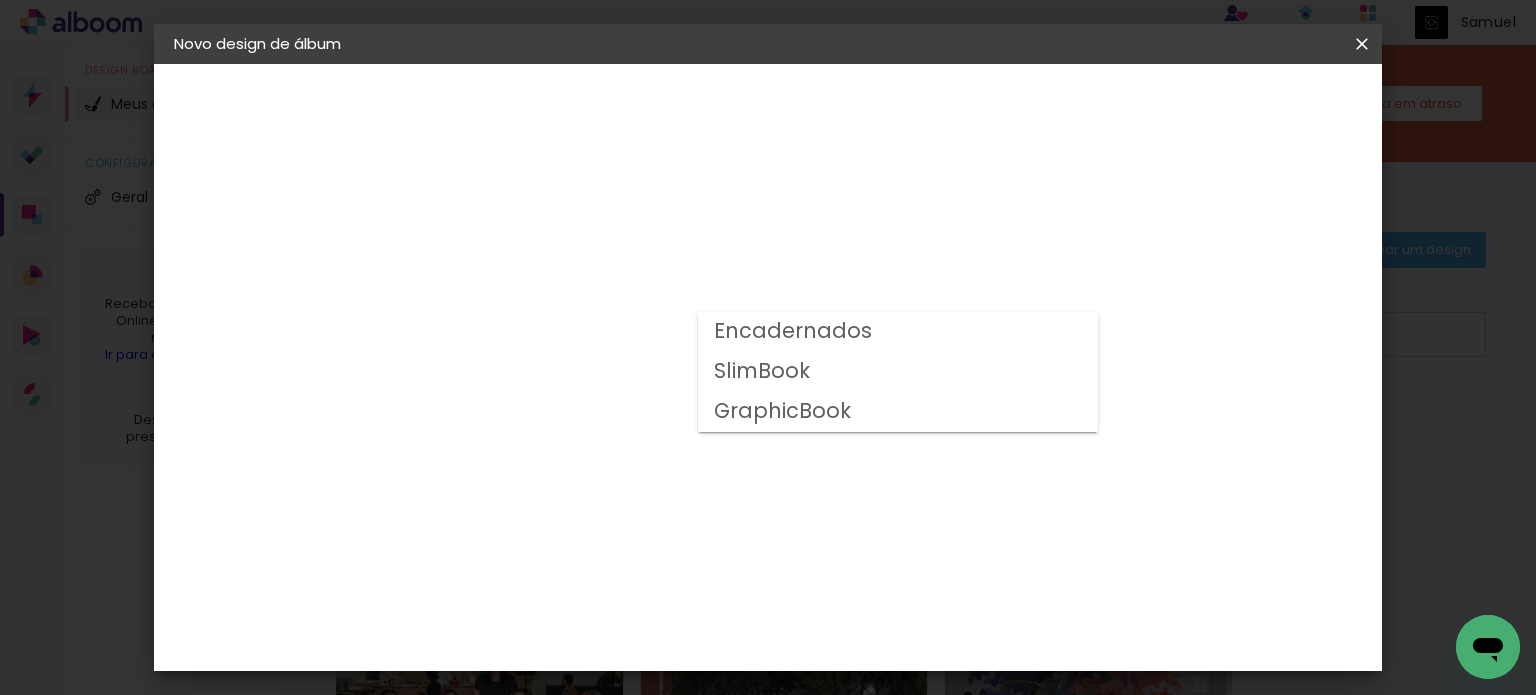 click on "SlimBook" at bounding box center (0, 0) 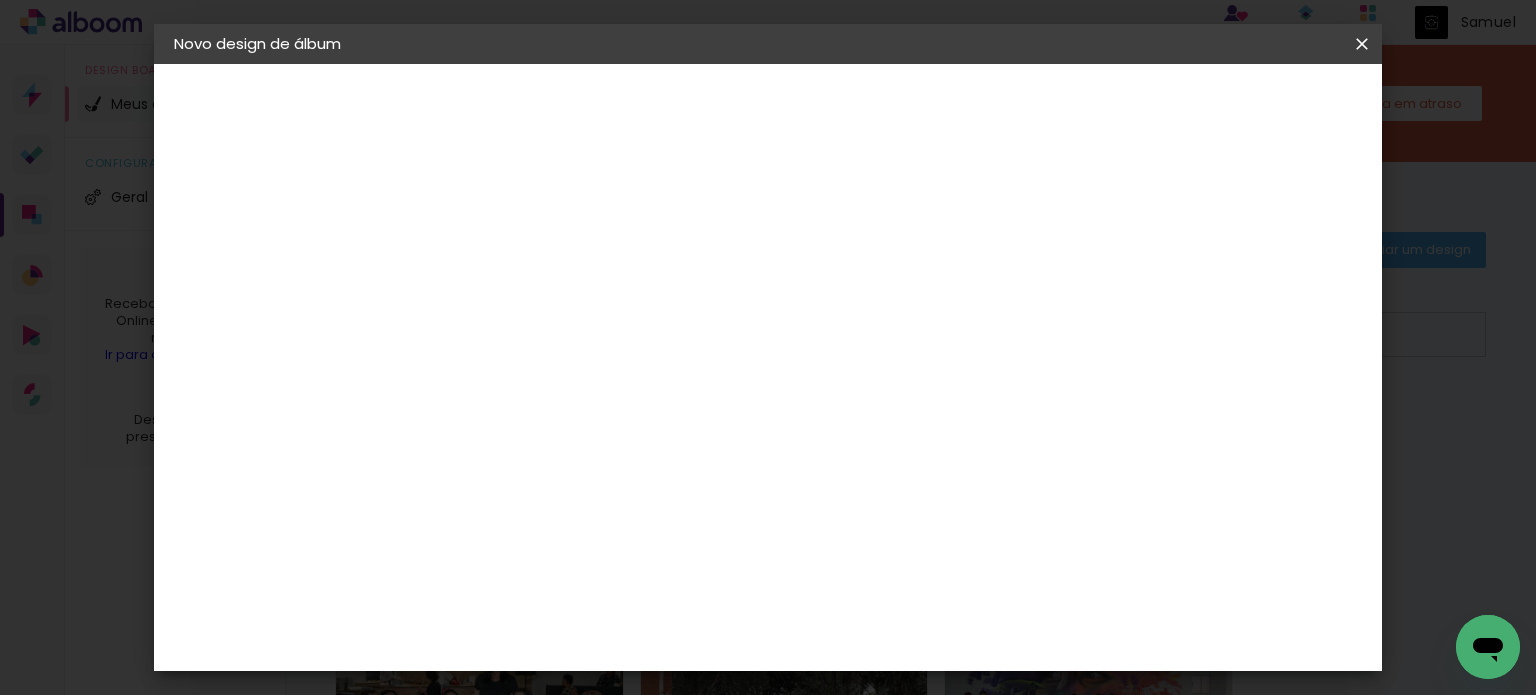 scroll, scrollTop: 700, scrollLeft: 0, axis: vertical 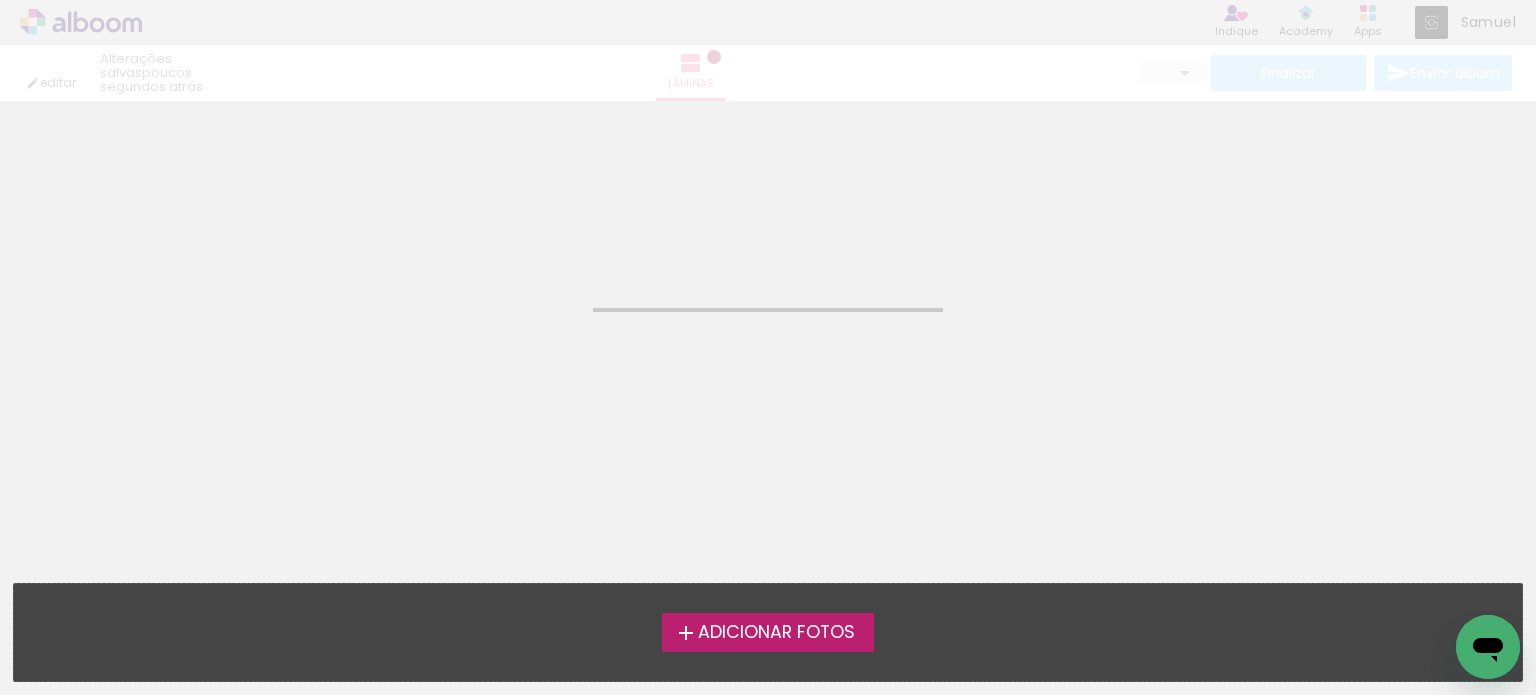 click on "Adicionar Fotos" at bounding box center [776, 633] 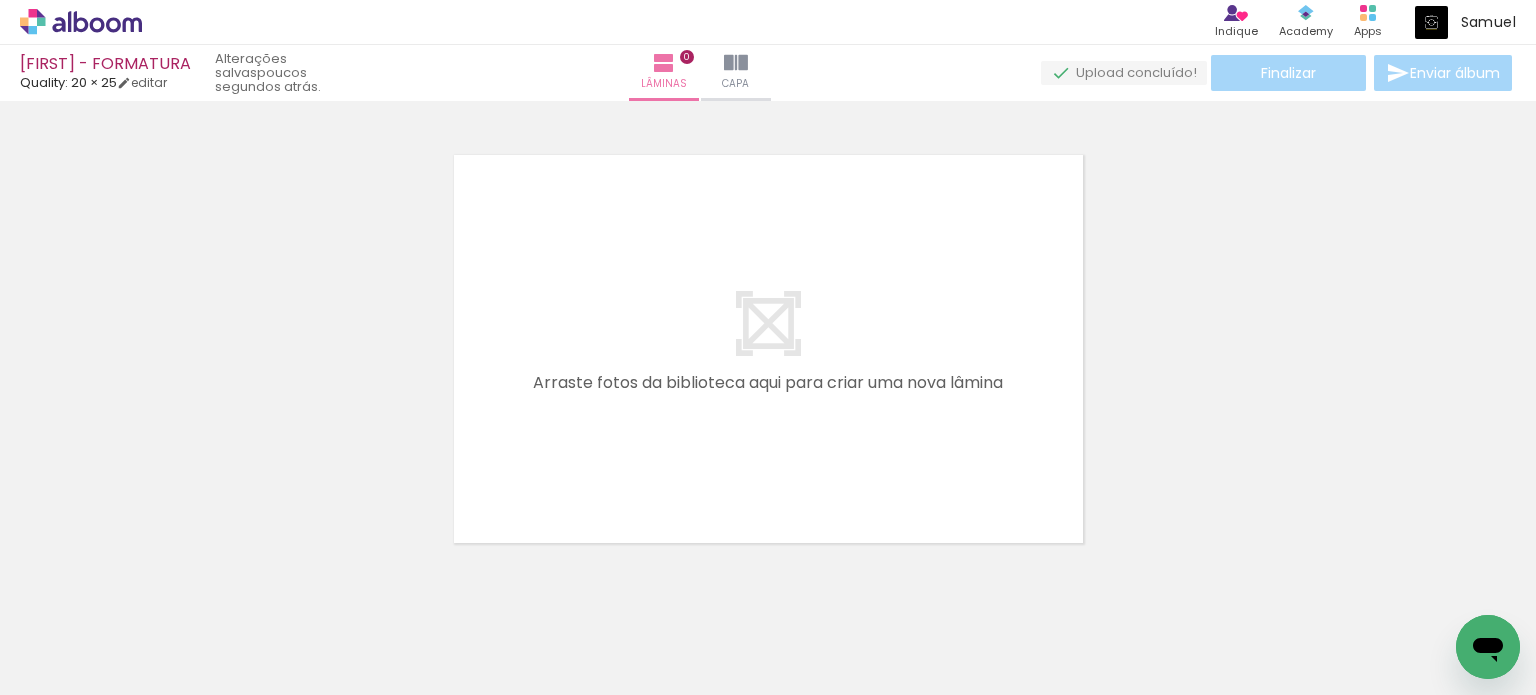 scroll, scrollTop: 25, scrollLeft: 0, axis: vertical 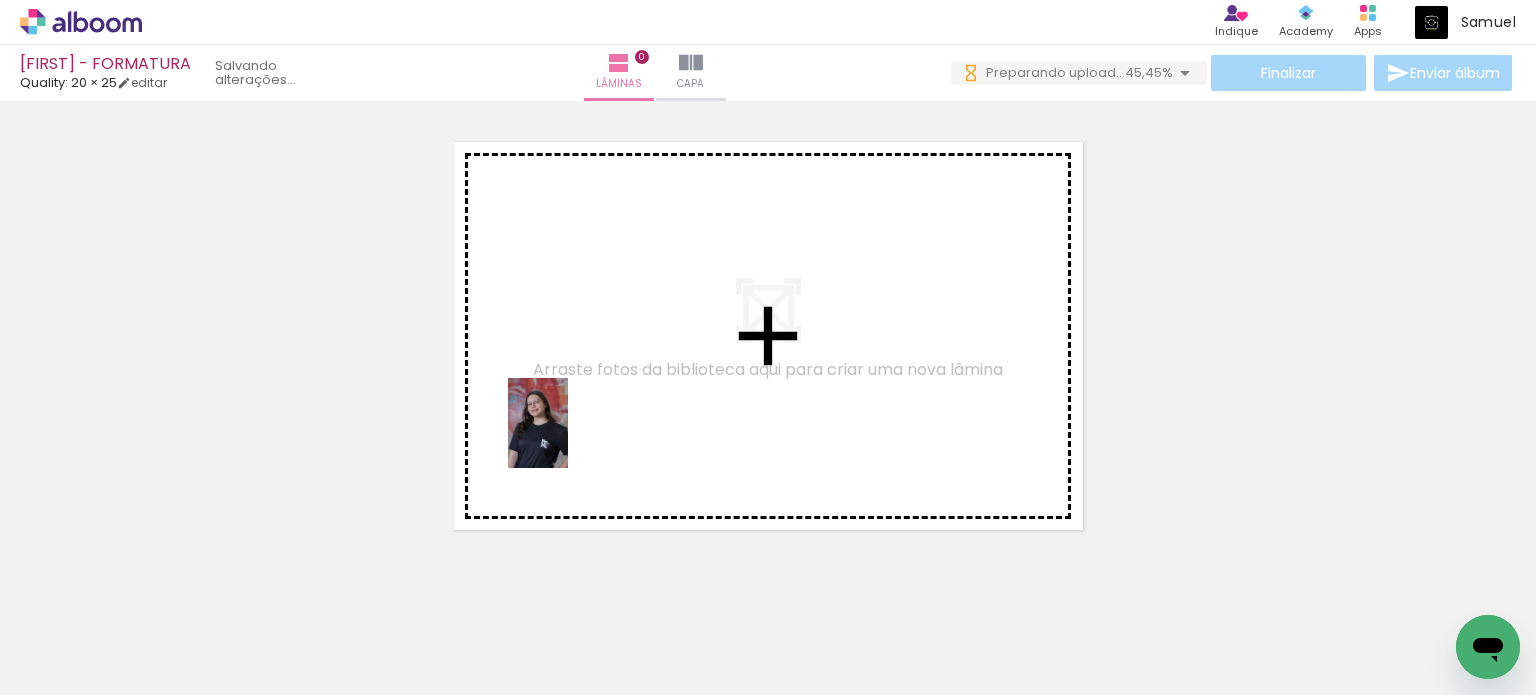 drag, startPoint x: 206, startPoint y: 630, endPoint x: 568, endPoint y: 438, distance: 409.76578 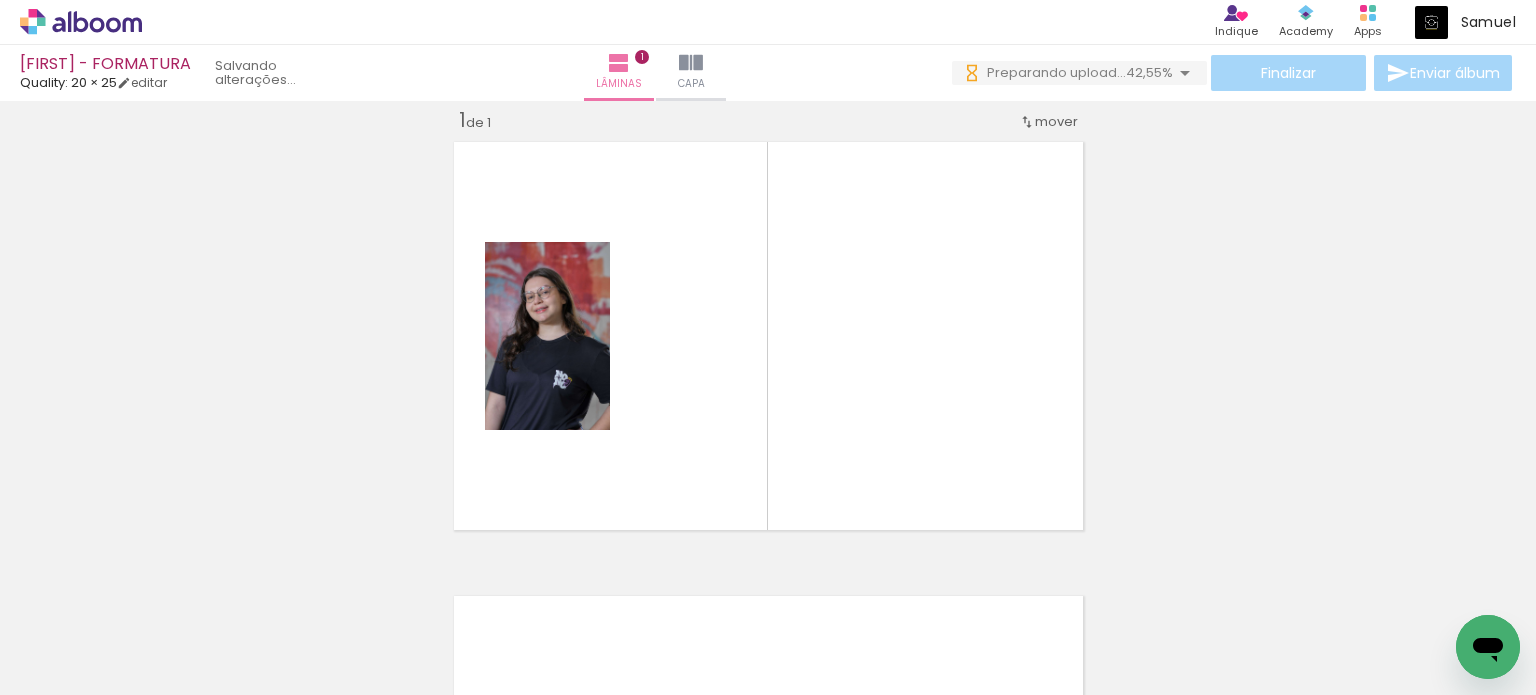 scroll, scrollTop: 25, scrollLeft: 0, axis: vertical 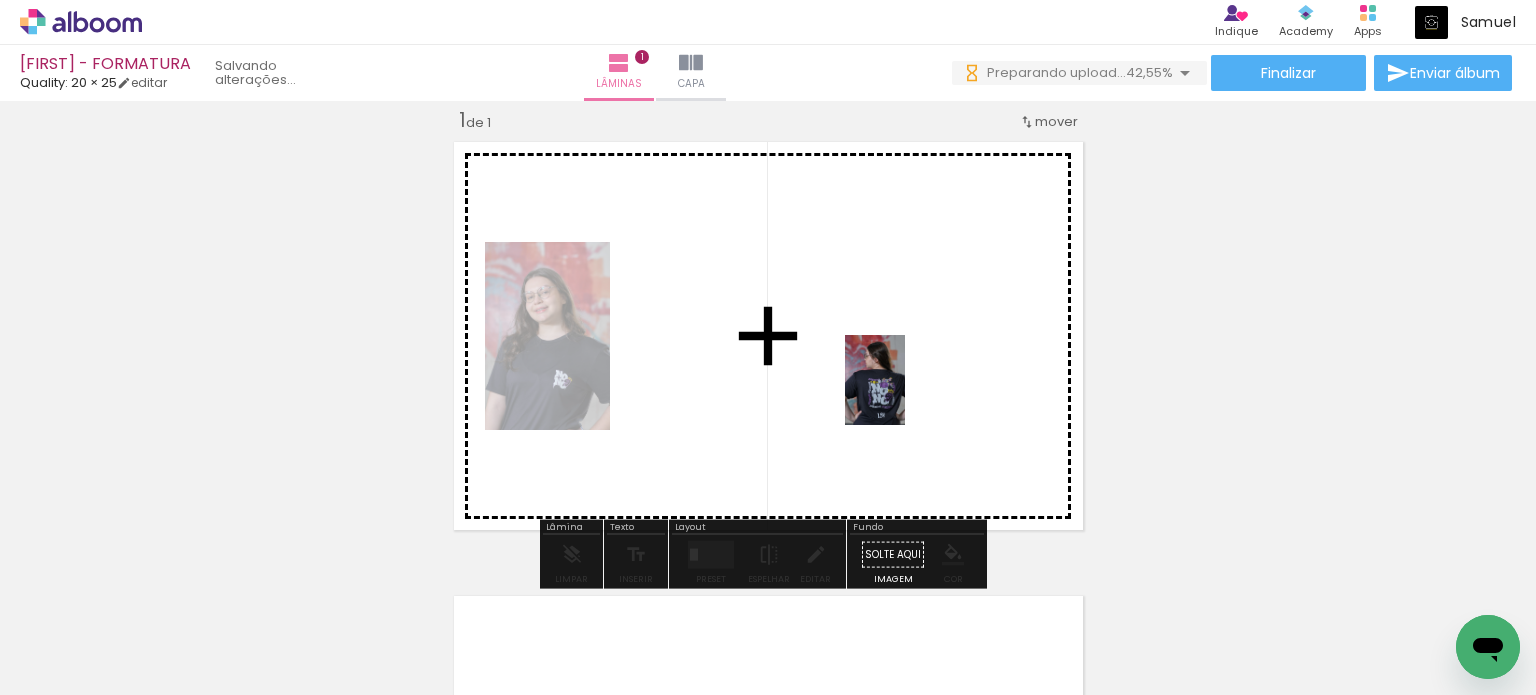 drag, startPoint x: 337, startPoint y: 640, endPoint x: 905, endPoint y: 395, distance: 618.5863 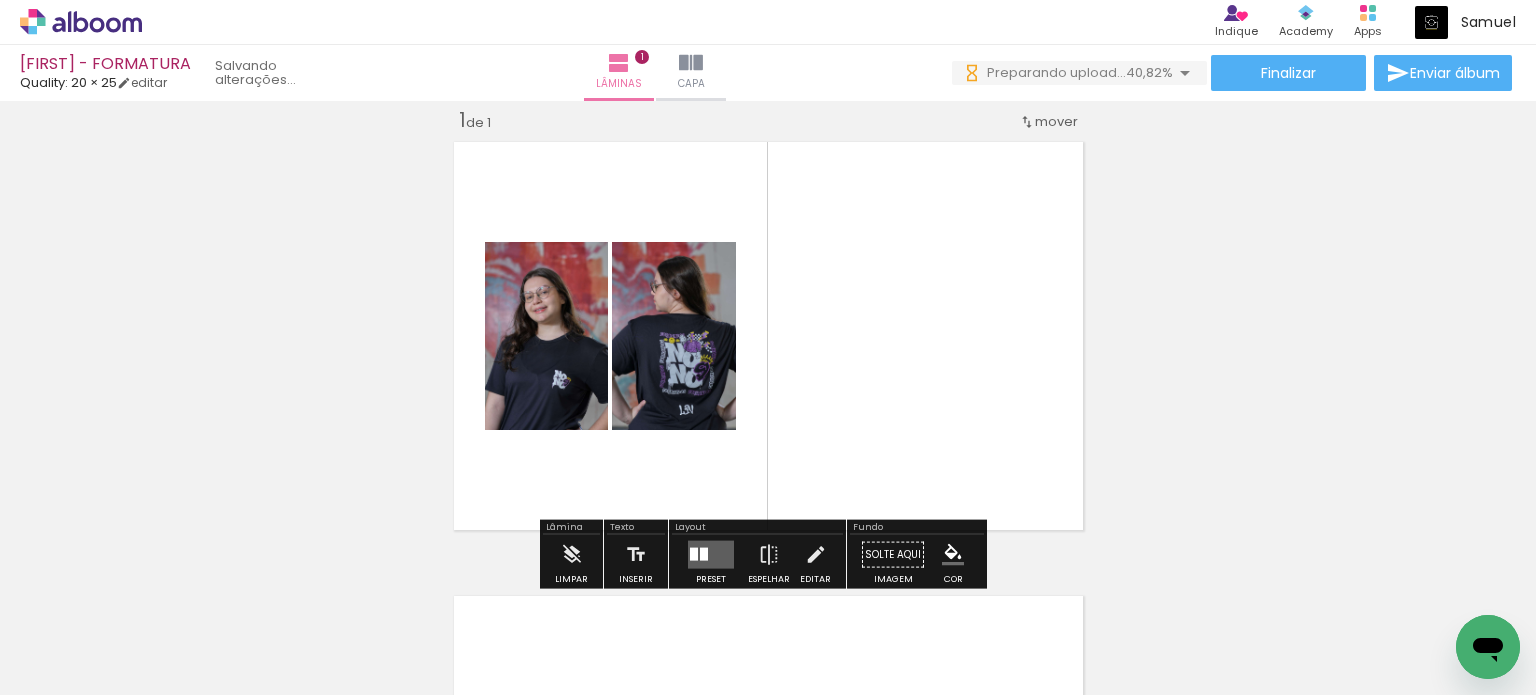 scroll, scrollTop: 0, scrollLeft: 0, axis: both 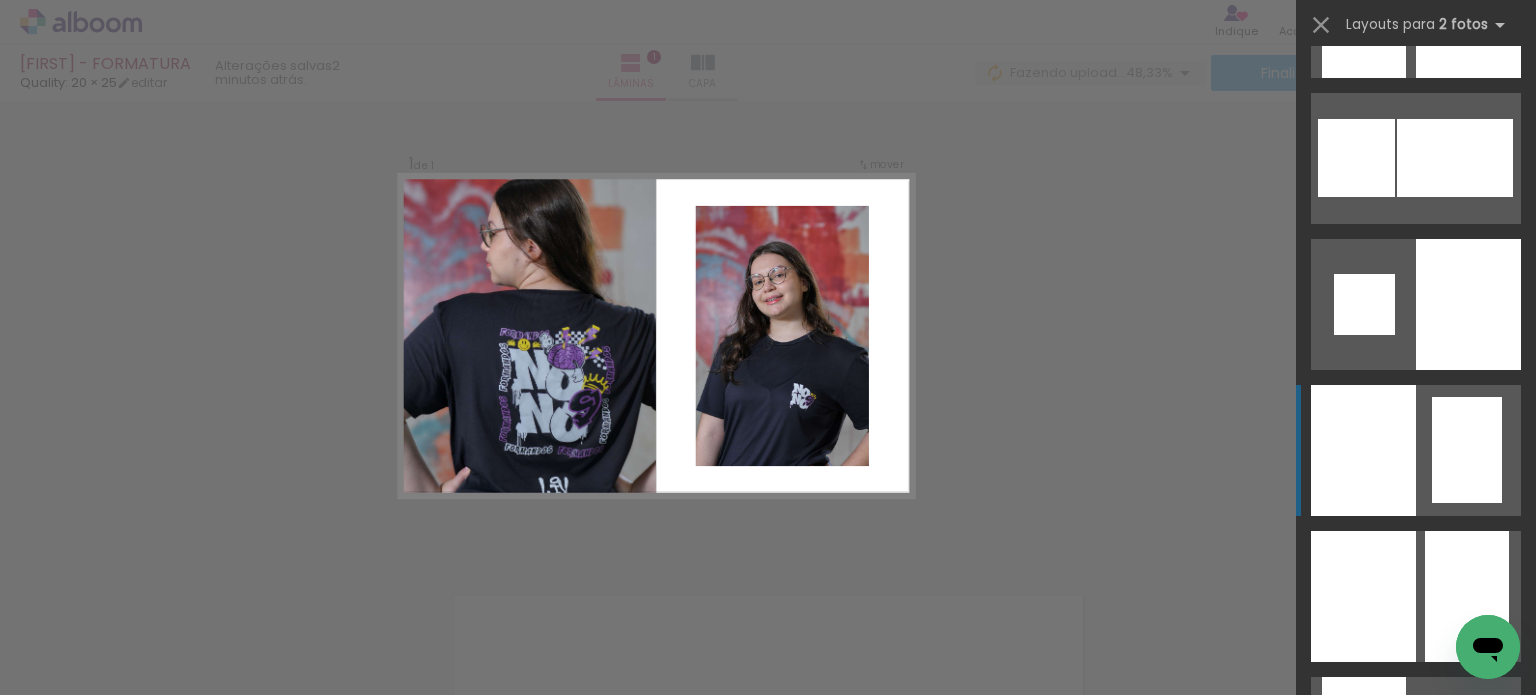 click at bounding box center (1416, -15974) 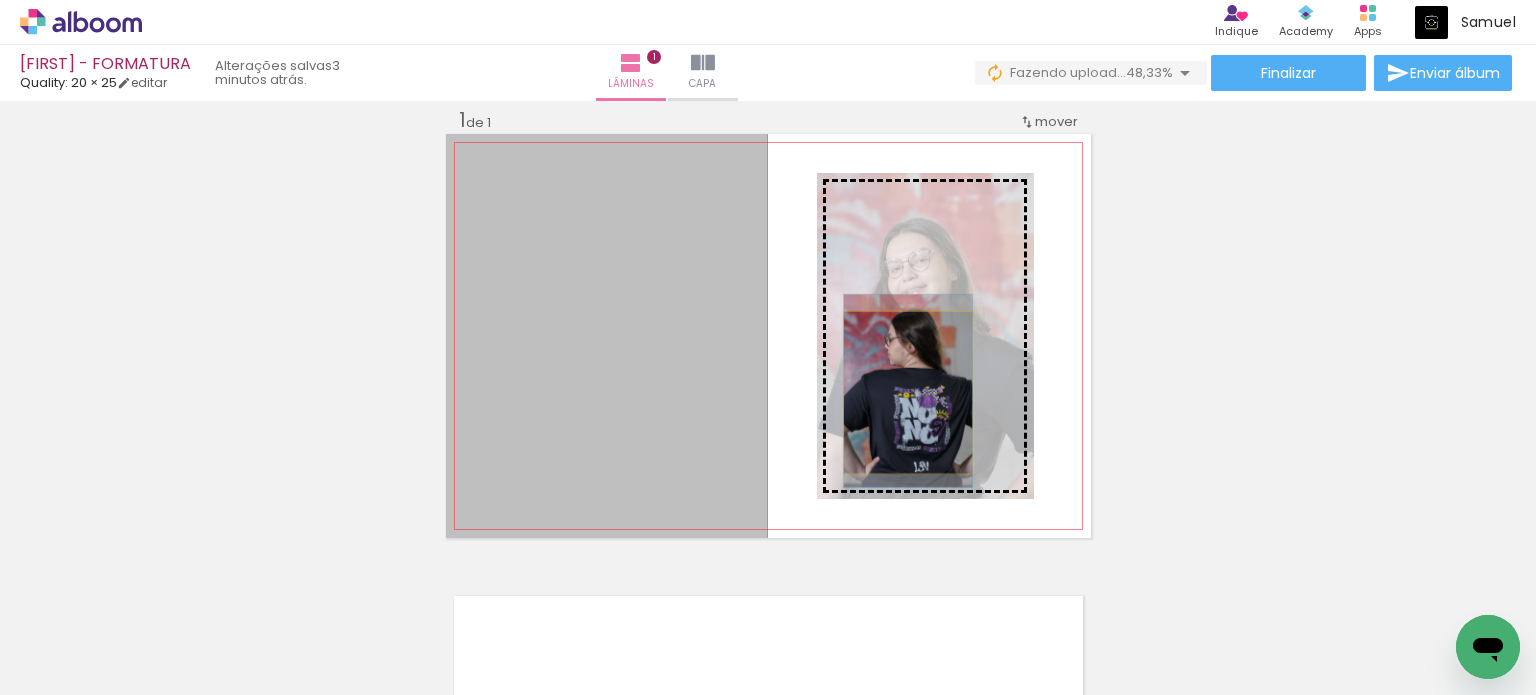 drag, startPoint x: 717, startPoint y: 419, endPoint x: 900, endPoint y: 392, distance: 184.98108 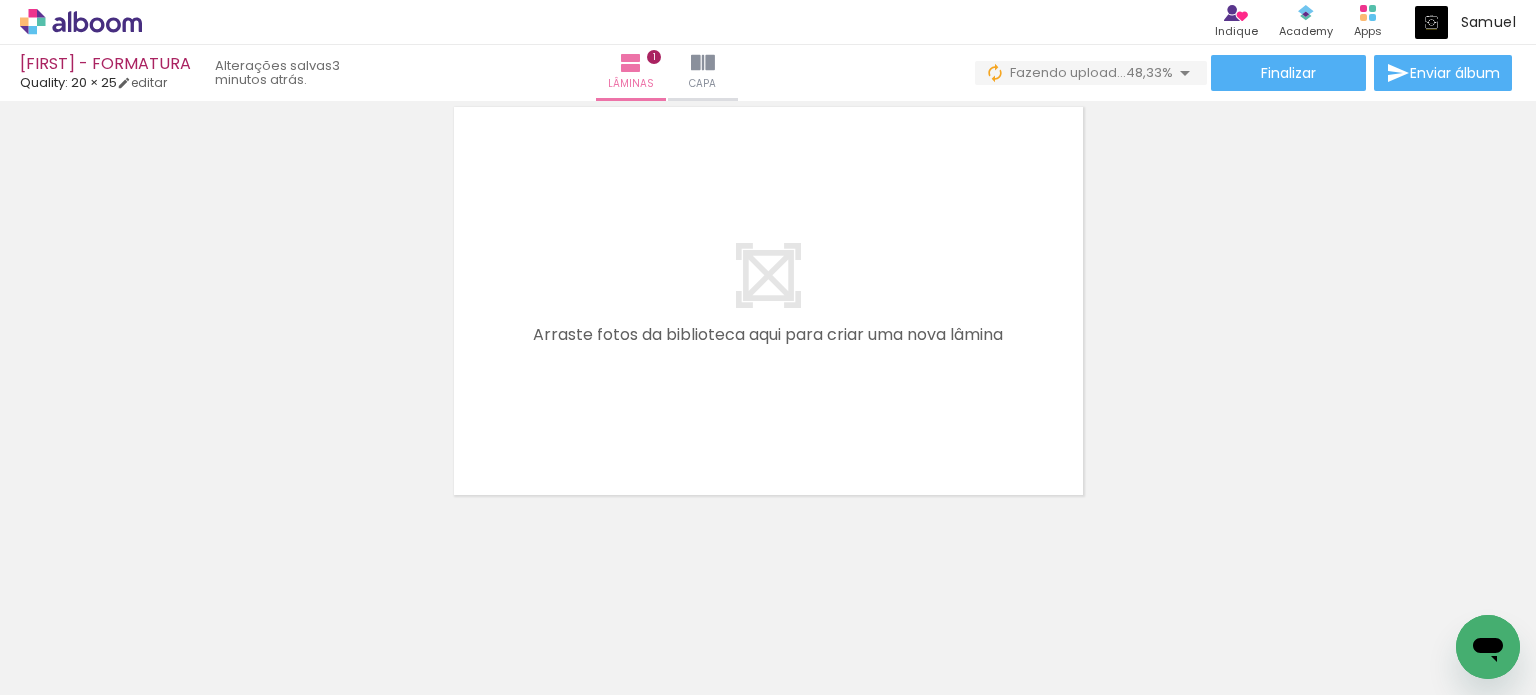 scroll, scrollTop: 516, scrollLeft: 0, axis: vertical 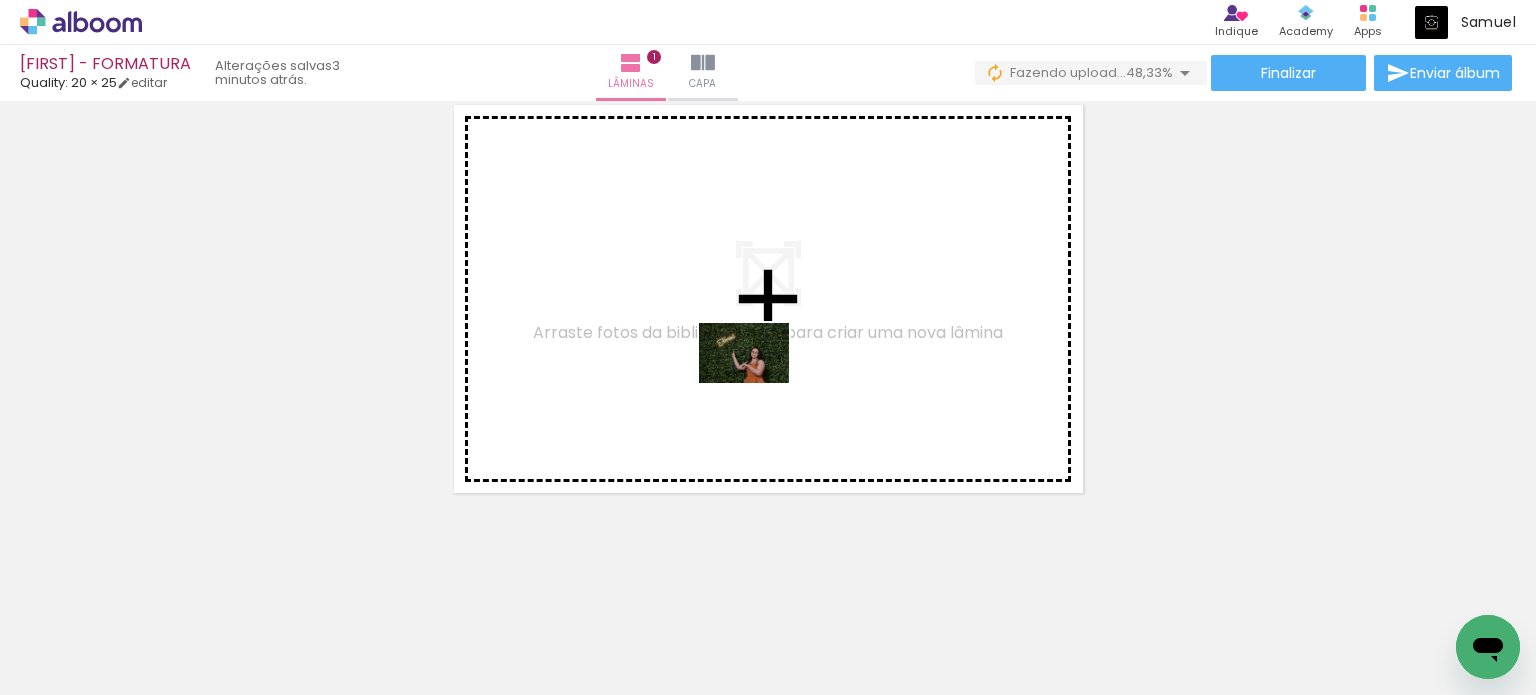 drag, startPoint x: 684, startPoint y: 563, endPoint x: 759, endPoint y: 383, distance: 195 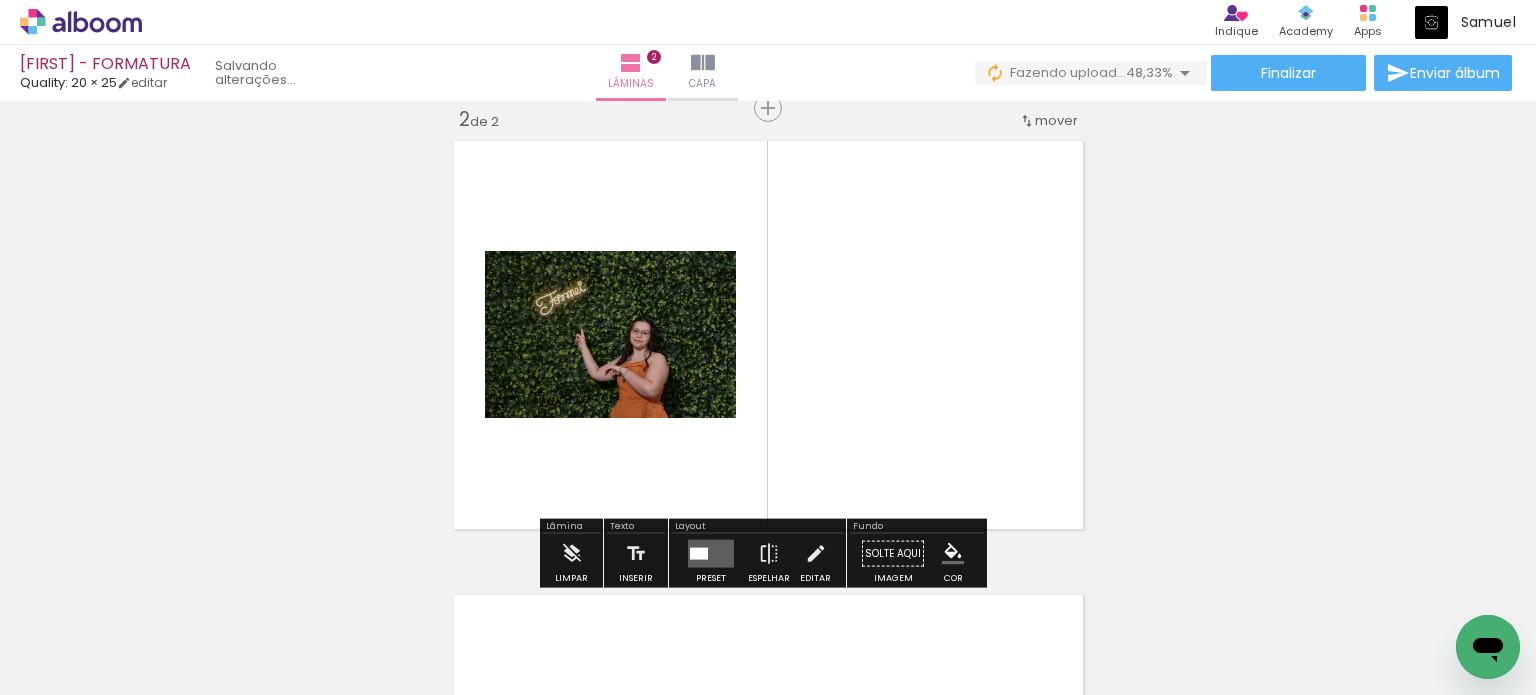 scroll, scrollTop: 479, scrollLeft: 0, axis: vertical 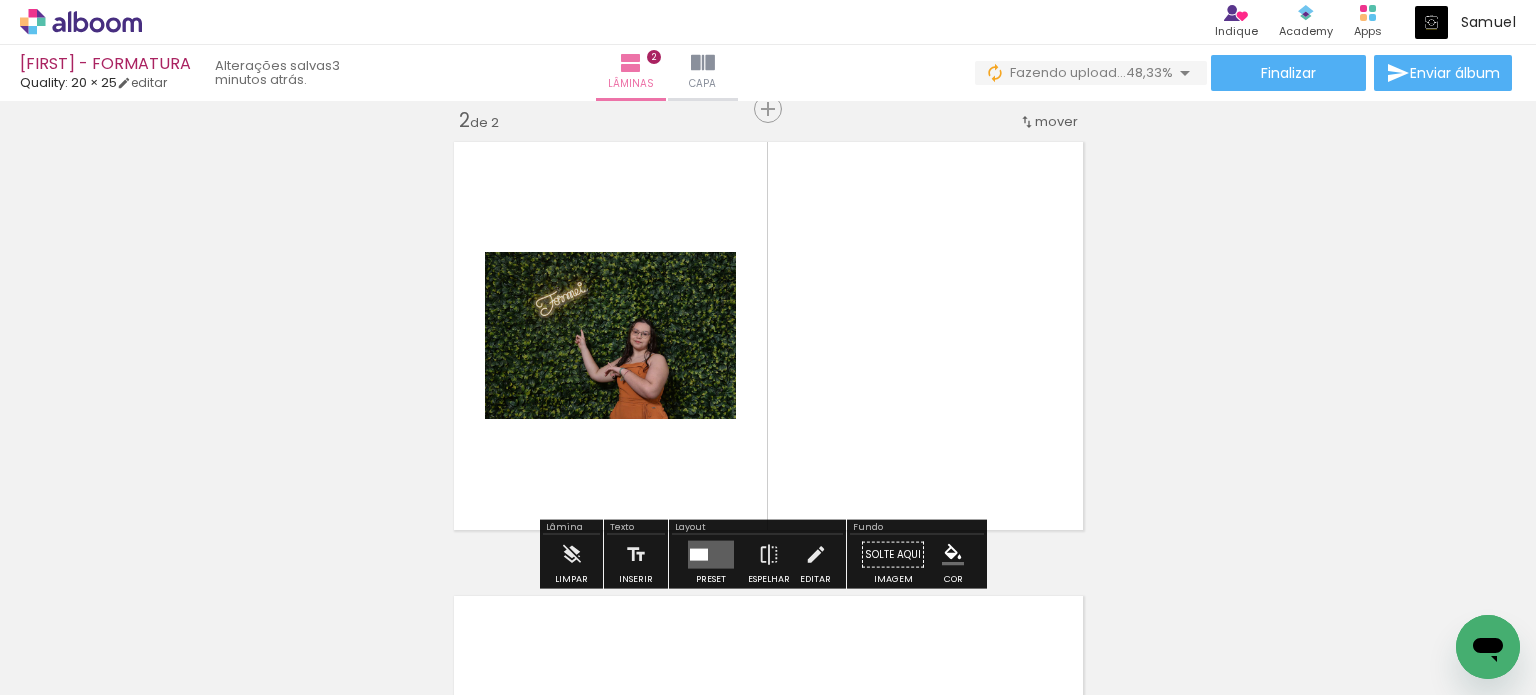 click at bounding box center [711, 555] 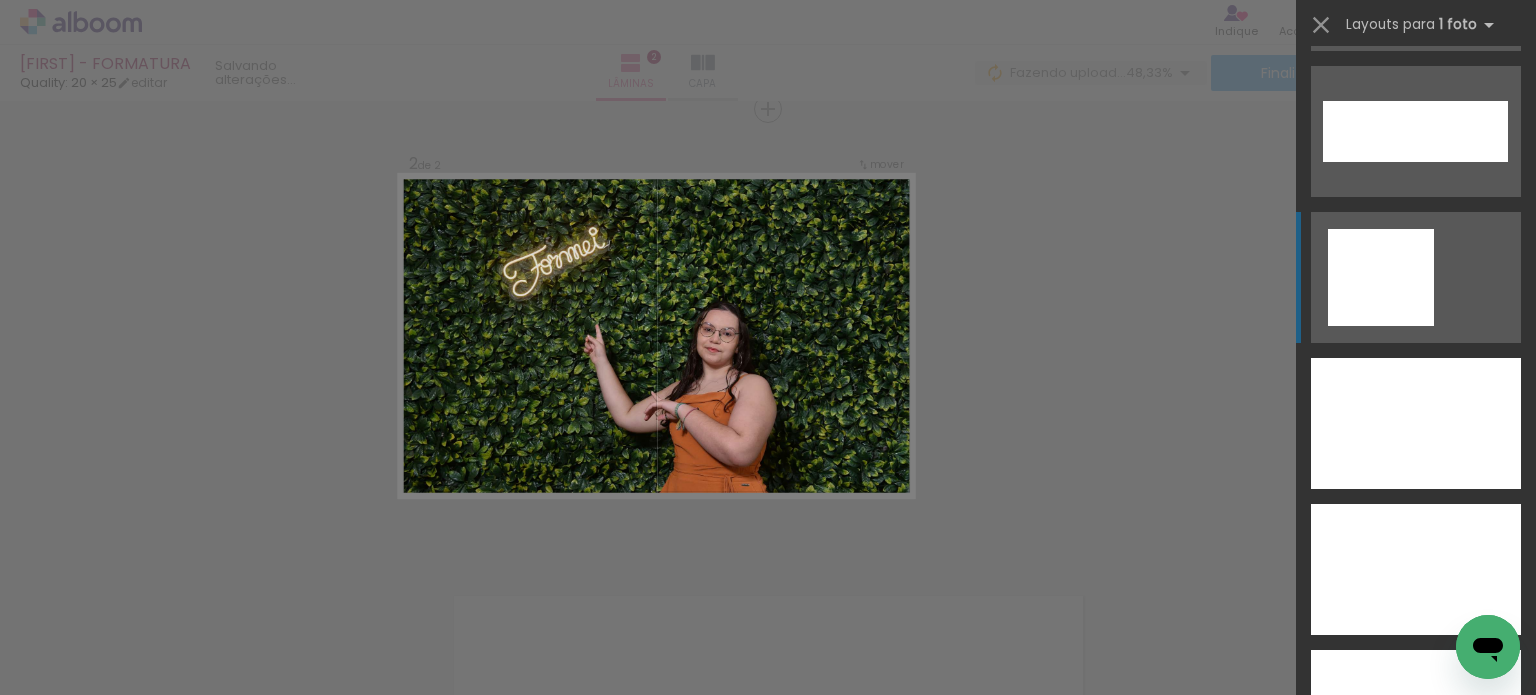 scroll, scrollTop: 7200, scrollLeft: 0, axis: vertical 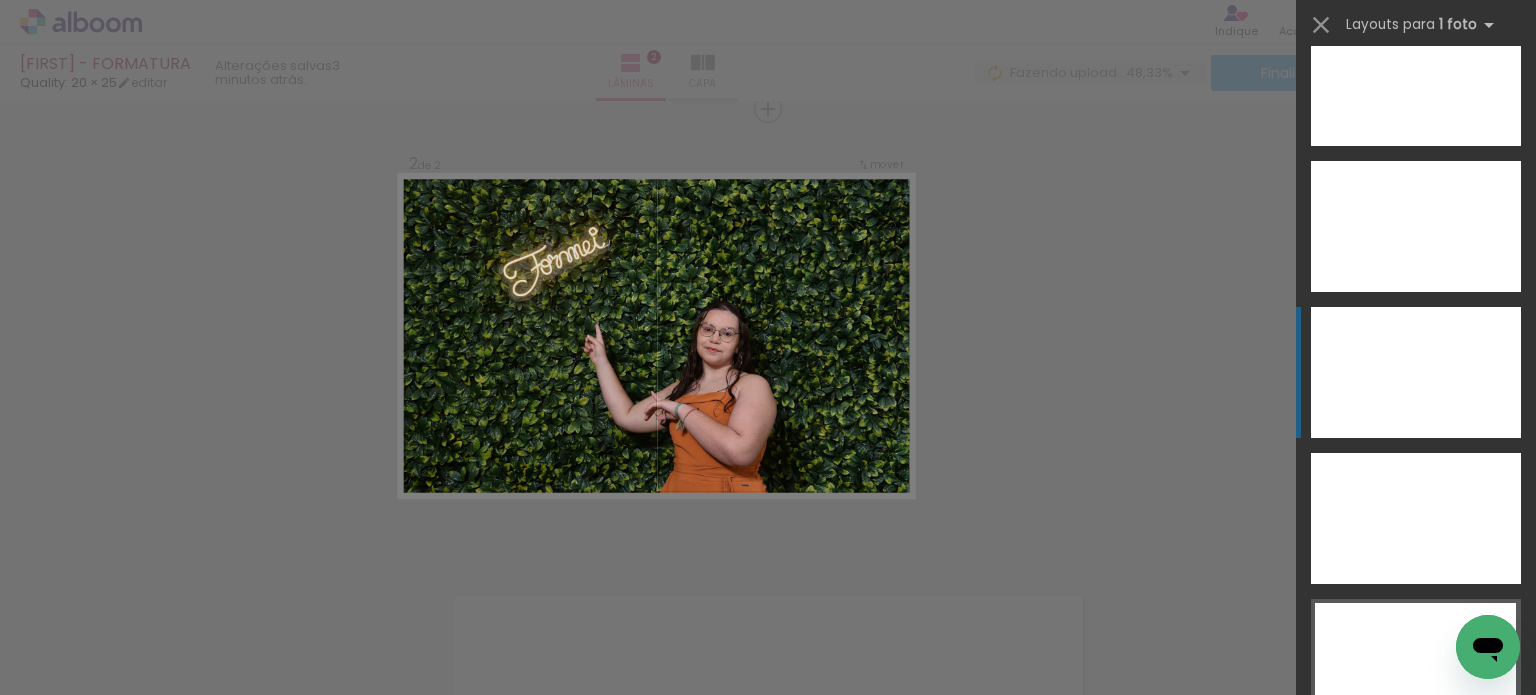click at bounding box center (1416, 80) 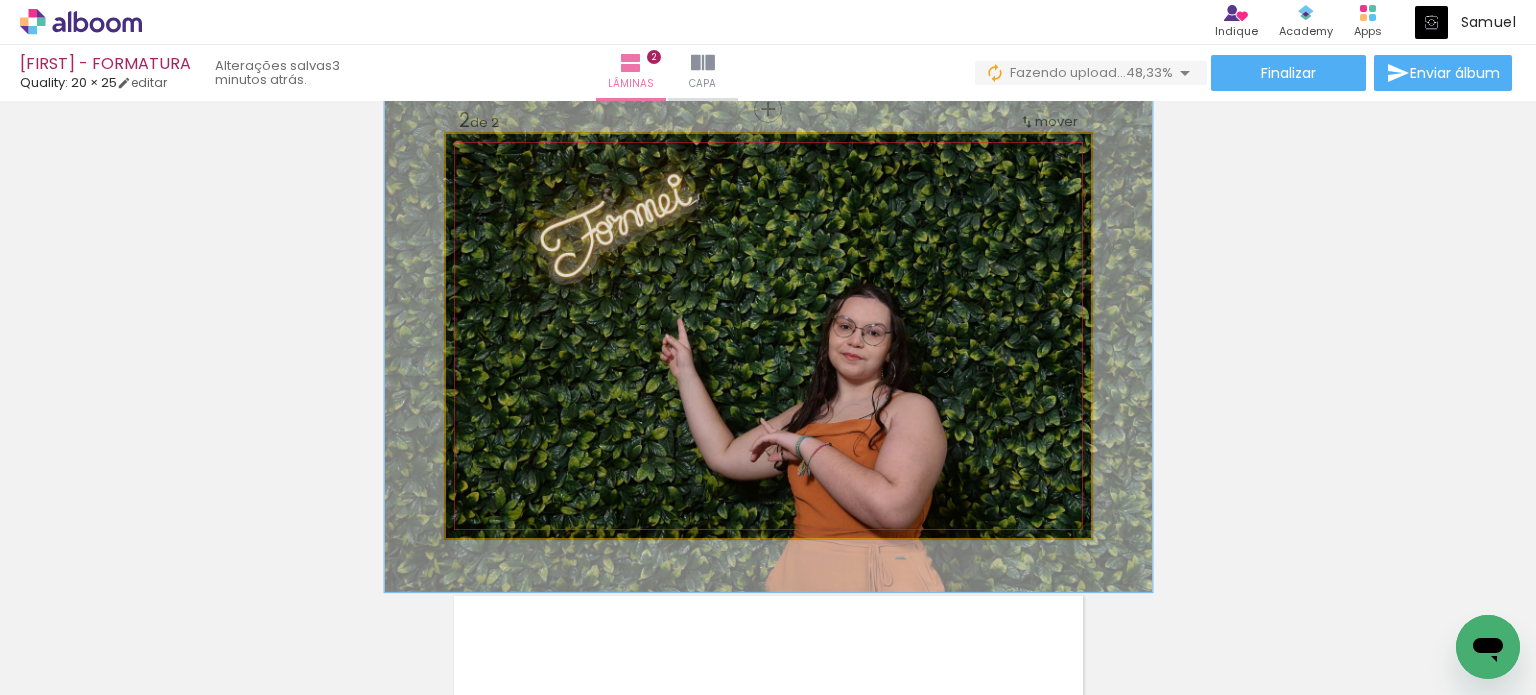 drag, startPoint x: 497, startPoint y: 155, endPoint x: 510, endPoint y: 159, distance: 13.601471 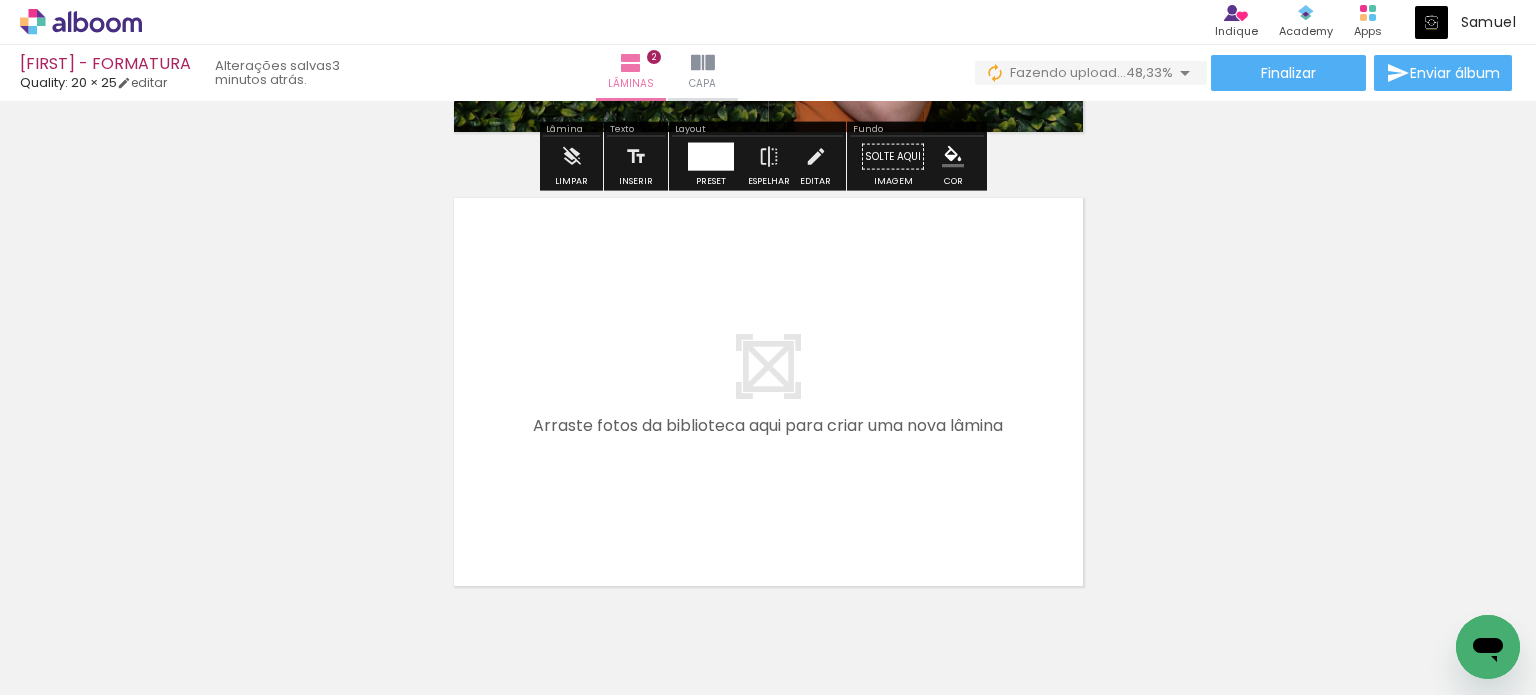 scroll, scrollTop: 879, scrollLeft: 0, axis: vertical 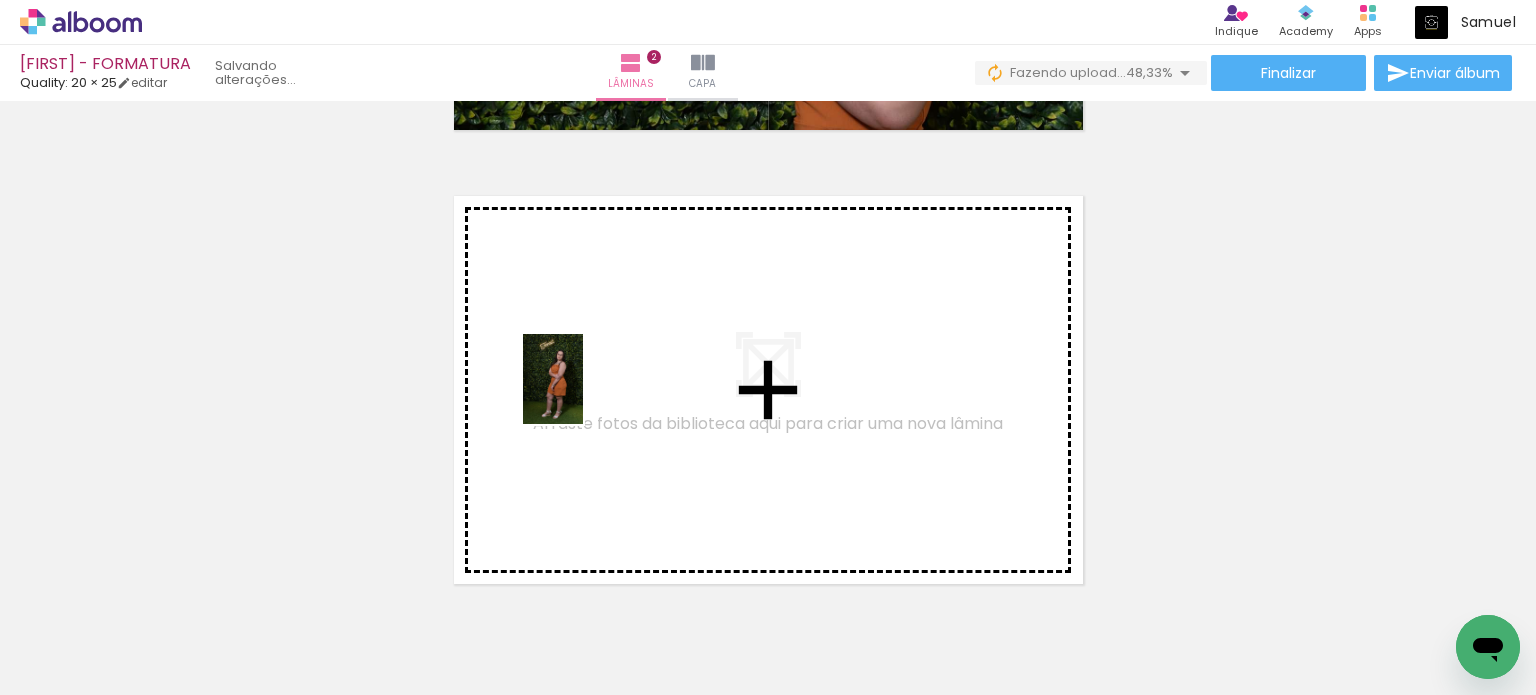 drag, startPoint x: 575, startPoint y: 411, endPoint x: 583, endPoint y: 394, distance: 18.788294 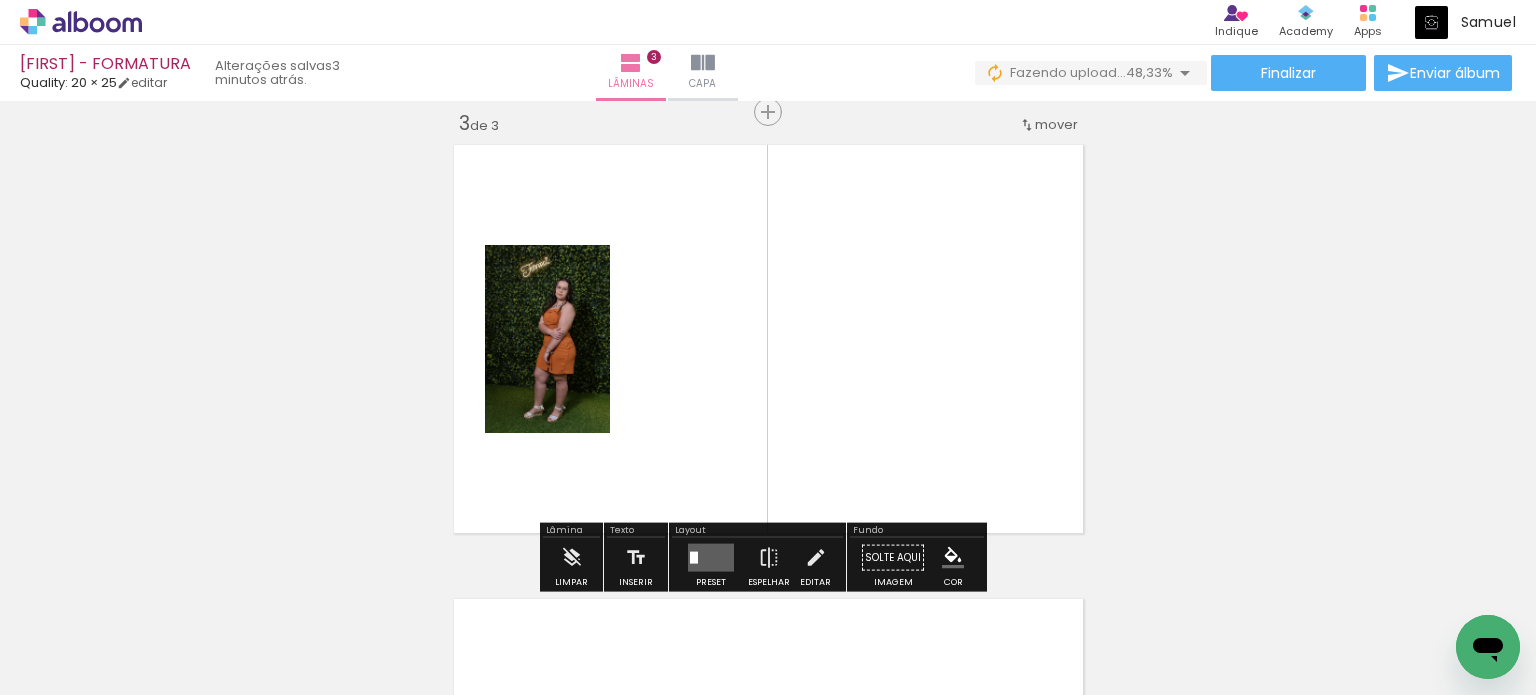scroll, scrollTop: 933, scrollLeft: 0, axis: vertical 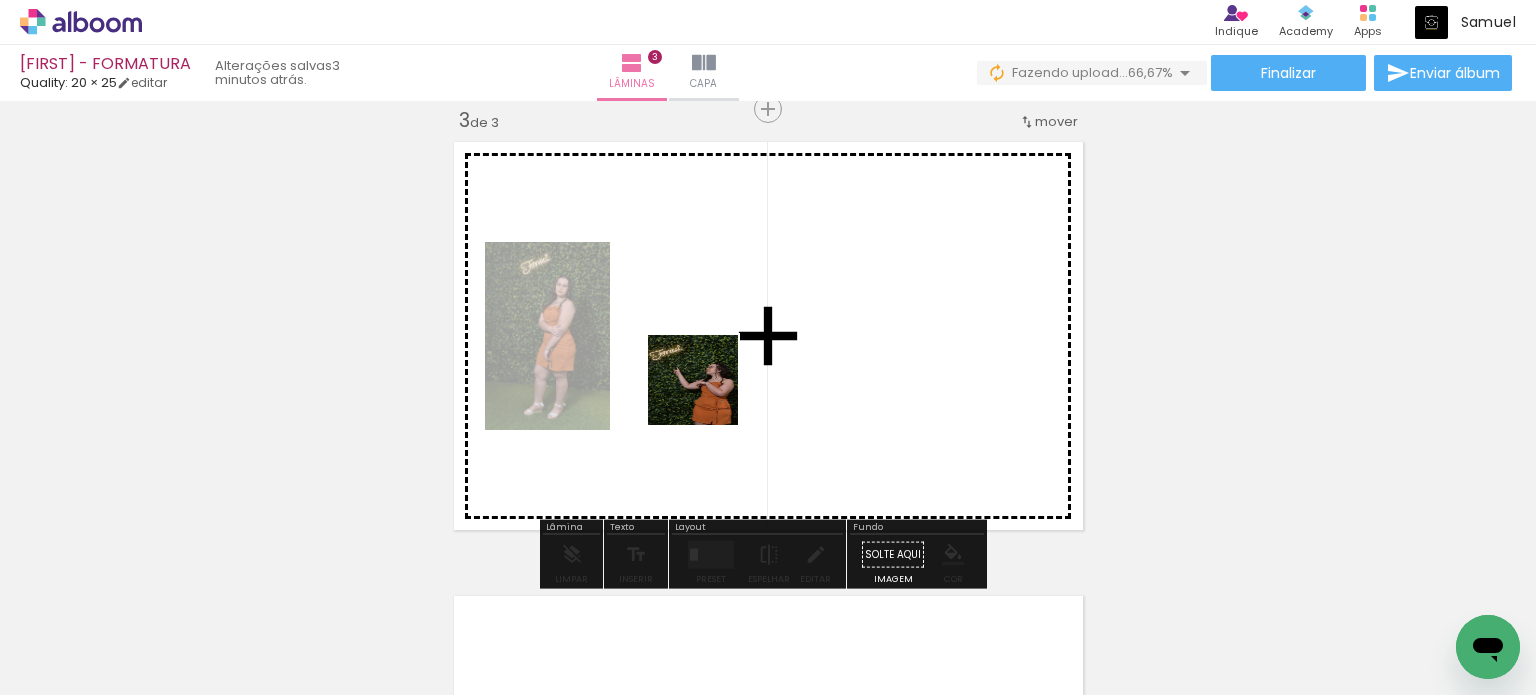 drag, startPoint x: 560, startPoint y: 626, endPoint x: 770, endPoint y: 301, distance: 386.94315 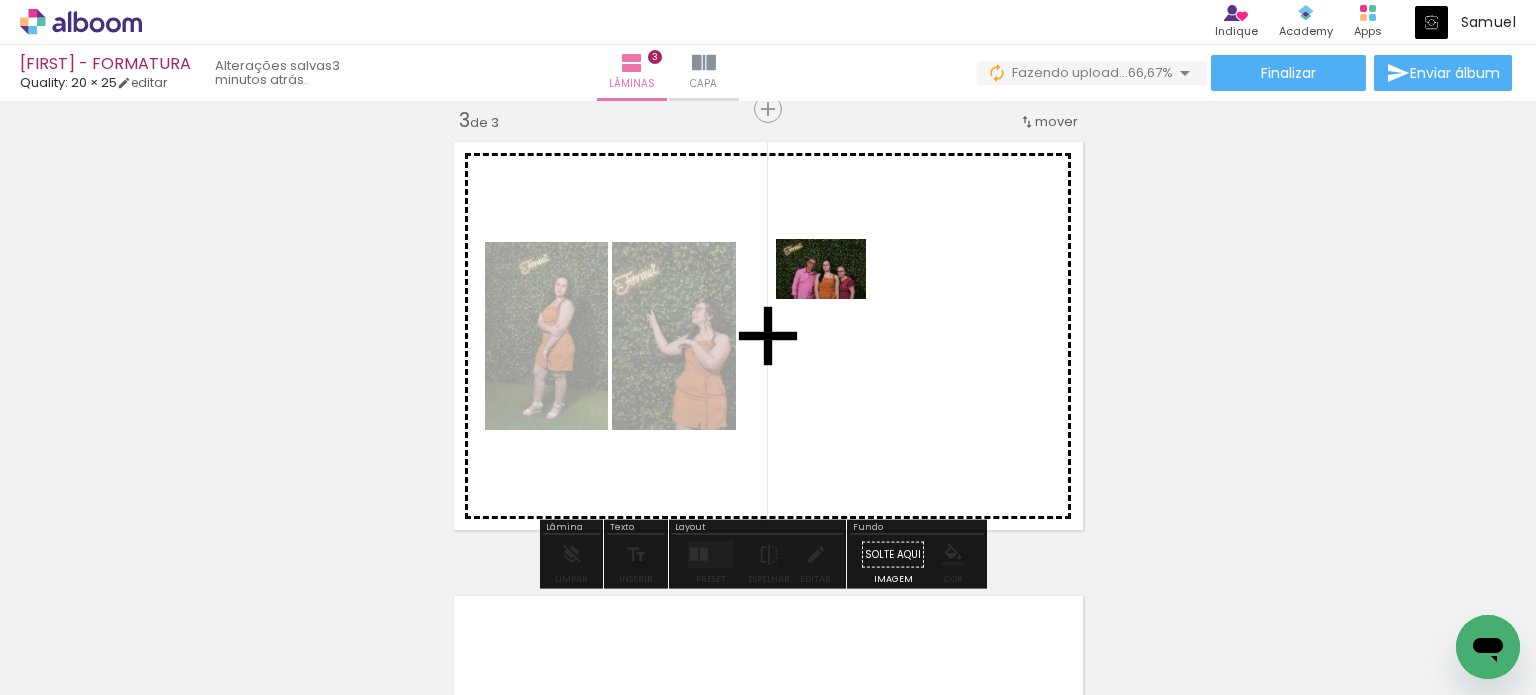 drag, startPoint x: 791, startPoint y: 543, endPoint x: 836, endPoint y: 299, distance: 248.1149 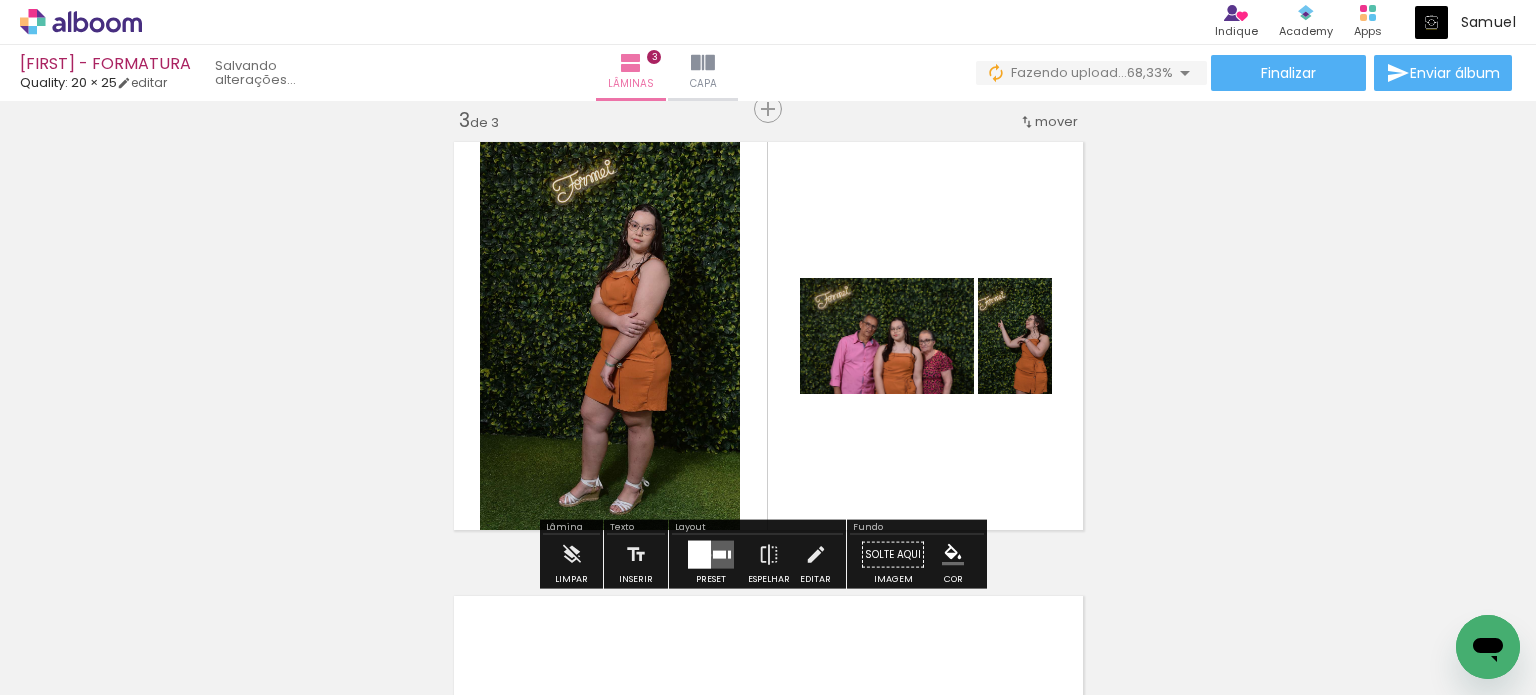 click at bounding box center [711, 555] 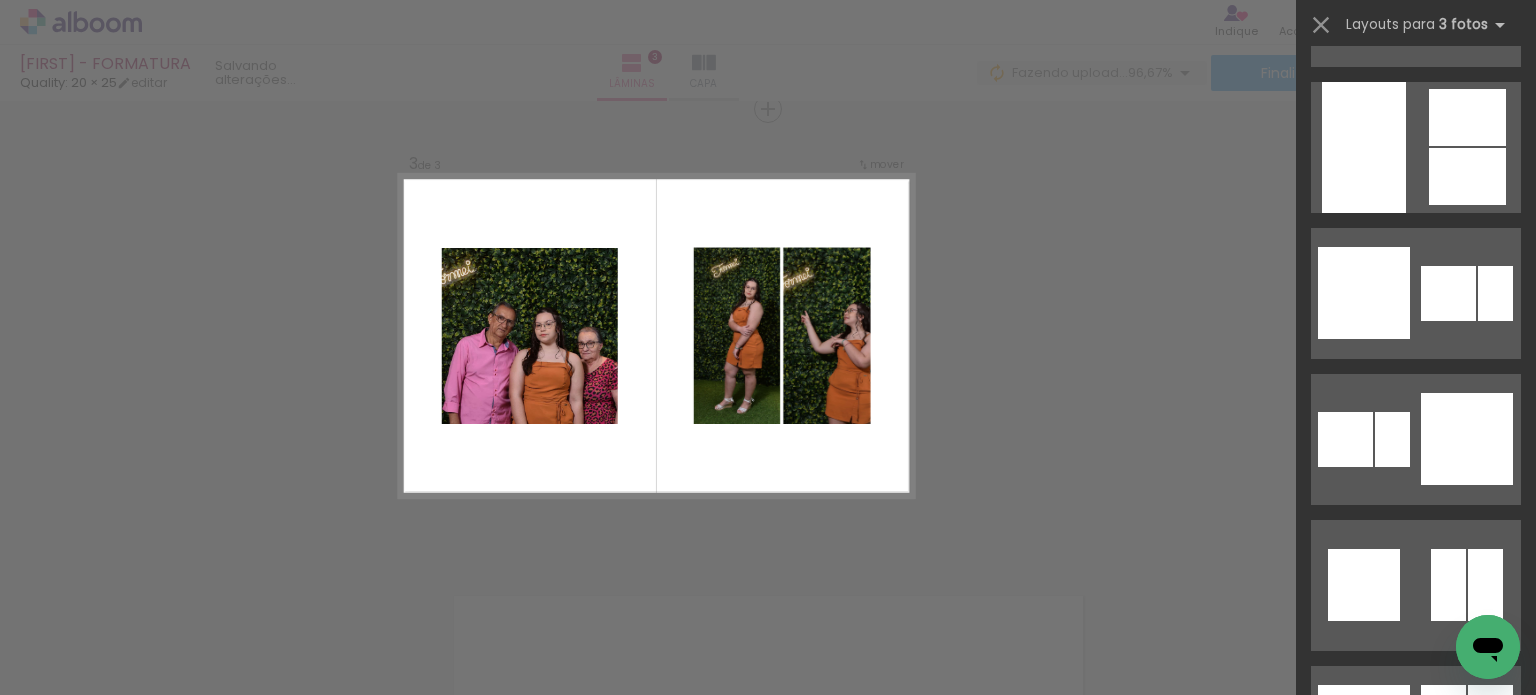 scroll, scrollTop: 9200, scrollLeft: 0, axis: vertical 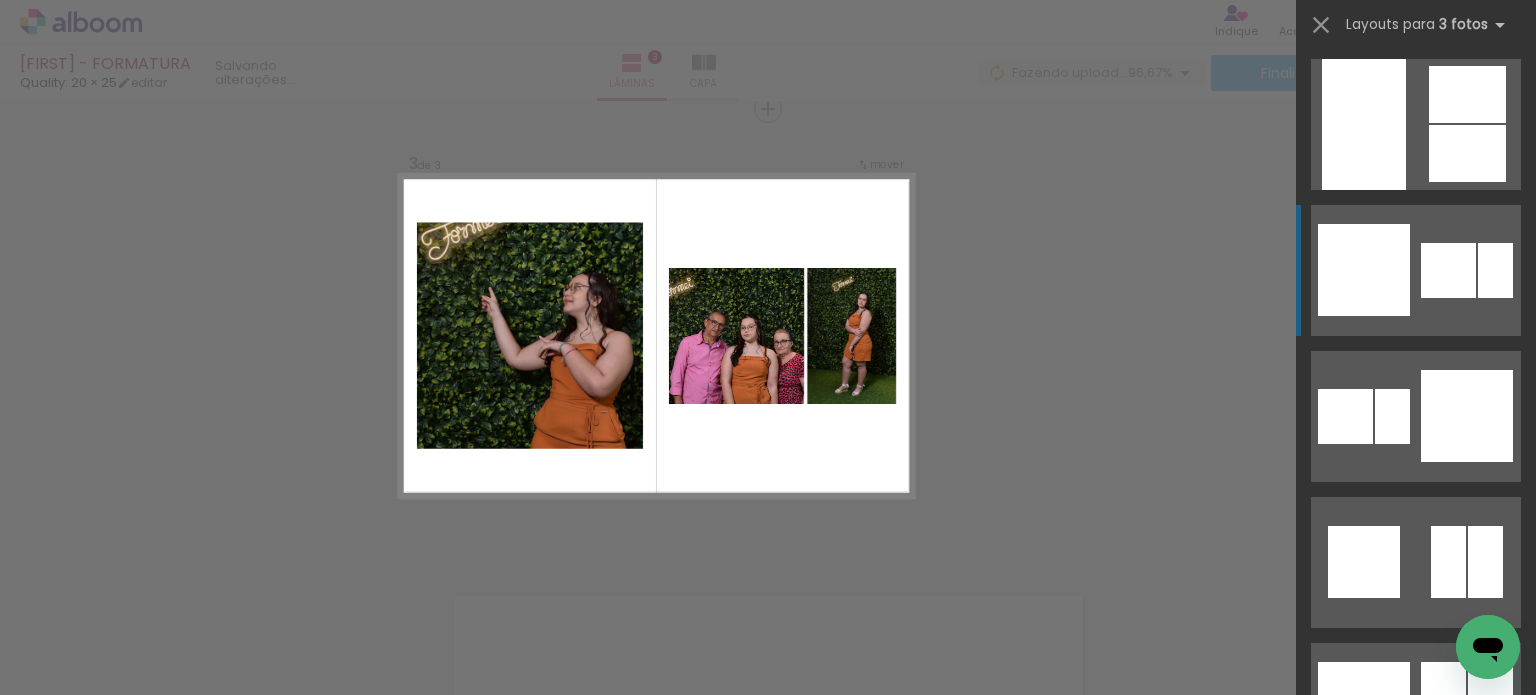 click at bounding box center (1429, -168) 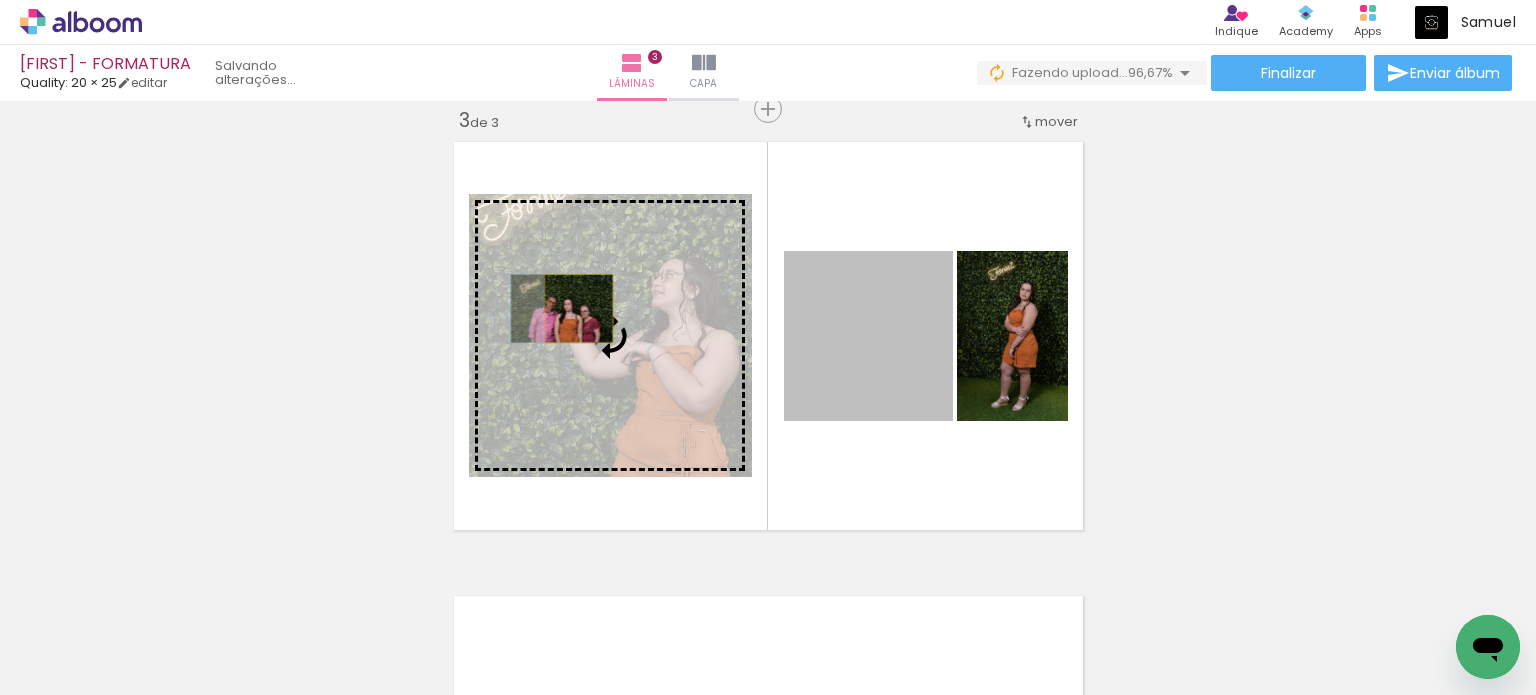drag, startPoint x: 909, startPoint y: 365, endPoint x: 571, endPoint y: 308, distance: 342.77252 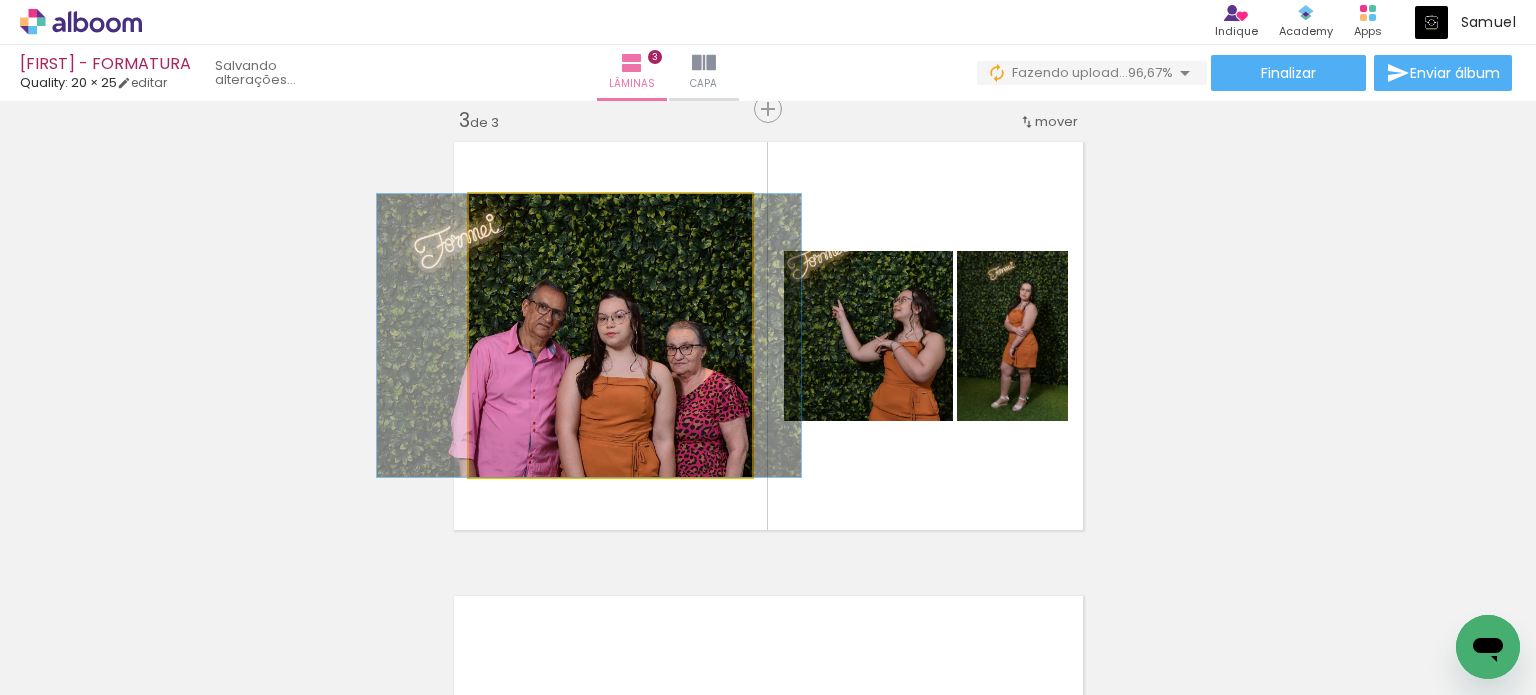 drag, startPoint x: 673, startPoint y: 336, endPoint x: 652, endPoint y: 332, distance: 21.377558 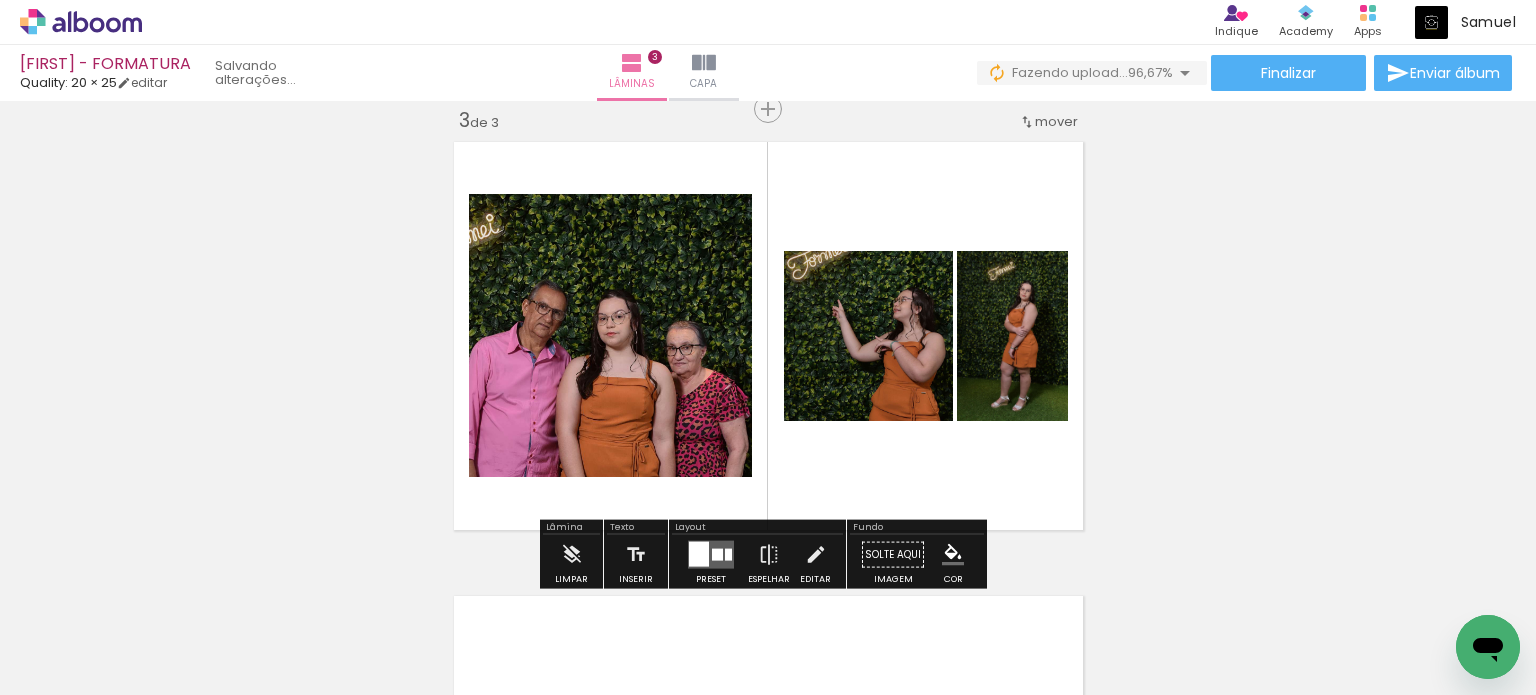 click at bounding box center (699, 554) 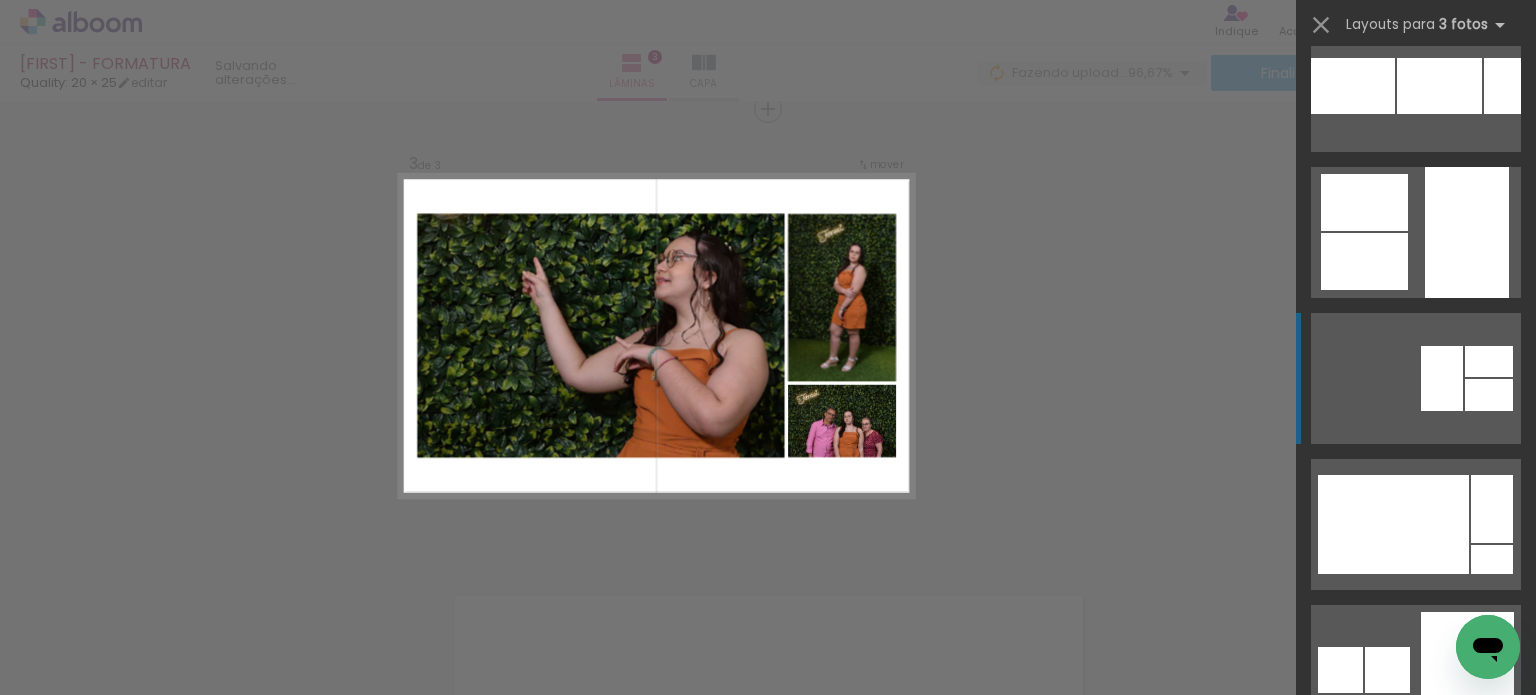 scroll, scrollTop: 16044, scrollLeft: 0, axis: vertical 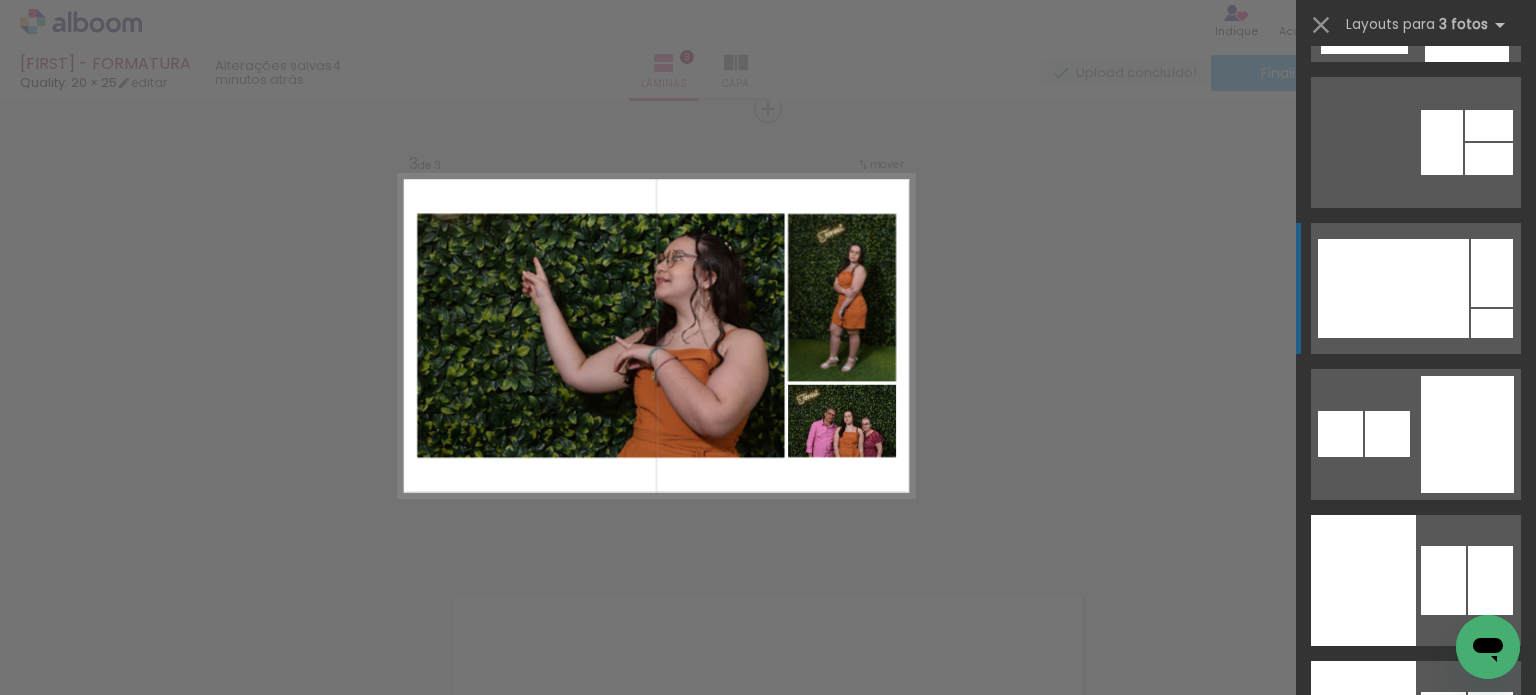 click at bounding box center (1393, 288) 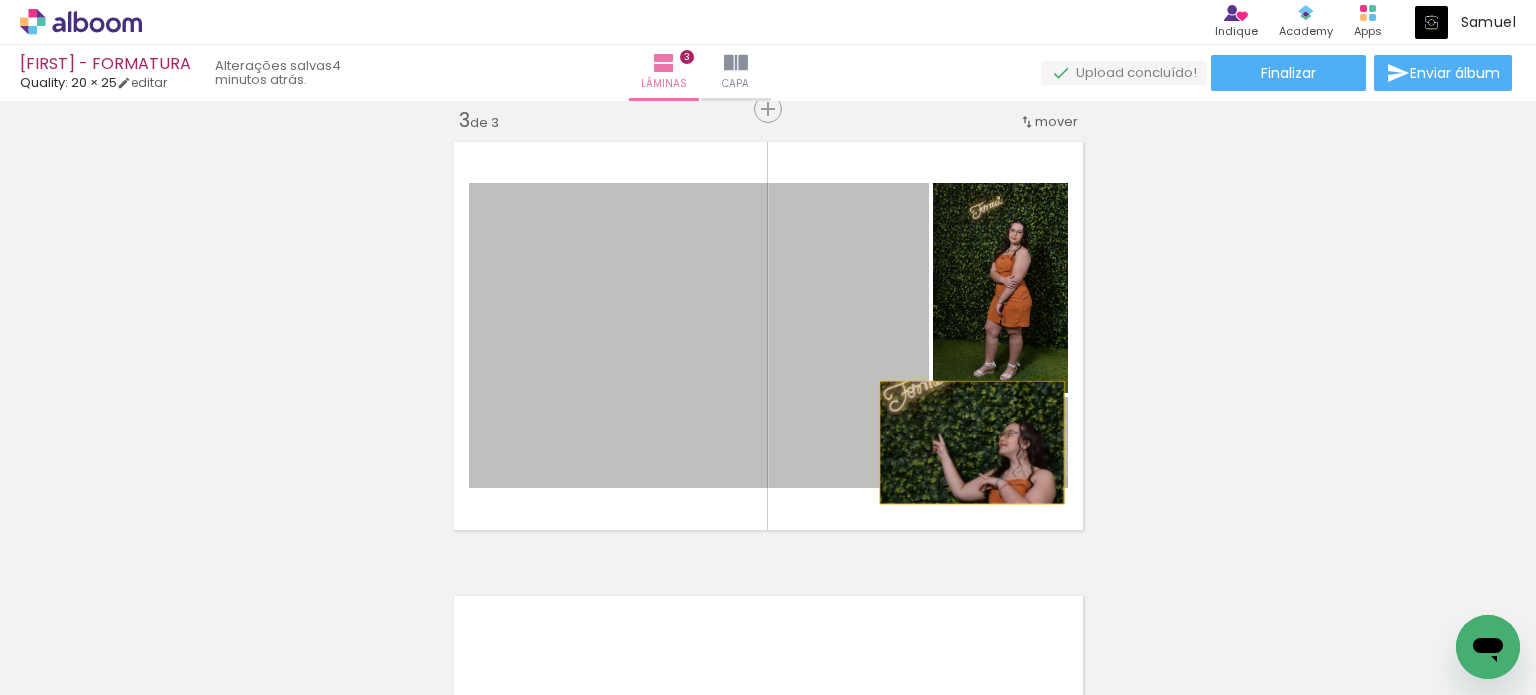 drag, startPoint x: 810, startPoint y: 356, endPoint x: 964, endPoint y: 442, distance: 176.38594 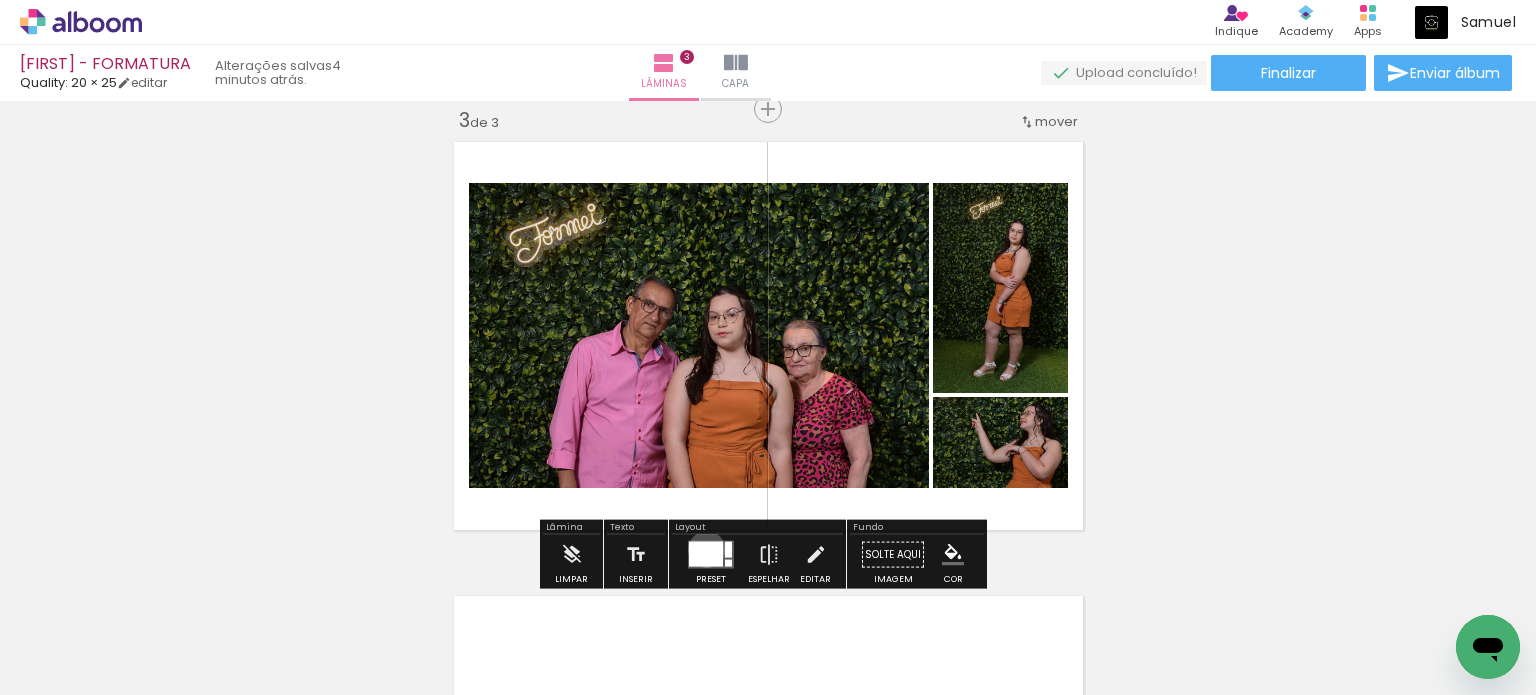 click at bounding box center [706, 554] 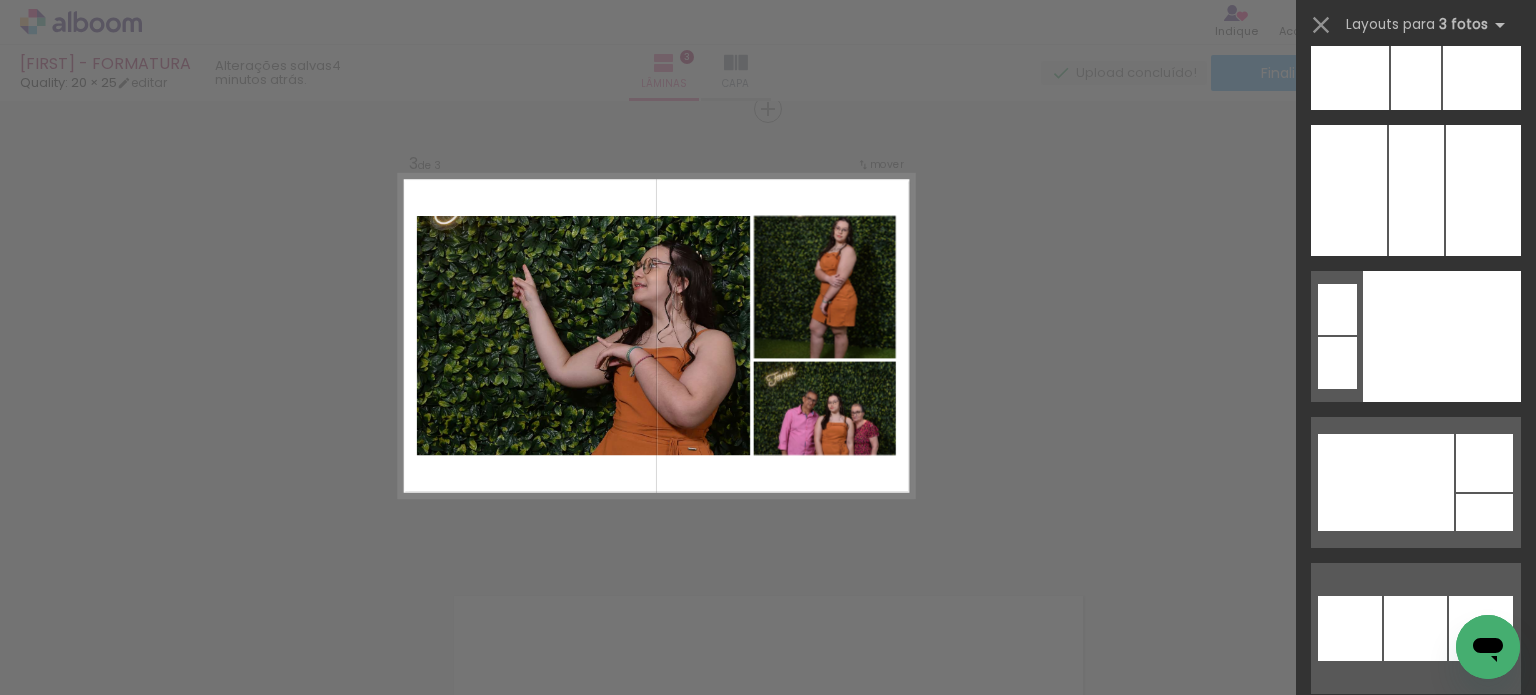 scroll, scrollTop: 17606, scrollLeft: 0, axis: vertical 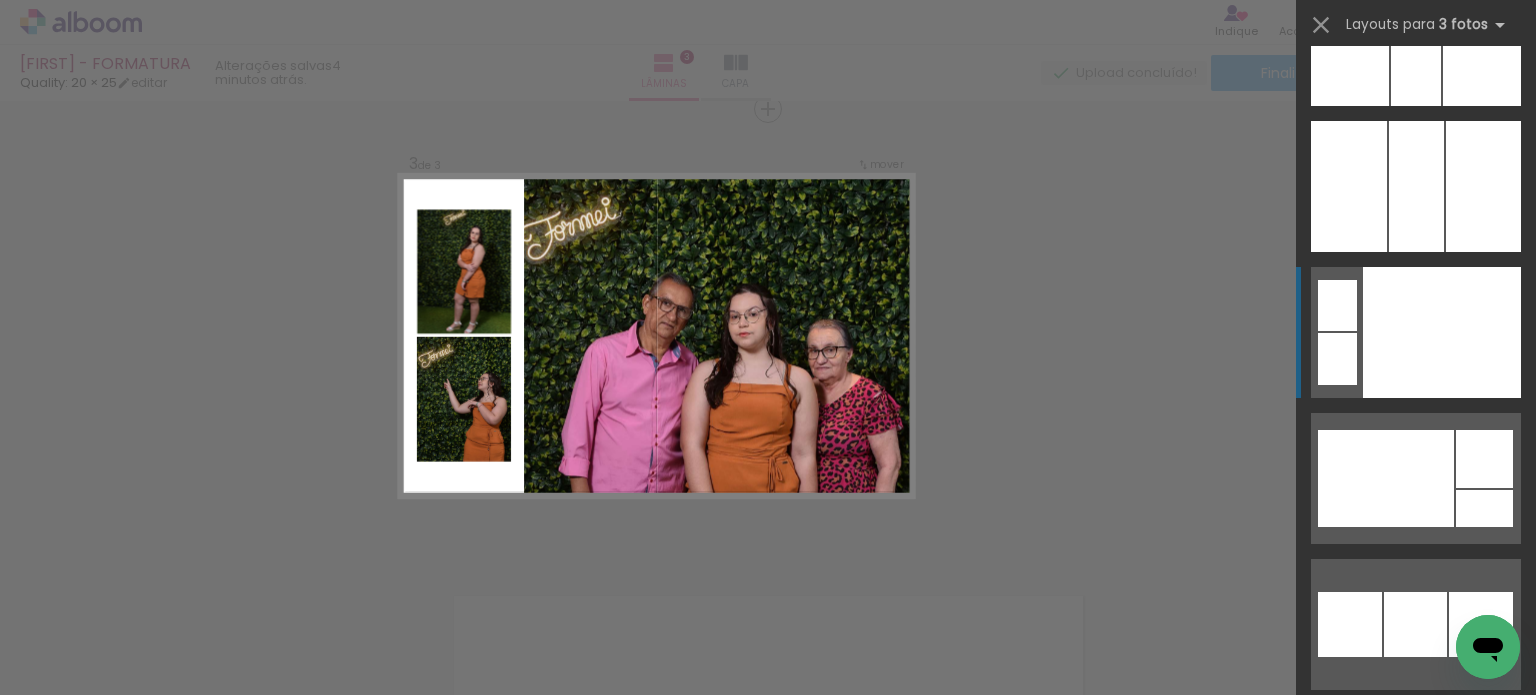 click at bounding box center [1442, 332] 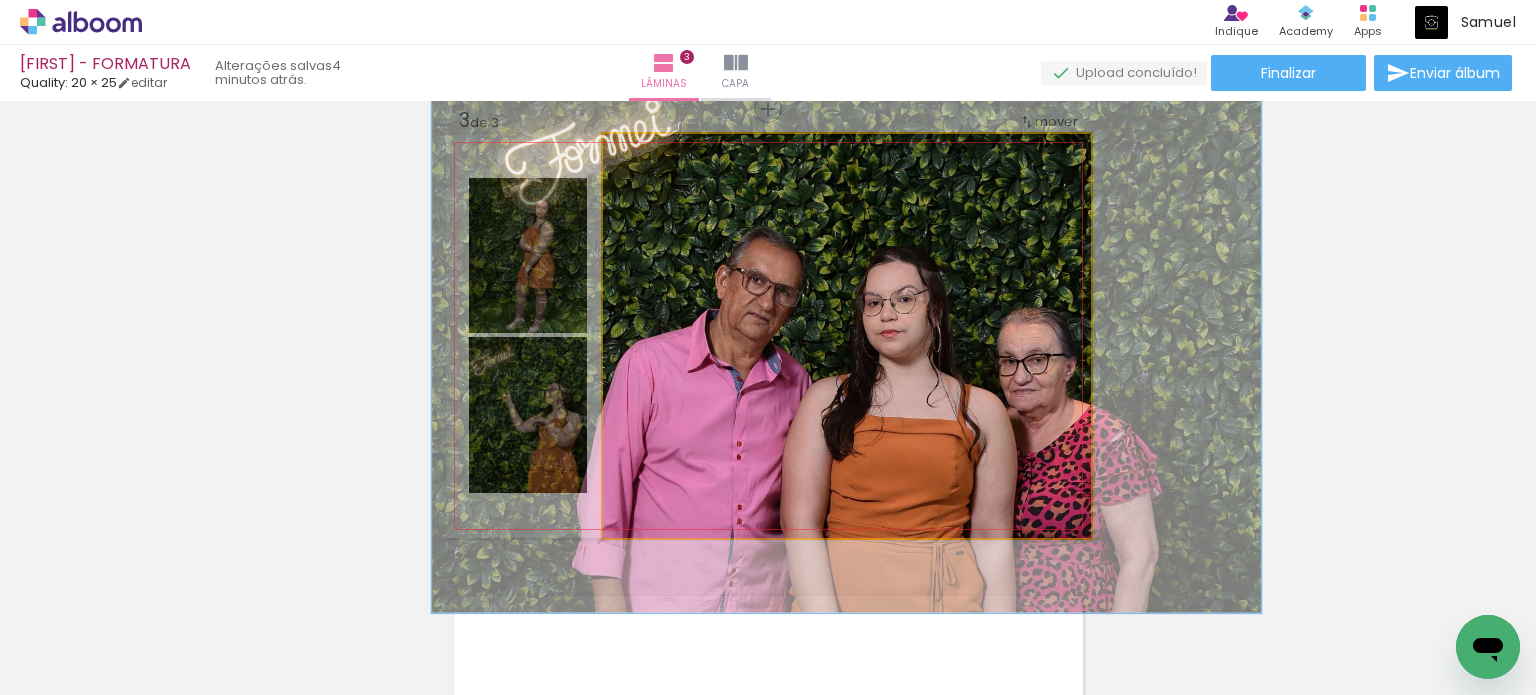 drag, startPoint x: 653, startPoint y: 150, endPoint x: 679, endPoint y: 161, distance: 28.231188 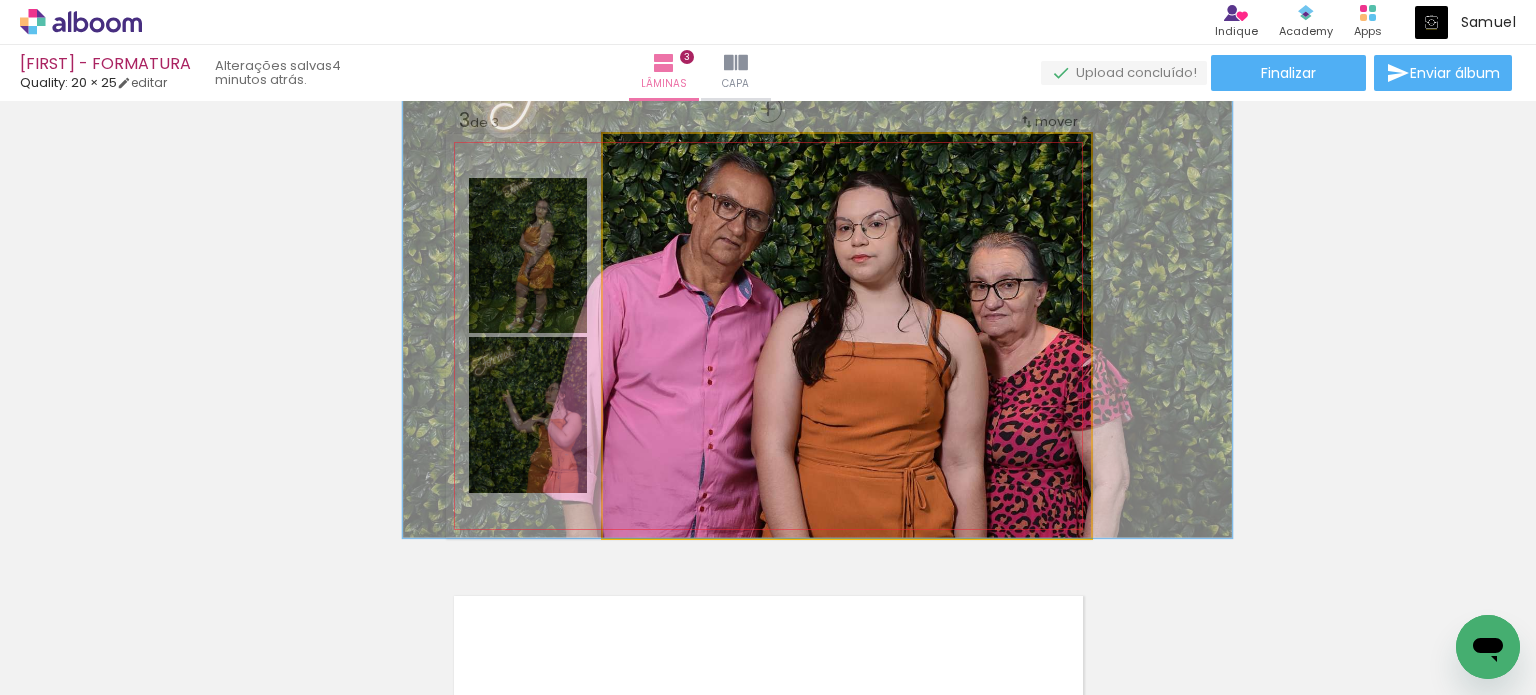 drag, startPoint x: 833, startPoint y: 309, endPoint x: 804, endPoint y: 230, distance: 84.15462 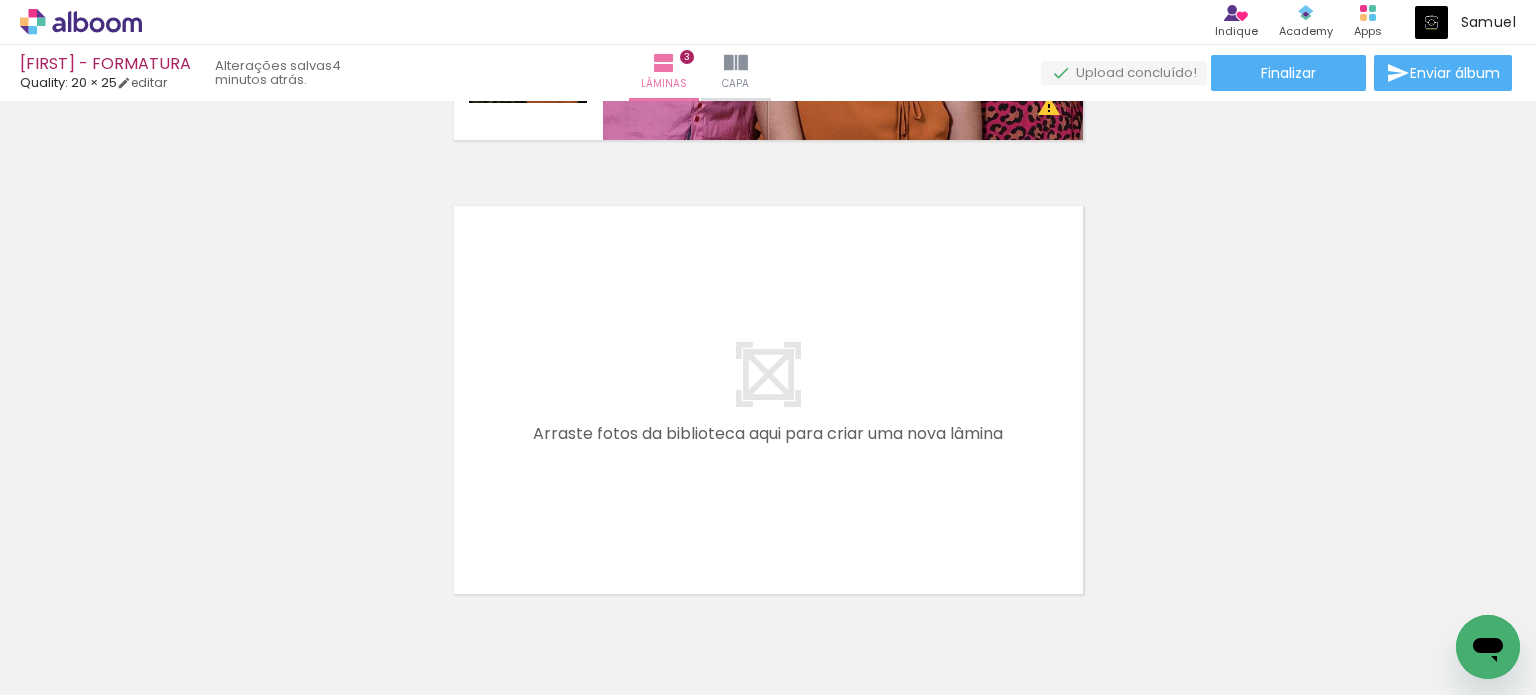 scroll, scrollTop: 1333, scrollLeft: 0, axis: vertical 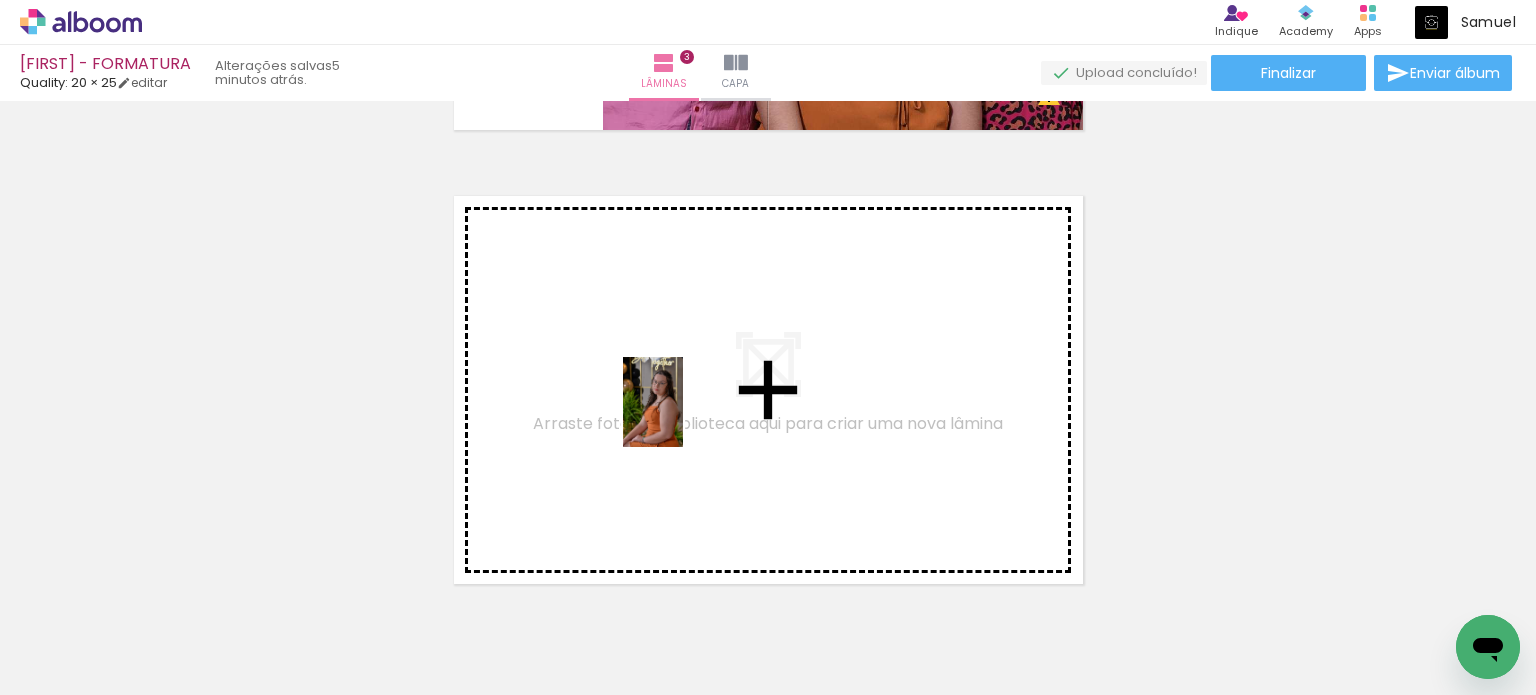 drag, startPoint x: 646, startPoint y: 607, endPoint x: 683, endPoint y: 417, distance: 193.5691 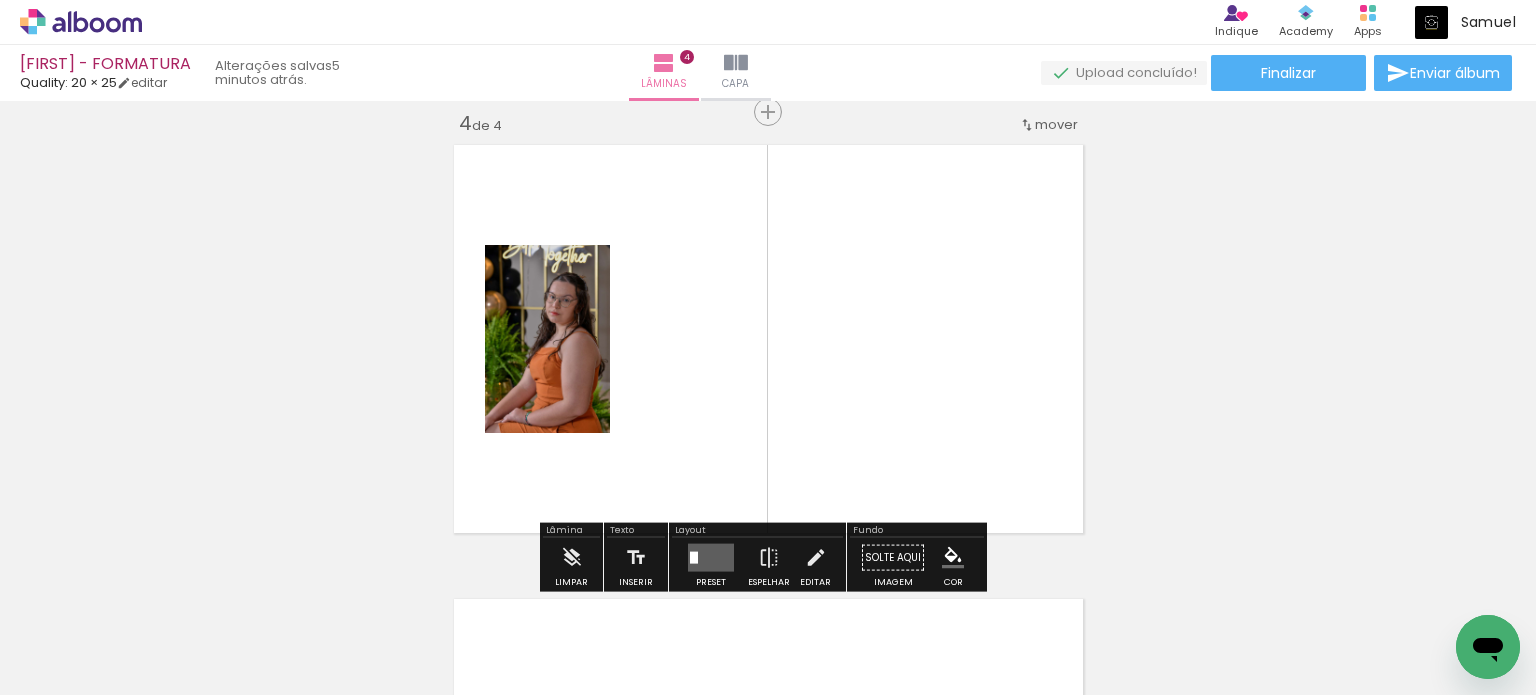 scroll, scrollTop: 1387, scrollLeft: 0, axis: vertical 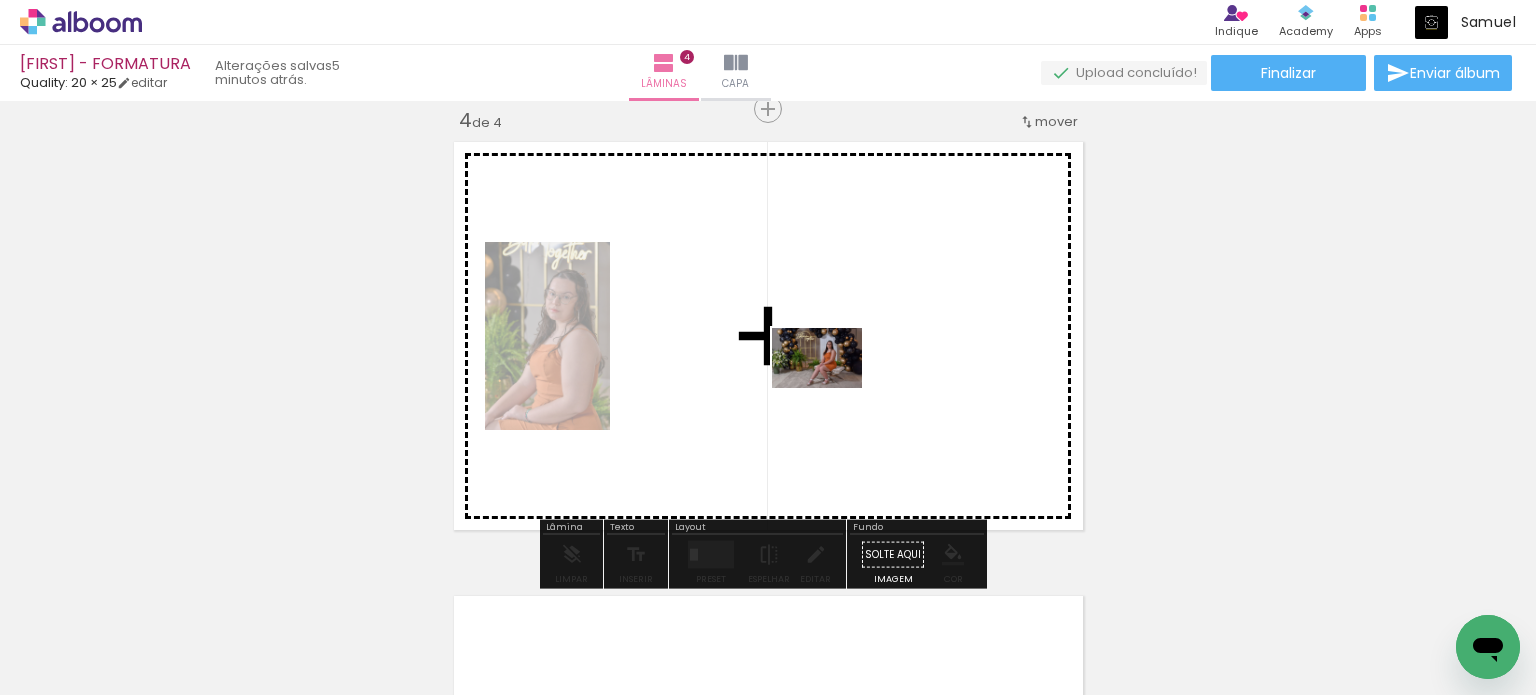 drag, startPoint x: 876, startPoint y: 621, endPoint x: 831, endPoint y: 386, distance: 239.26973 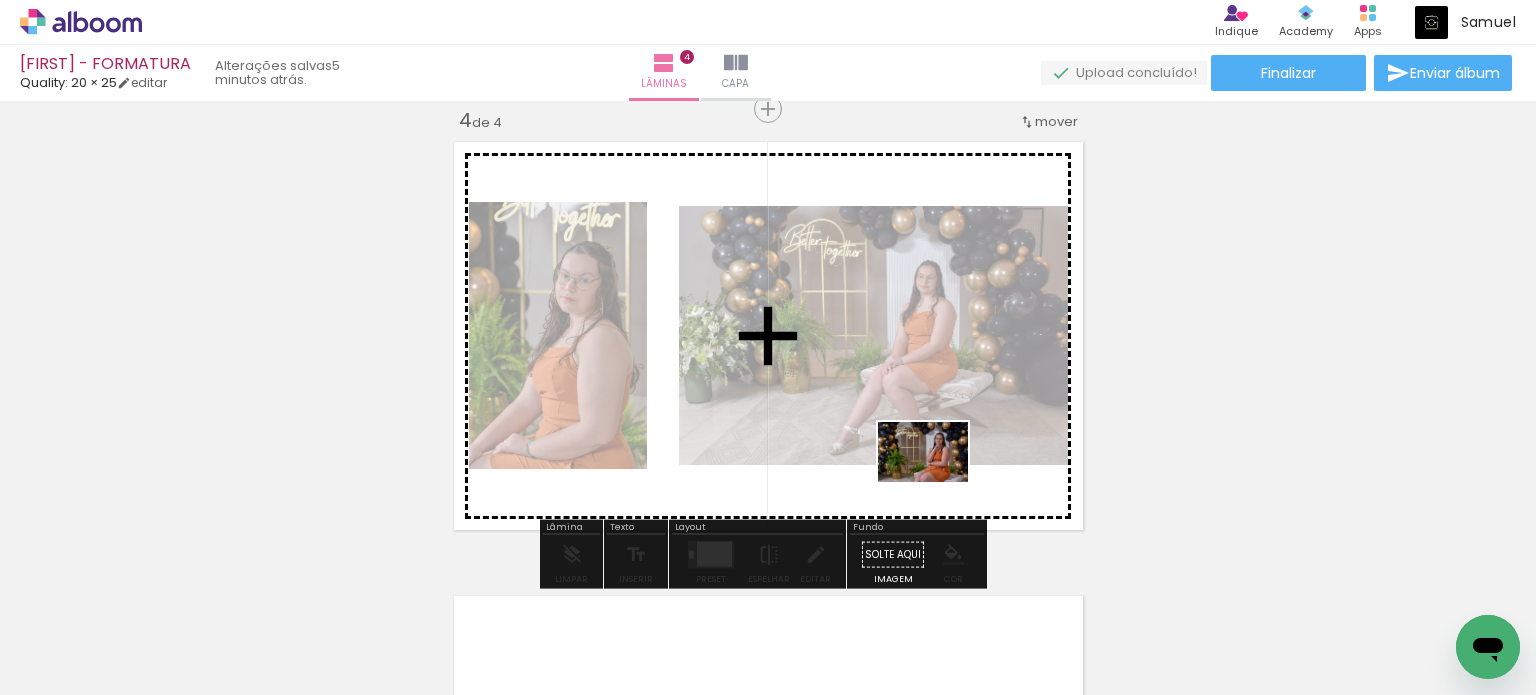 drag, startPoint x: 971, startPoint y: 638, endPoint x: 938, endPoint y: 482, distance: 159.4522 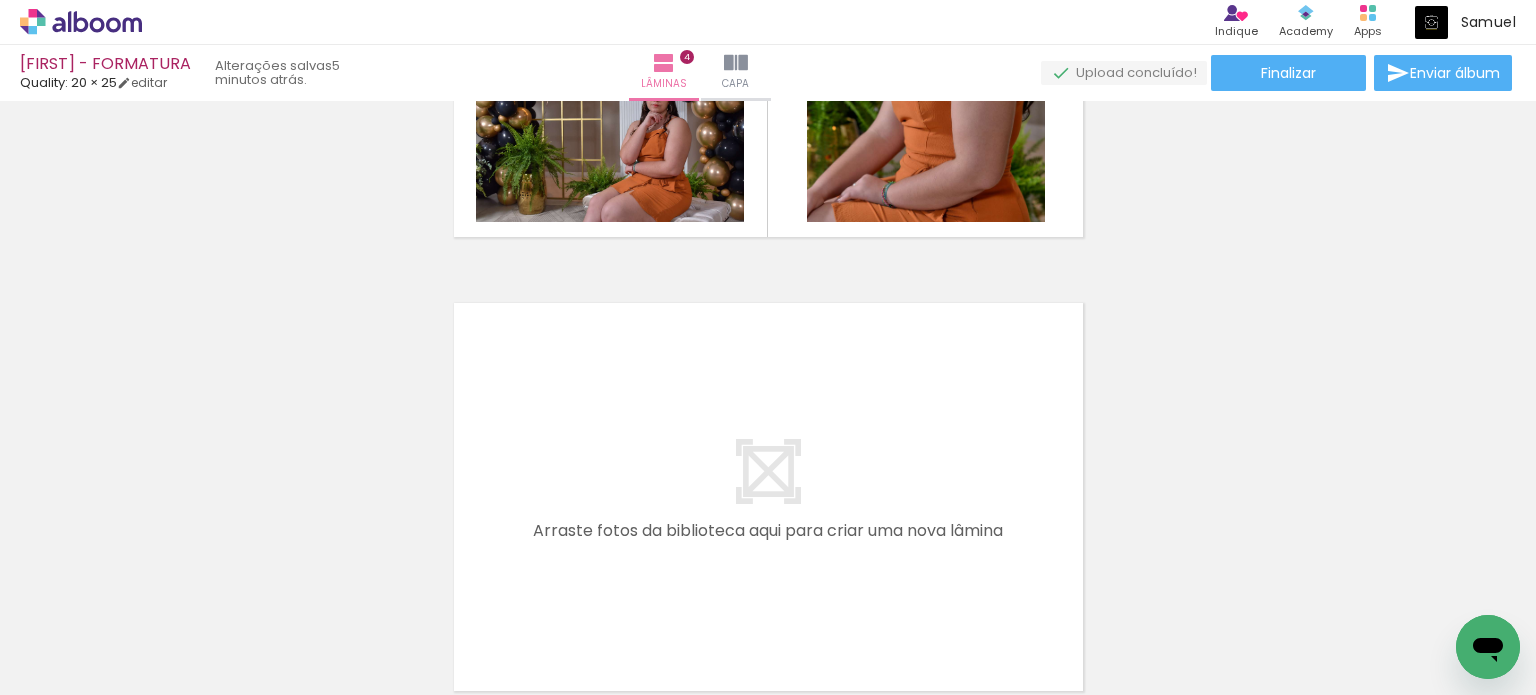 scroll, scrollTop: 1687, scrollLeft: 0, axis: vertical 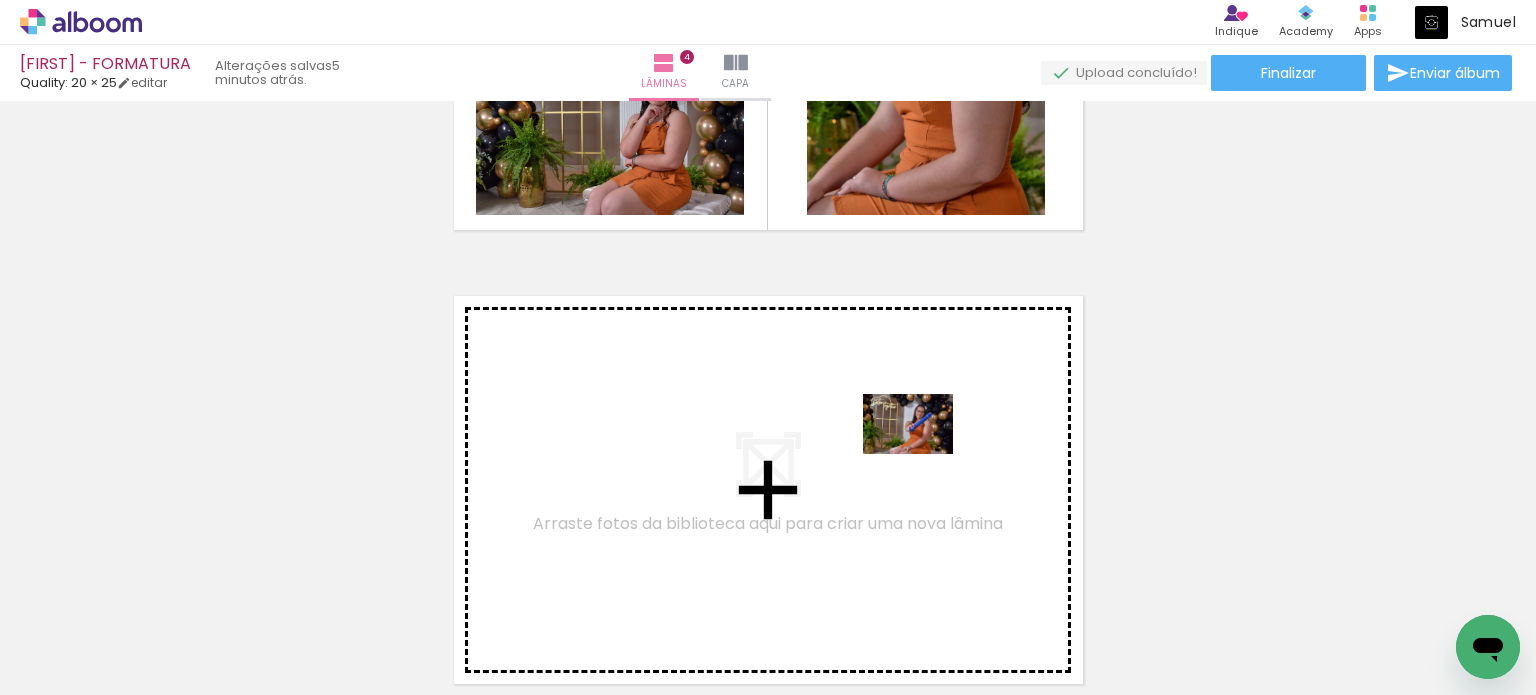 drag, startPoint x: 1100, startPoint y: 620, endPoint x: 920, endPoint y: 451, distance: 246.90282 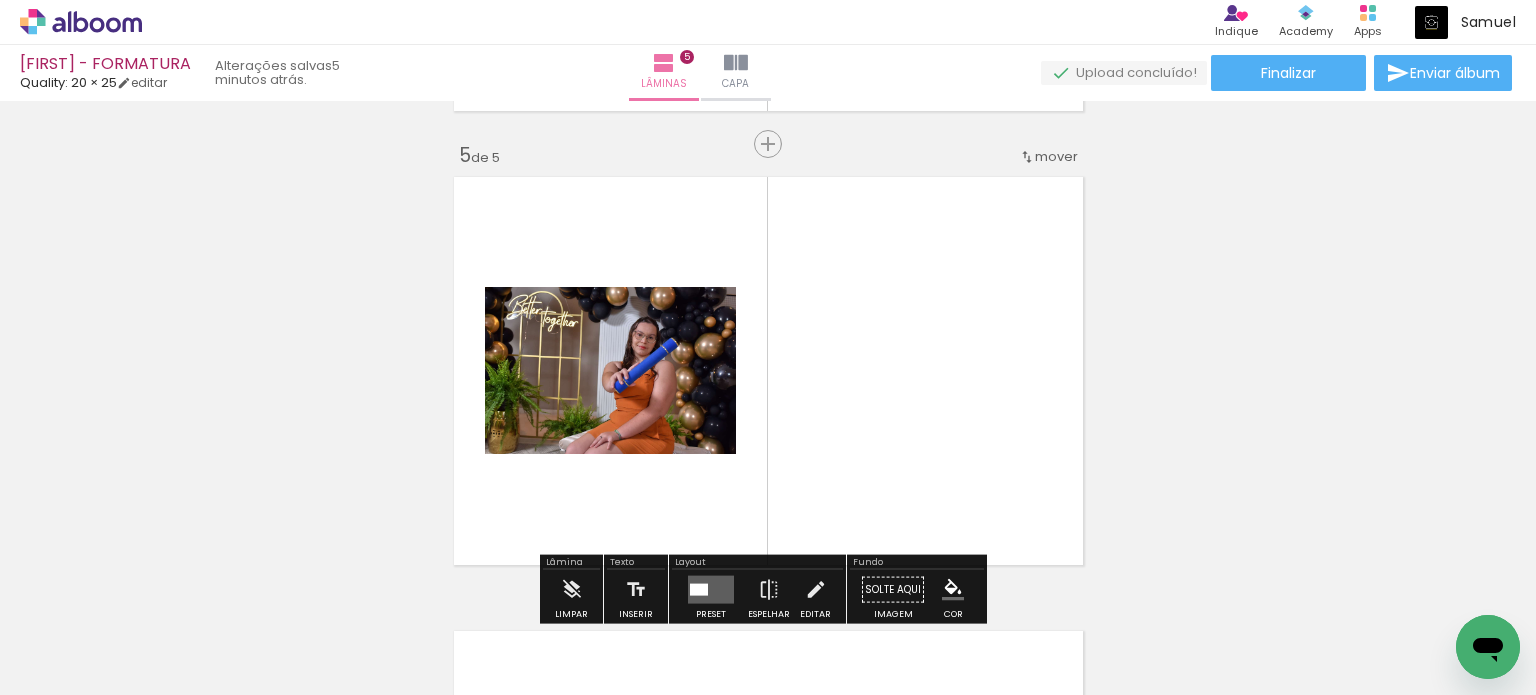 scroll, scrollTop: 1841, scrollLeft: 0, axis: vertical 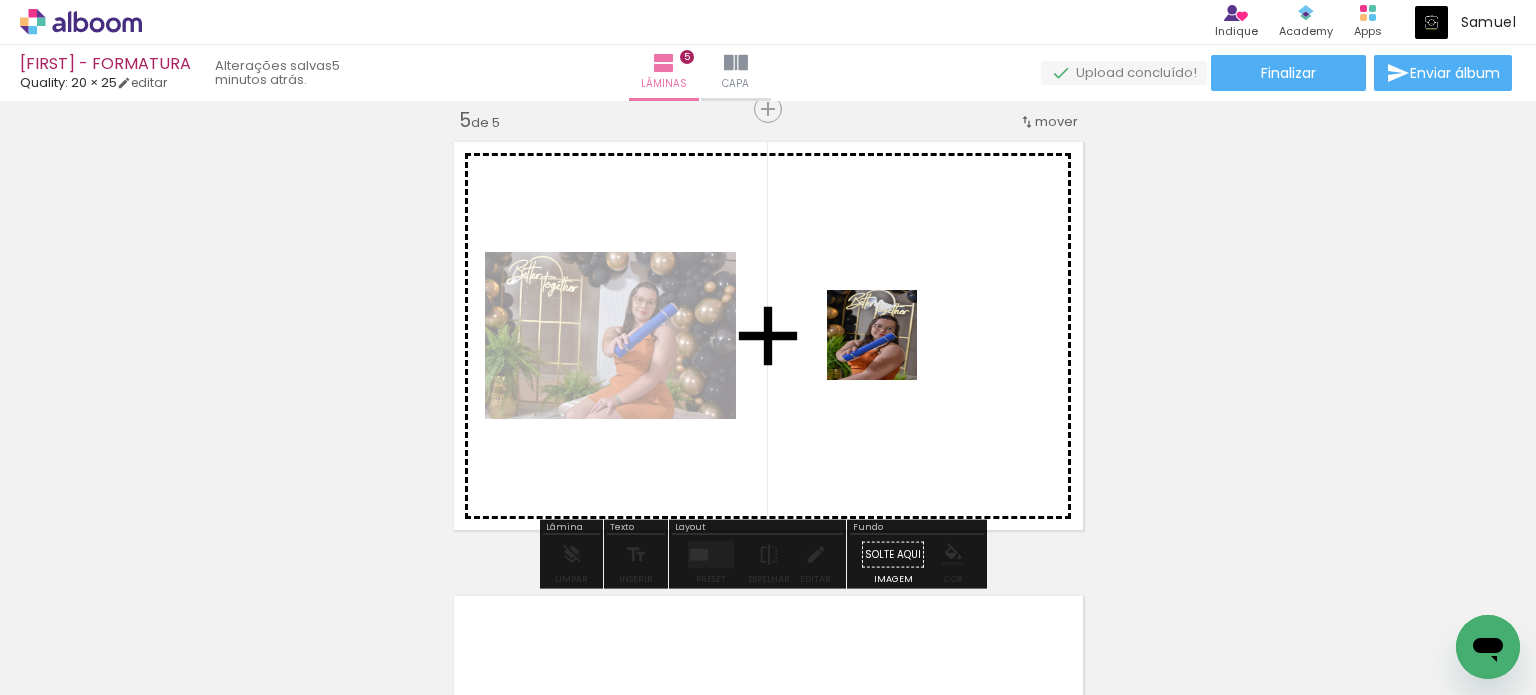 drag, startPoint x: 1192, startPoint y: 647, endPoint x: 836, endPoint y: 316, distance: 486.1039 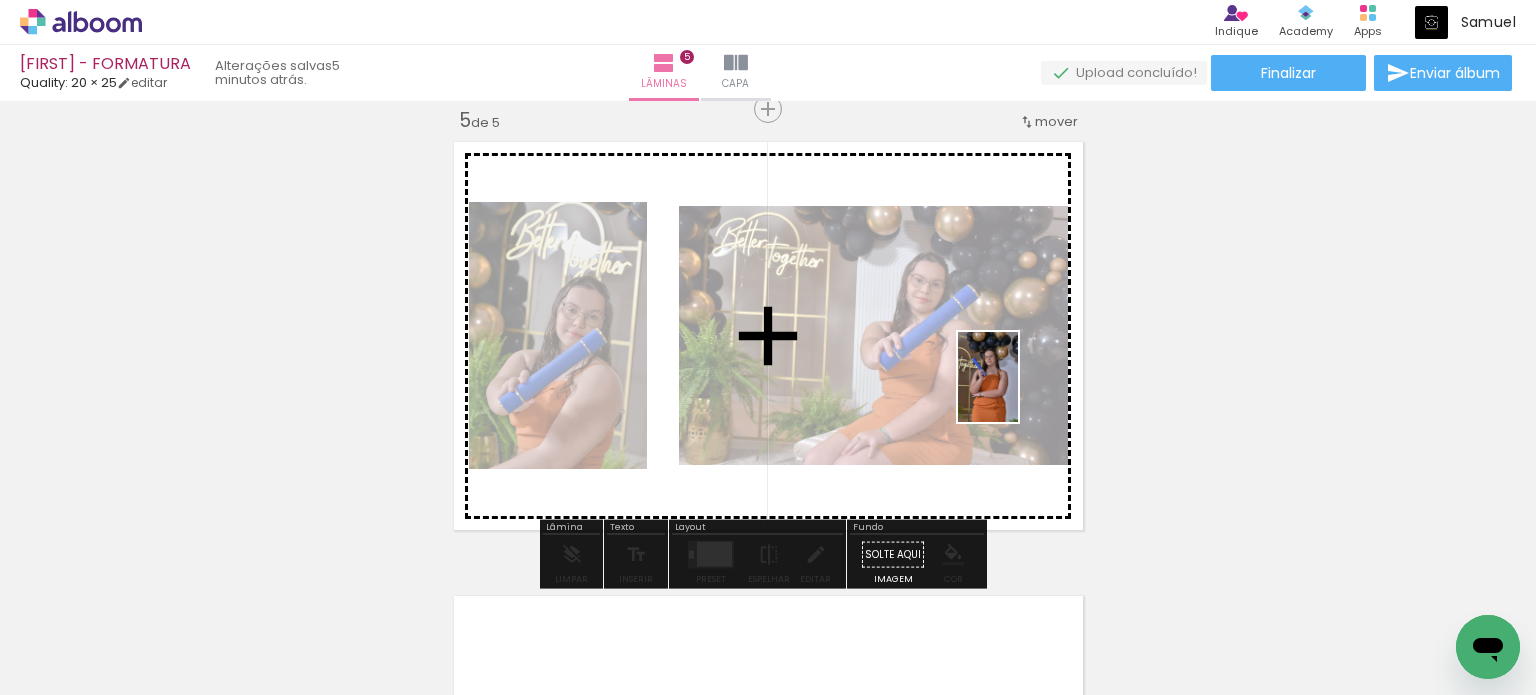 drag, startPoint x: 1241, startPoint y: 566, endPoint x: 1018, endPoint y: 392, distance: 282.85156 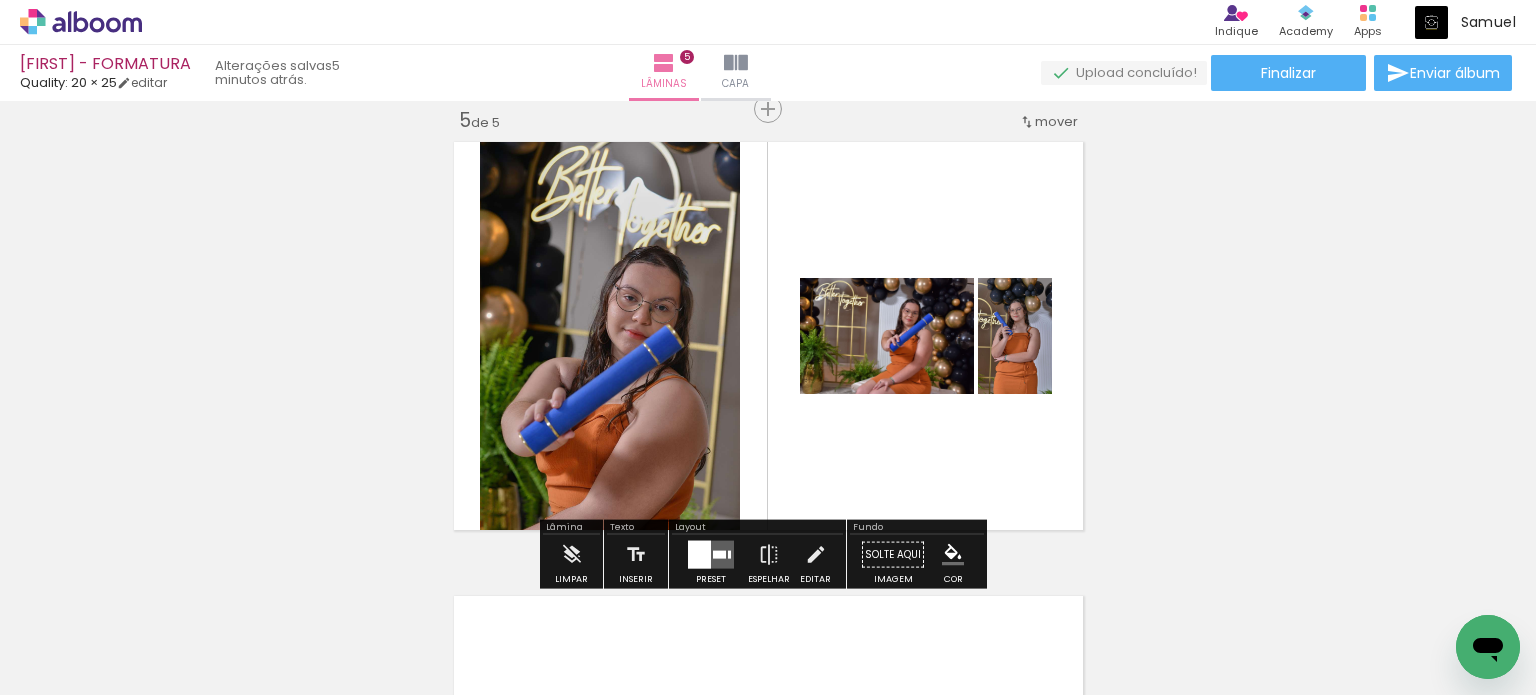 click at bounding box center [711, 555] 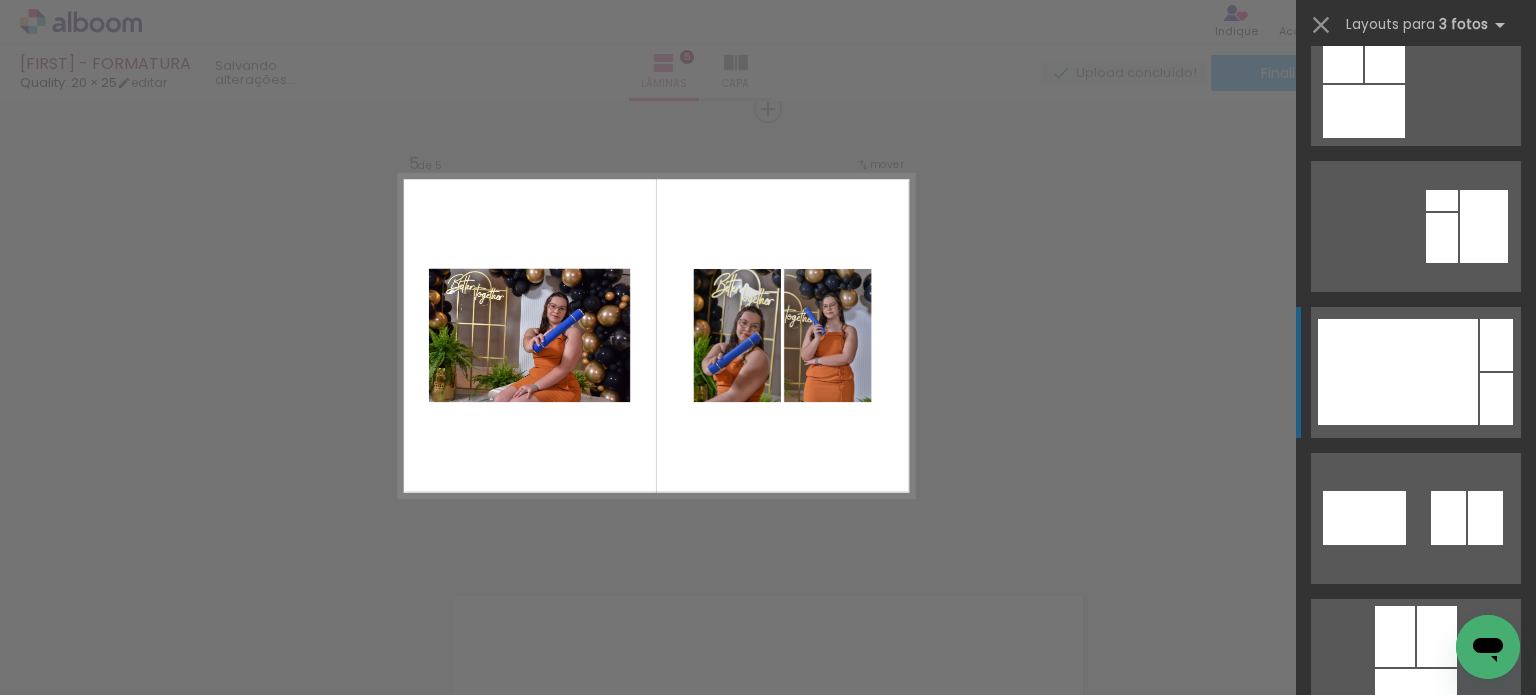 scroll, scrollTop: 3300, scrollLeft: 0, axis: vertical 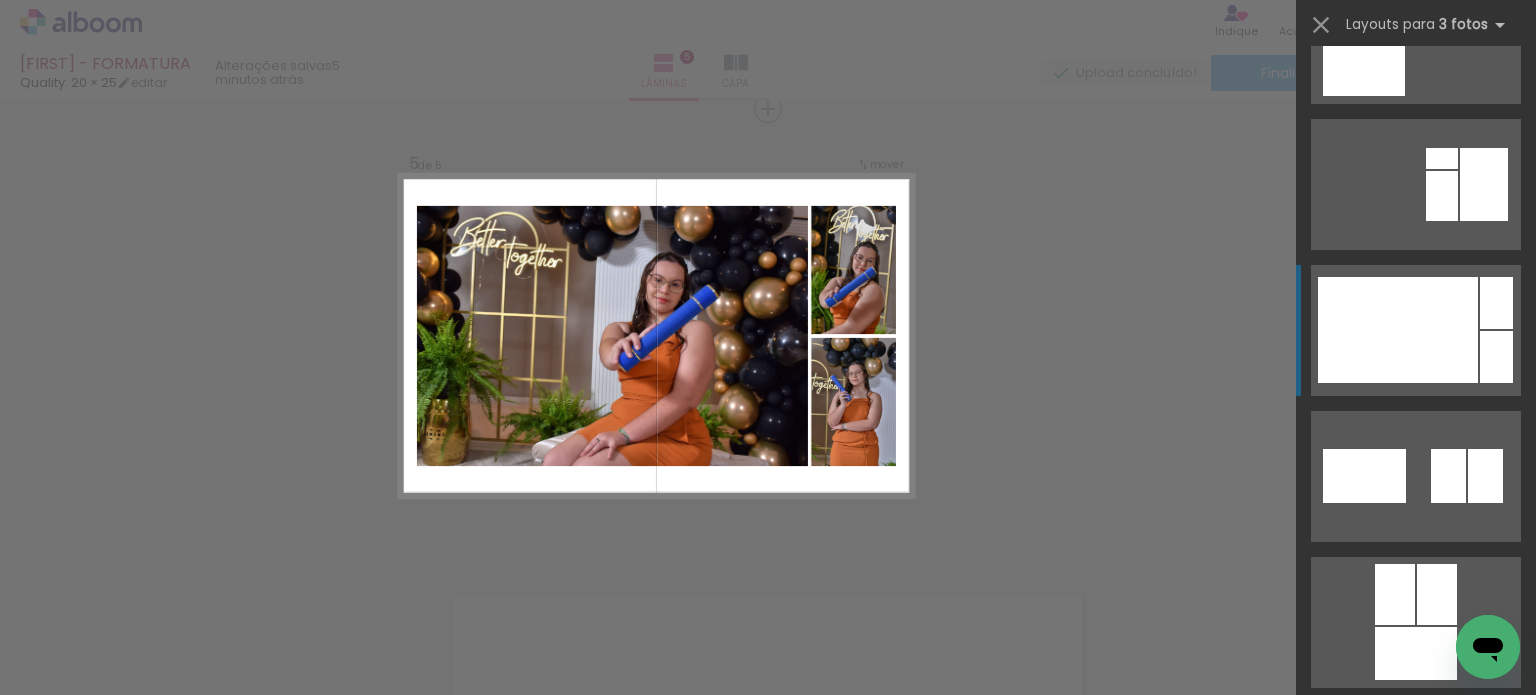 click at bounding box center [1369, -400] 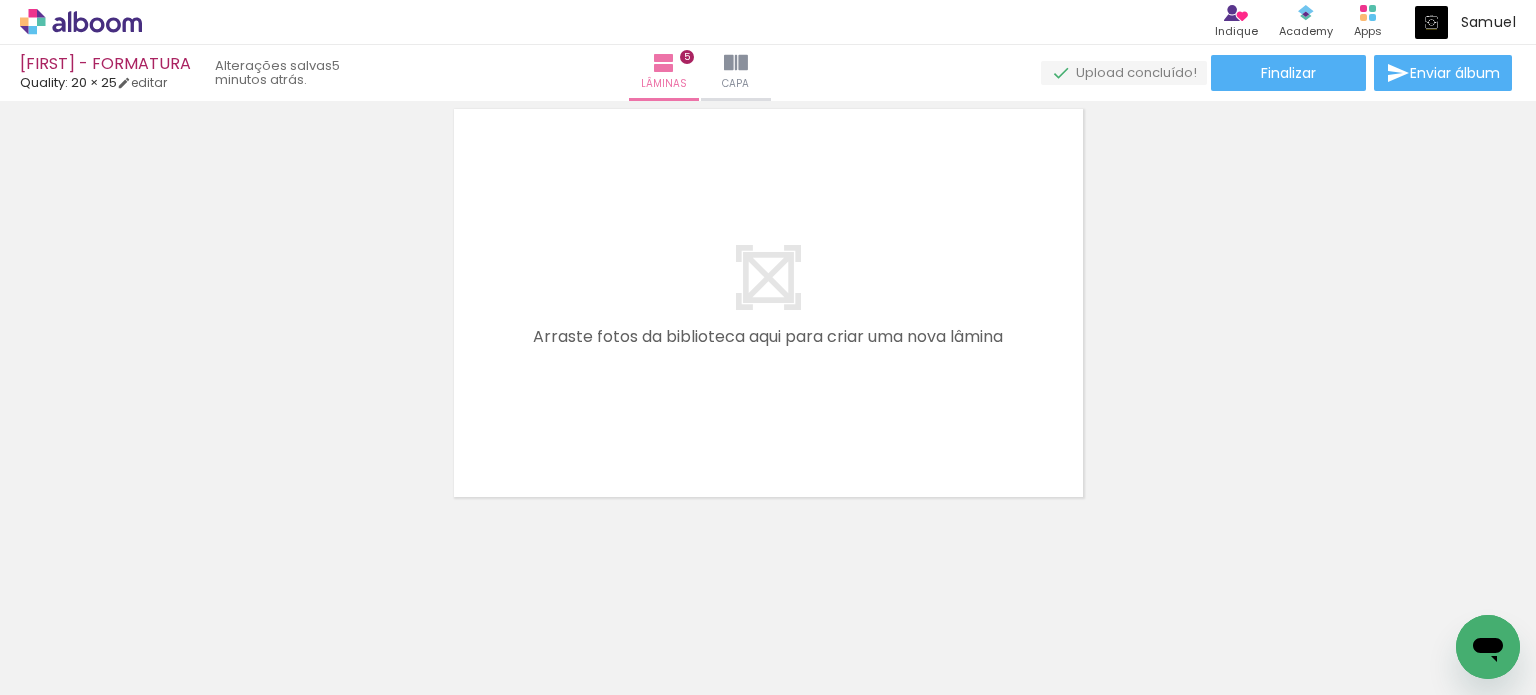 scroll, scrollTop: 2332, scrollLeft: 0, axis: vertical 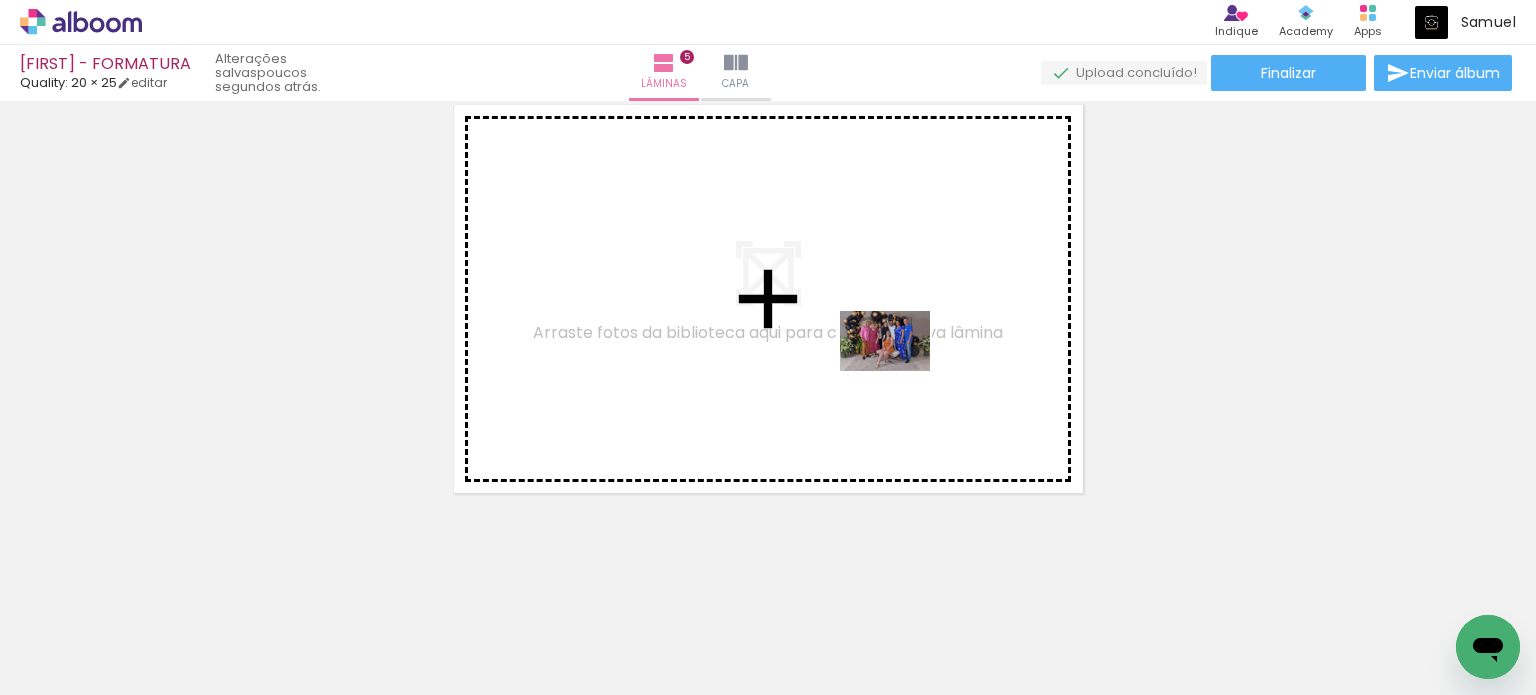 drag, startPoint x: 1012, startPoint y: 528, endPoint x: 900, endPoint y: 371, distance: 192.85487 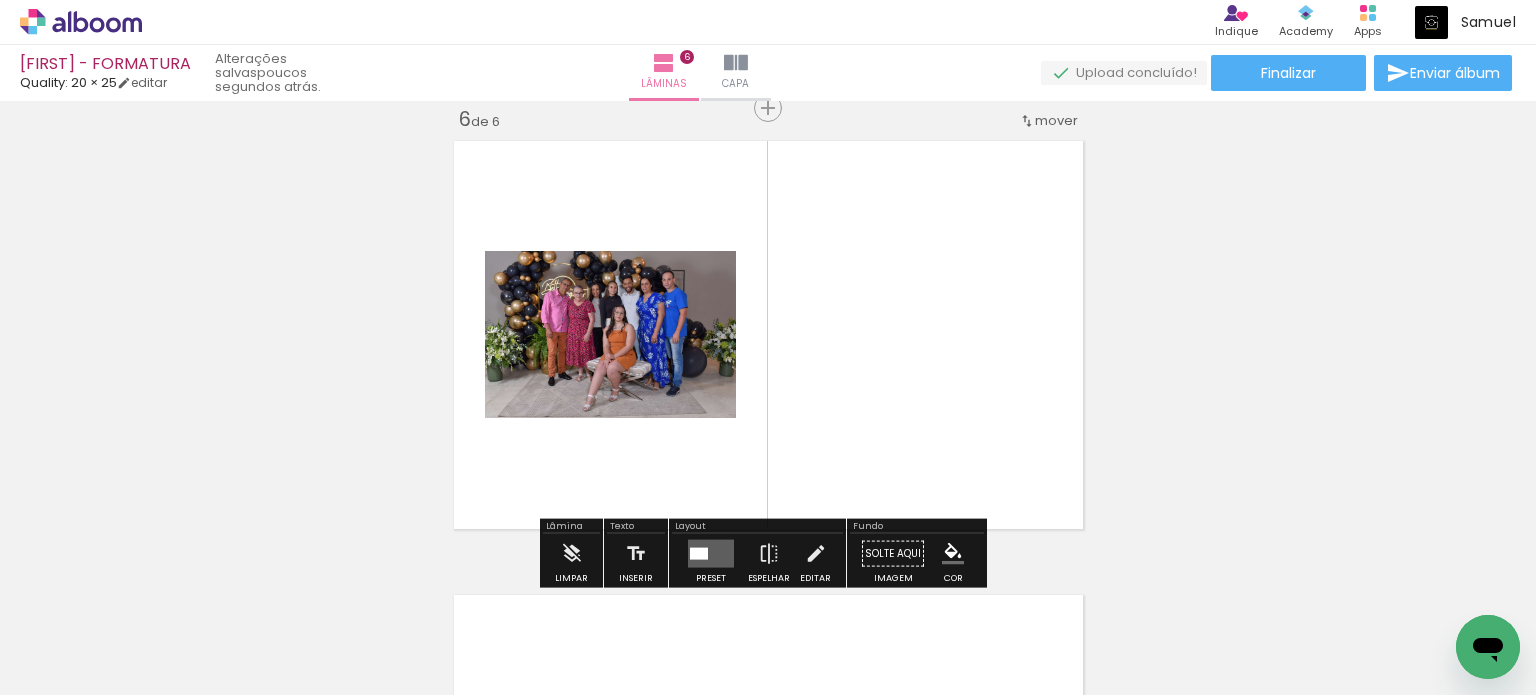 scroll, scrollTop: 2295, scrollLeft: 0, axis: vertical 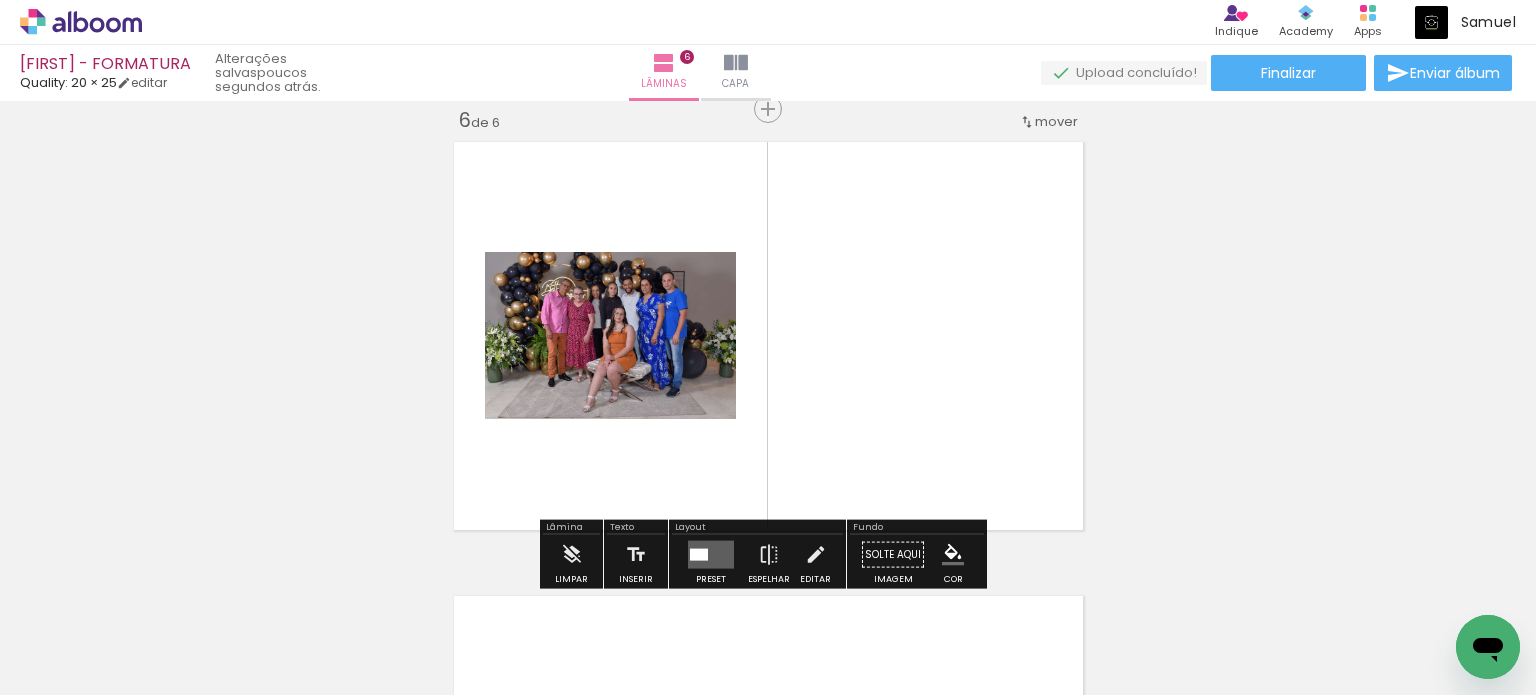 click at bounding box center (711, 555) 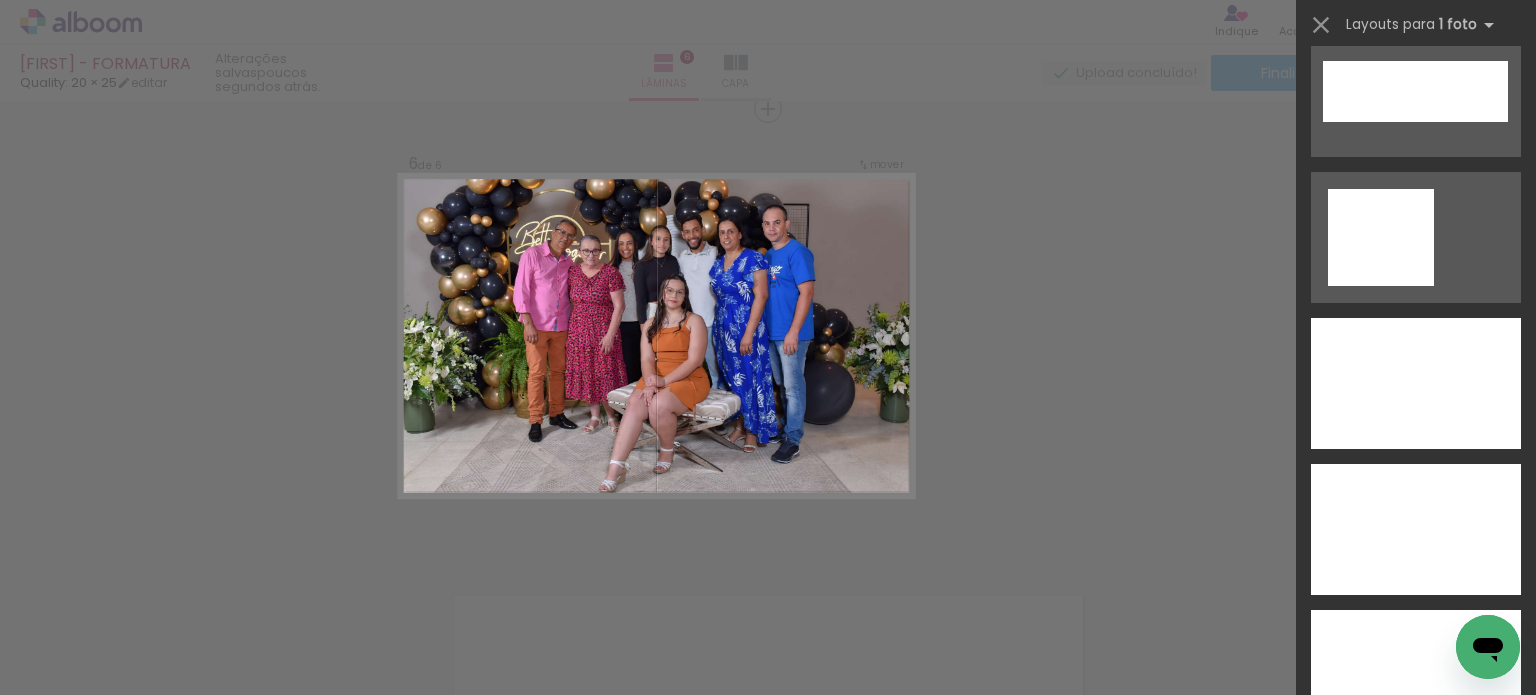scroll, scrollTop: 6900, scrollLeft: 0, axis: vertical 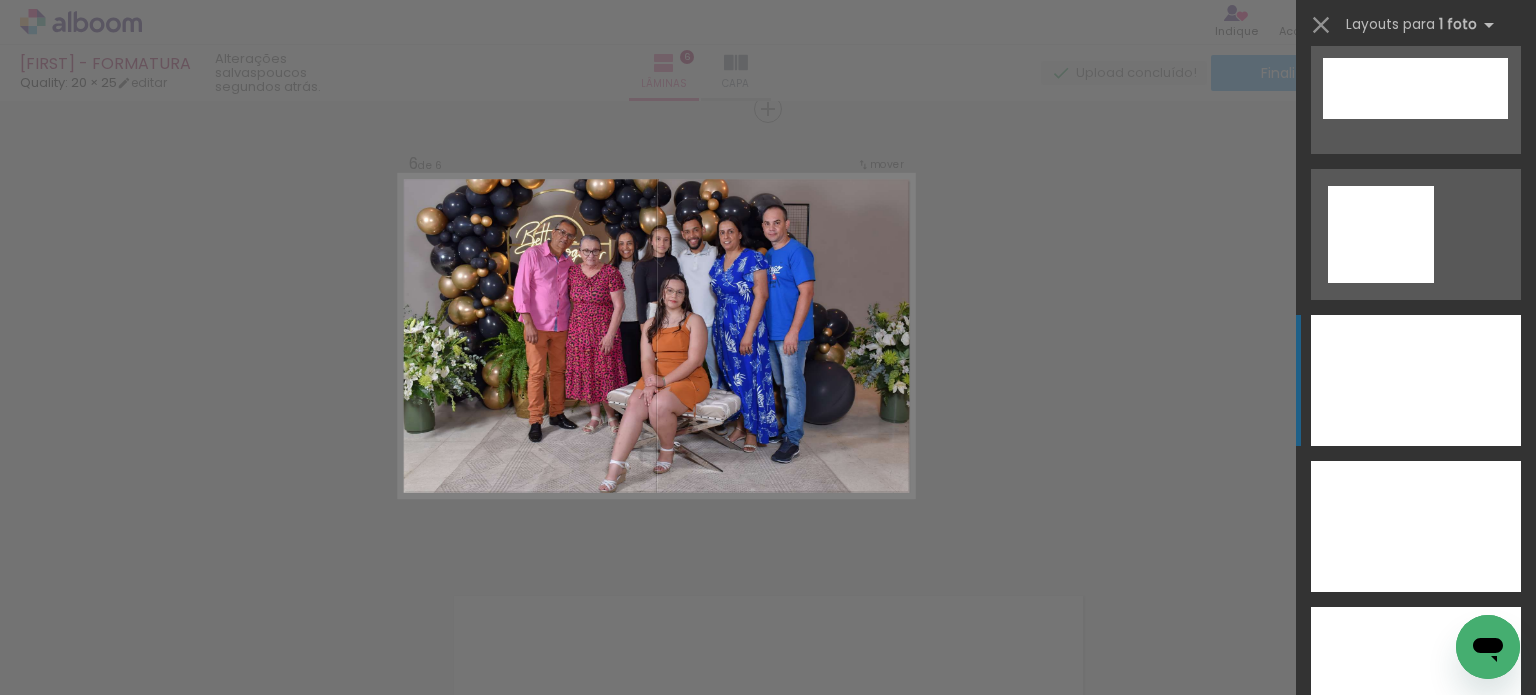 click at bounding box center [1416, 380] 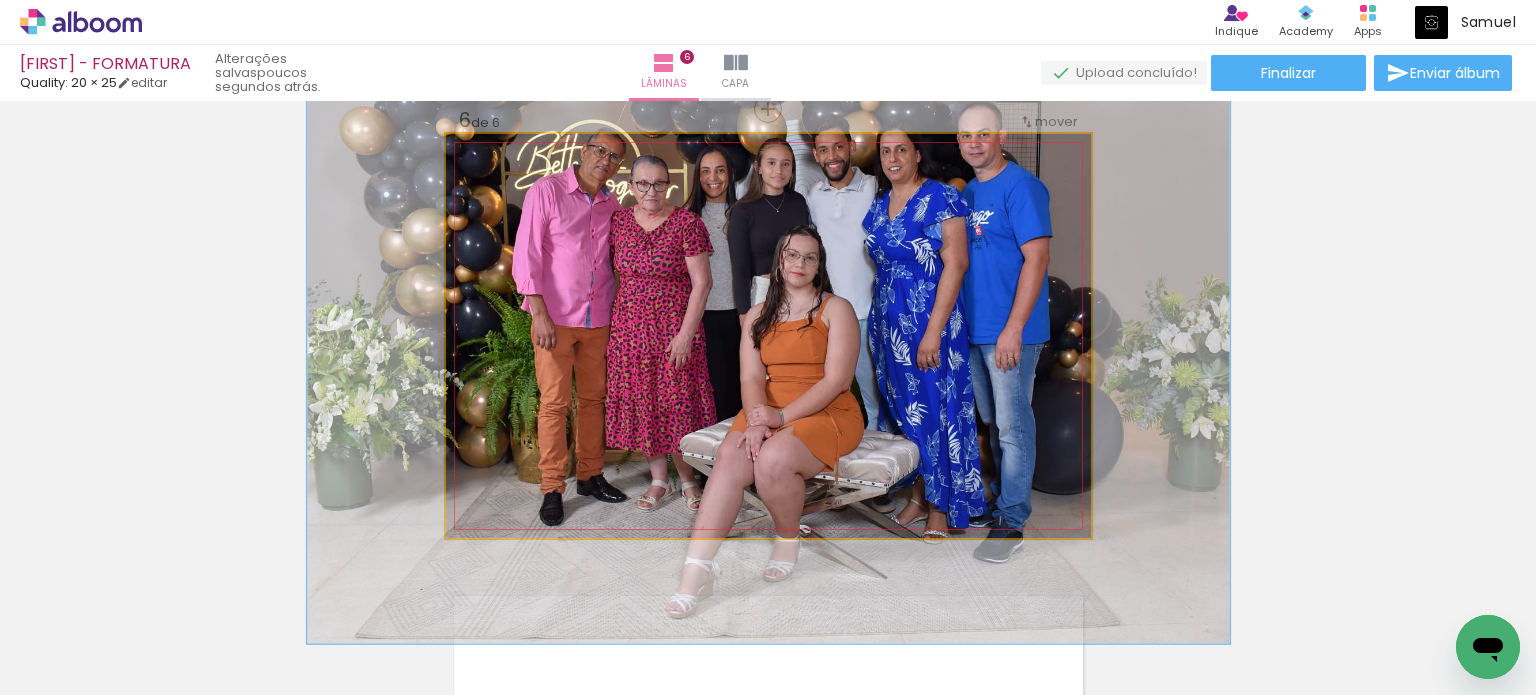 drag, startPoint x: 488, startPoint y: 158, endPoint x: 517, endPoint y: 173, distance: 32.649654 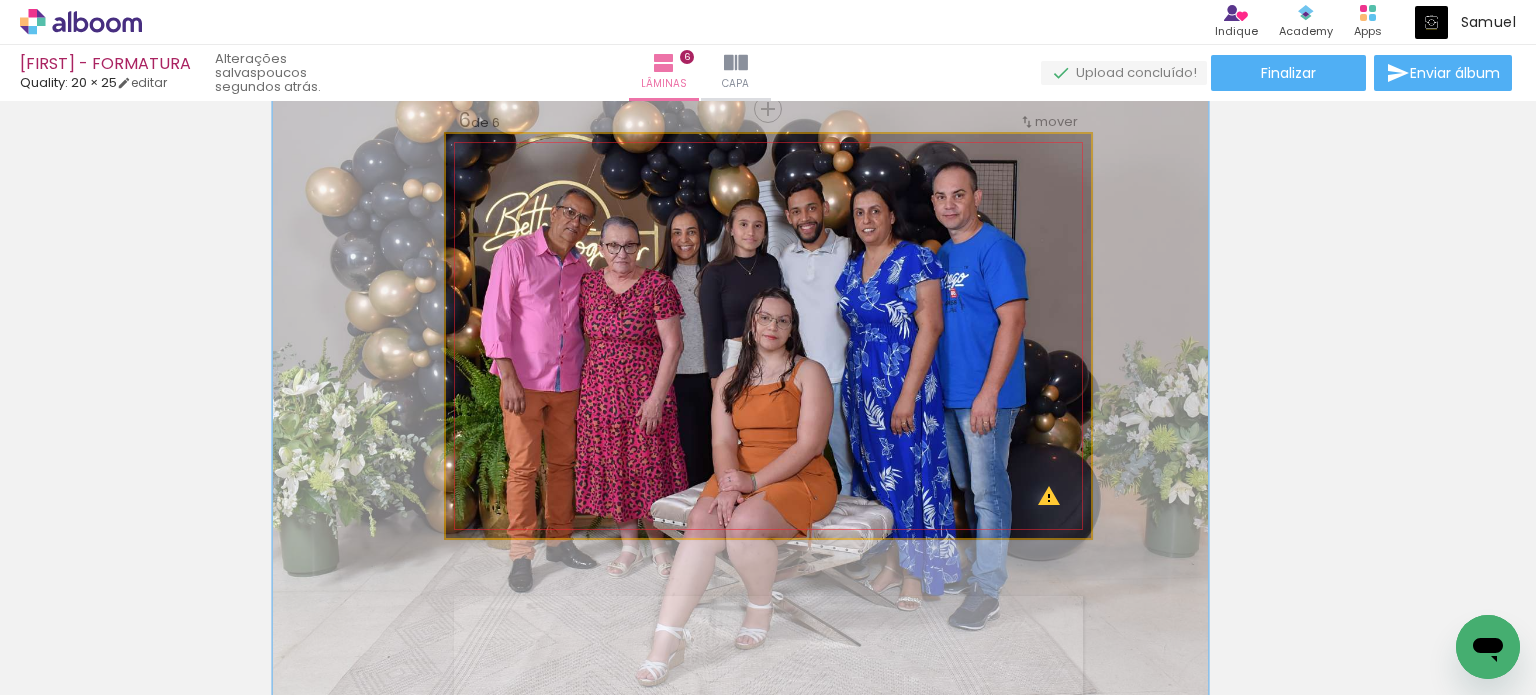 drag, startPoint x: 707, startPoint y: 204, endPoint x: 678, endPoint y: 263, distance: 65.74192 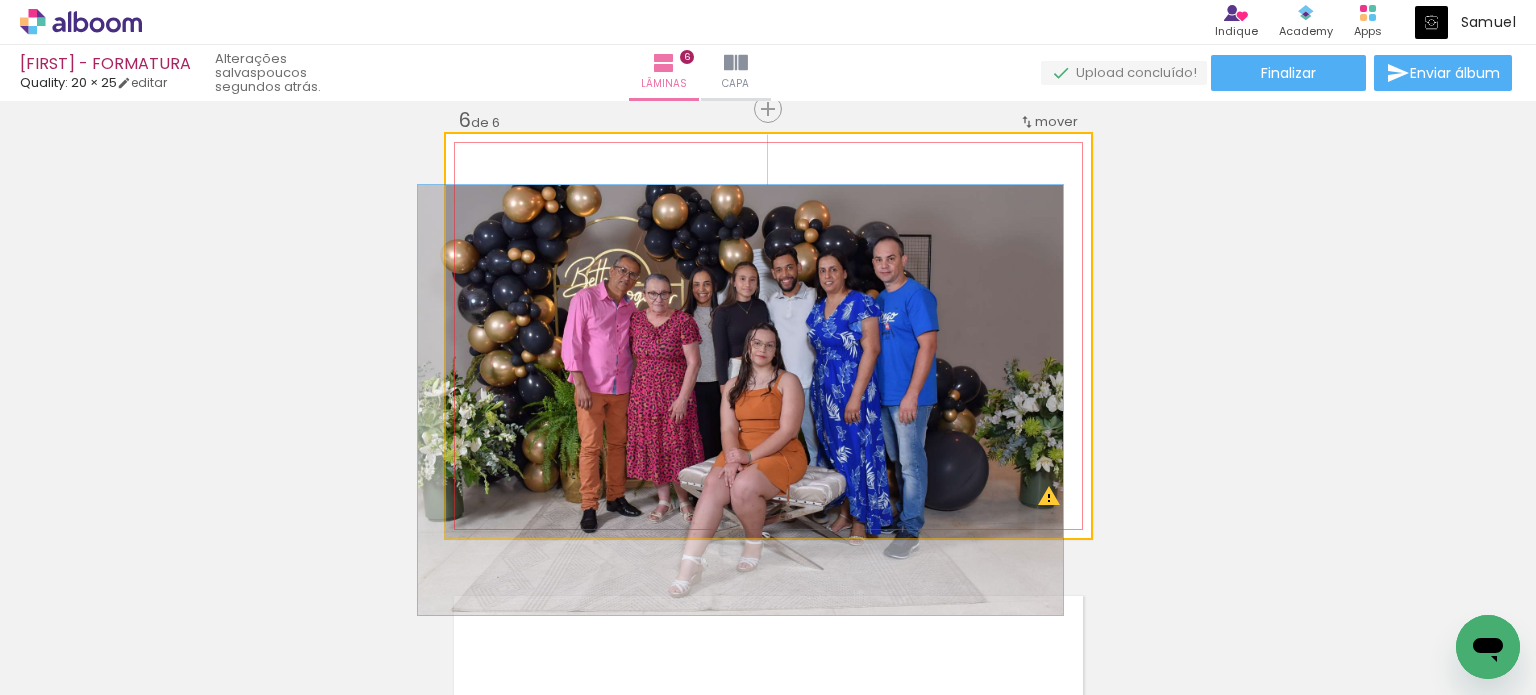 drag, startPoint x: 494, startPoint y: 151, endPoint x: 456, endPoint y: 149, distance: 38.052597 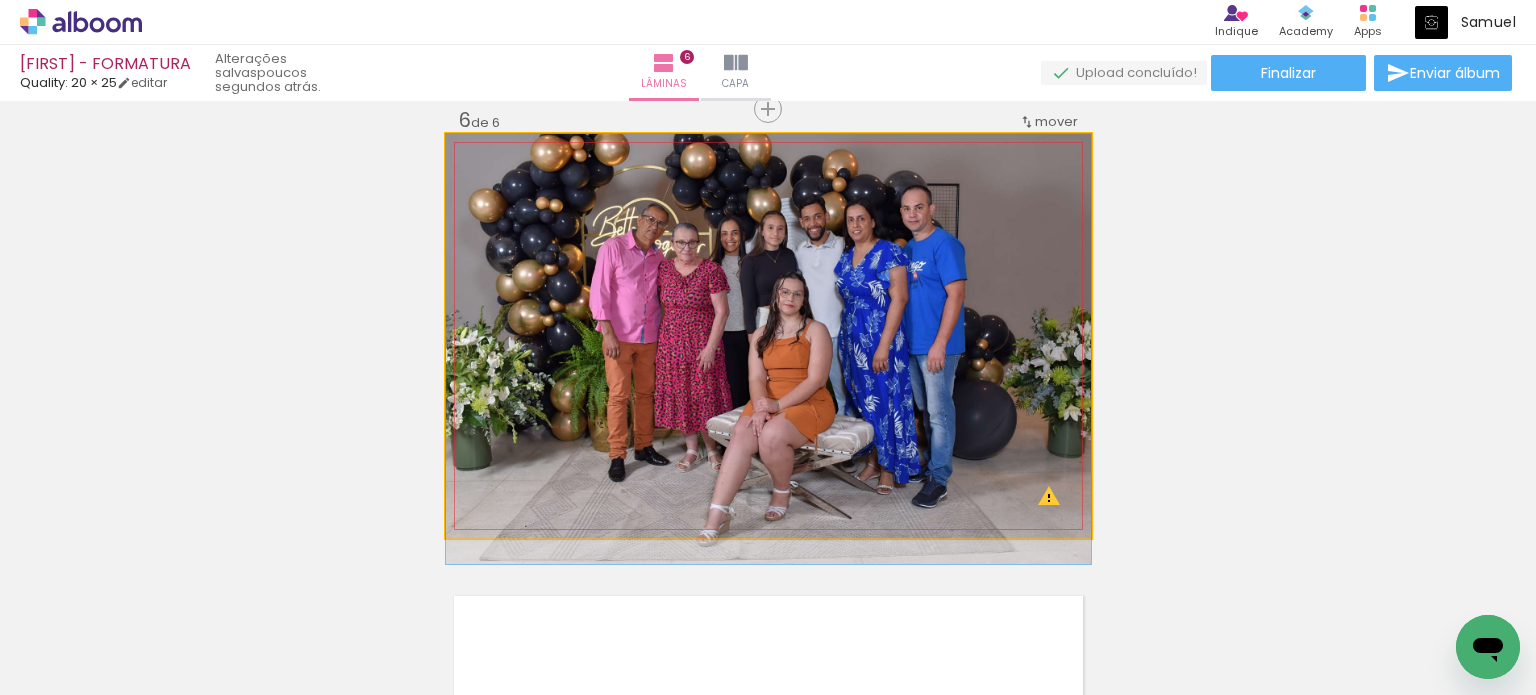 drag, startPoint x: 833, startPoint y: 319, endPoint x: 830, endPoint y: 279, distance: 40.112343 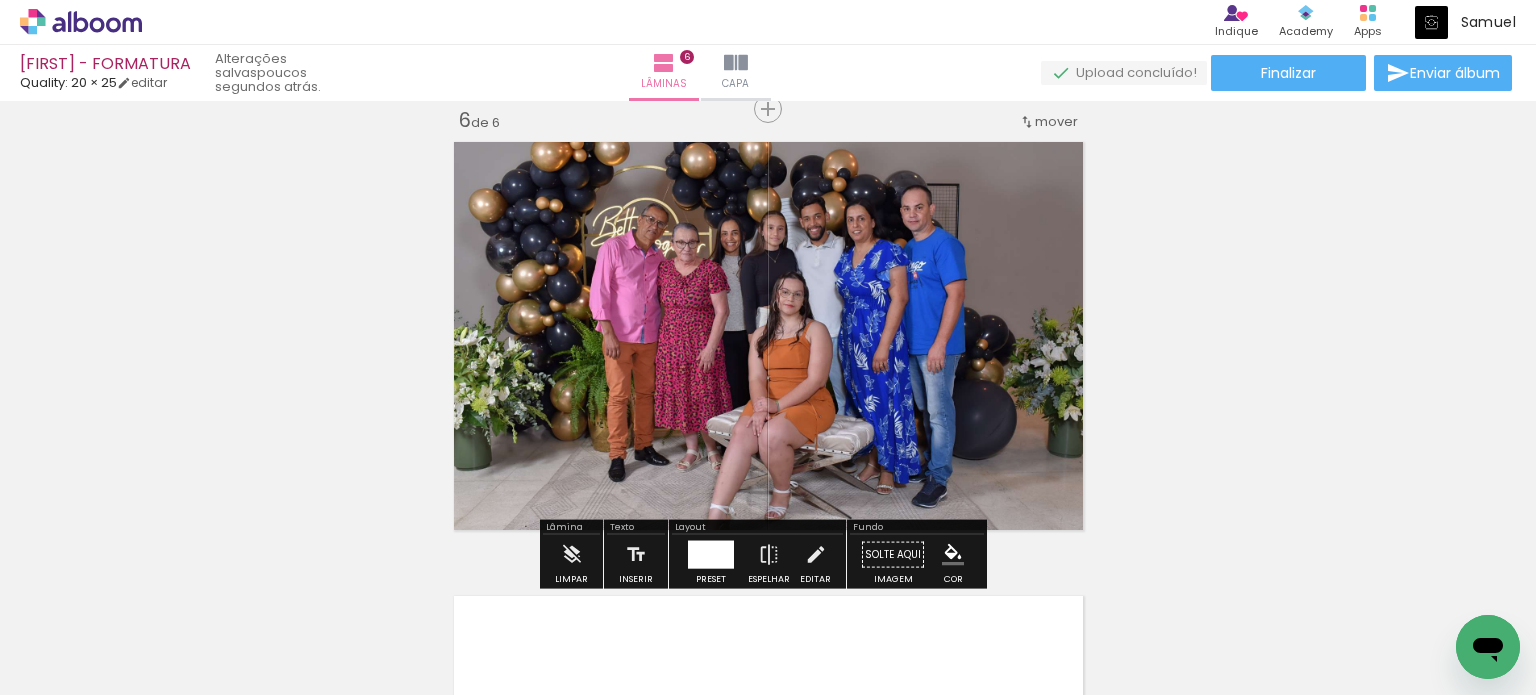 click on "Inserir lâmina 1  de 6  Inserir lâmina 2  de 6  Inserir lâmina 3  de 6  Inserir lâmina 4  de 6  Inserir lâmina 5  de 6  Inserir lâmina 6  de 6 O Designbox precisará aumentar a sua imagem em 153% para exportar para impressão." at bounding box center [768, -598] 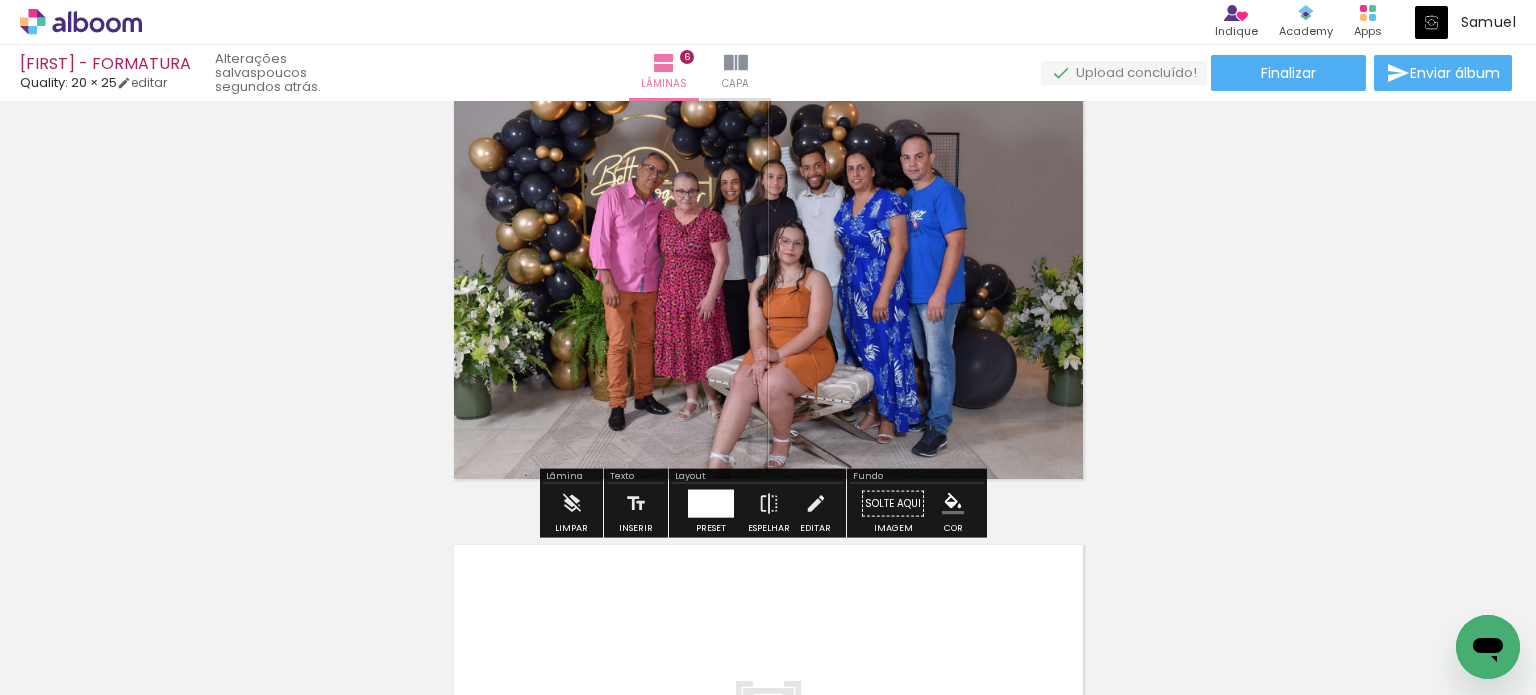scroll, scrollTop: 2495, scrollLeft: 0, axis: vertical 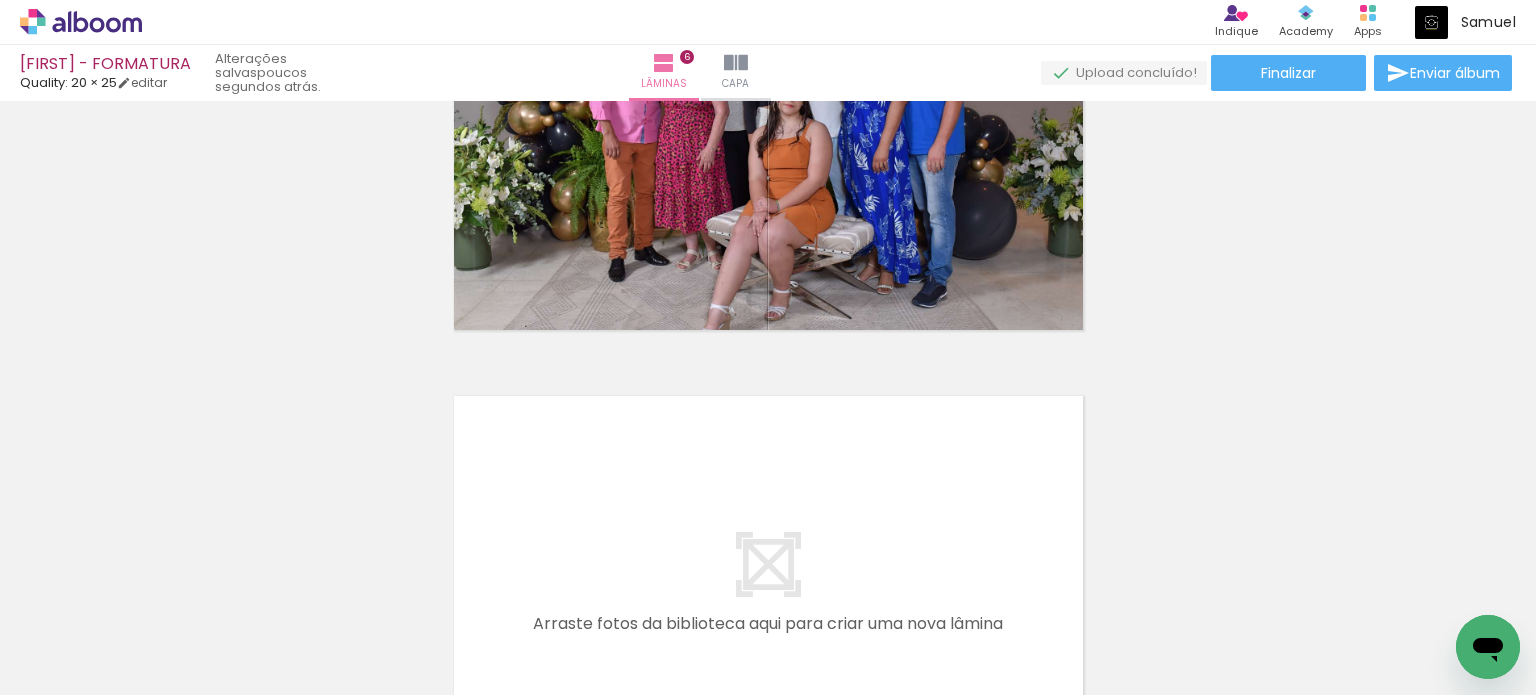 click at bounding box center [768, 590] 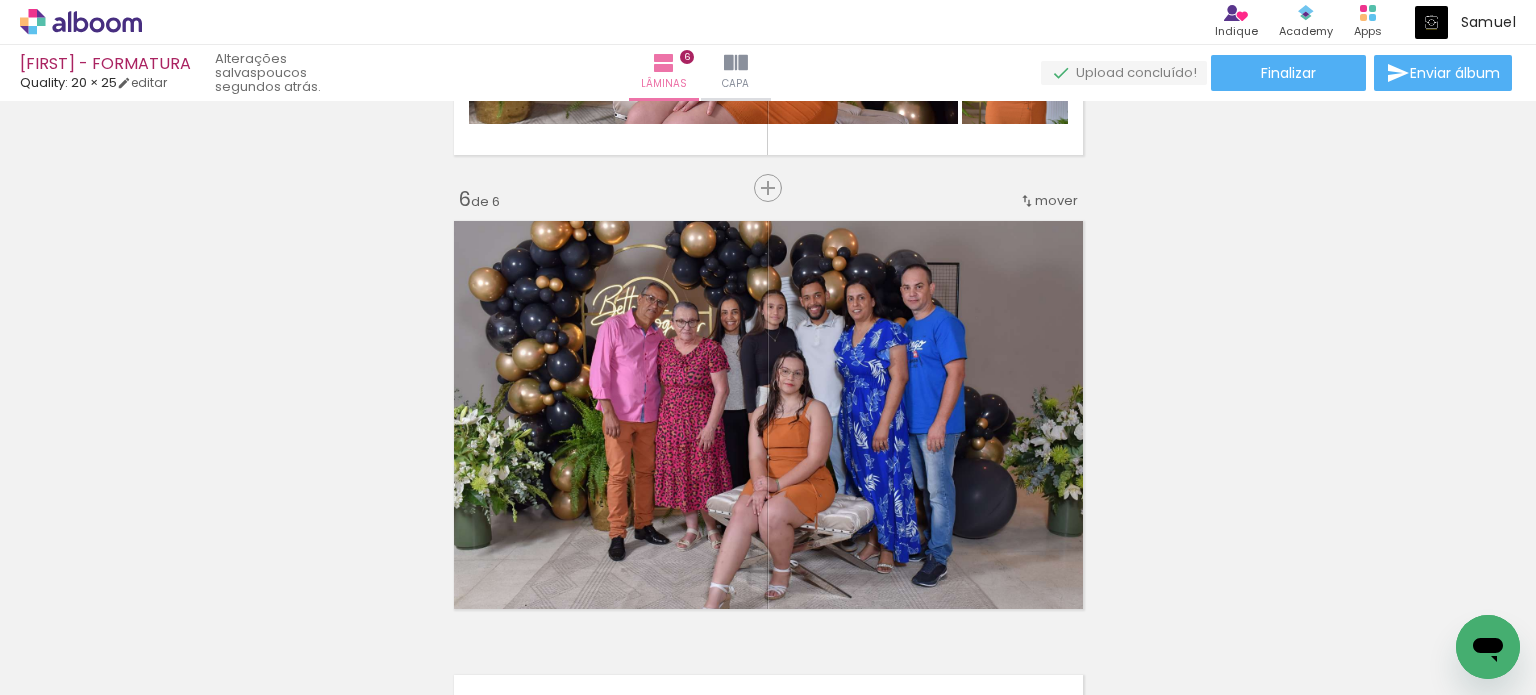scroll, scrollTop: 2195, scrollLeft: 0, axis: vertical 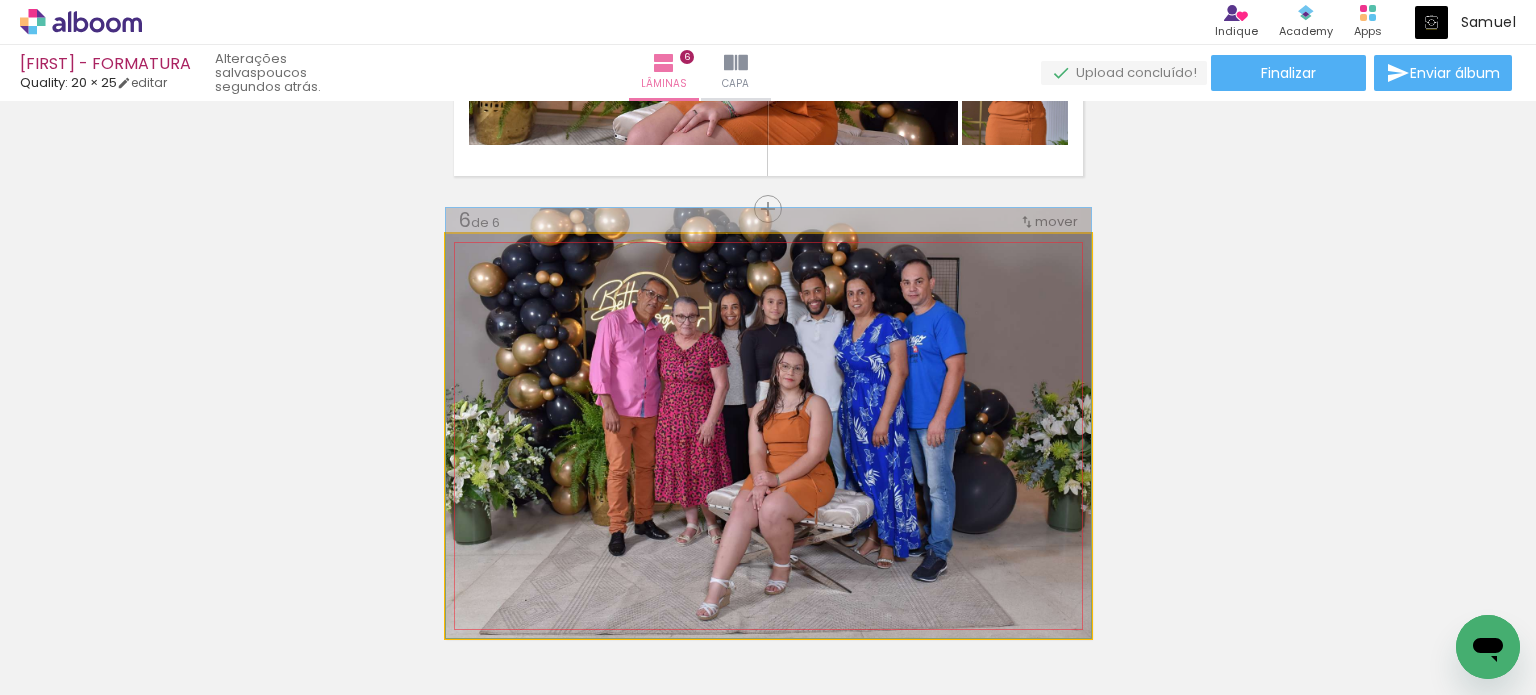 drag, startPoint x: 957, startPoint y: 375, endPoint x: 955, endPoint y: 347, distance: 28.071337 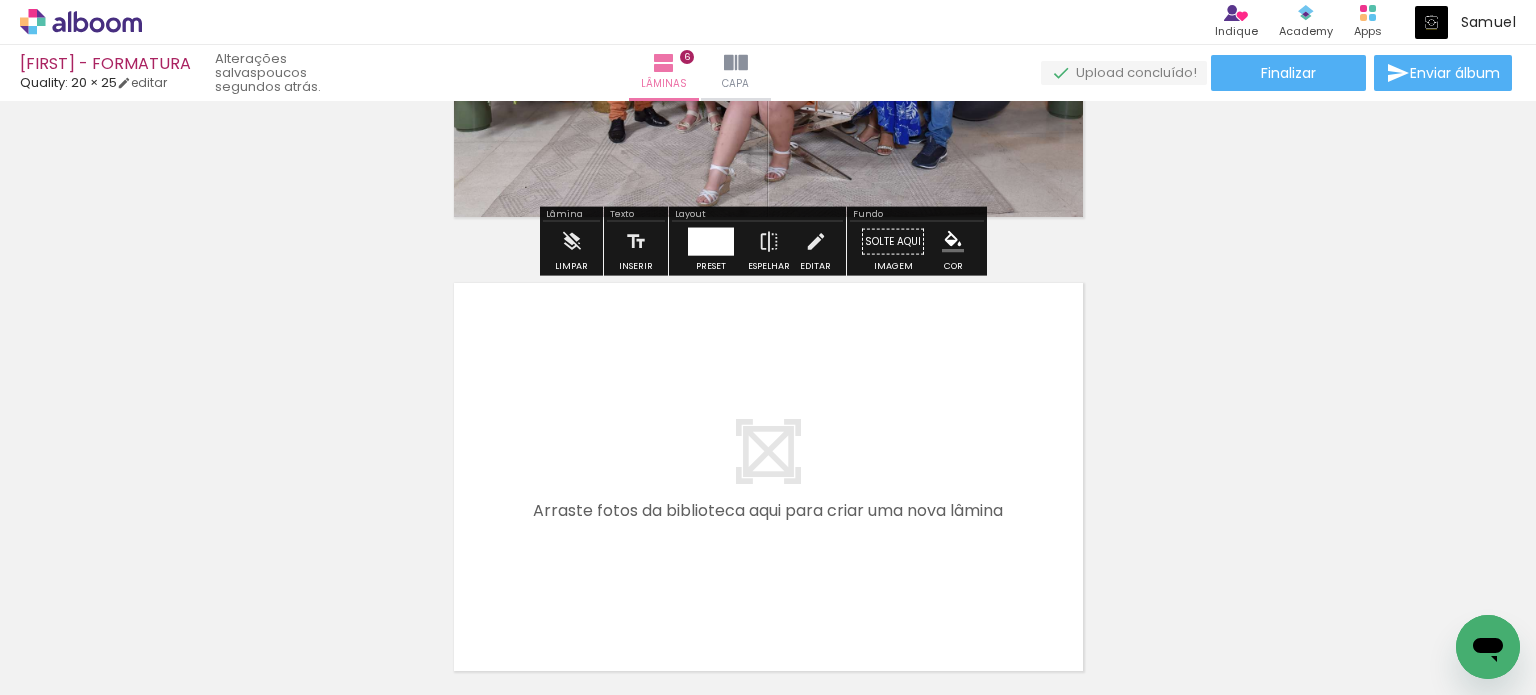 scroll, scrollTop: 2695, scrollLeft: 0, axis: vertical 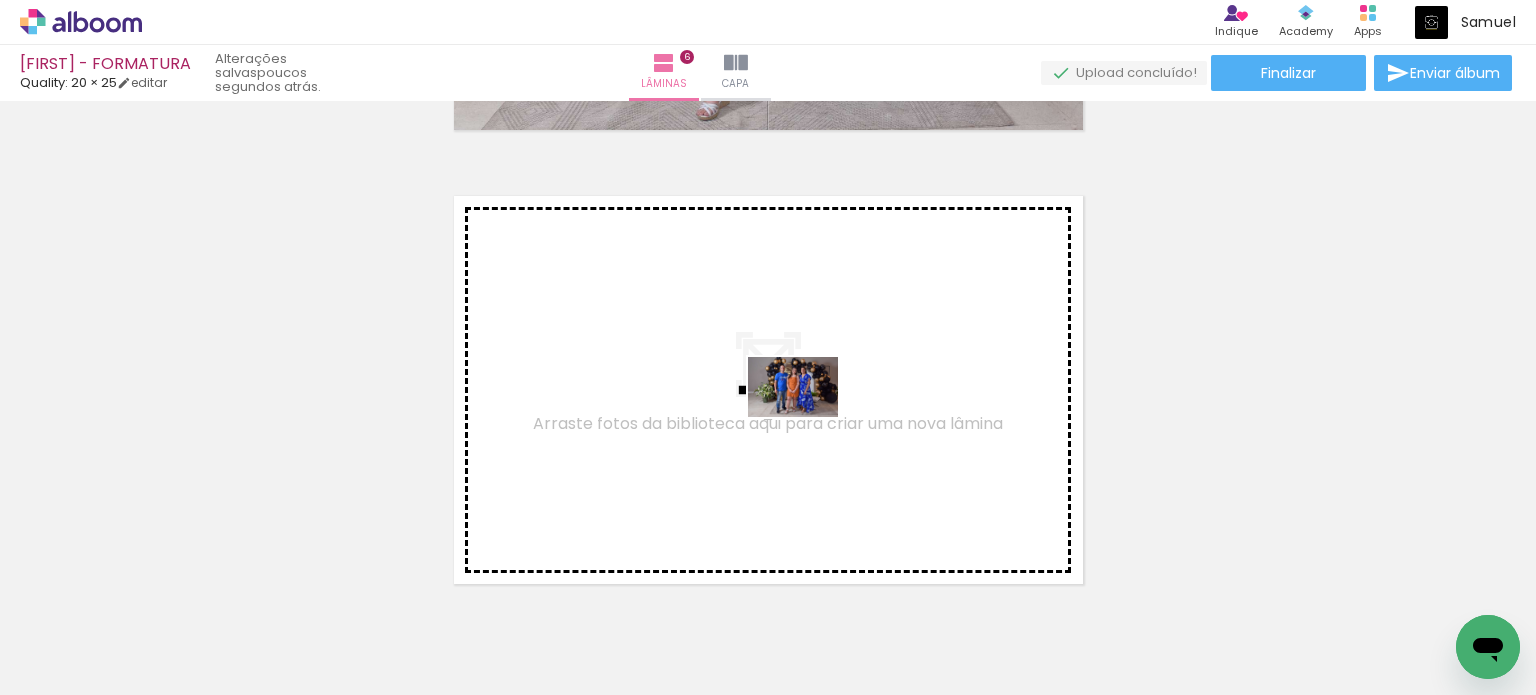 drag, startPoint x: 835, startPoint y: 559, endPoint x: 808, endPoint y: 417, distance: 144.54411 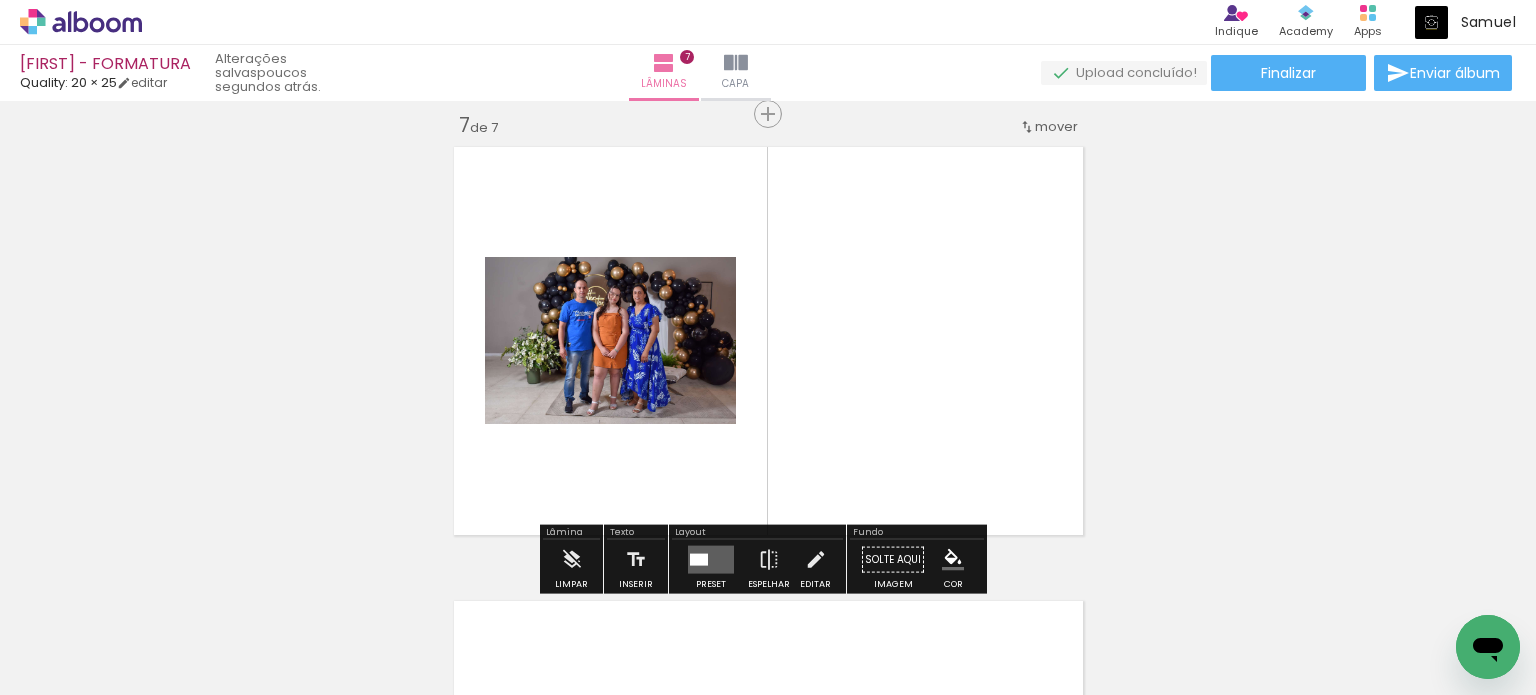 scroll, scrollTop: 2749, scrollLeft: 0, axis: vertical 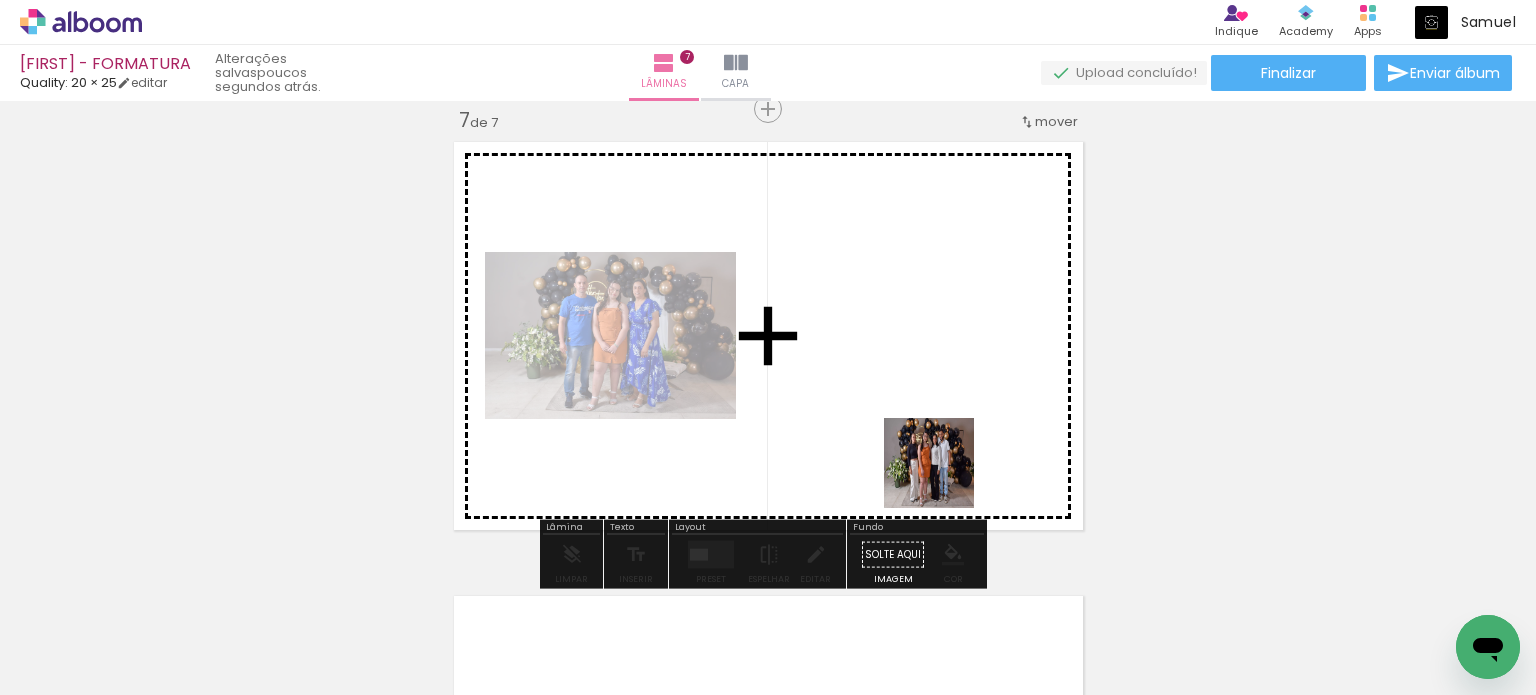 drag, startPoint x: 954, startPoint y: 588, endPoint x: 942, endPoint y: 399, distance: 189.38057 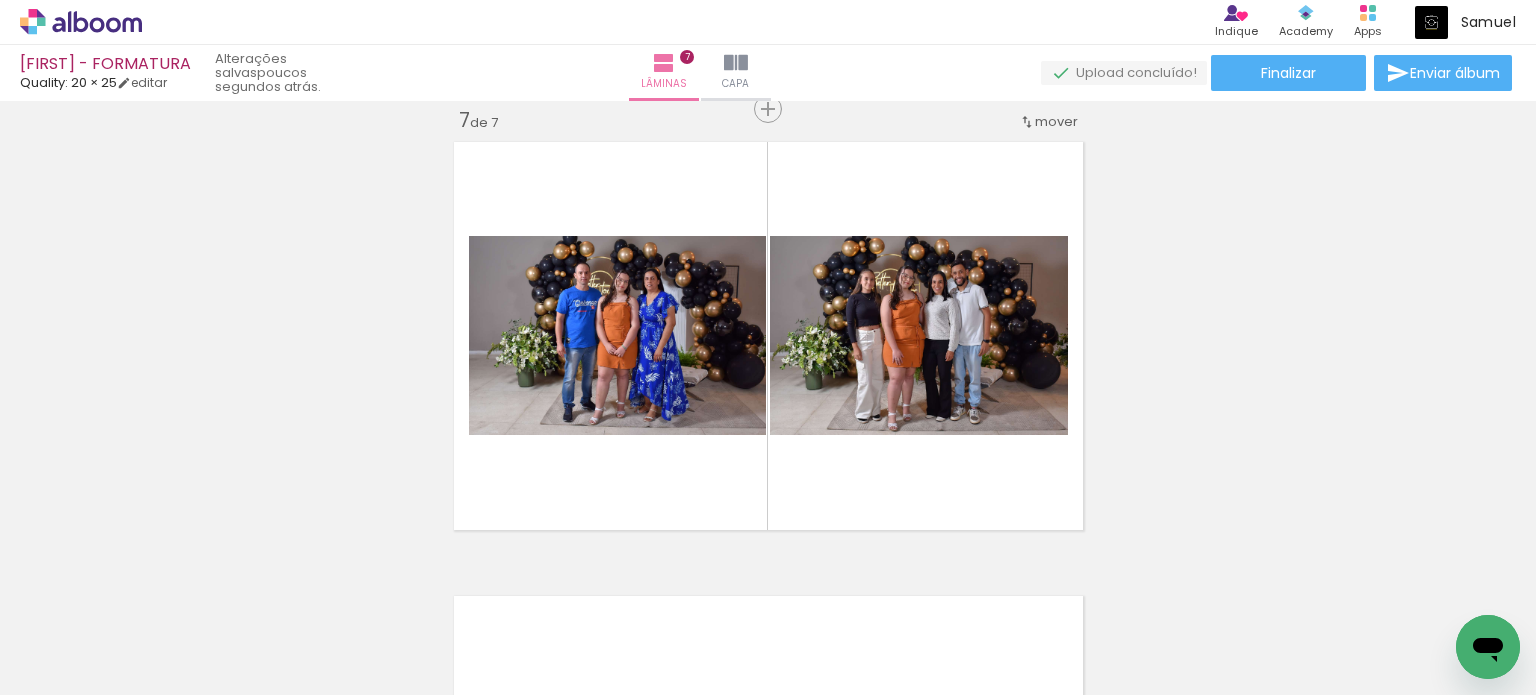 scroll, scrollTop: 0, scrollLeft: 1220, axis: horizontal 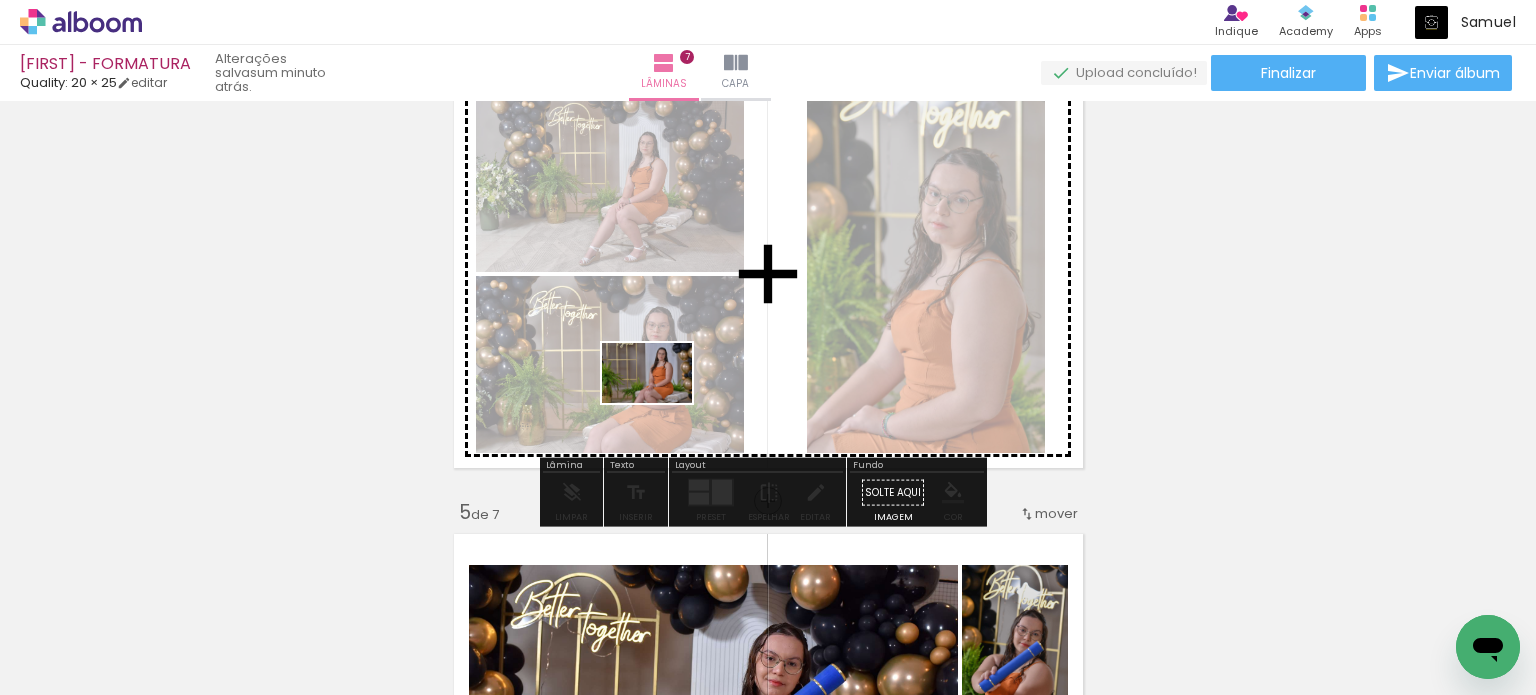 drag, startPoint x: 428, startPoint y: 606, endPoint x: 662, endPoint y: 403, distance: 309.7822 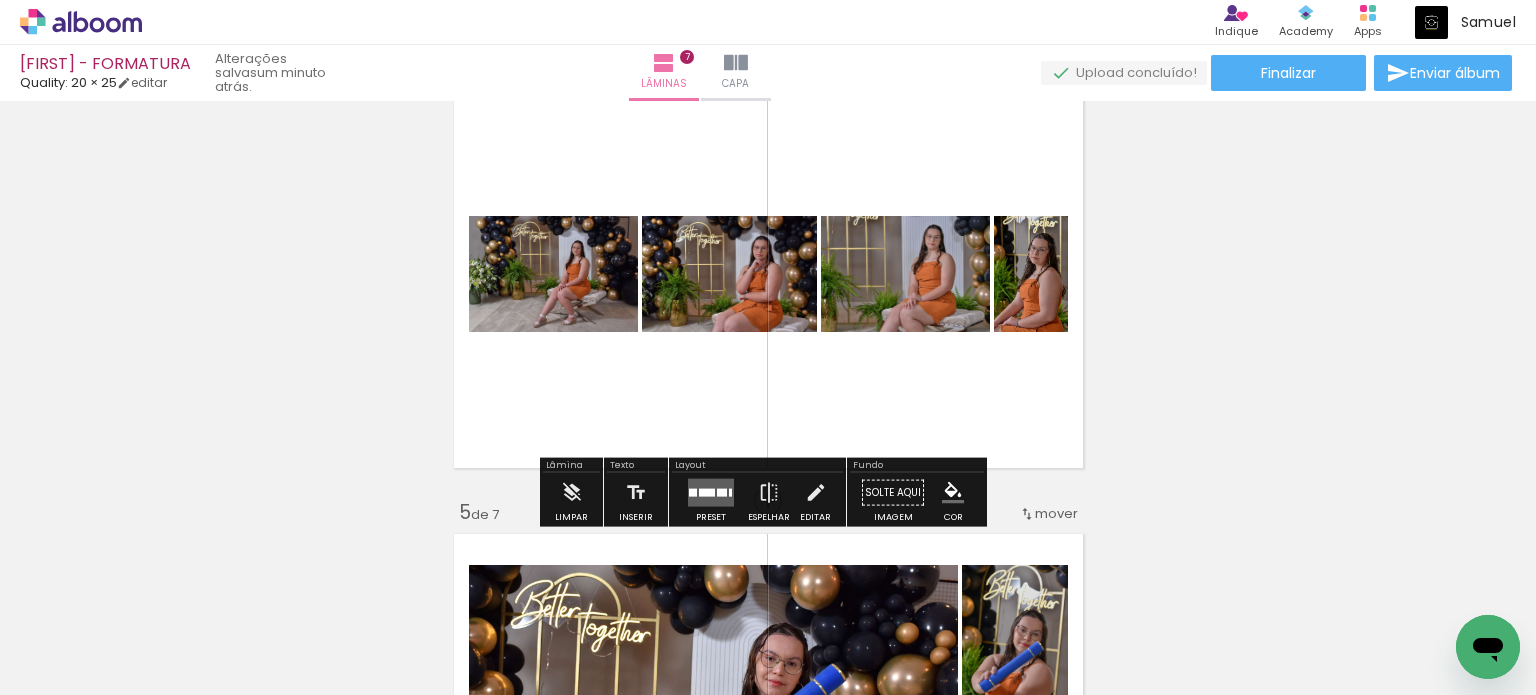 click at bounding box center [711, 493] 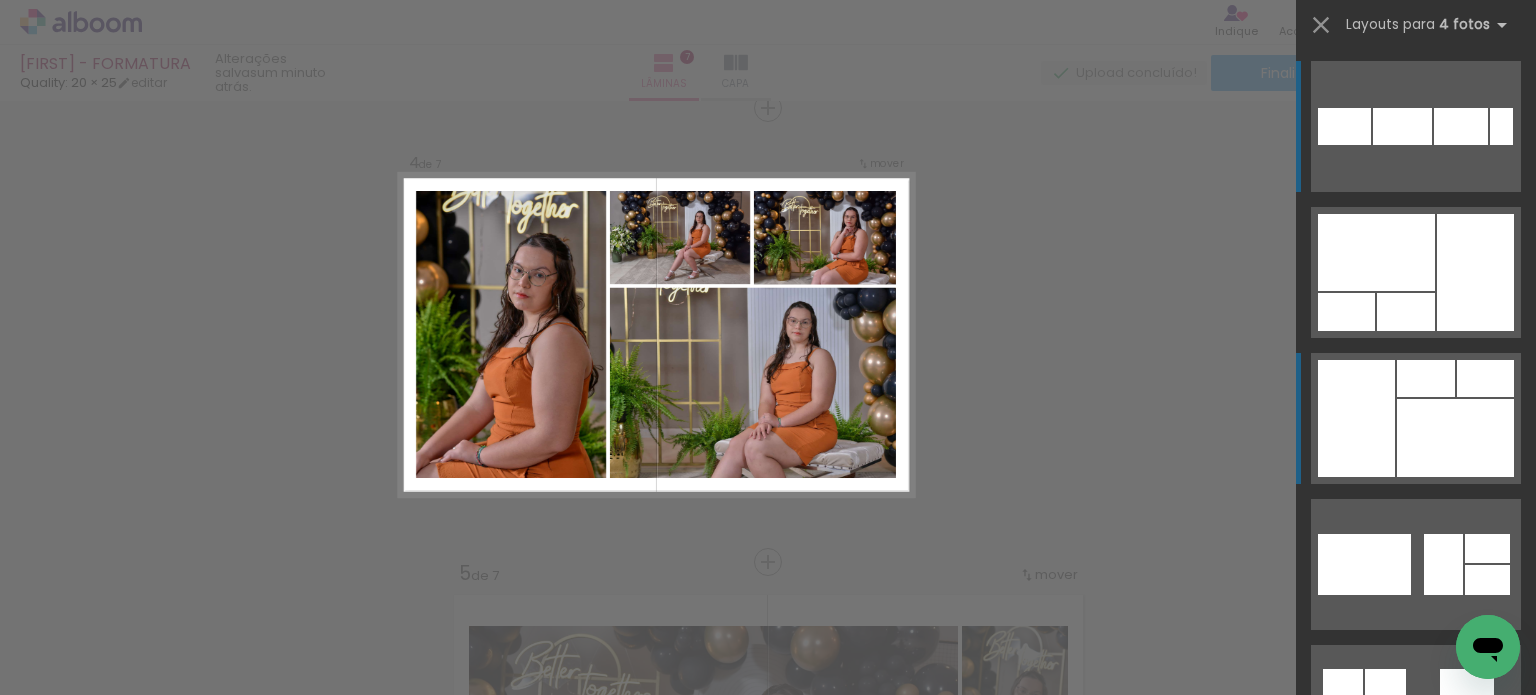 scroll, scrollTop: 1387, scrollLeft: 0, axis: vertical 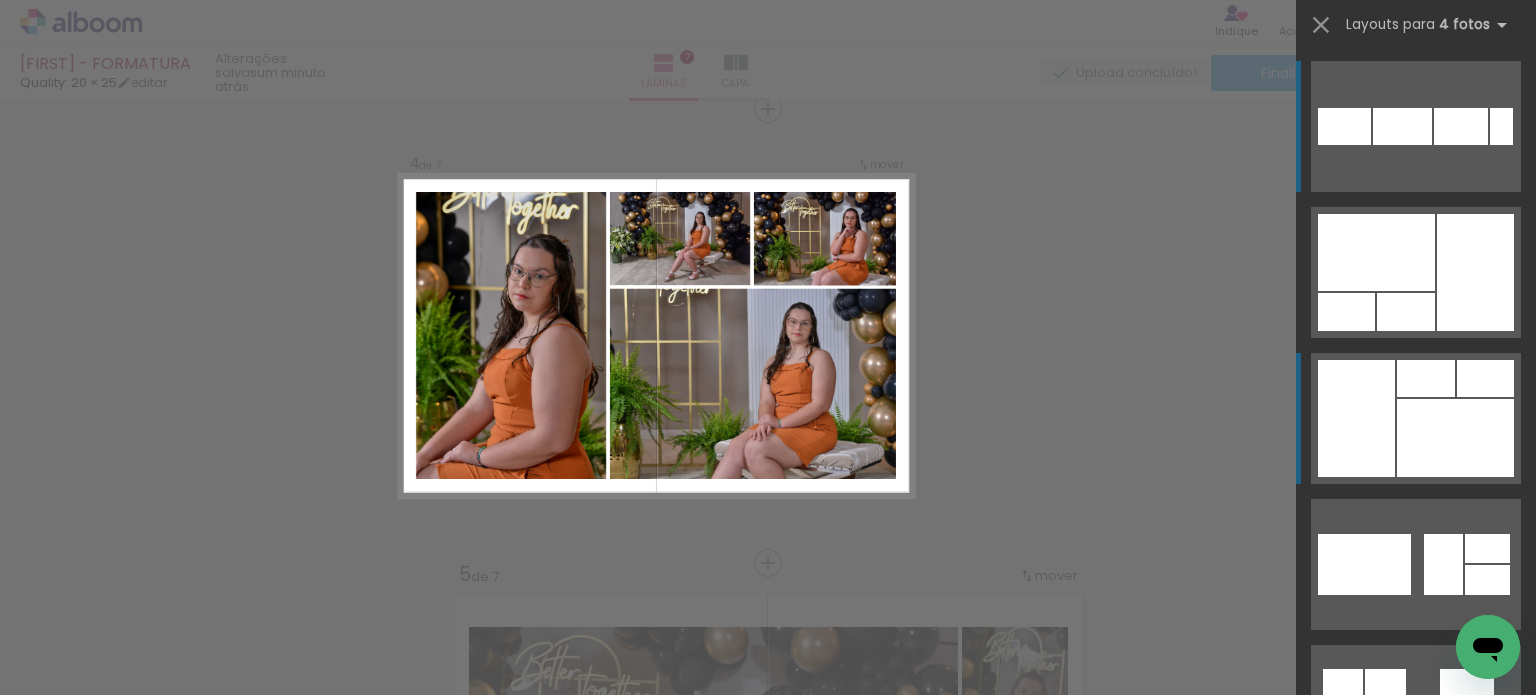 click at bounding box center (1406, 312) 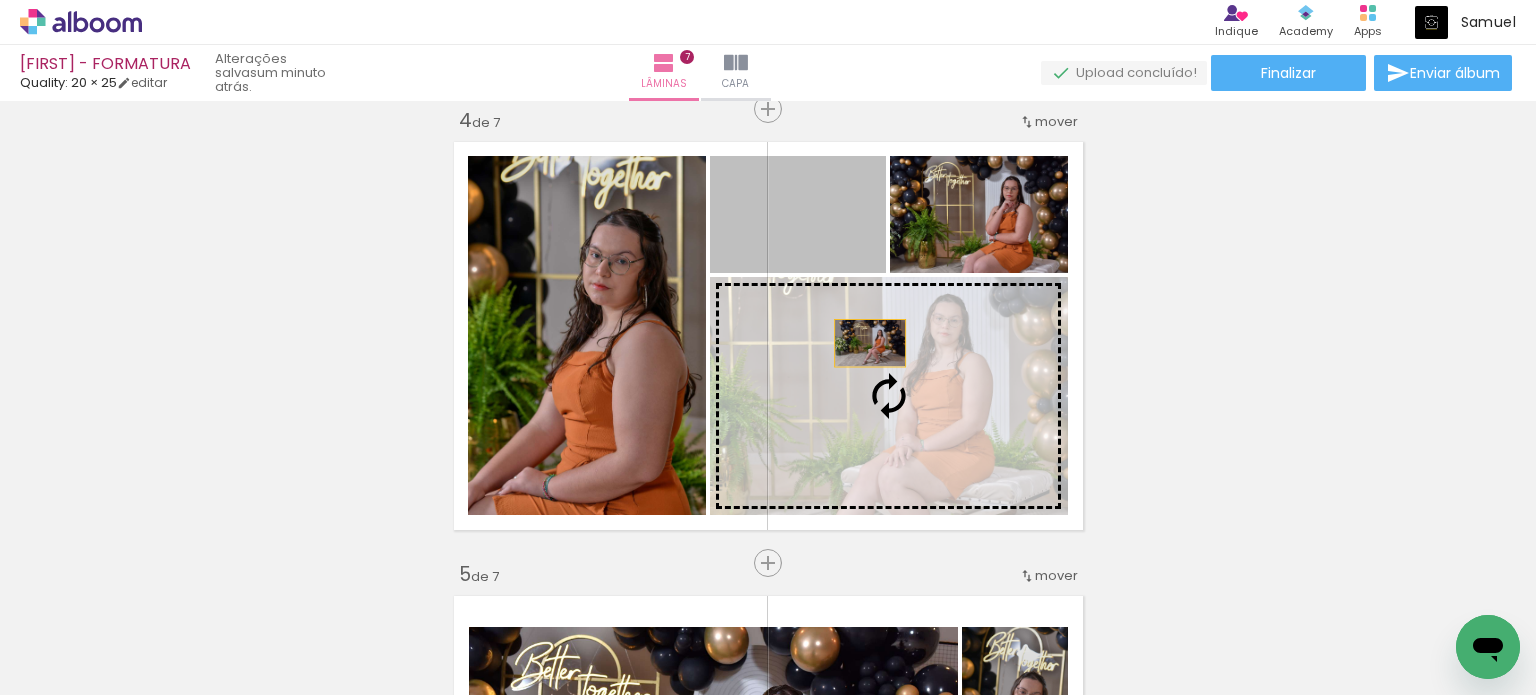 drag, startPoint x: 832, startPoint y: 243, endPoint x: 863, endPoint y: 351, distance: 112.36102 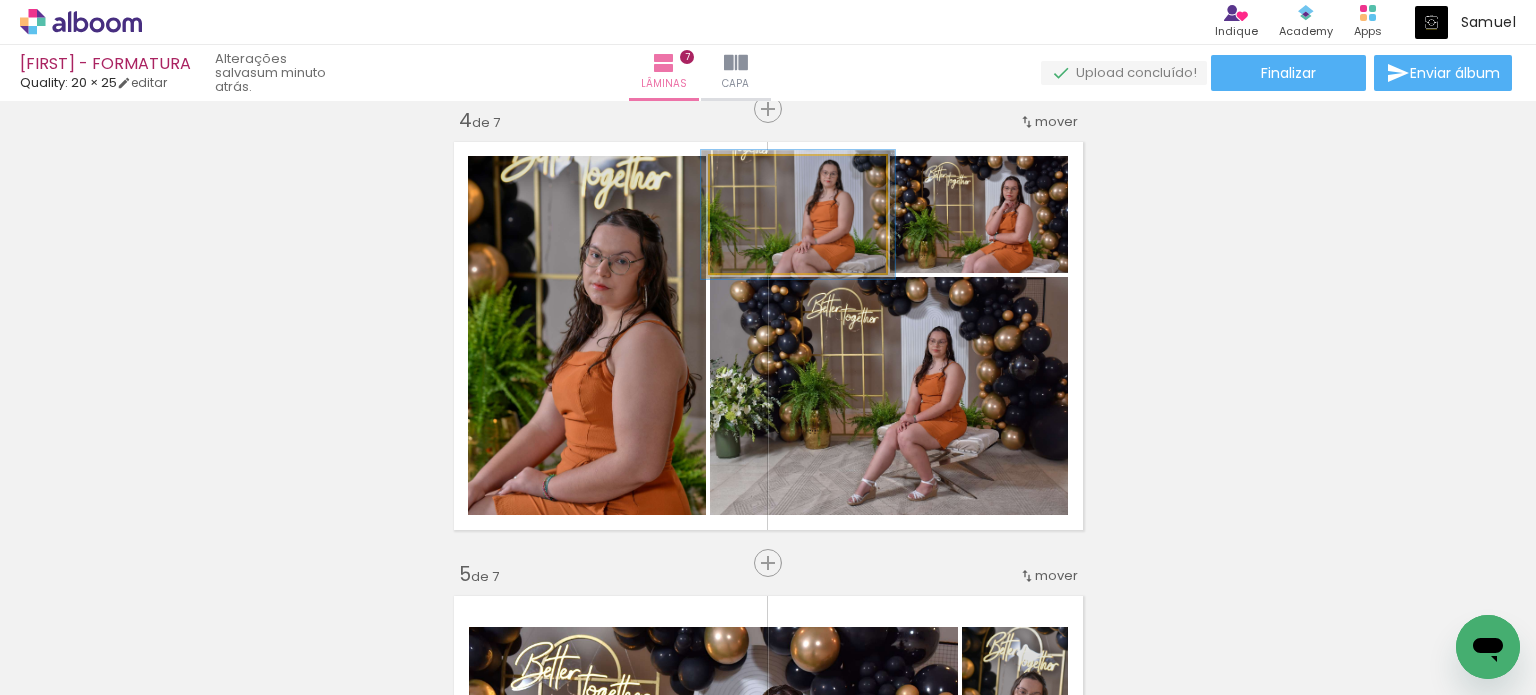 type on "111" 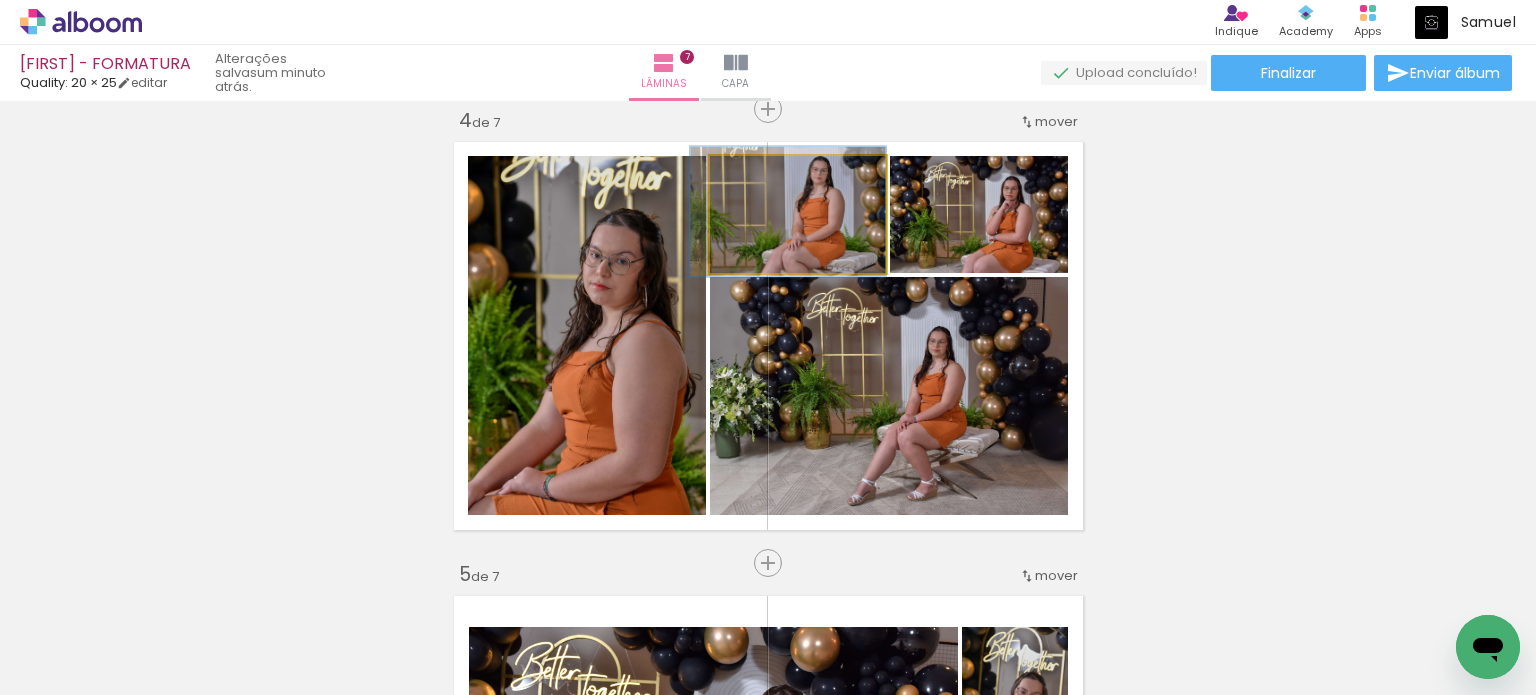 drag, startPoint x: 821, startPoint y: 239, endPoint x: 804, endPoint y: 236, distance: 17.262676 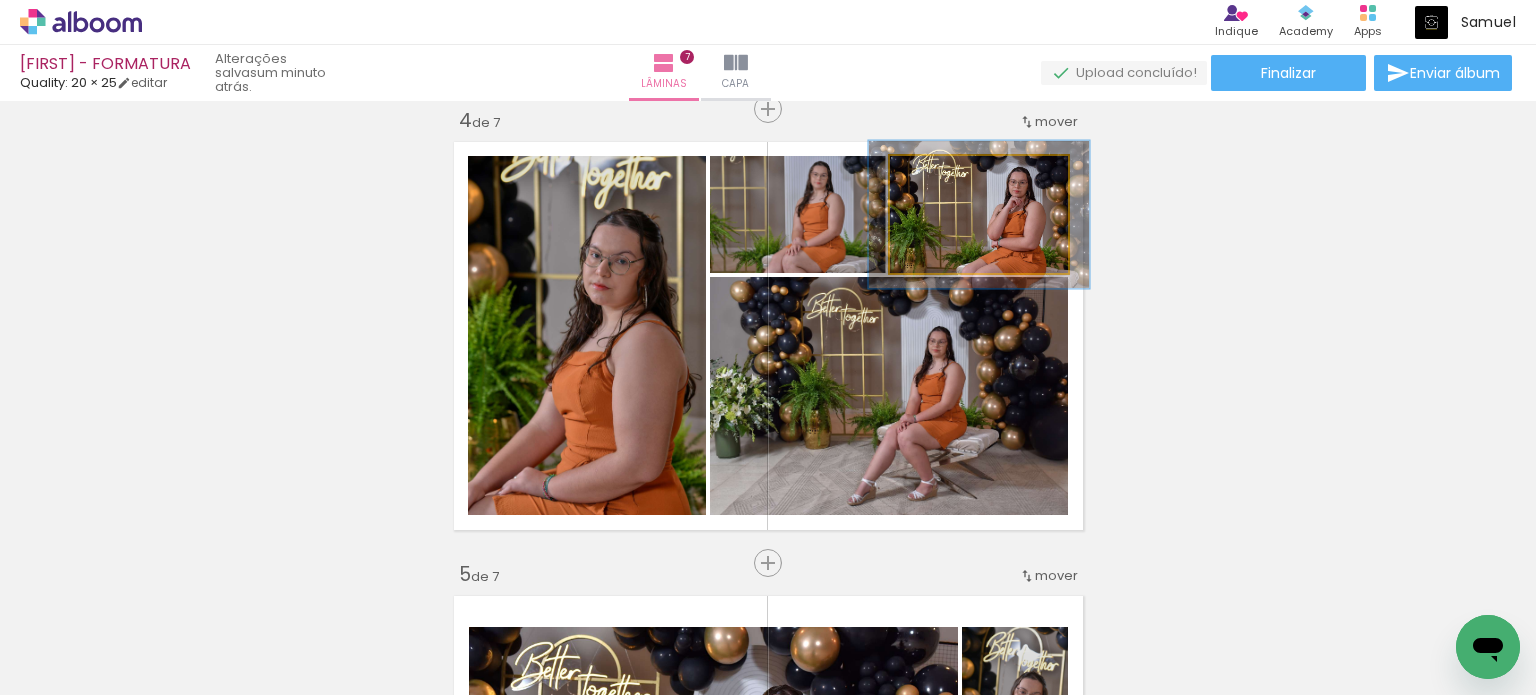 drag, startPoint x: 935, startPoint y: 176, endPoint x: 952, endPoint y: 183, distance: 18.384777 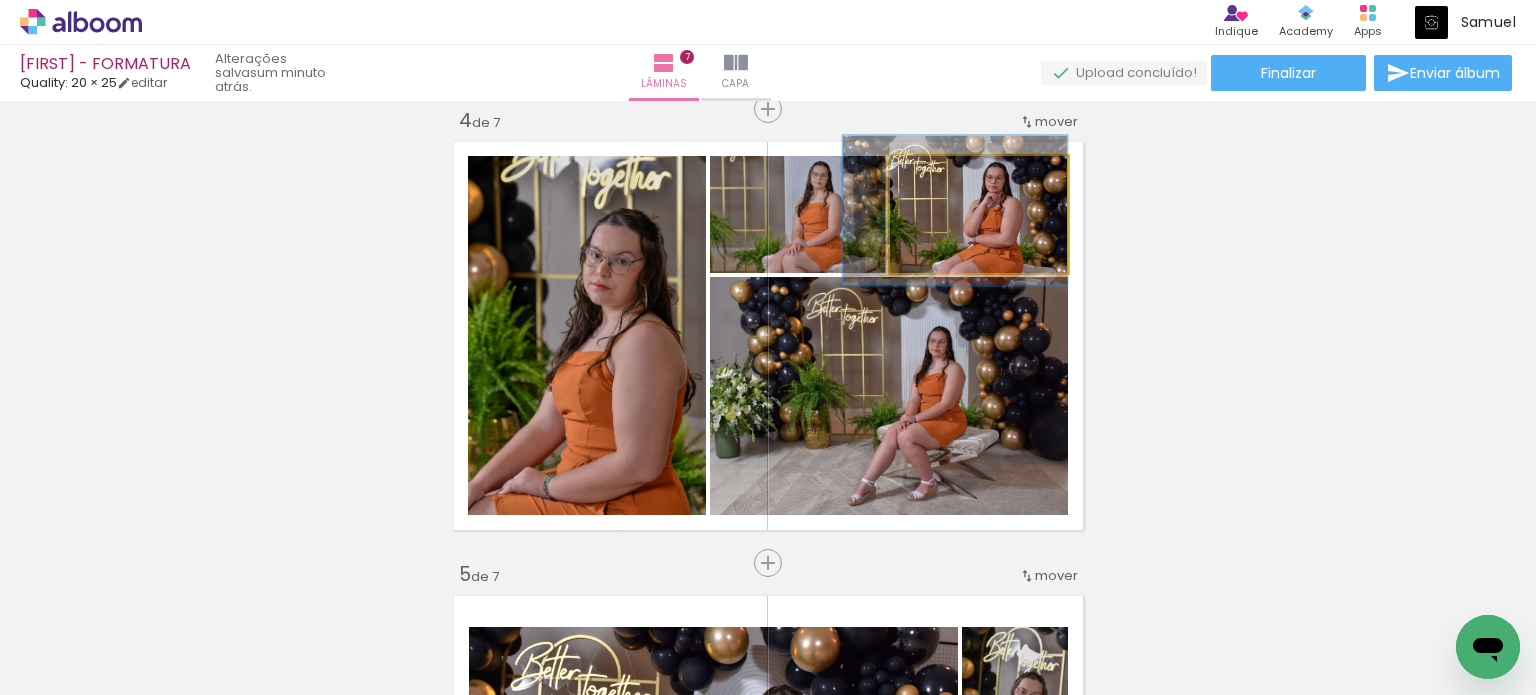 drag, startPoint x: 986, startPoint y: 226, endPoint x: 957, endPoint y: 222, distance: 29.274563 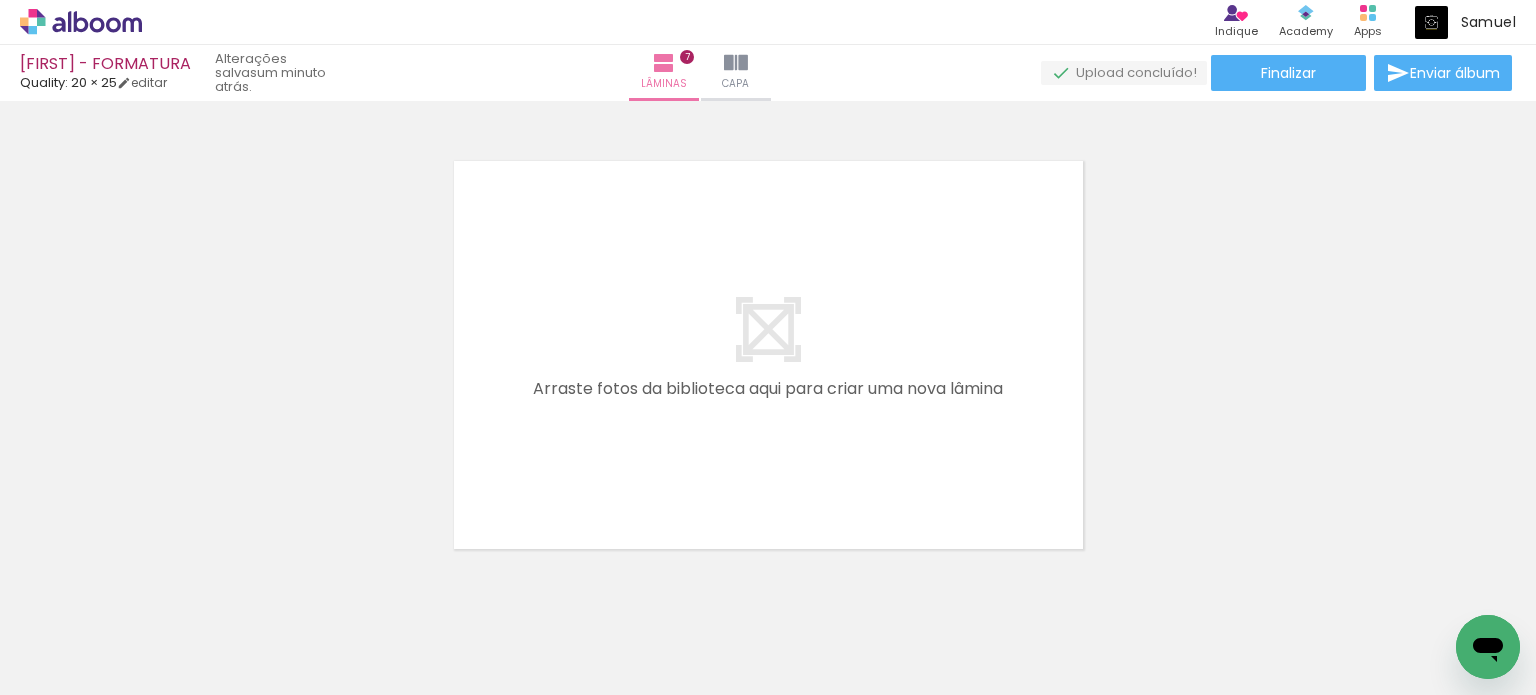 scroll, scrollTop: 3187, scrollLeft: 0, axis: vertical 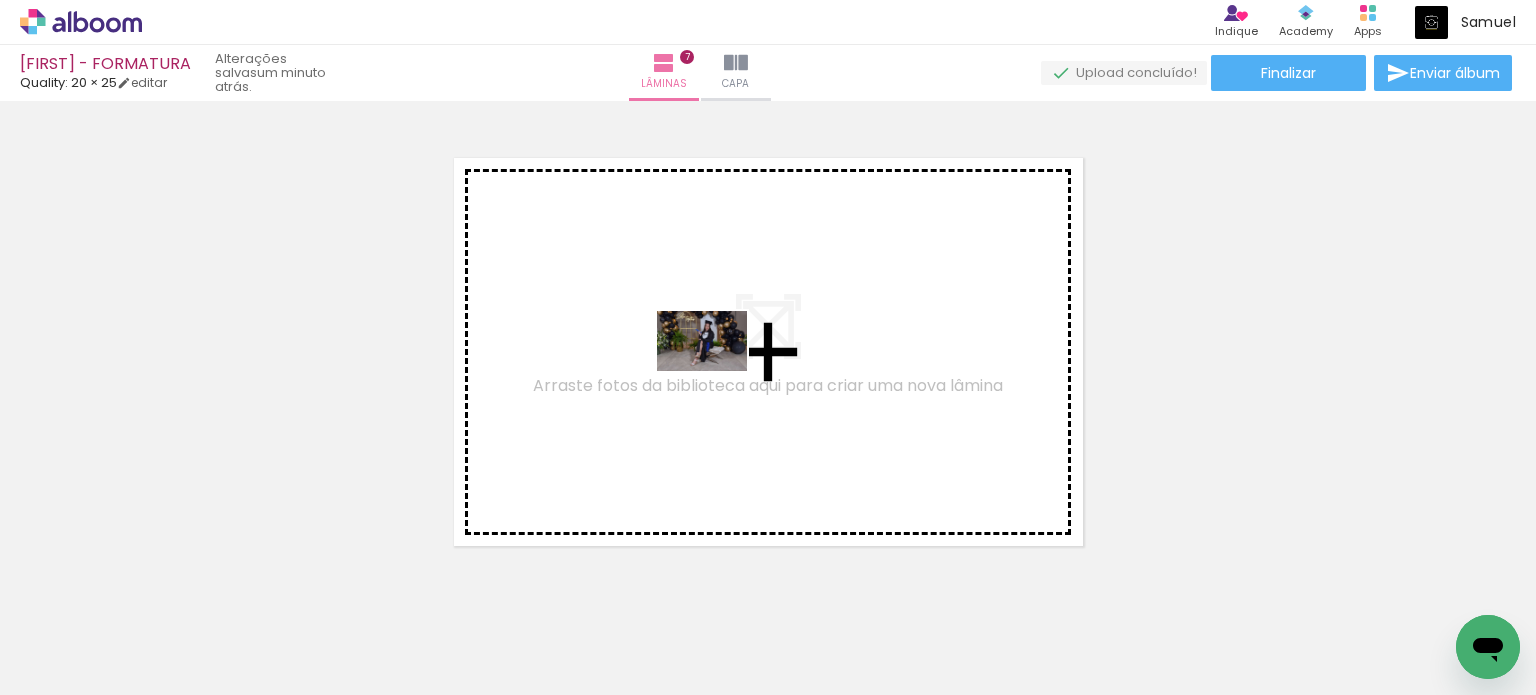 drag, startPoint x: 717, startPoint y: 571, endPoint x: 717, endPoint y: 371, distance: 200 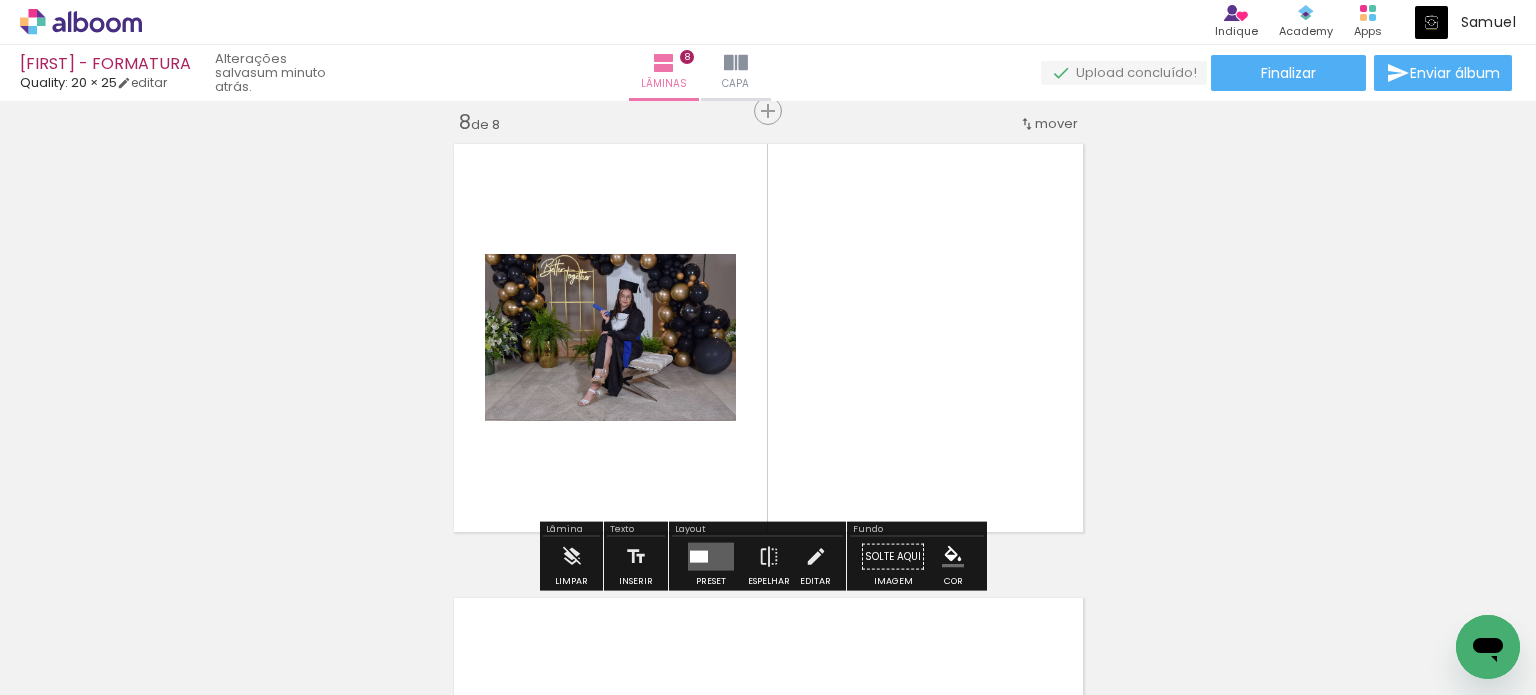 scroll, scrollTop: 3203, scrollLeft: 0, axis: vertical 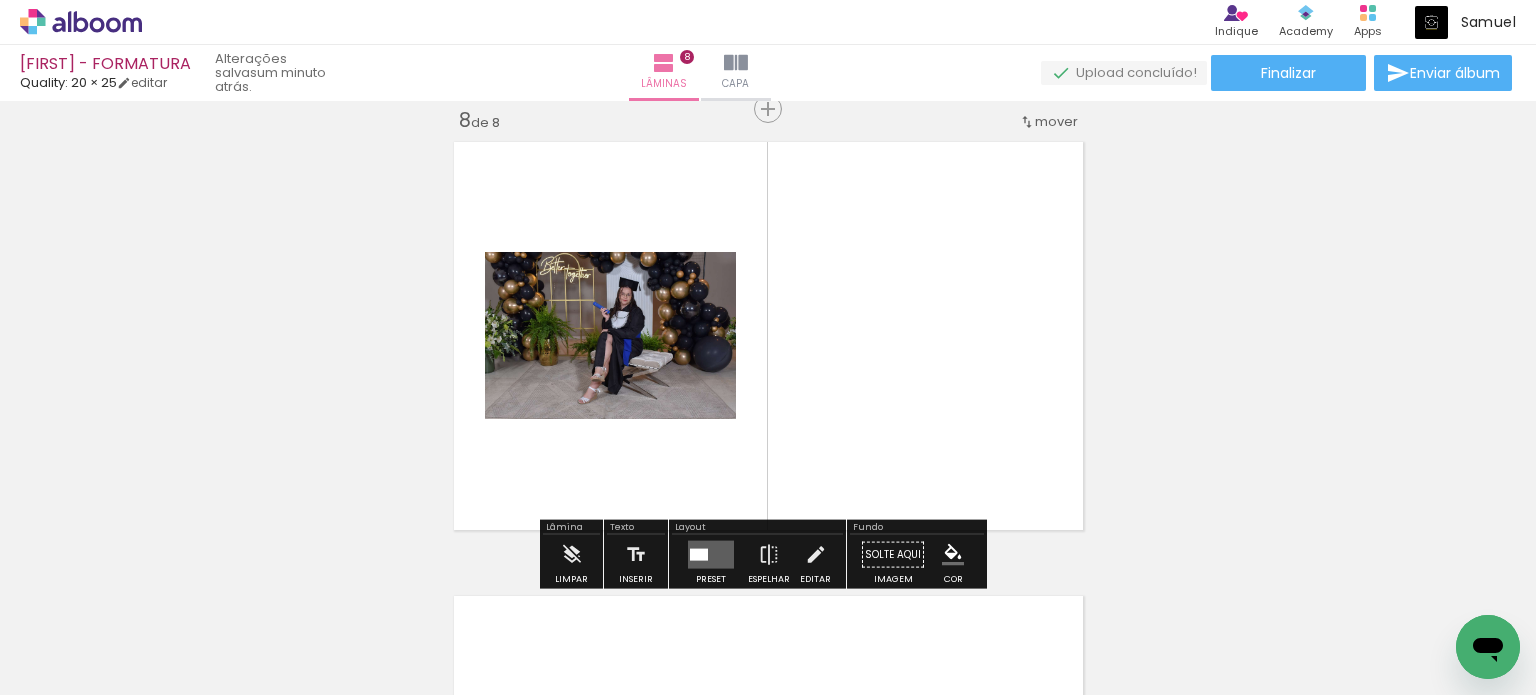 click at bounding box center (711, 555) 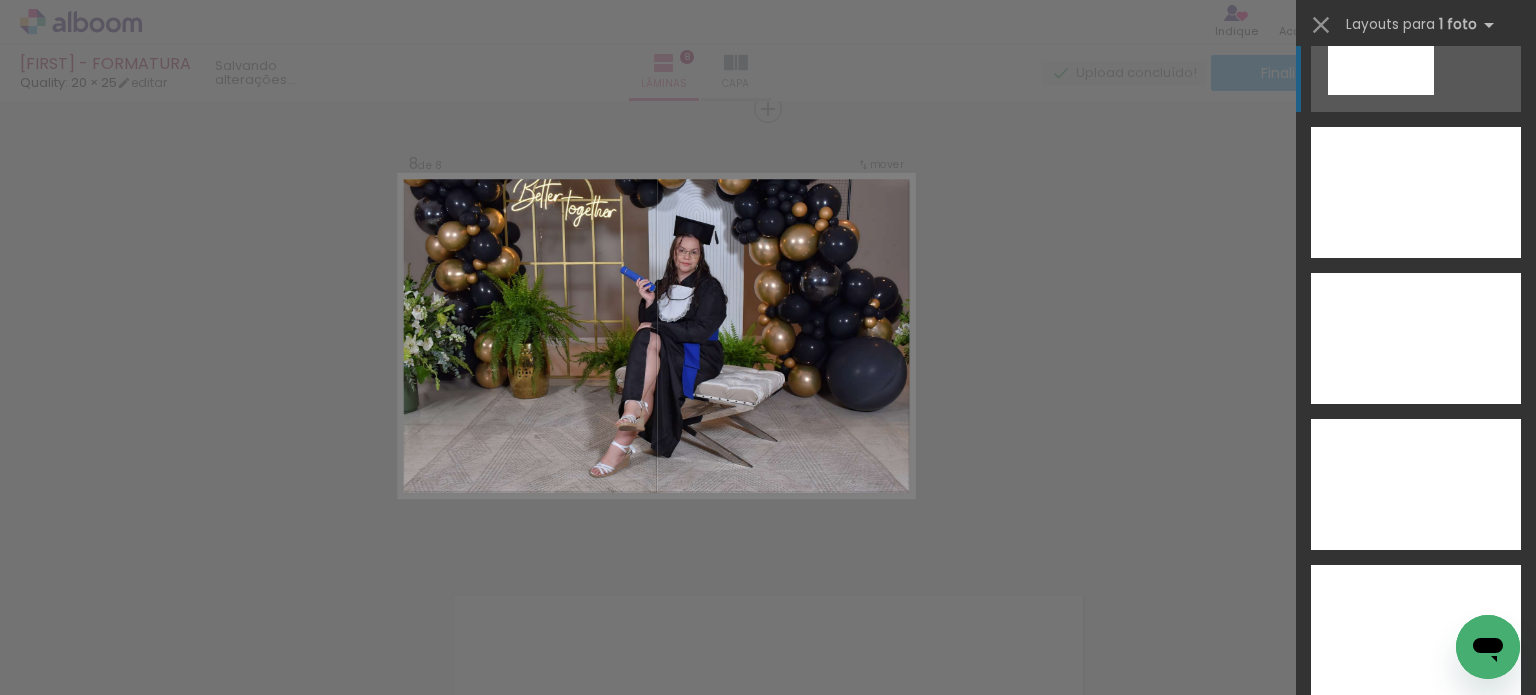 scroll, scrollTop: 7100, scrollLeft: 0, axis: vertical 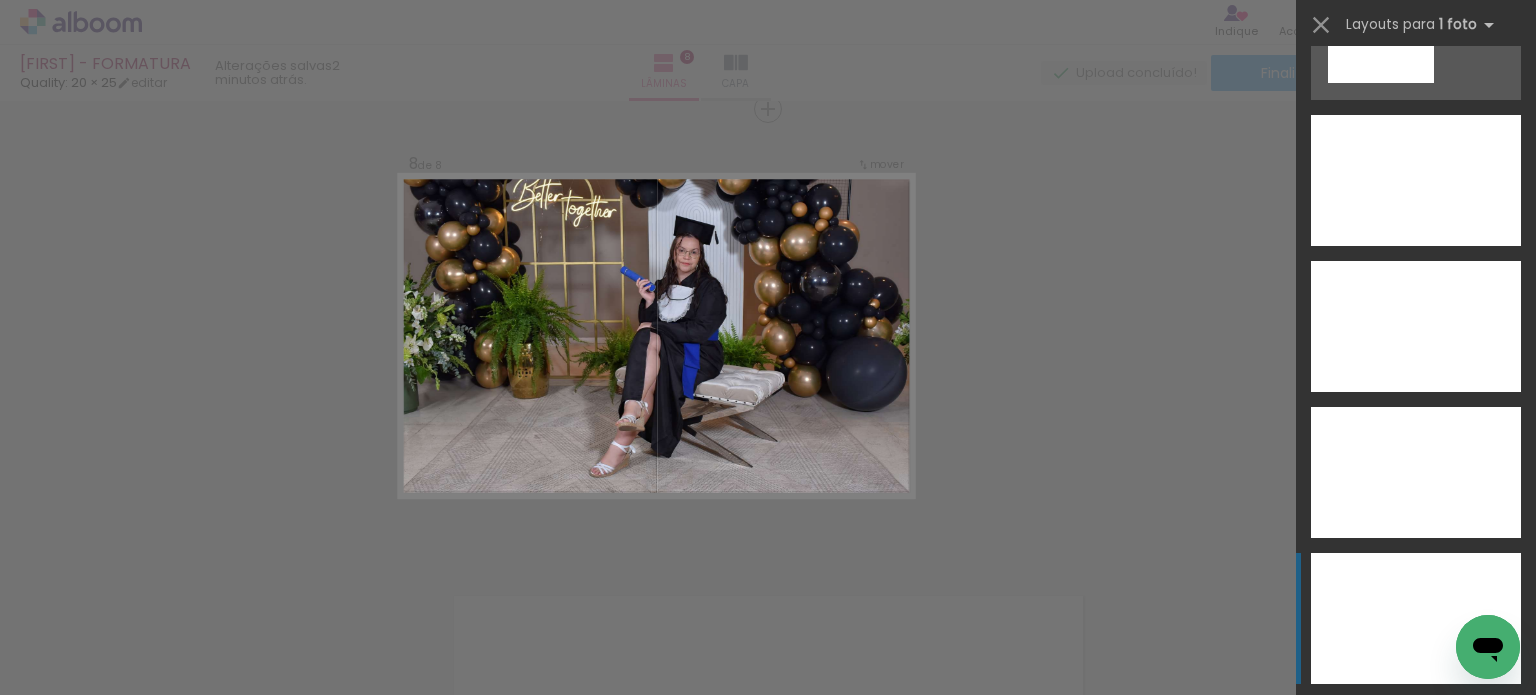 click at bounding box center (1416, 180) 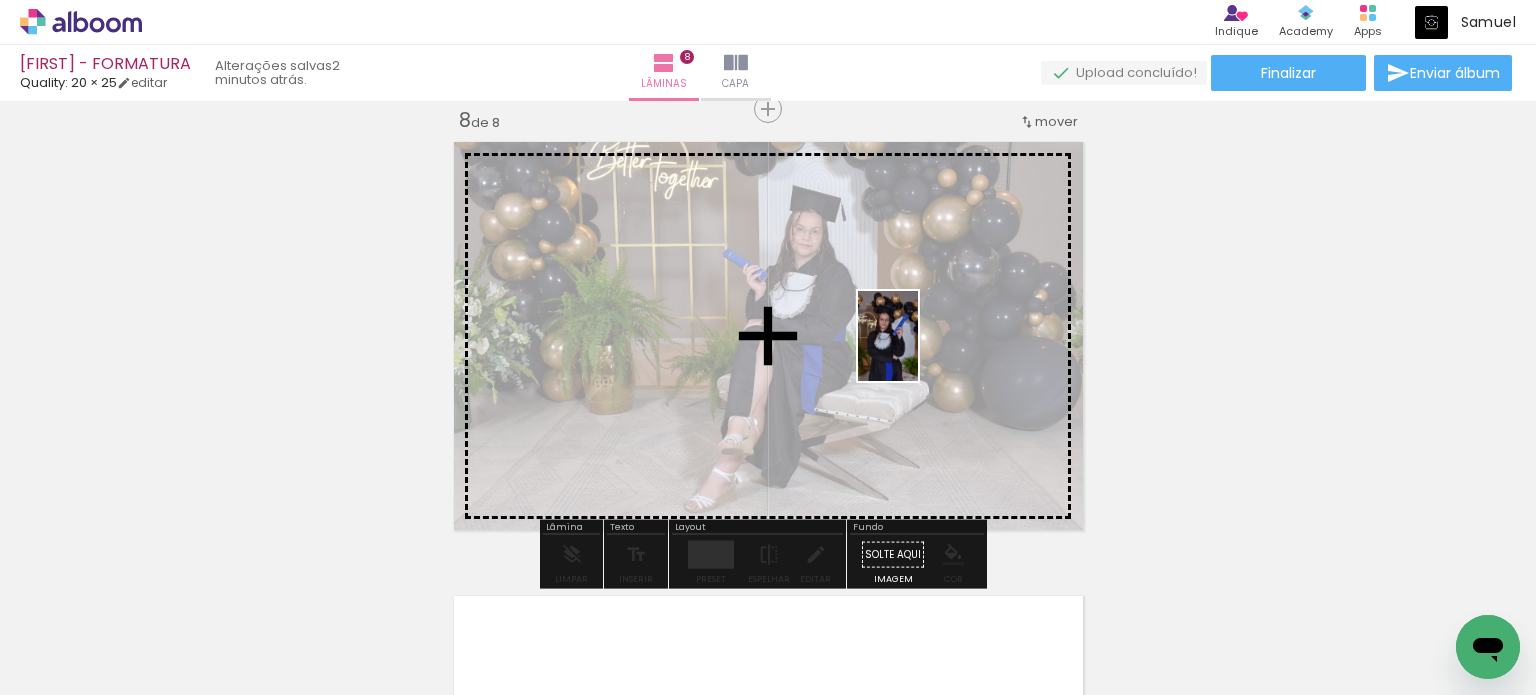 drag, startPoint x: 796, startPoint y: 592, endPoint x: 918, endPoint y: 351, distance: 270.12033 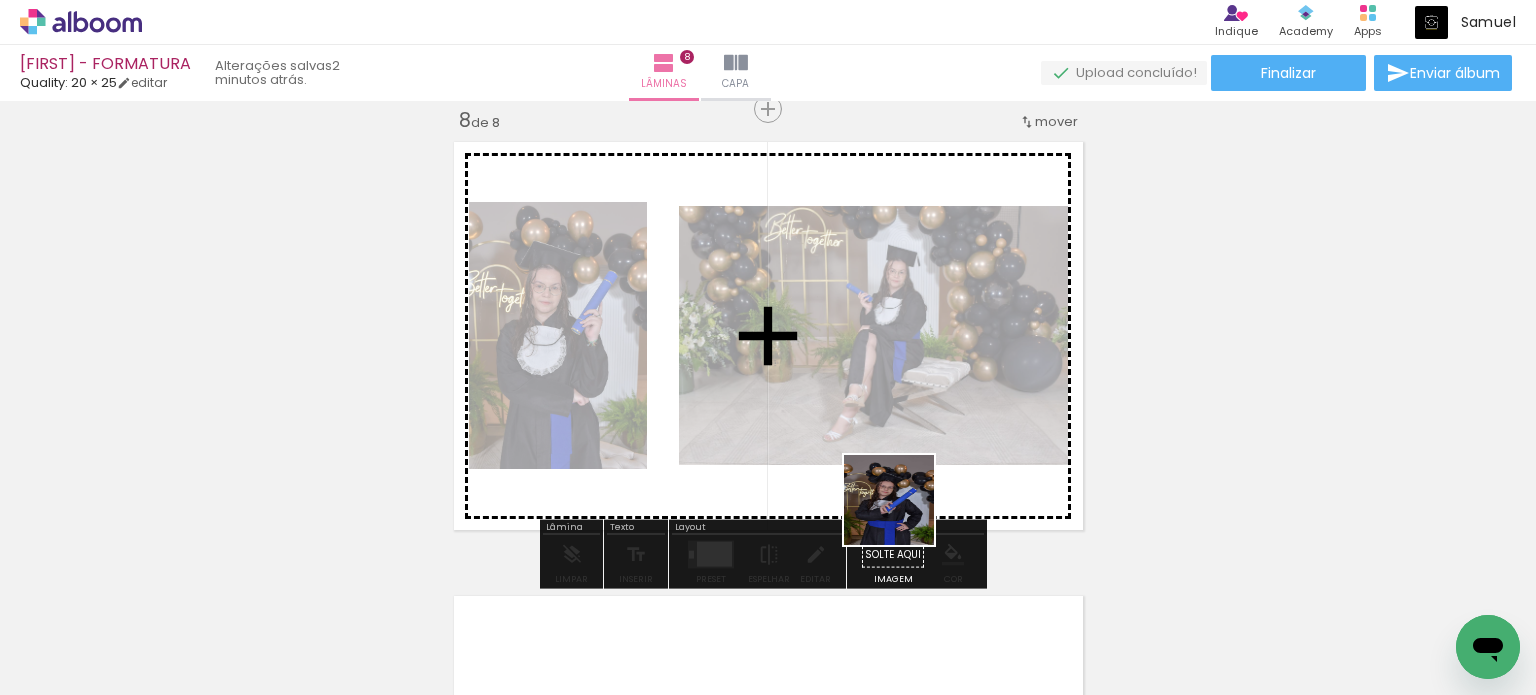 drag, startPoint x: 910, startPoint y: 618, endPoint x: 908, endPoint y: 411, distance: 207.00966 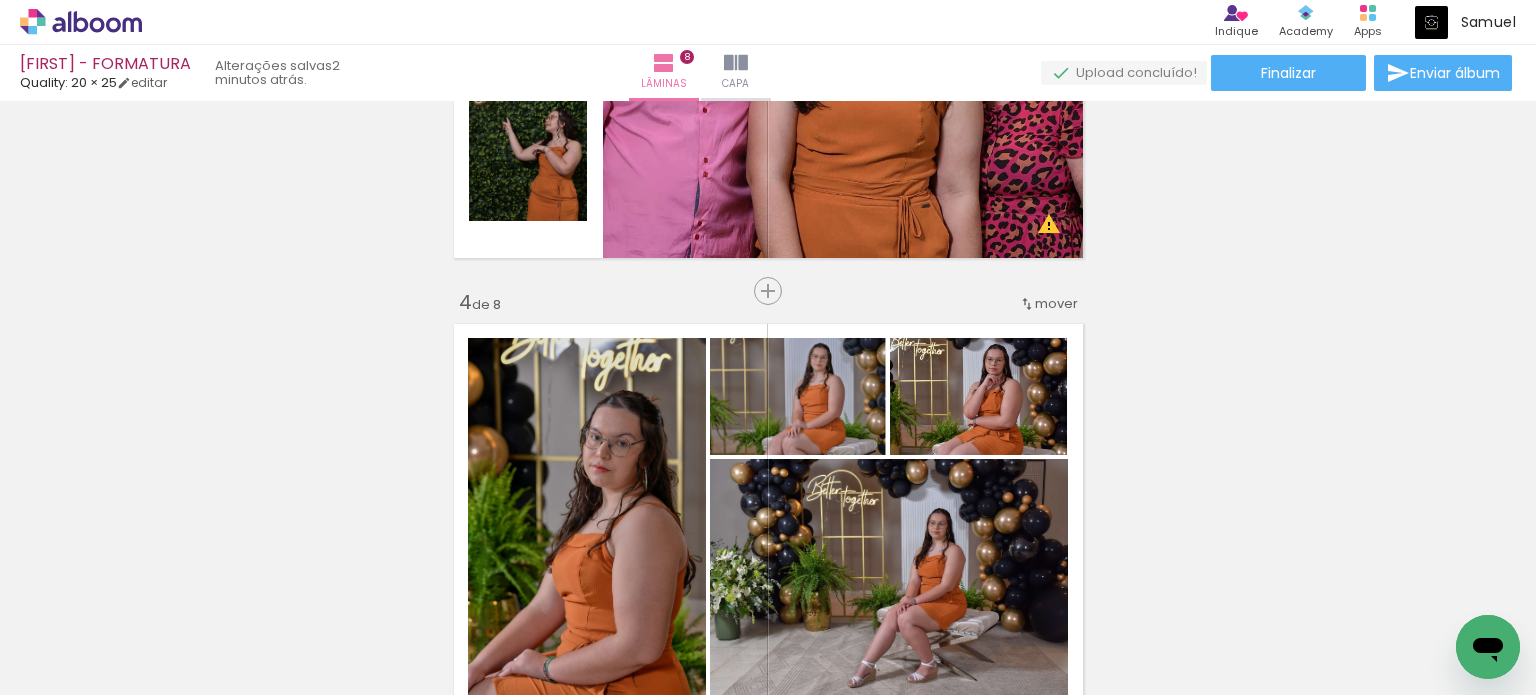 scroll, scrollTop: 1203, scrollLeft: 0, axis: vertical 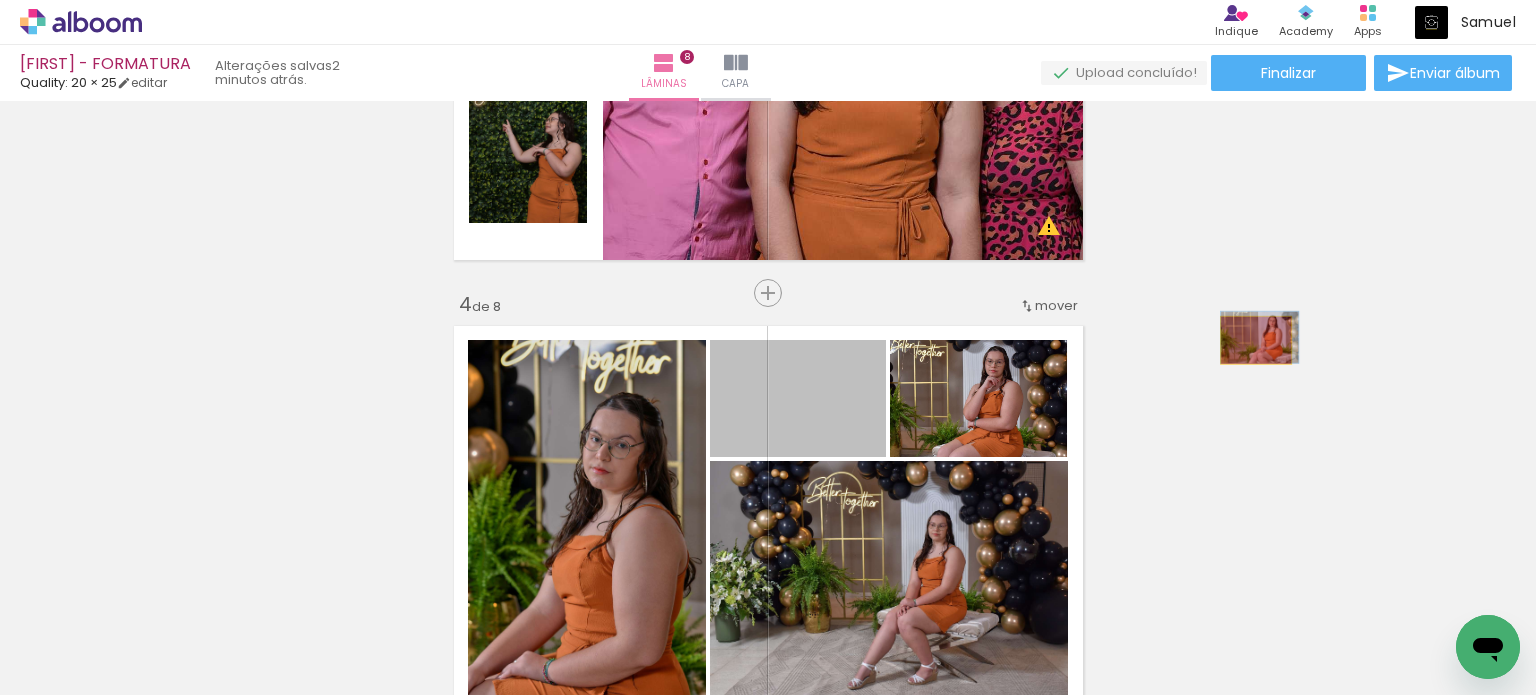drag, startPoint x: 790, startPoint y: 416, endPoint x: 1248, endPoint y: 340, distance: 464.26285 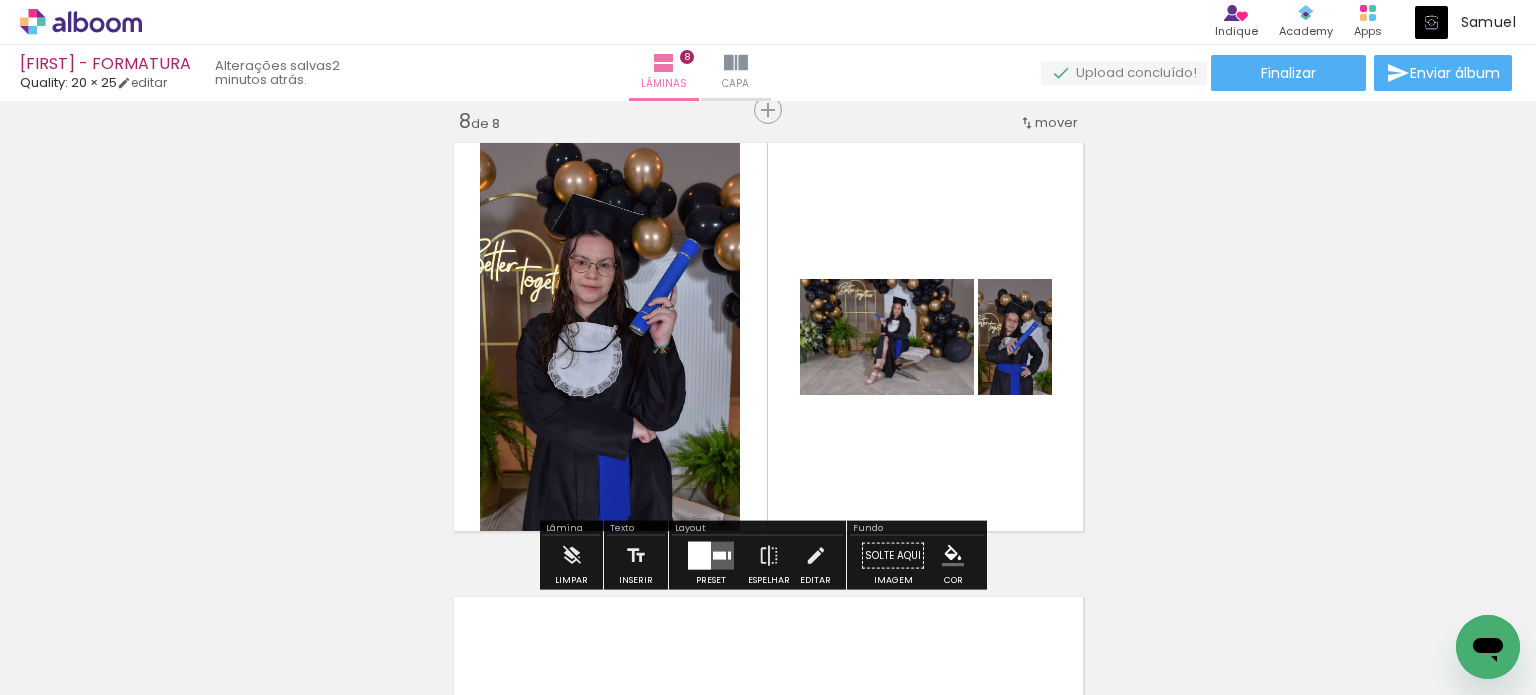 scroll, scrollTop: 3203, scrollLeft: 0, axis: vertical 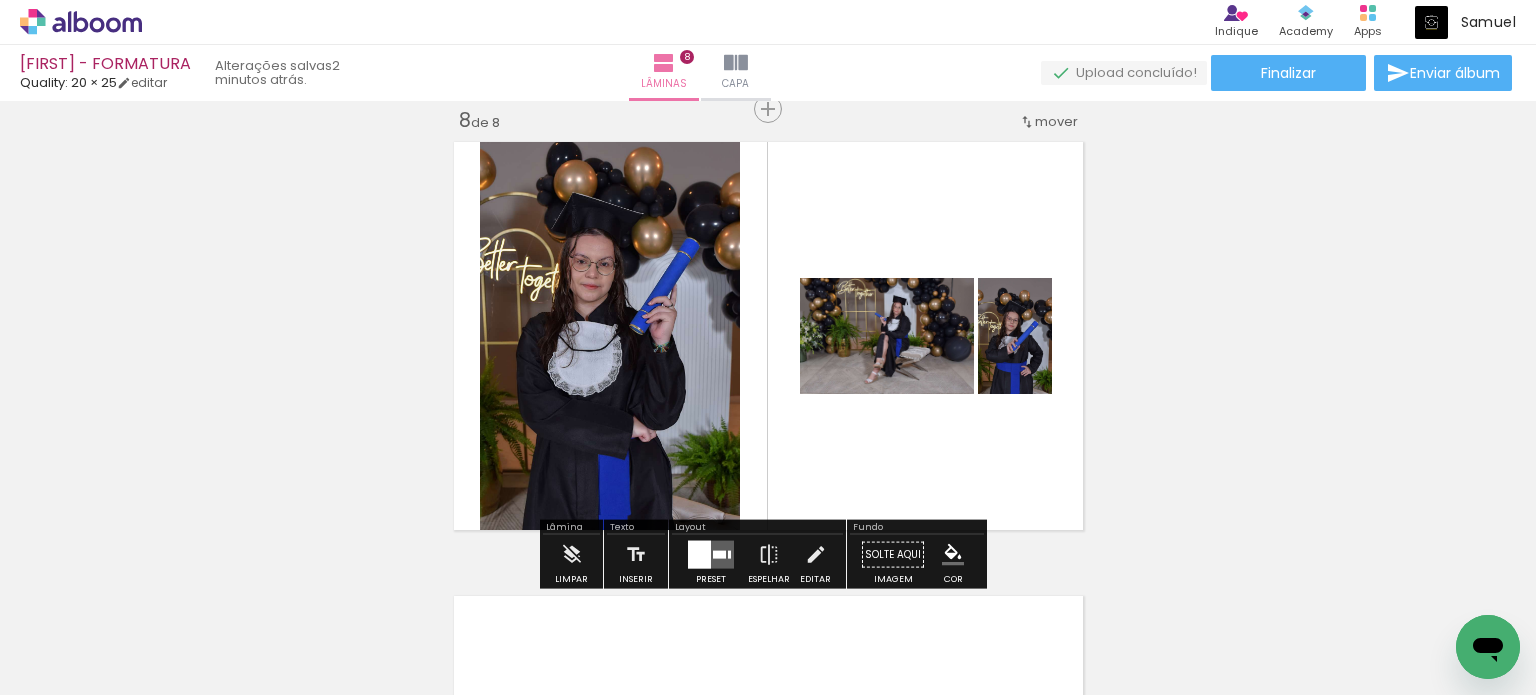 click at bounding box center (699, 555) 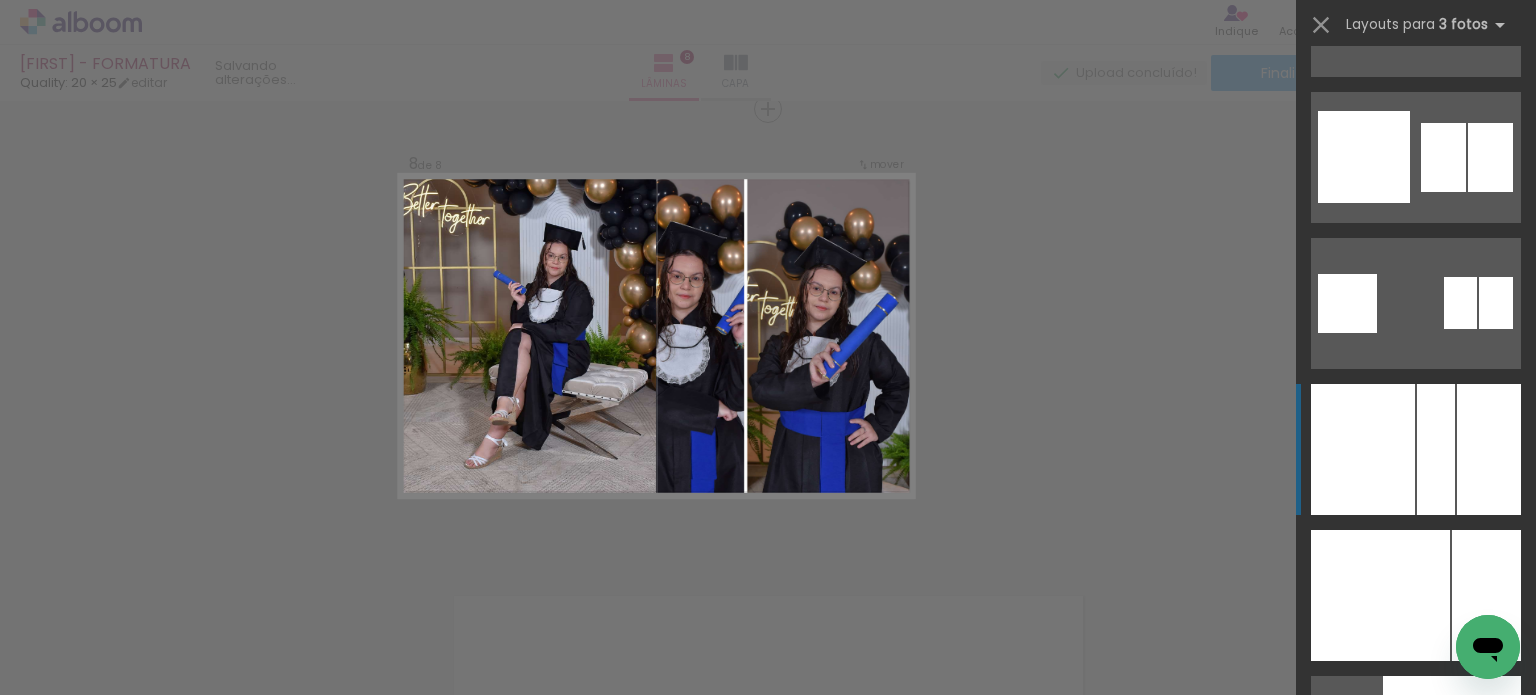scroll, scrollTop: 7600, scrollLeft: 0, axis: vertical 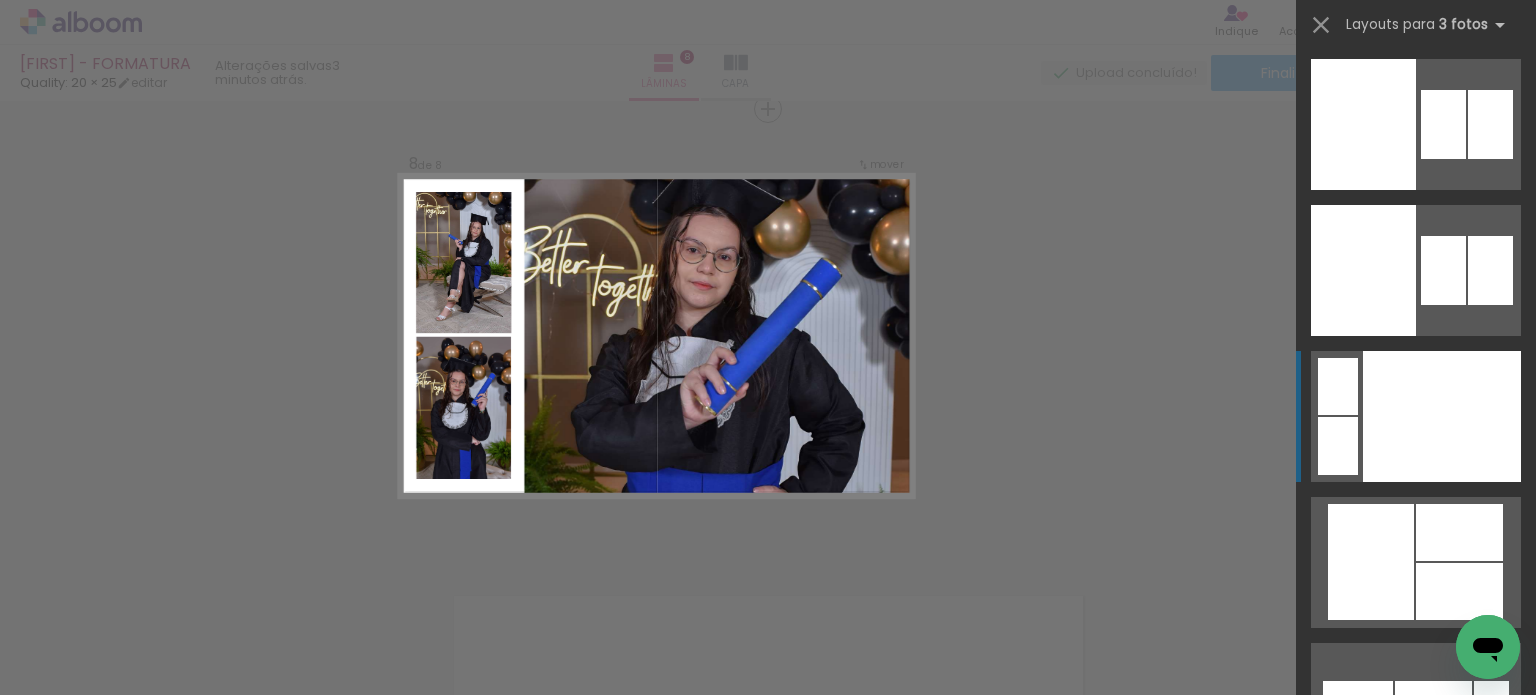 click at bounding box center (1442, 416) 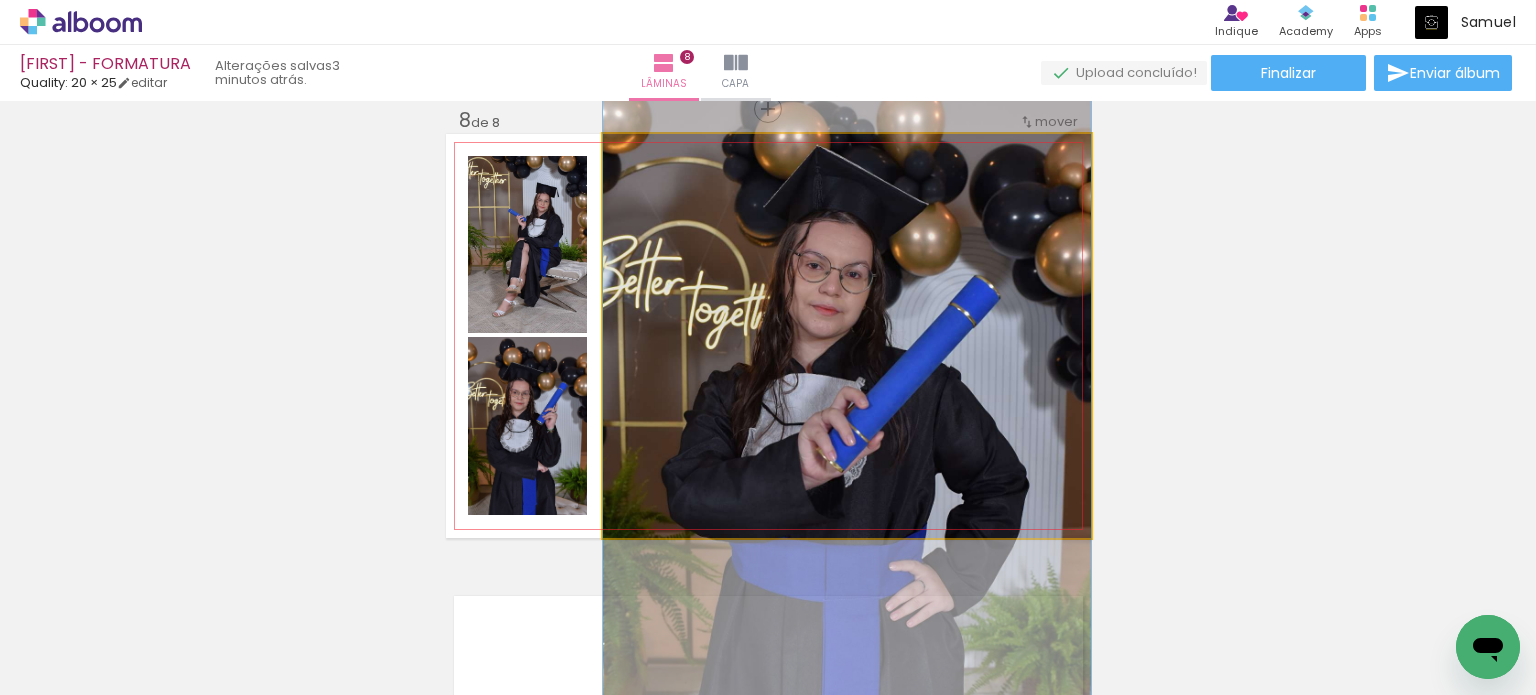 drag, startPoint x: 861, startPoint y: 287, endPoint x: 858, endPoint y: 324, distance: 37.12142 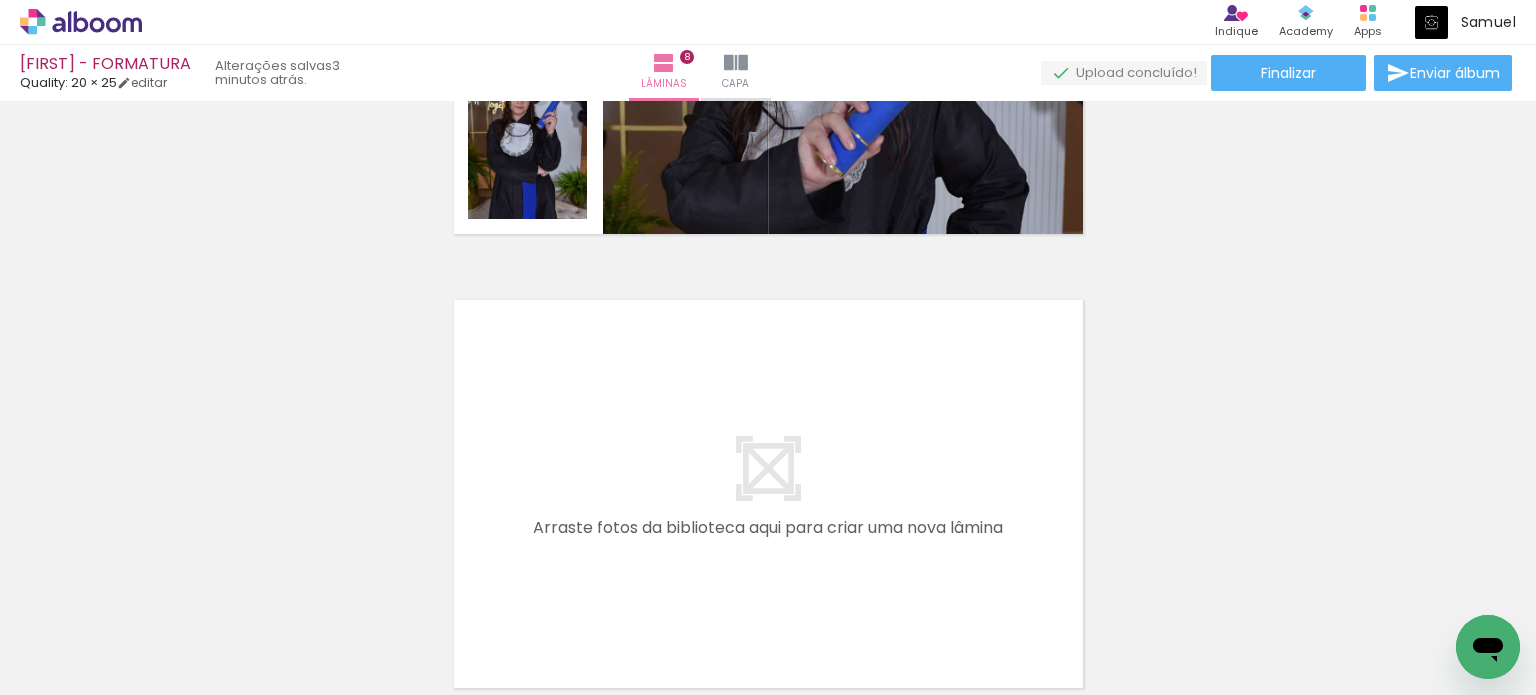 scroll, scrollTop: 3603, scrollLeft: 0, axis: vertical 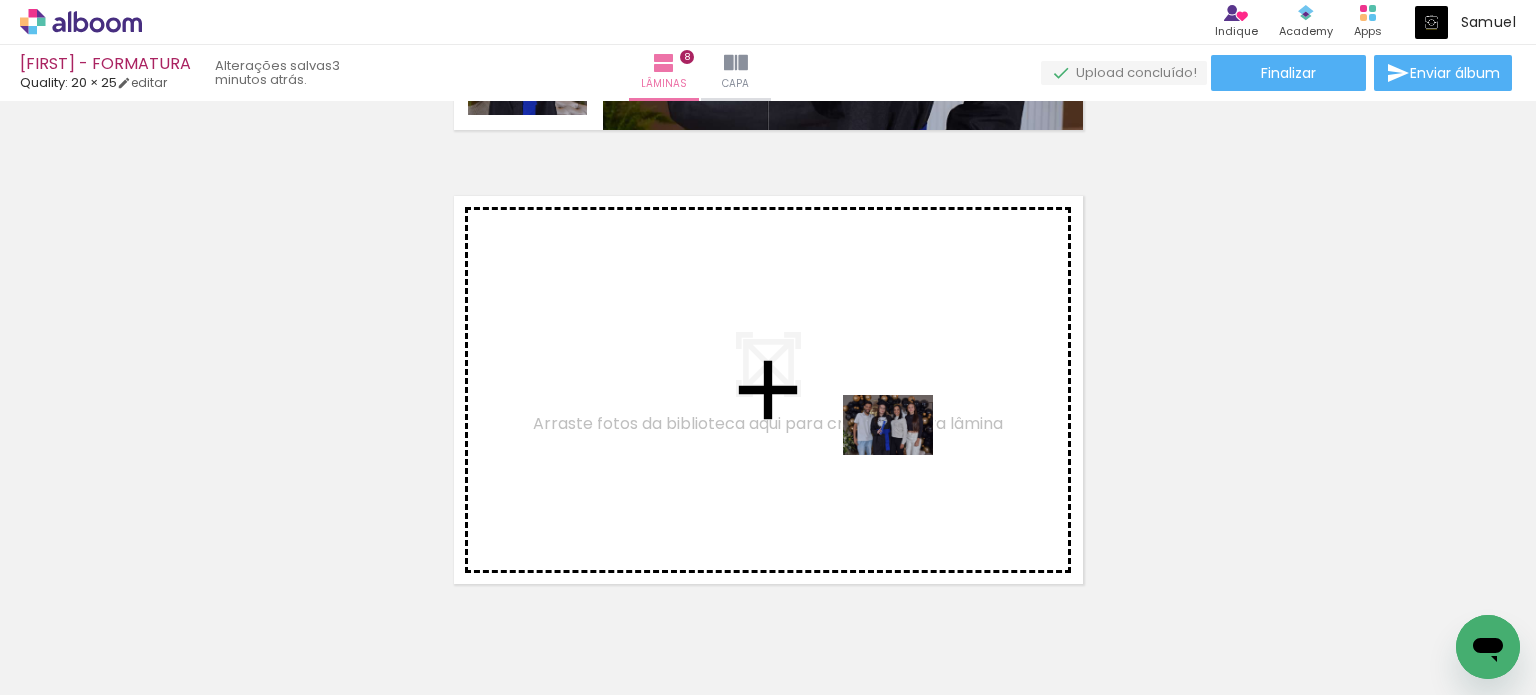 drag, startPoint x: 1030, startPoint y: 629, endPoint x: 903, endPoint y: 455, distance: 215.4182 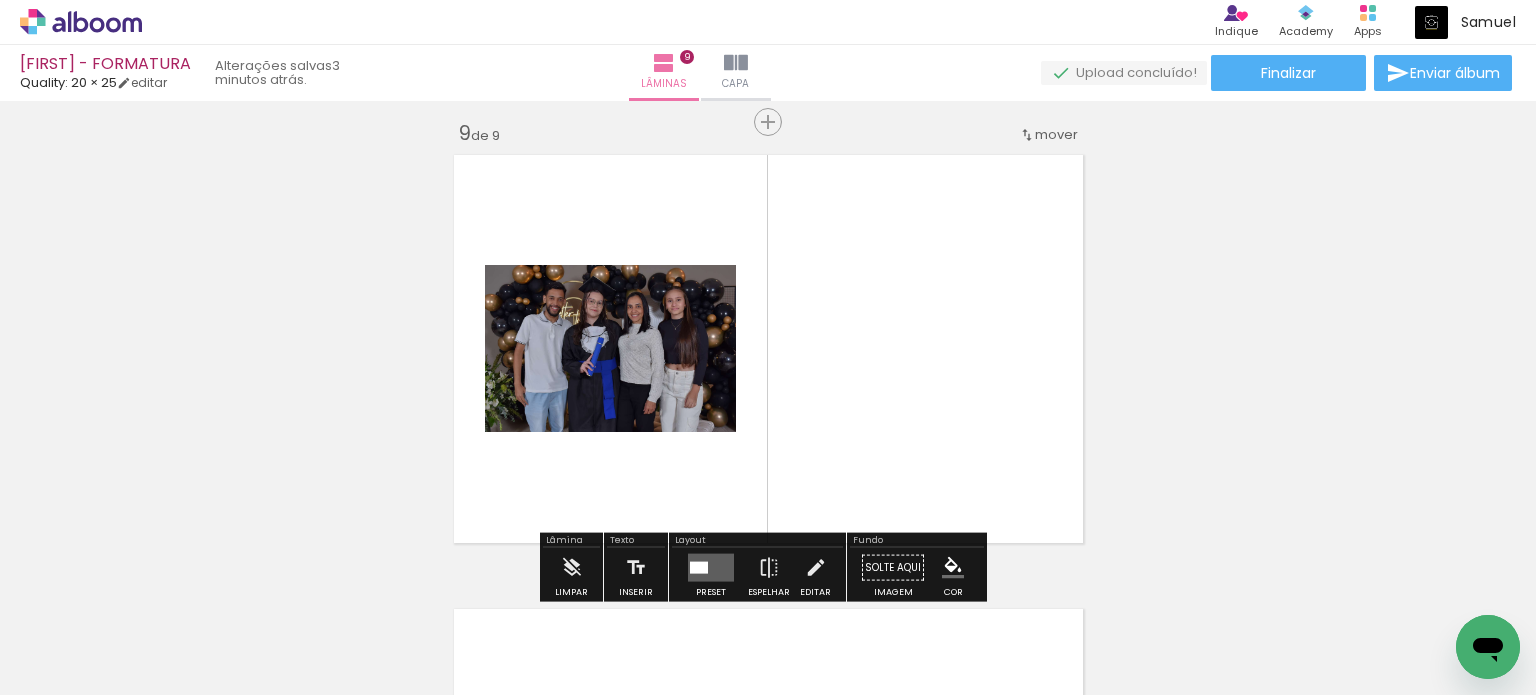 scroll, scrollTop: 3657, scrollLeft: 0, axis: vertical 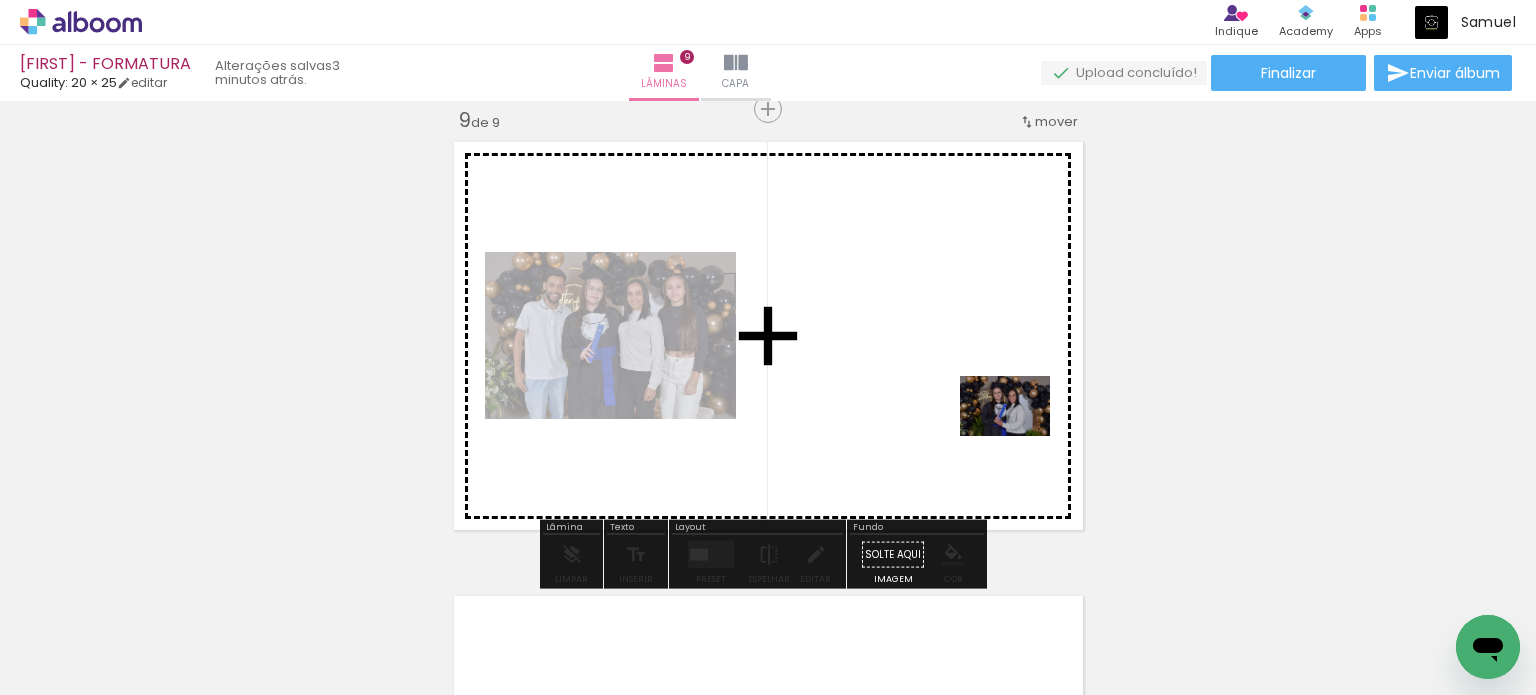 drag, startPoint x: 1128, startPoint y: 578, endPoint x: 1020, endPoint y: 436, distance: 178.40404 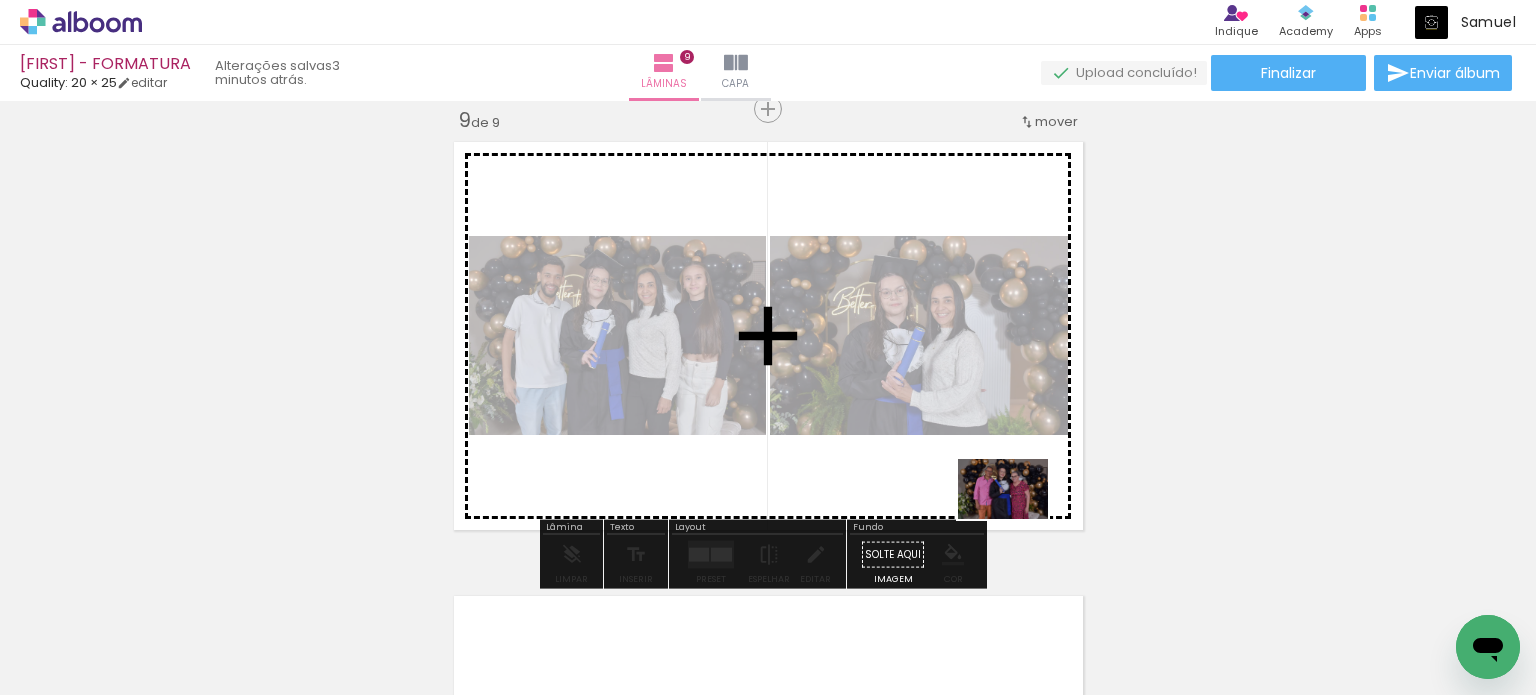 drag, startPoint x: 1237, startPoint y: 617, endPoint x: 1018, endPoint y: 519, distance: 239.92708 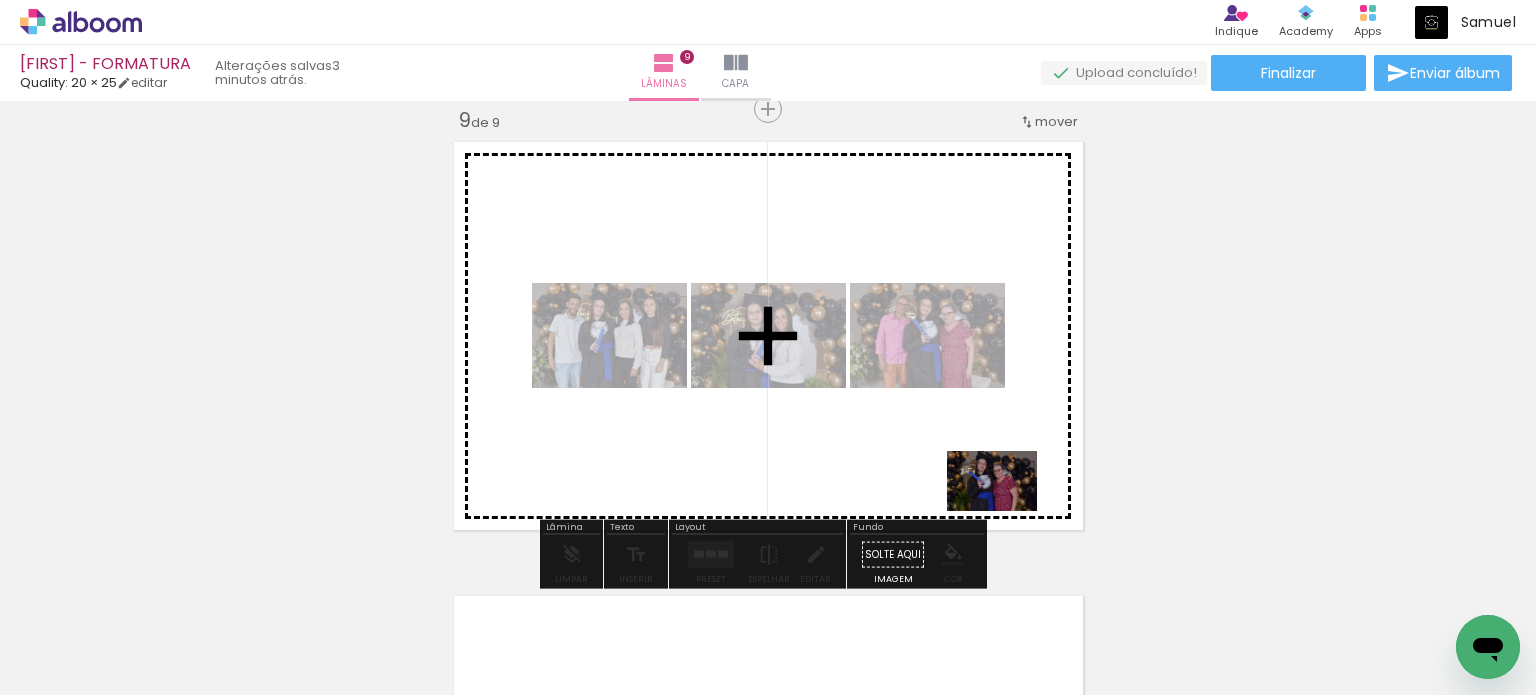 drag, startPoint x: 1361, startPoint y: 625, endPoint x: 1001, endPoint y: 497, distance: 382.07852 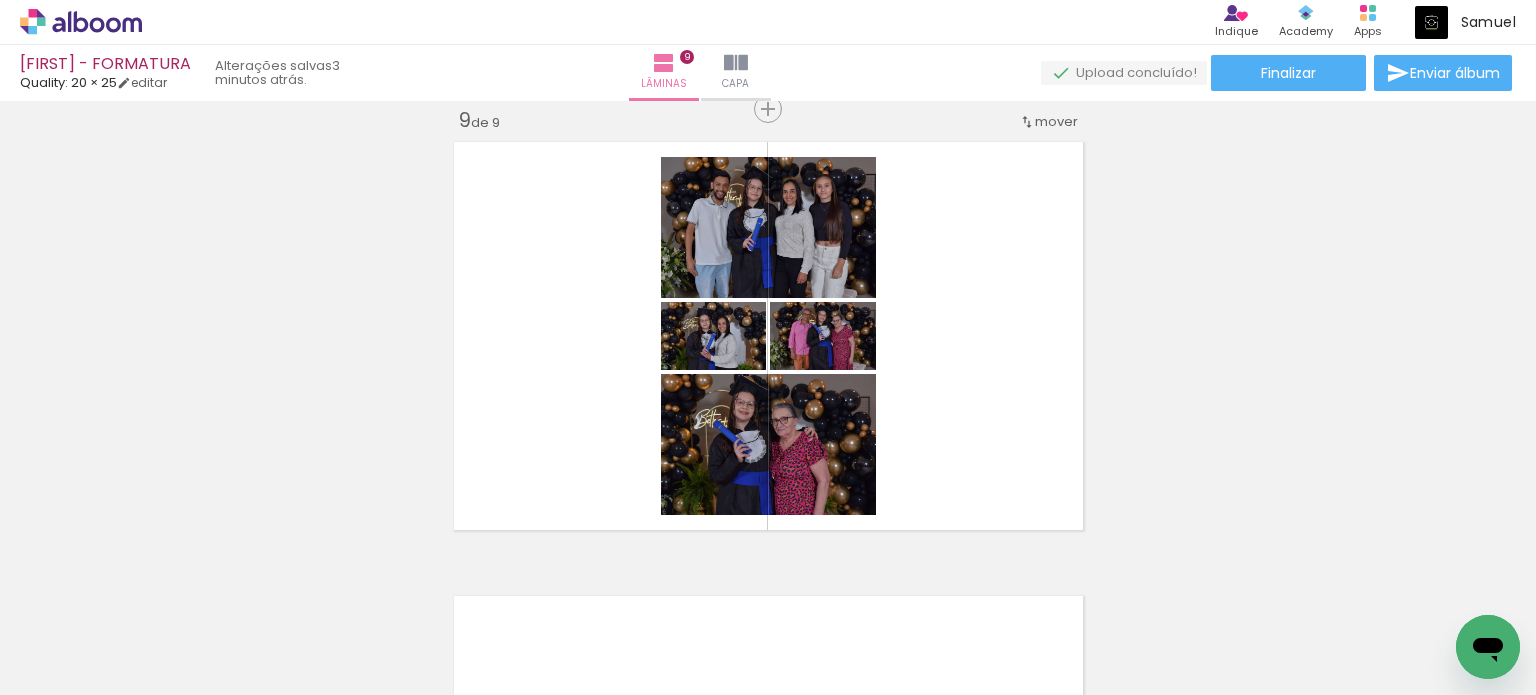 scroll, scrollTop: 0, scrollLeft: 1904, axis: horizontal 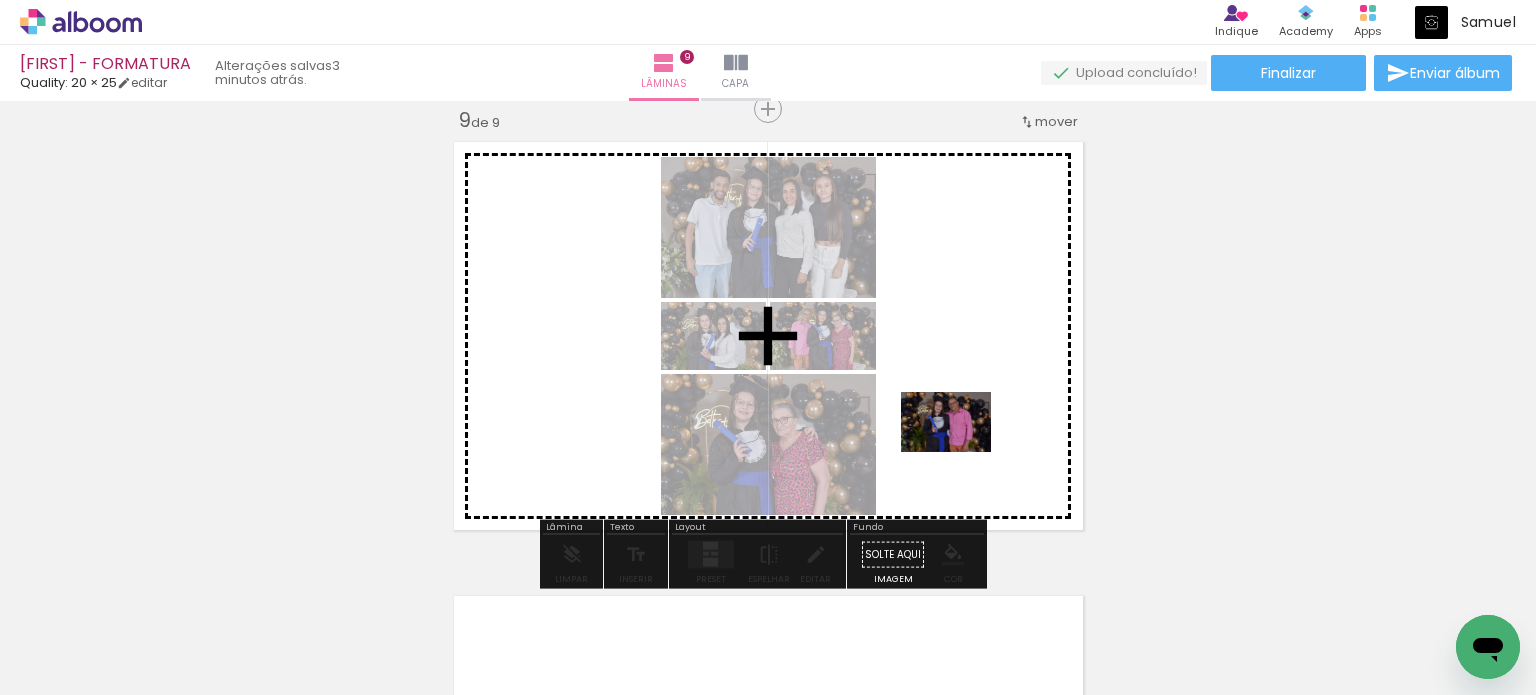 drag, startPoint x: 892, startPoint y: 638, endPoint x: 961, endPoint y: 452, distance: 198.38599 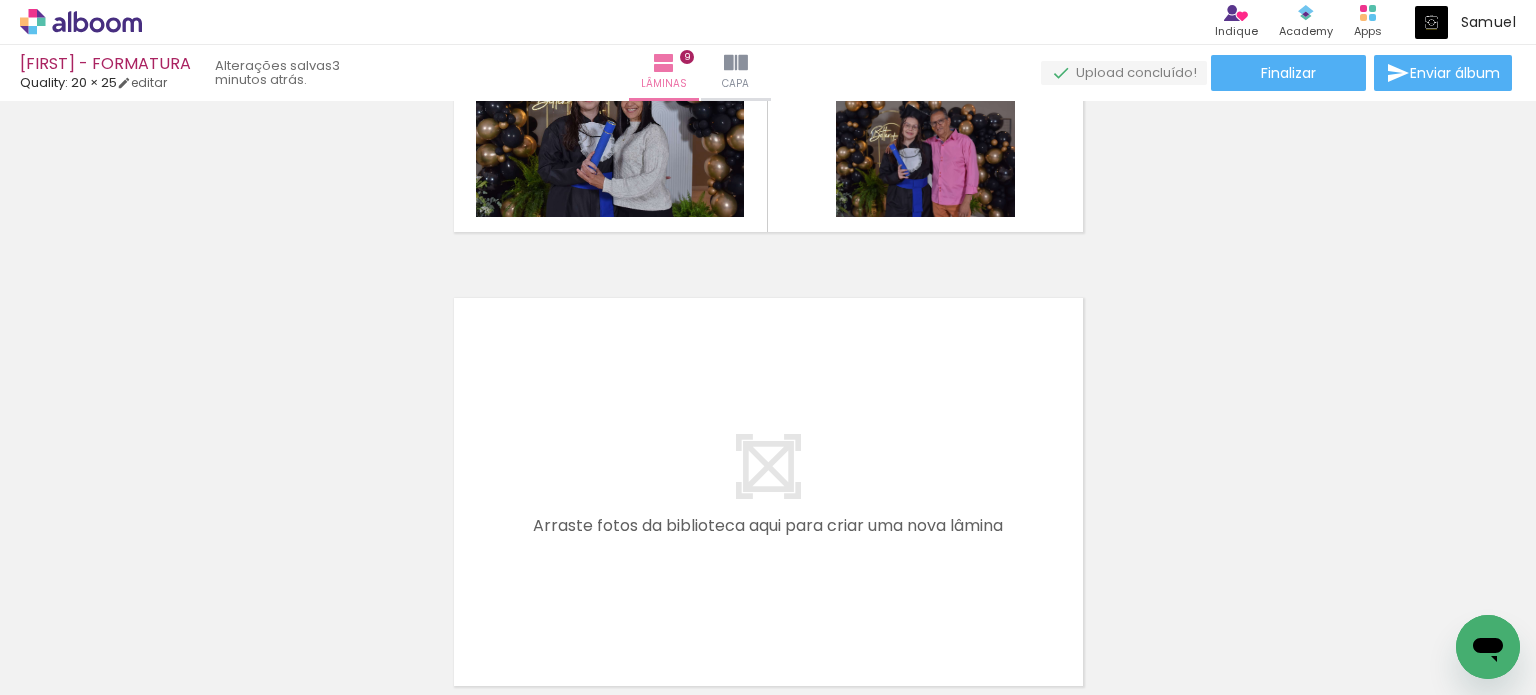 scroll, scrollTop: 3957, scrollLeft: 0, axis: vertical 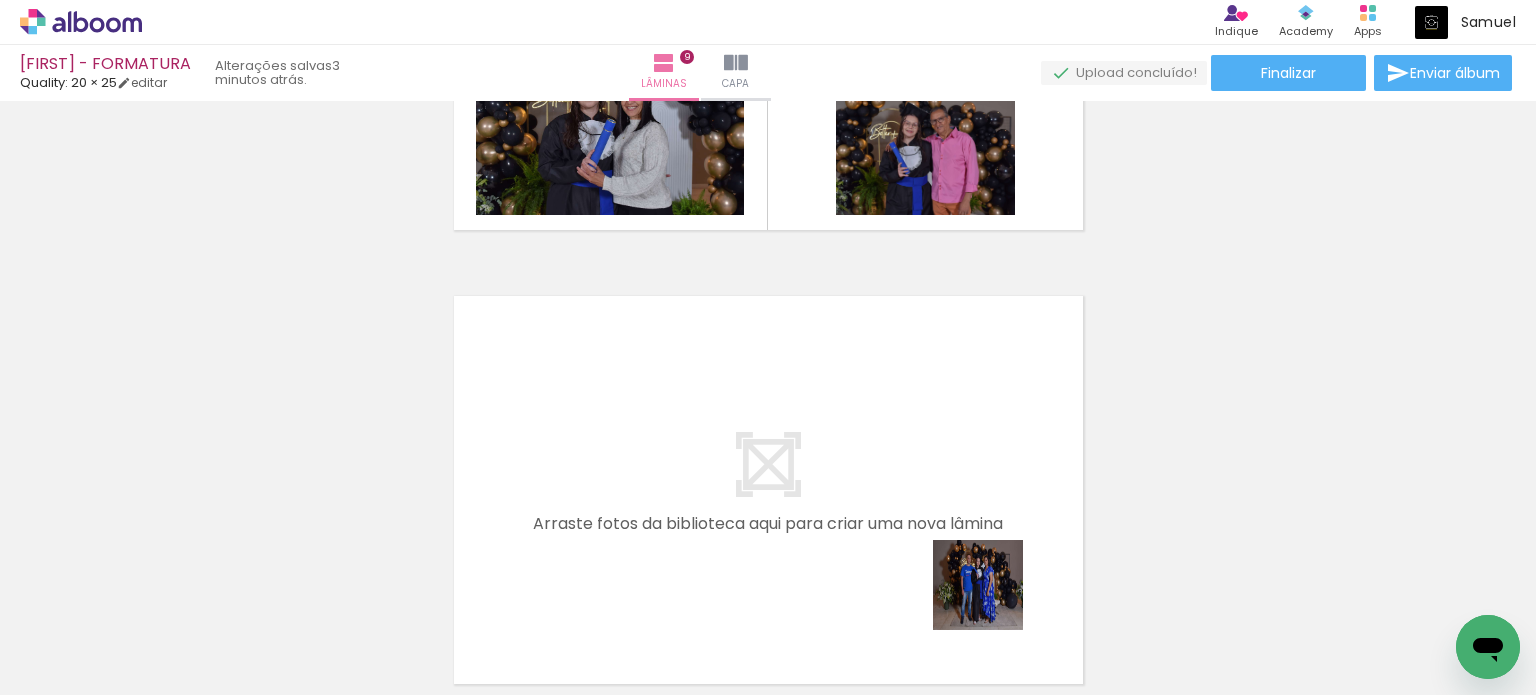 drag, startPoint x: 1006, startPoint y: 629, endPoint x: 958, endPoint y: 436, distance: 198.87936 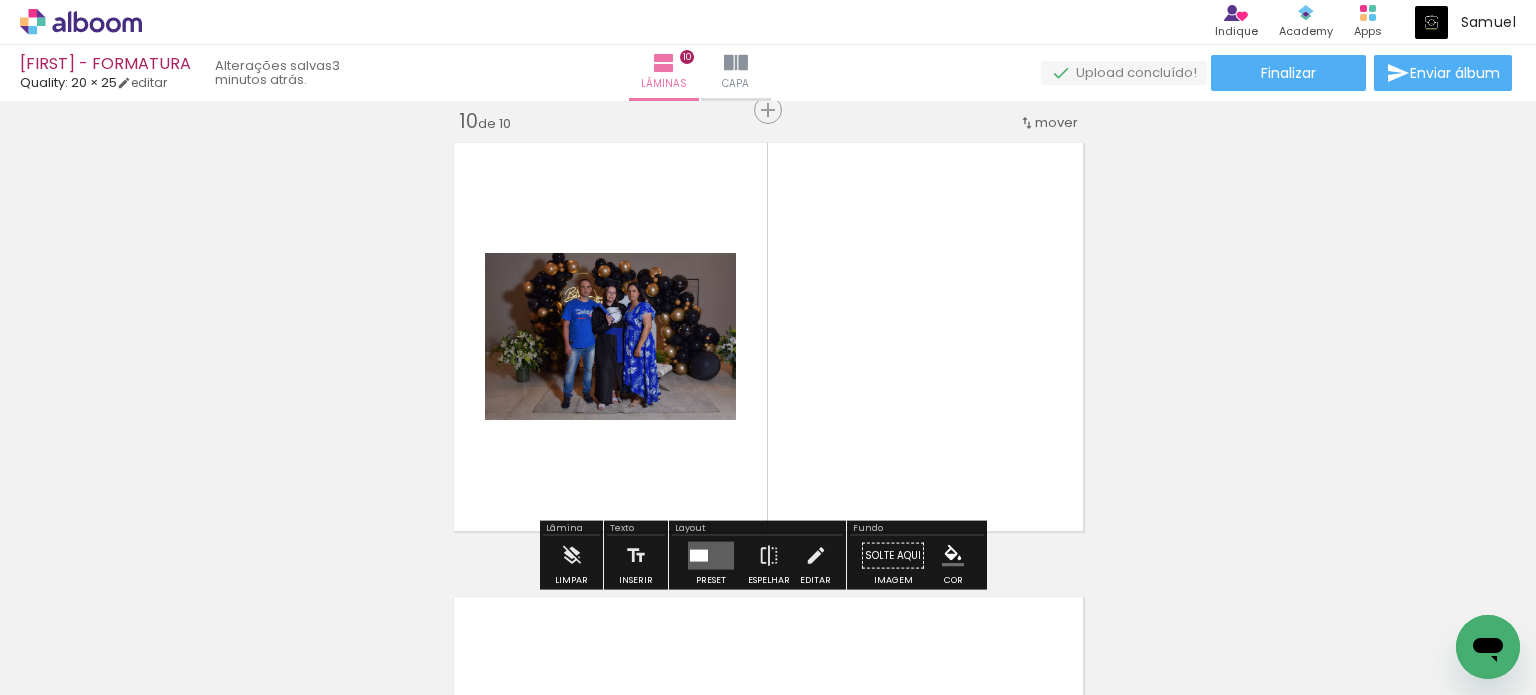 scroll, scrollTop: 4111, scrollLeft: 0, axis: vertical 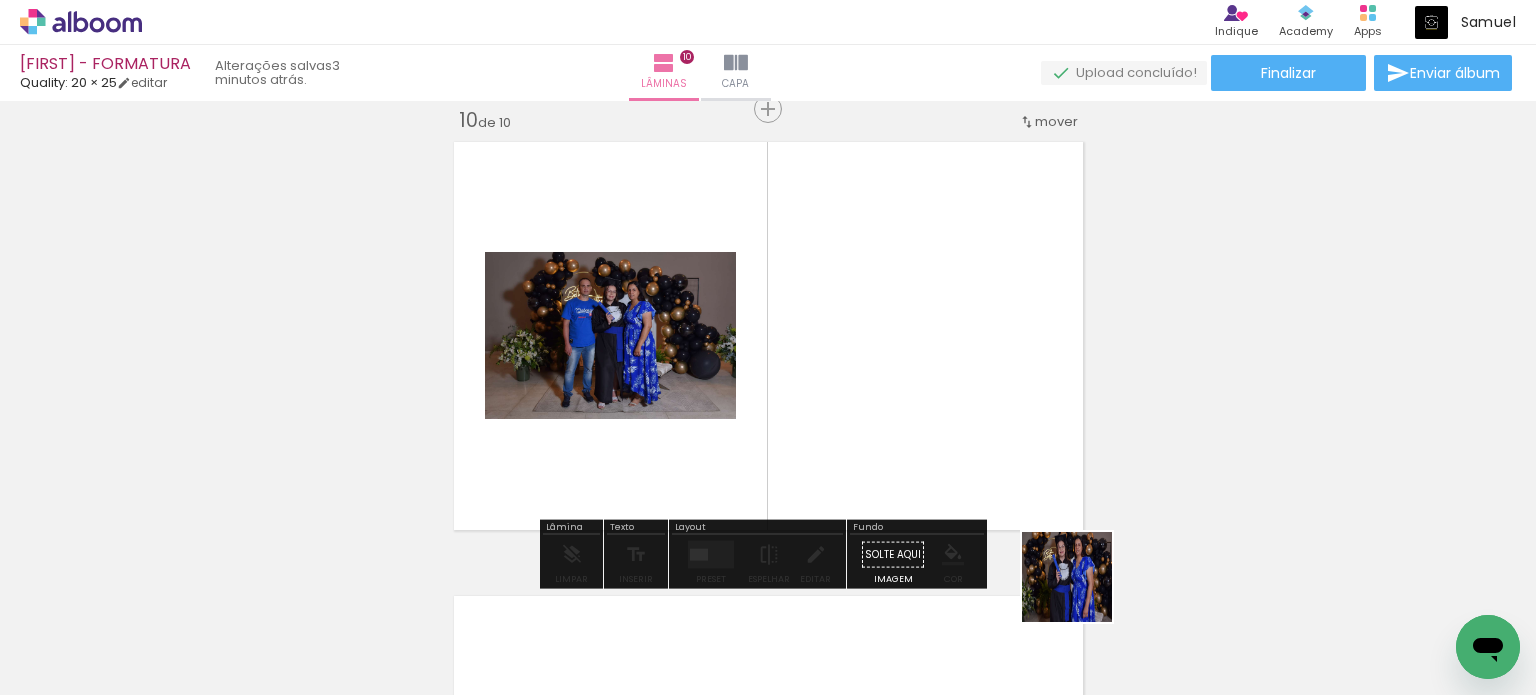 drag, startPoint x: 1102, startPoint y: 629, endPoint x: 983, endPoint y: 427, distance: 234.44615 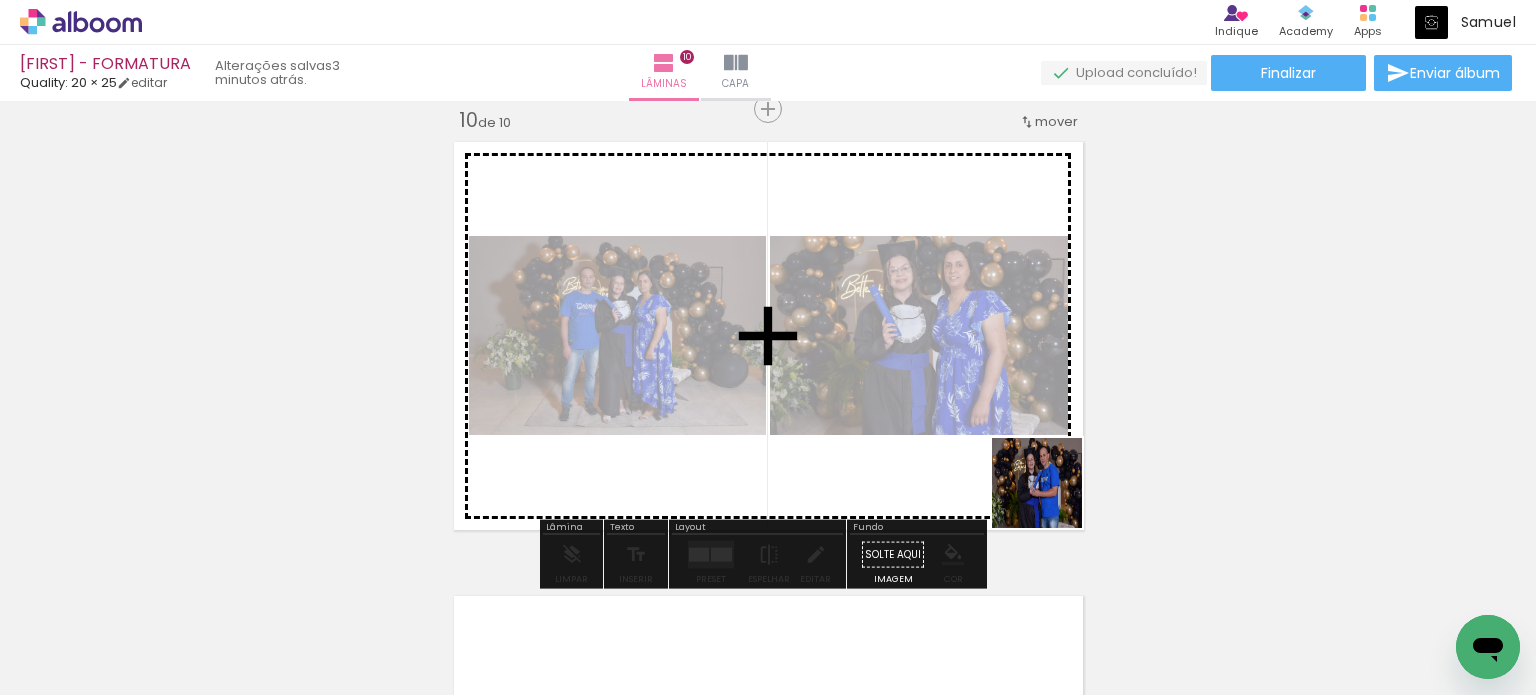 drag, startPoint x: 1167, startPoint y: 590, endPoint x: 1044, endPoint y: 492, distance: 157.26729 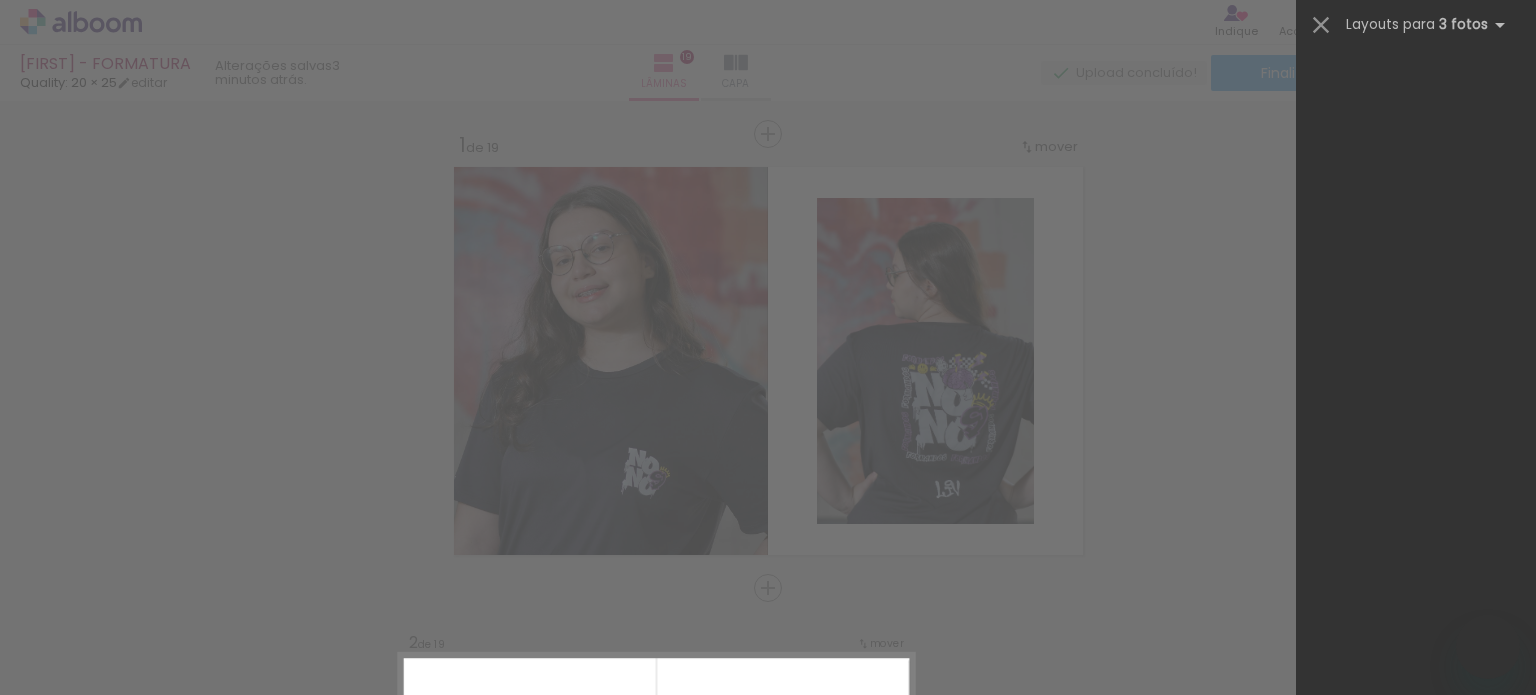scroll, scrollTop: 0, scrollLeft: 0, axis: both 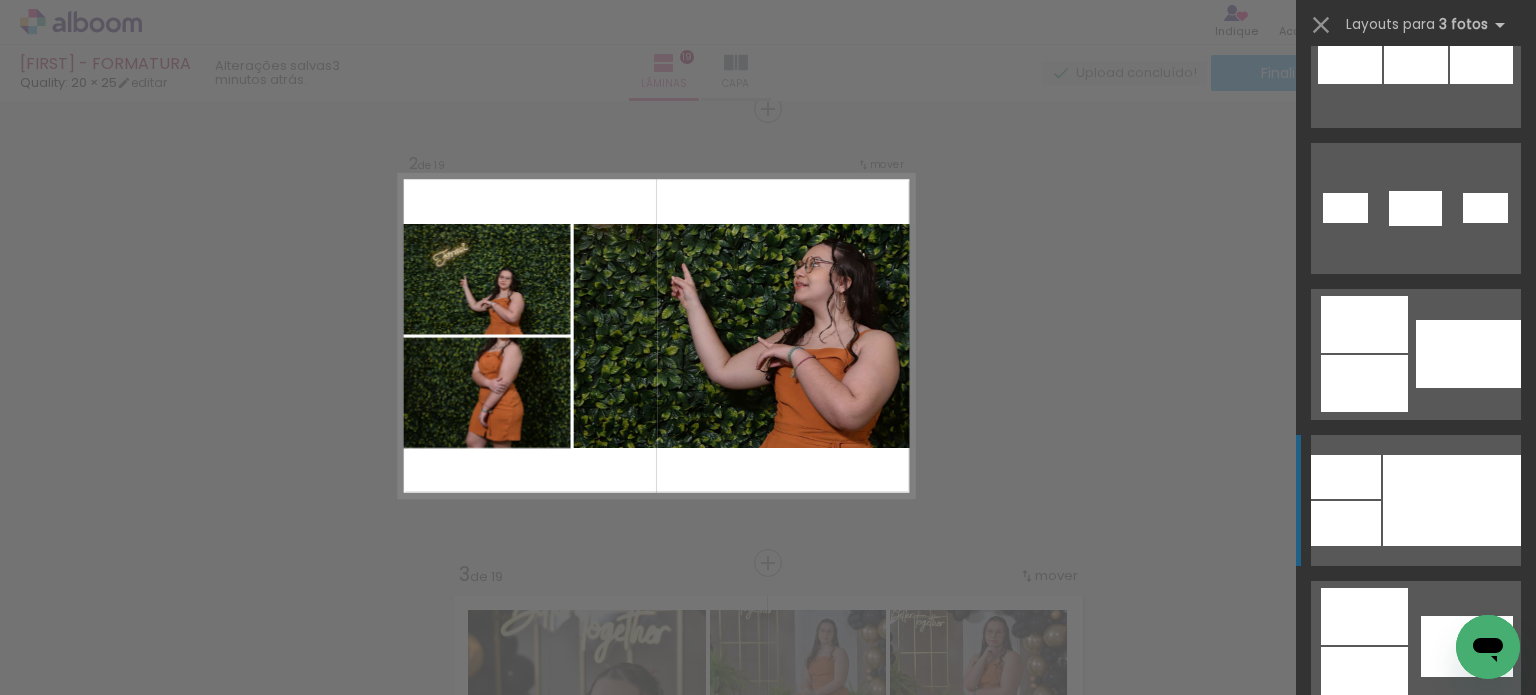 click at bounding box center (1452, 500) 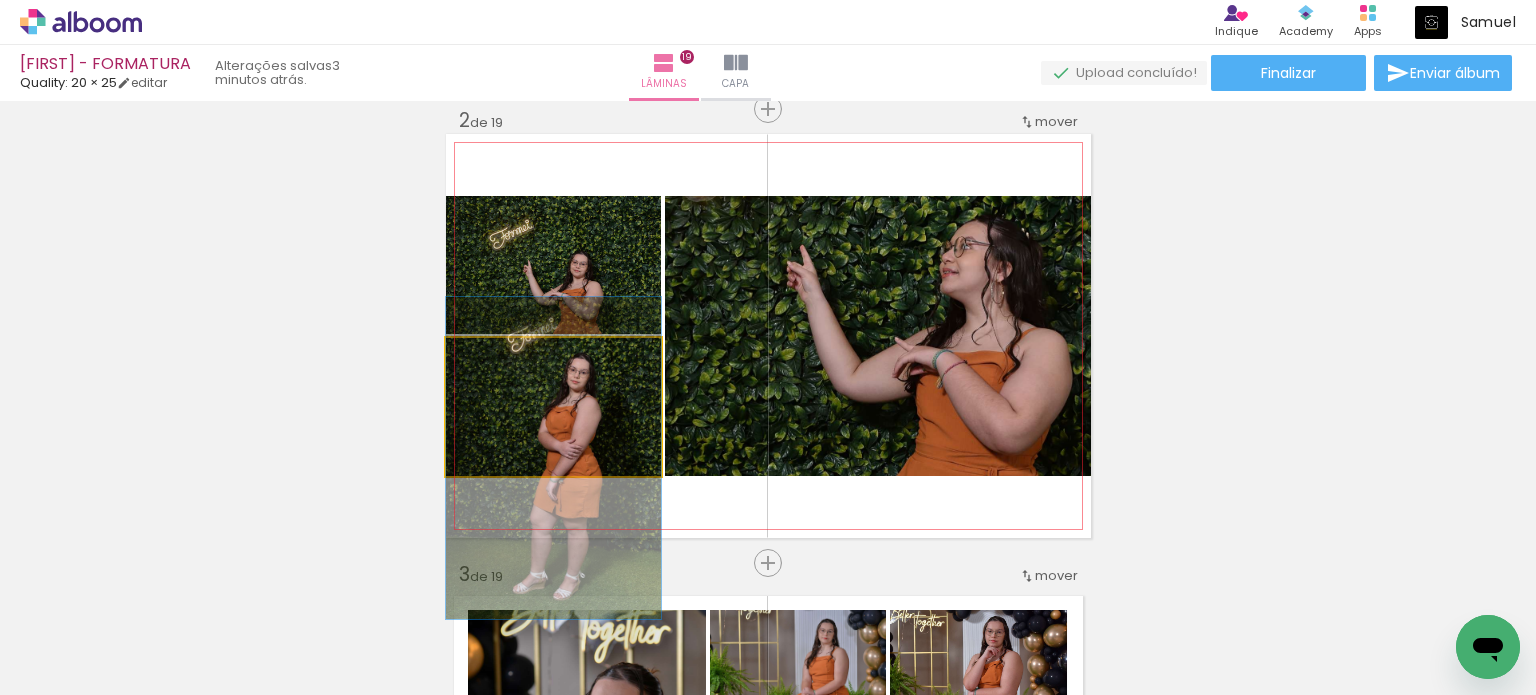 drag, startPoint x: 591, startPoint y: 418, endPoint x: 583, endPoint y: 469, distance: 51.62364 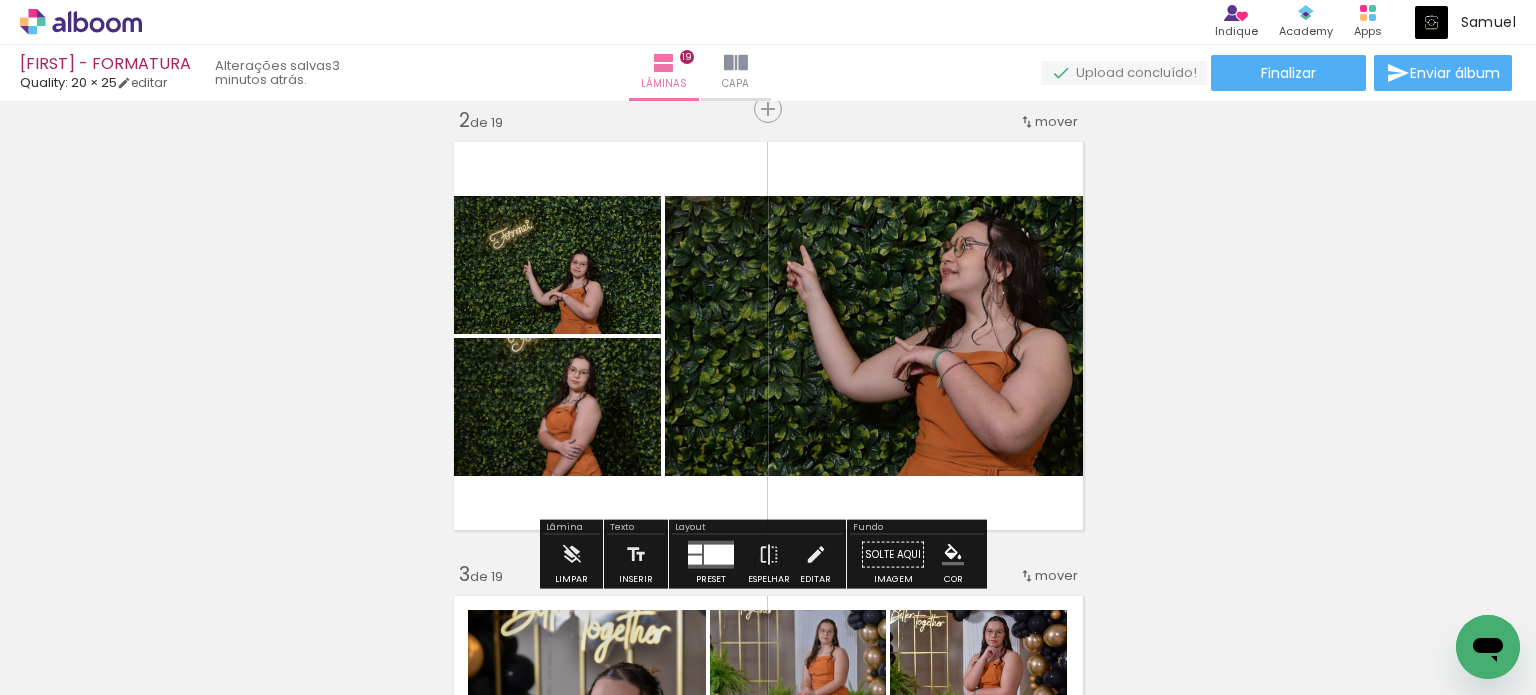click at bounding box center [711, 555] 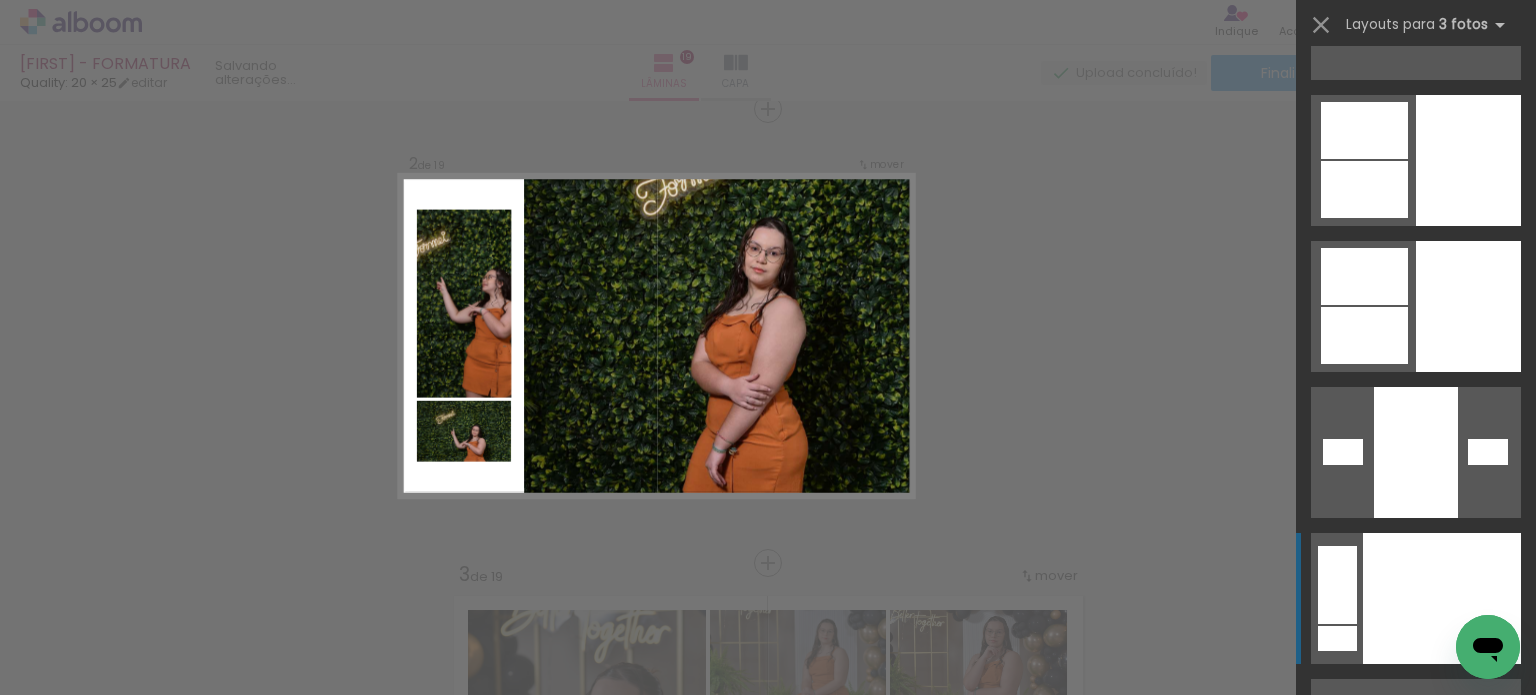 scroll, scrollTop: 27122, scrollLeft: 0, axis: vertical 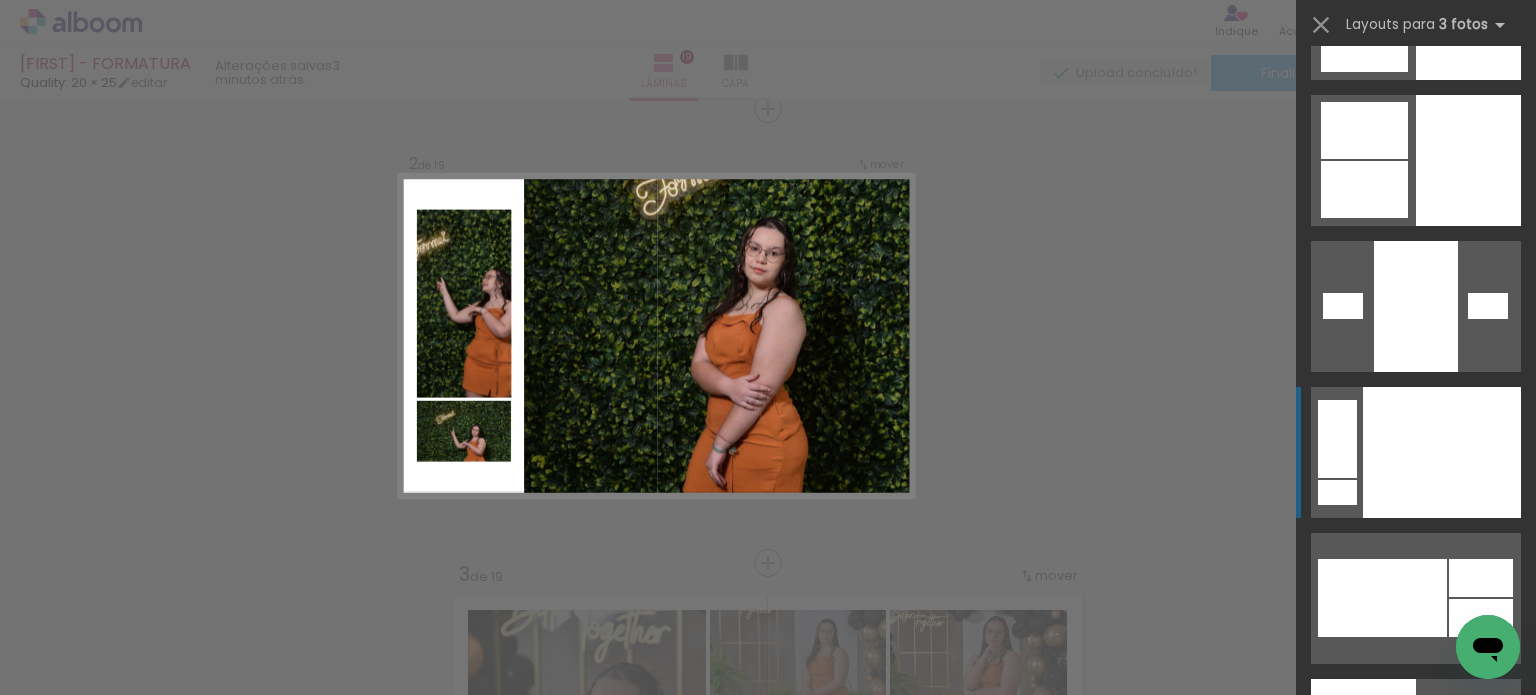click at bounding box center [1442, 452] 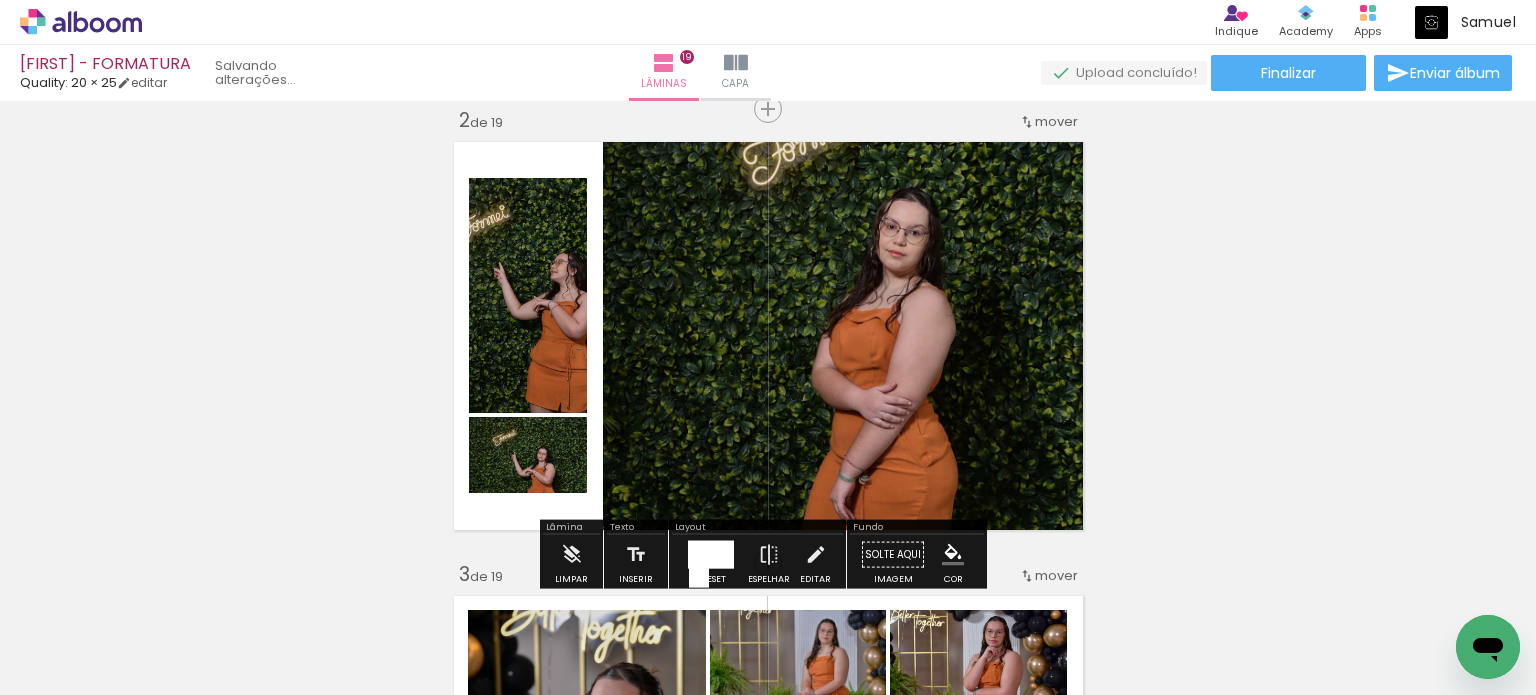 click at bounding box center [768, 347] 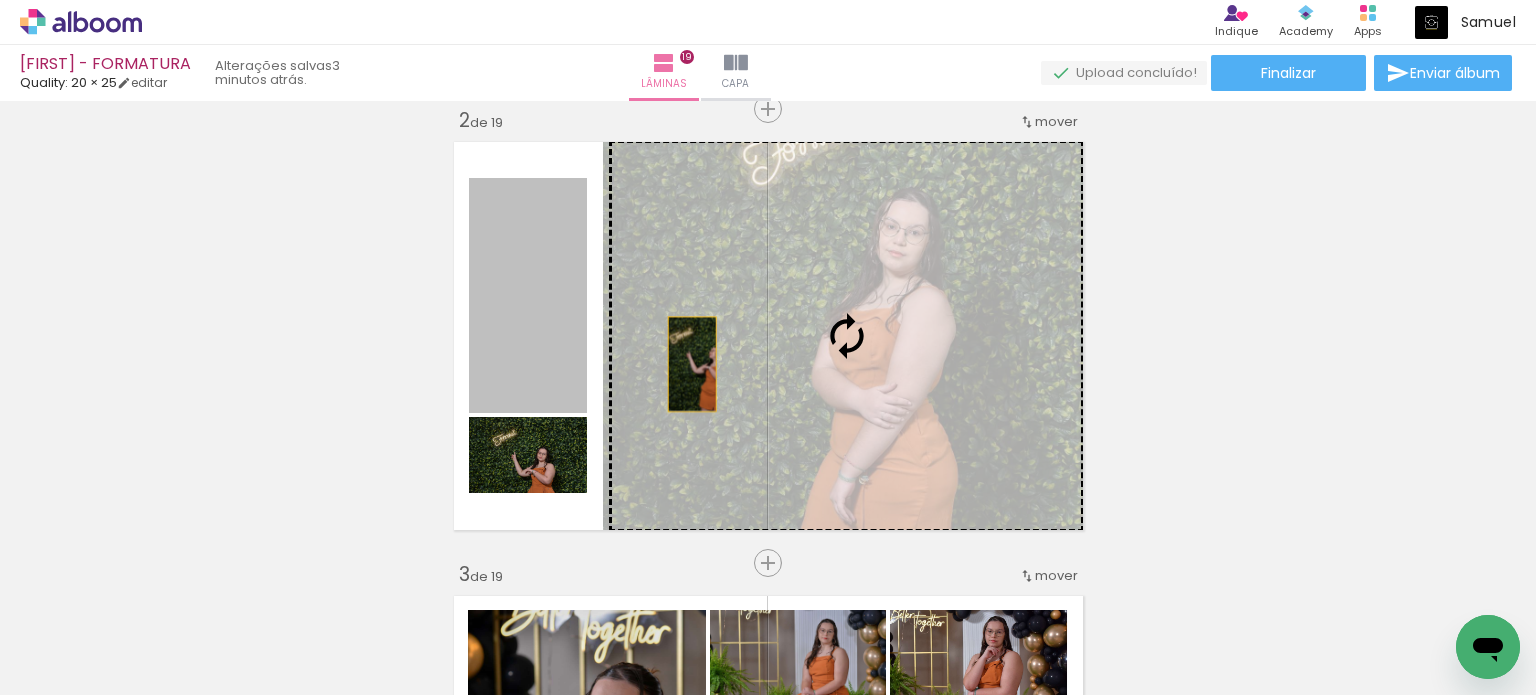 drag, startPoint x: 580, startPoint y: 346, endPoint x: 684, endPoint y: 364, distance: 105.546196 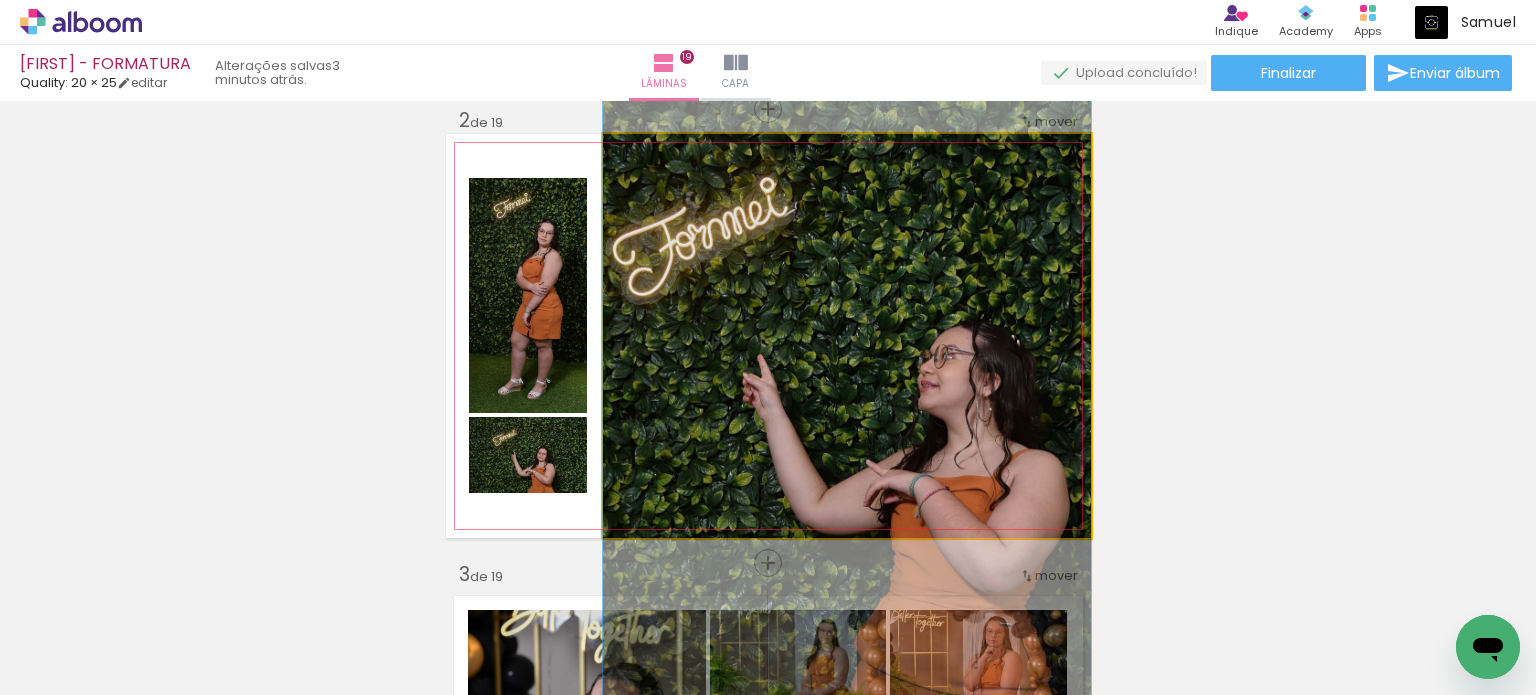 drag, startPoint x: 921, startPoint y: 345, endPoint x: 920, endPoint y: 439, distance: 94.00532 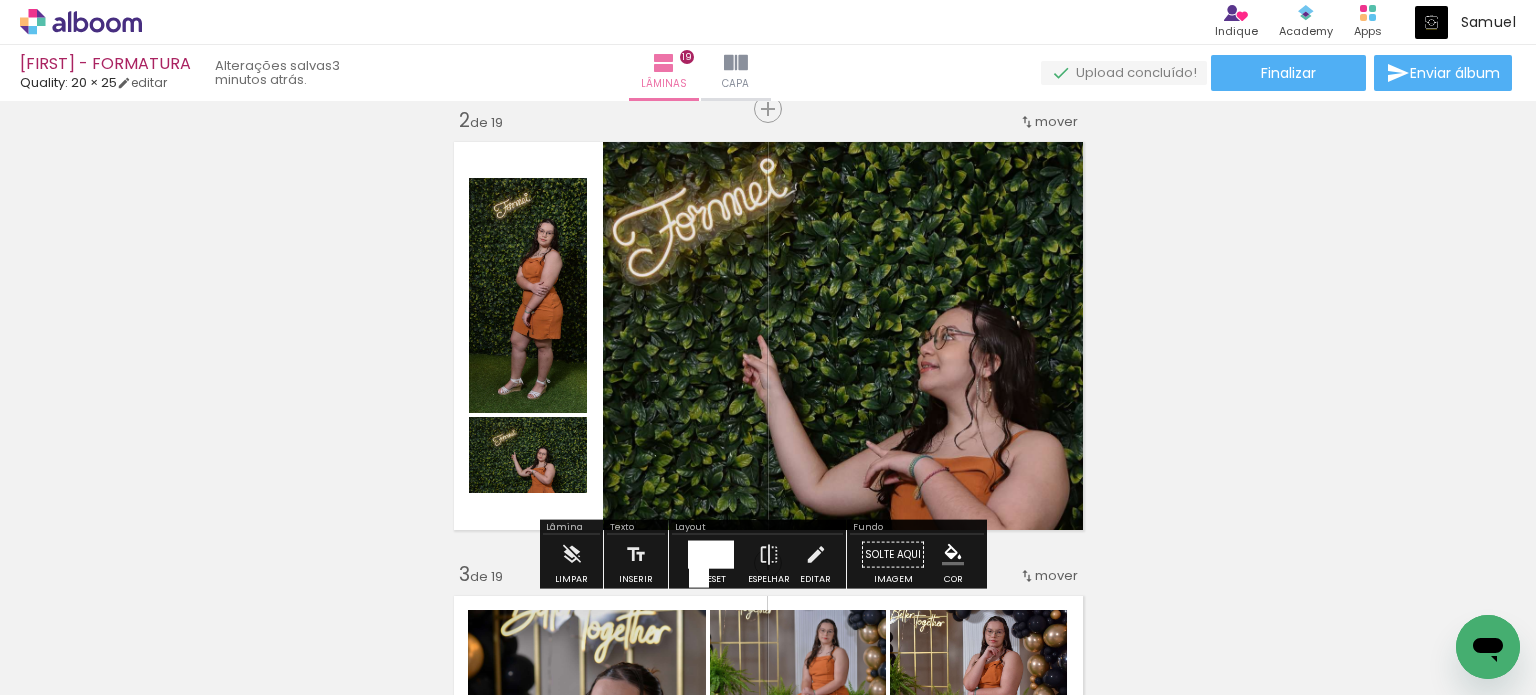 click 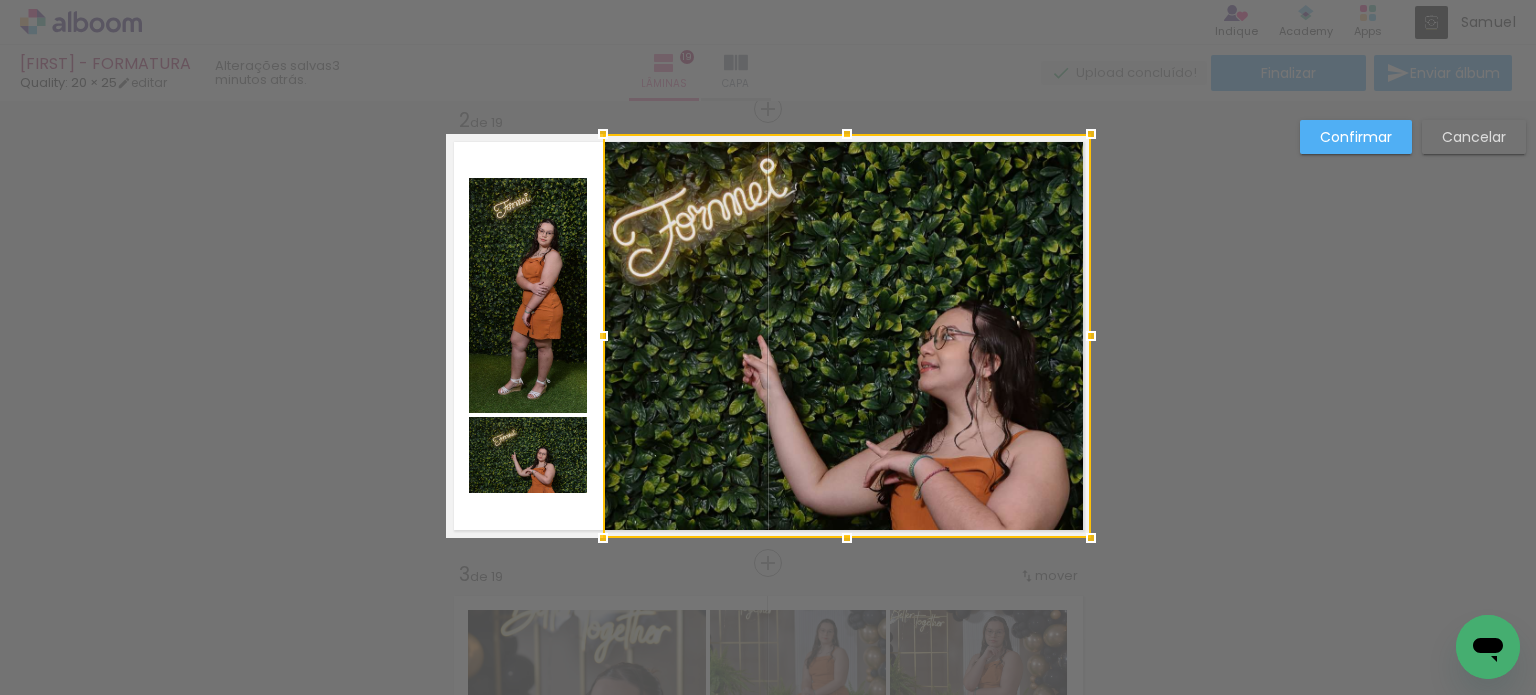 click on "Confirmar" at bounding box center [1356, 137] 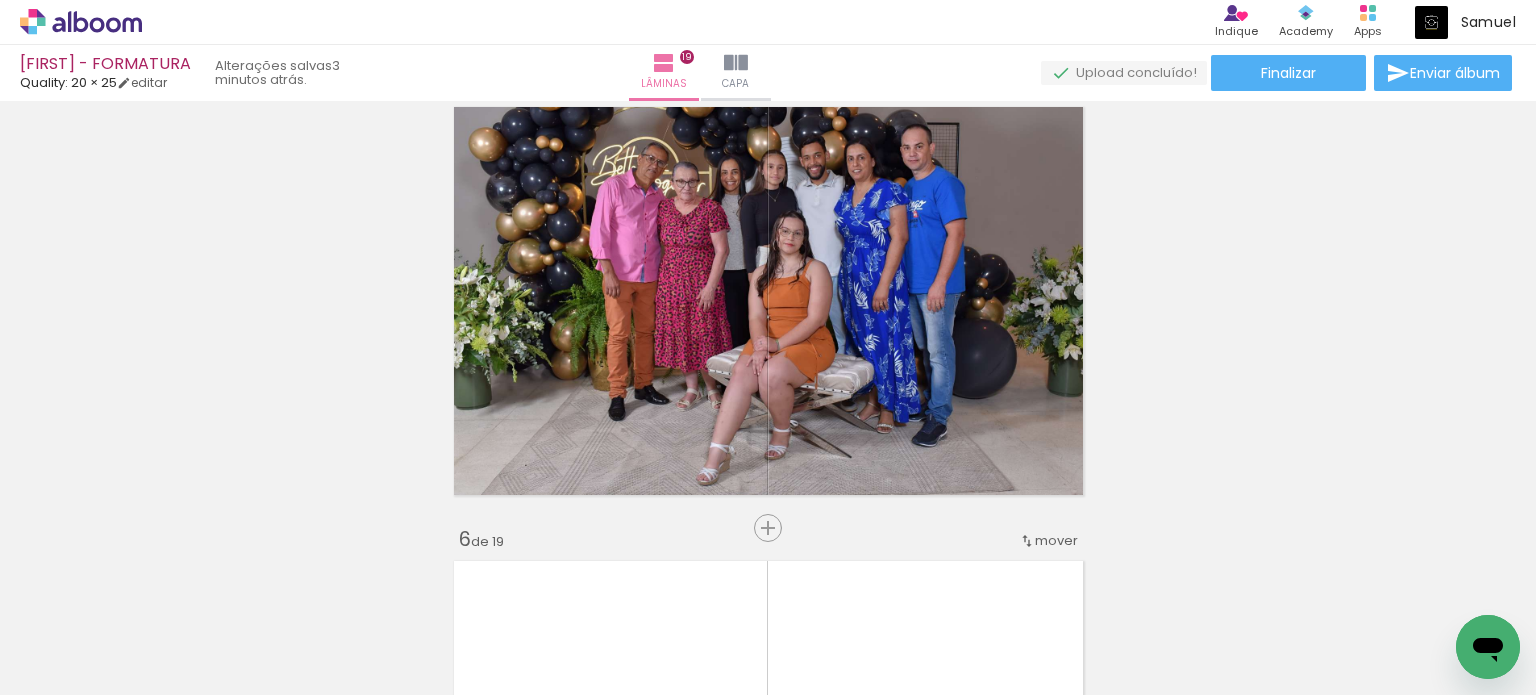 scroll, scrollTop: 1879, scrollLeft: 0, axis: vertical 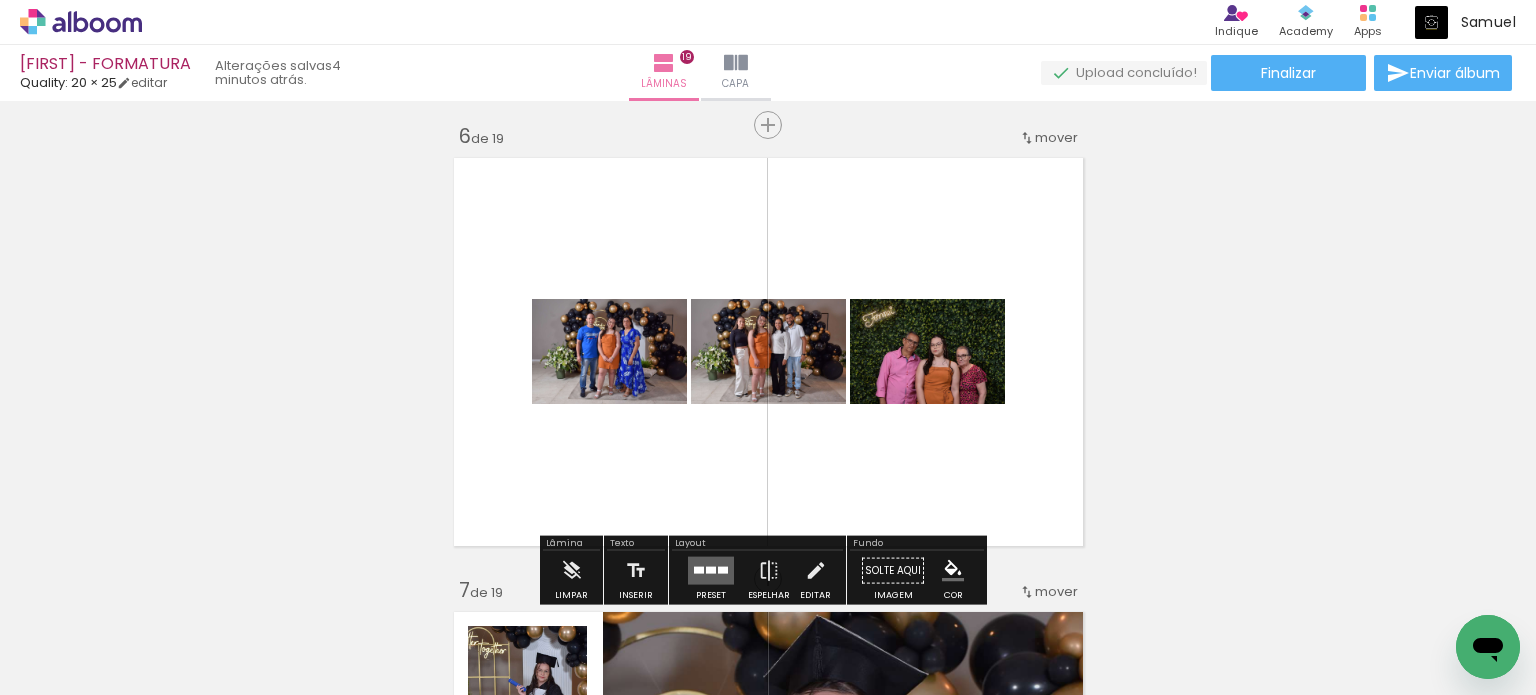 click at bounding box center (711, 571) 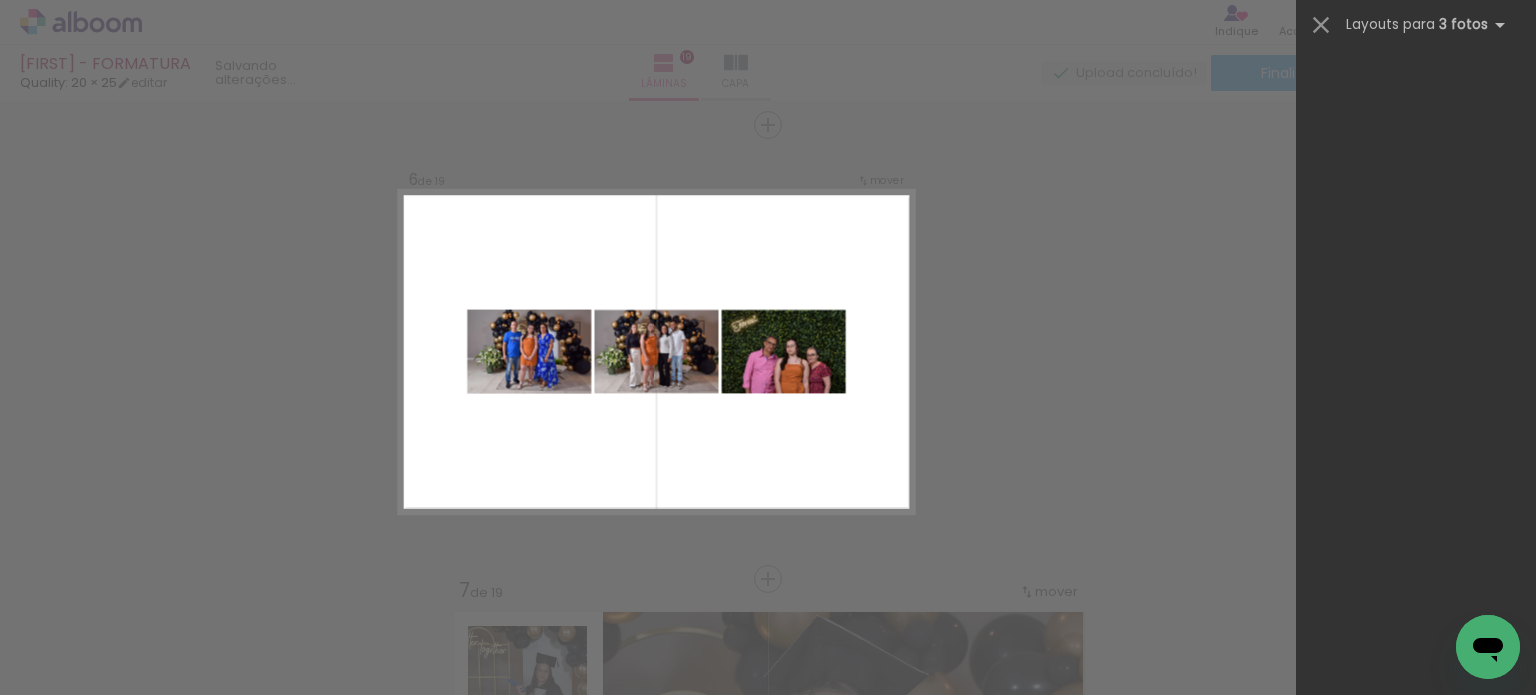 scroll, scrollTop: 0, scrollLeft: 0, axis: both 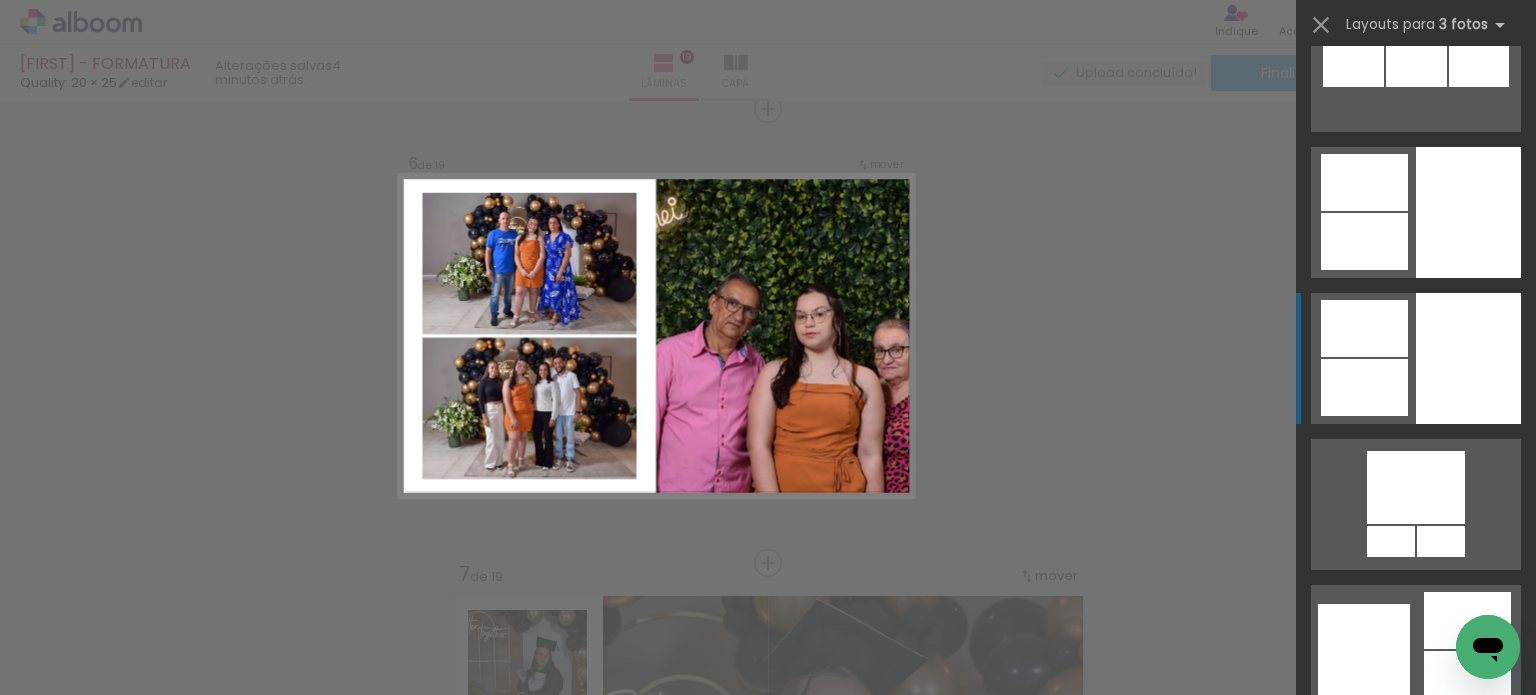 click at bounding box center (1350, -248) 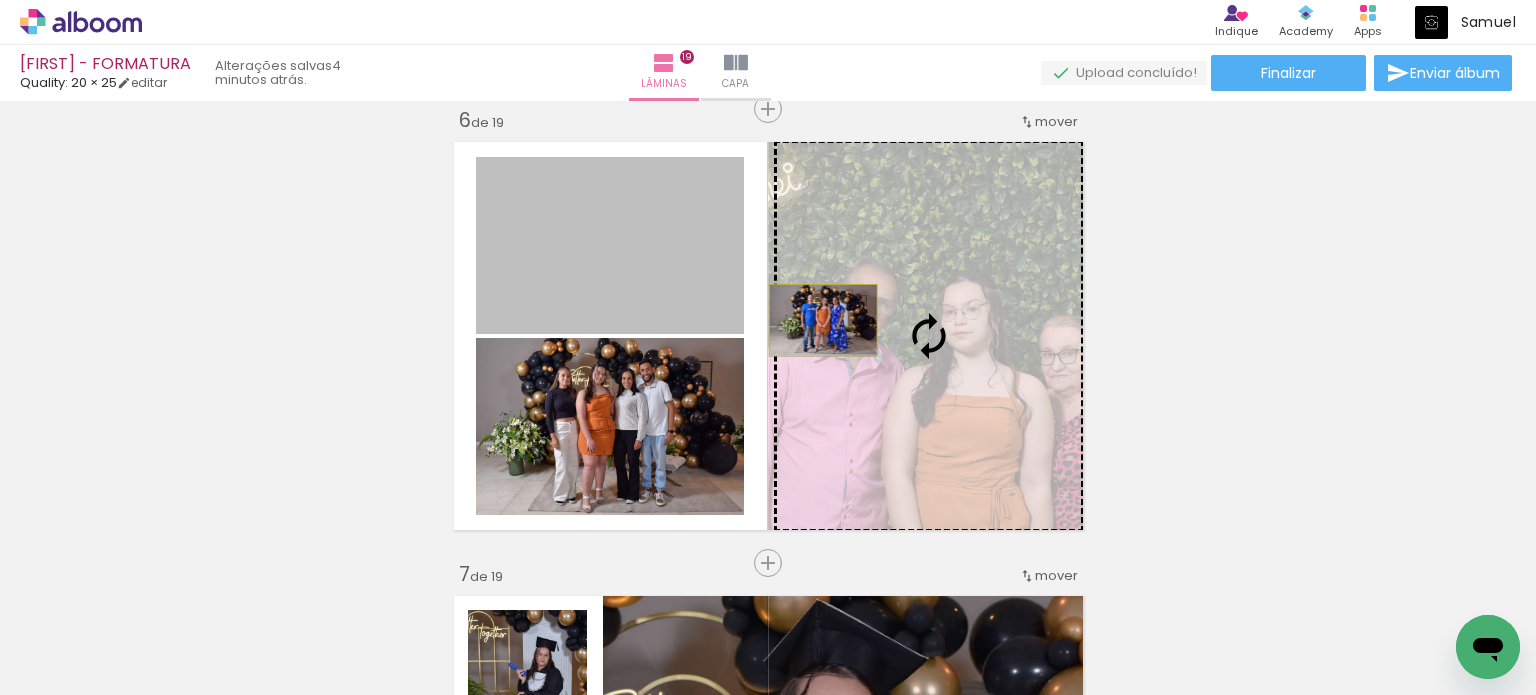 drag, startPoint x: 675, startPoint y: 271, endPoint x: 815, endPoint y: 320, distance: 148.32735 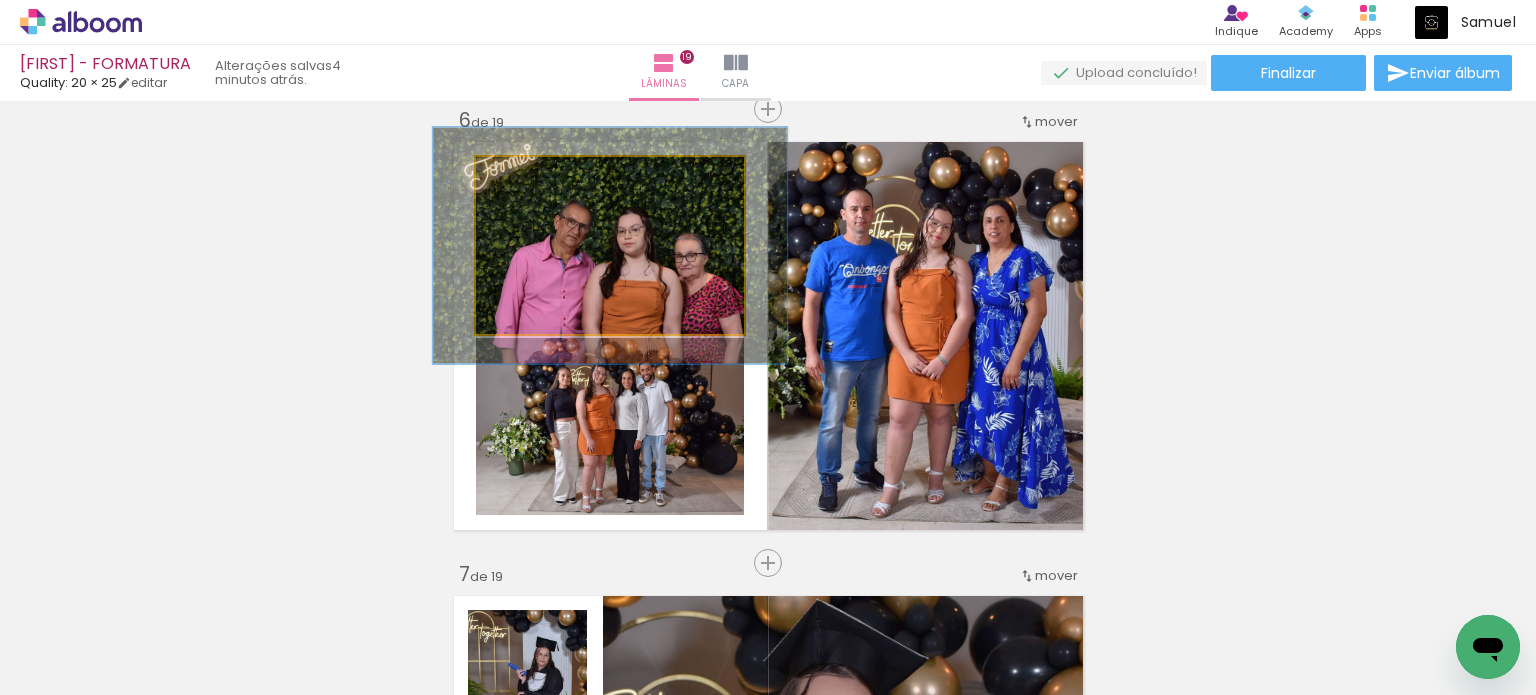 drag, startPoint x: 531, startPoint y: 190, endPoint x: 545, endPoint y: 194, distance: 14.56022 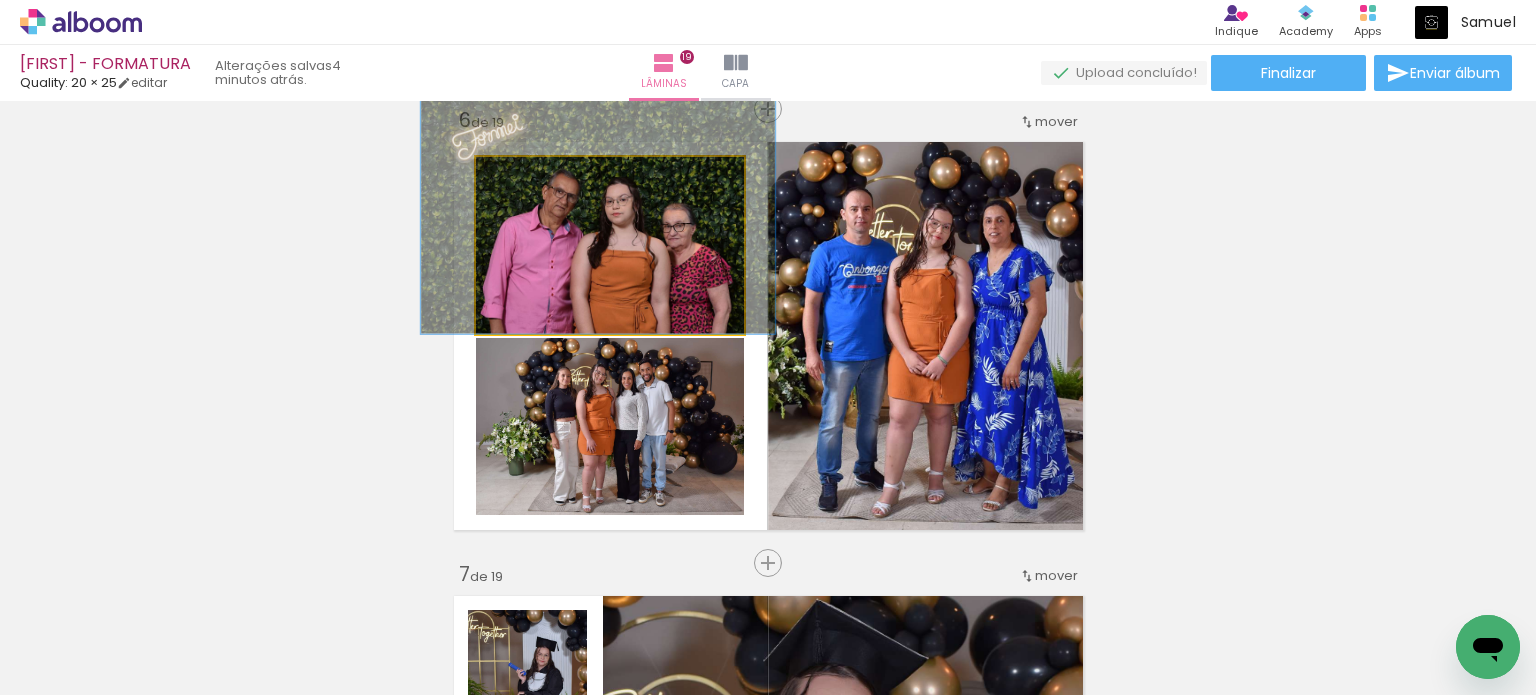 drag, startPoint x: 636, startPoint y: 282, endPoint x: 628, endPoint y: 252, distance: 31.04835 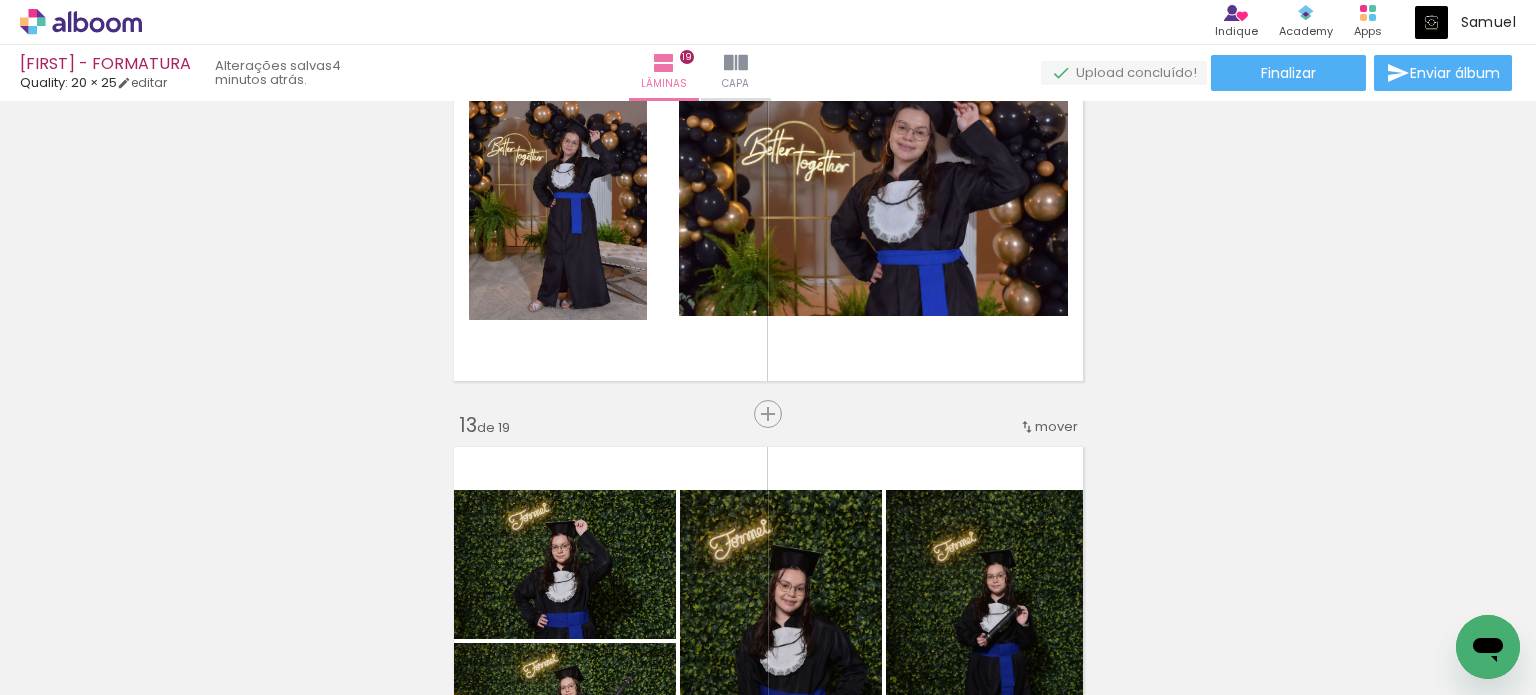 scroll, scrollTop: 5595, scrollLeft: 0, axis: vertical 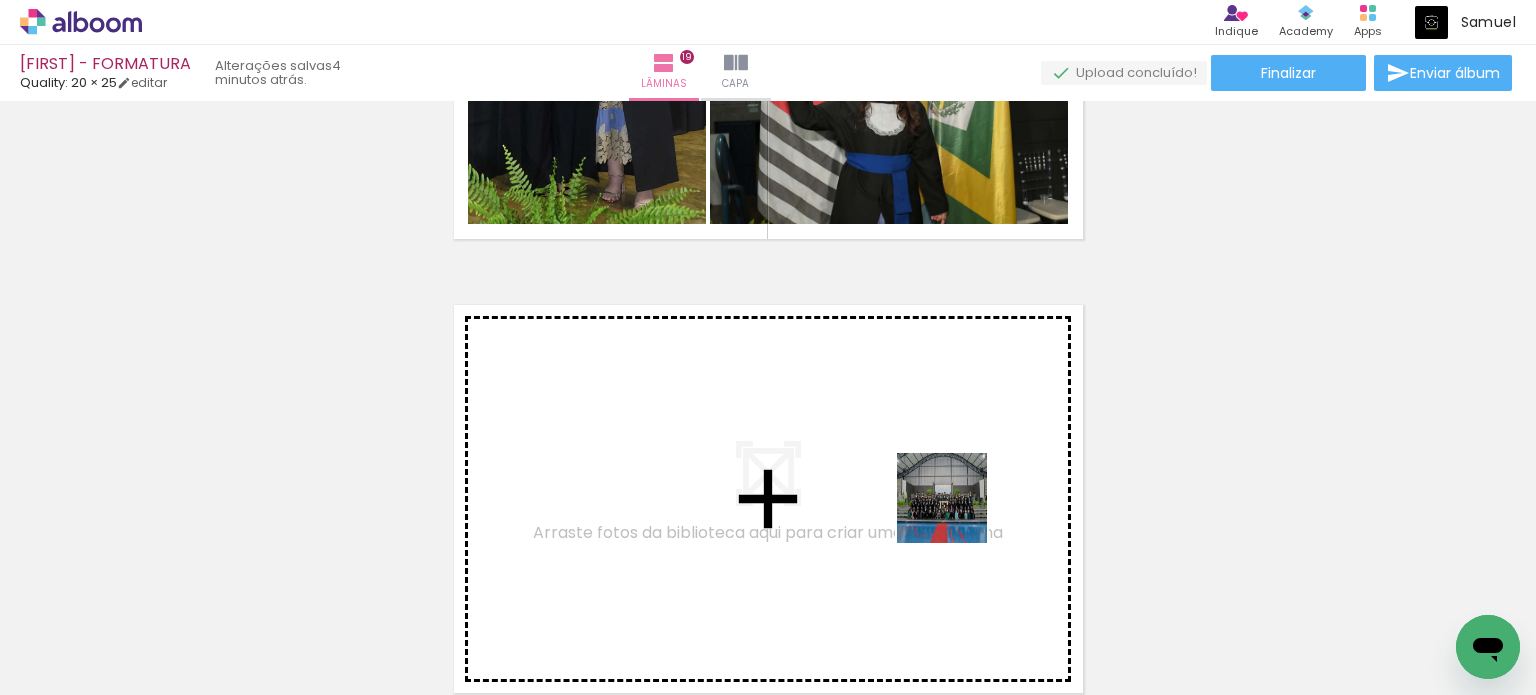 drag, startPoint x: 1226, startPoint y: 631, endPoint x: 882, endPoint y: 480, distance: 375.68204 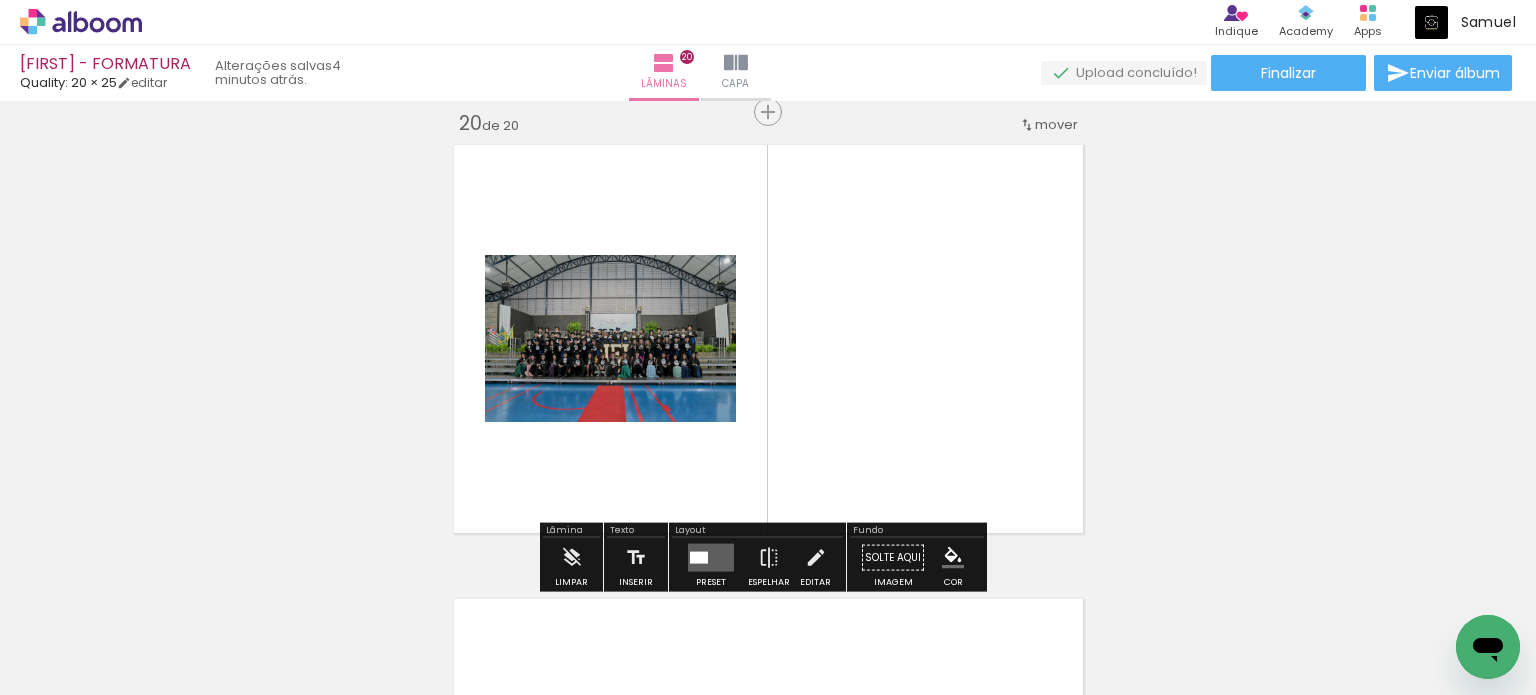 scroll, scrollTop: 8651, scrollLeft: 0, axis: vertical 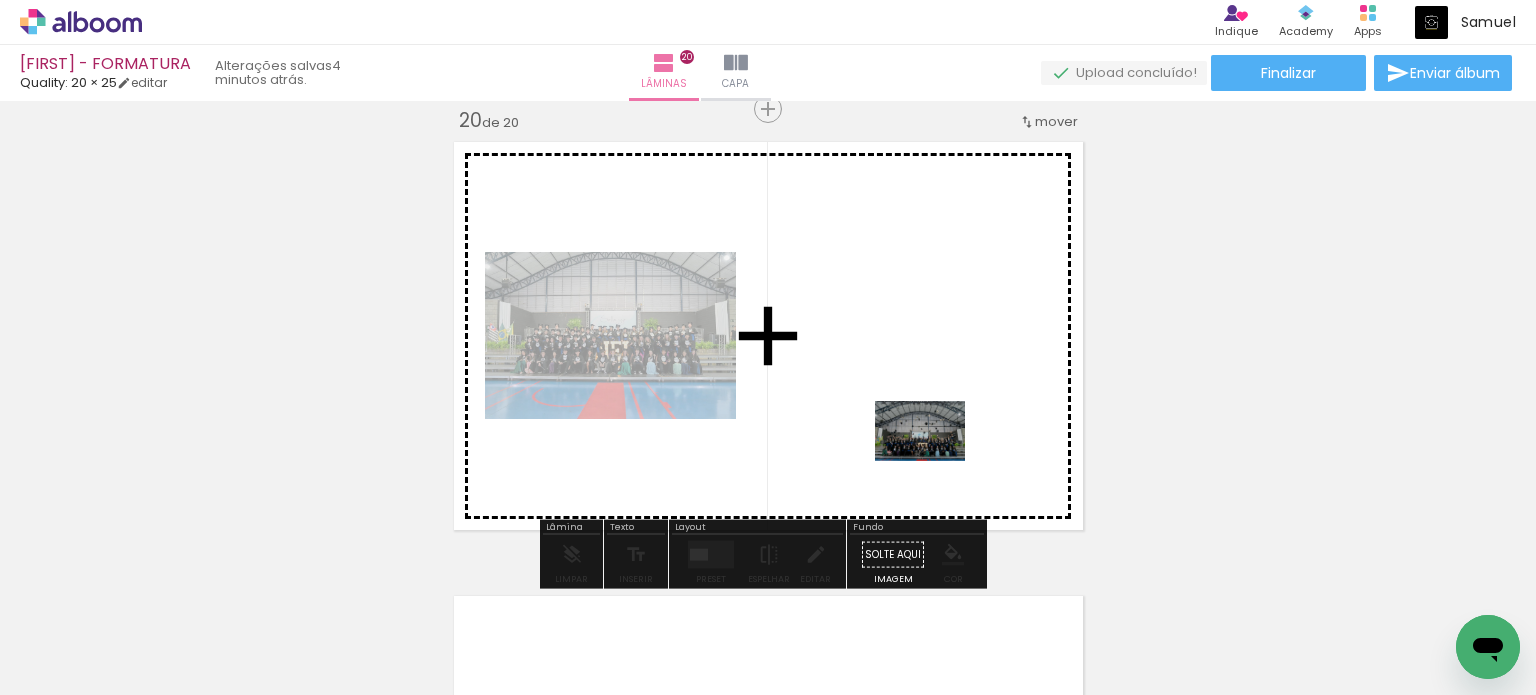 drag, startPoint x: 1357, startPoint y: 639, endPoint x: 931, endPoint y: 455, distance: 464.0388 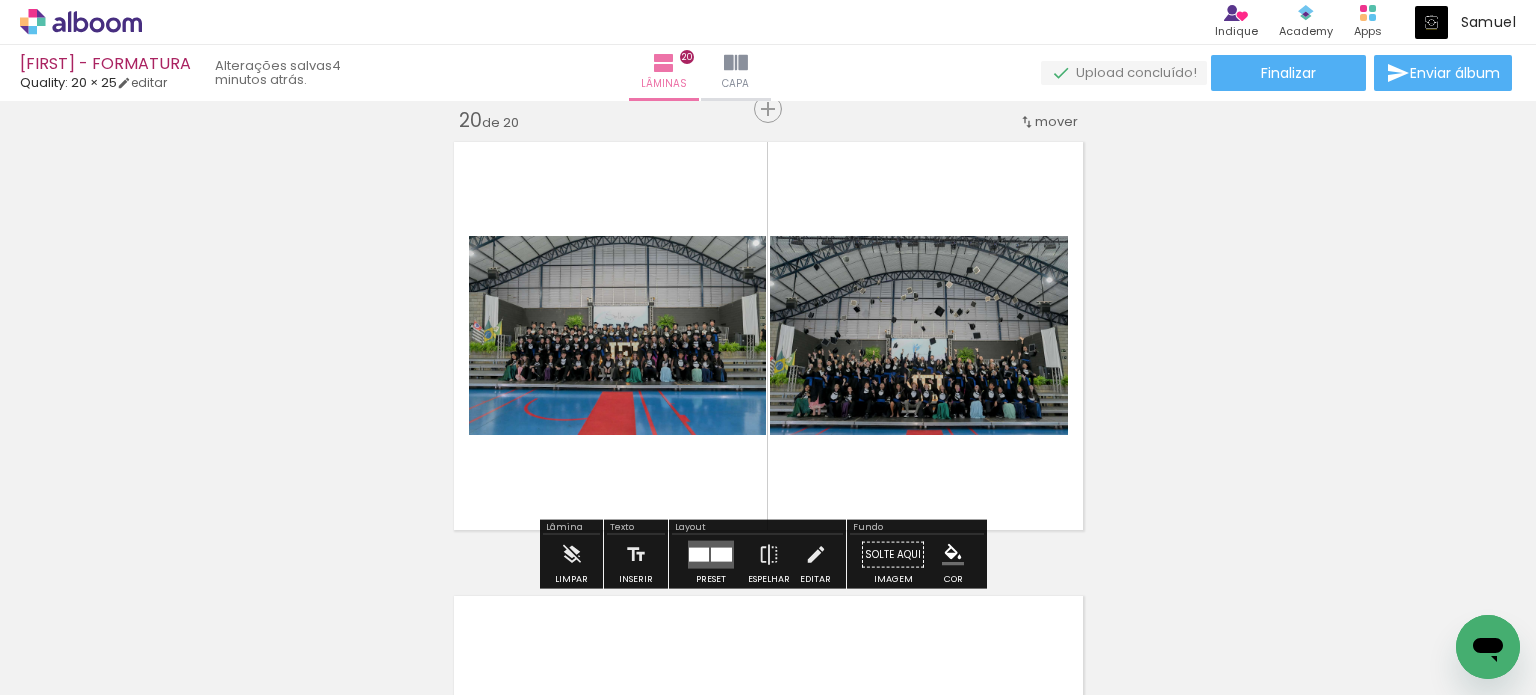 click at bounding box center [699, 555] 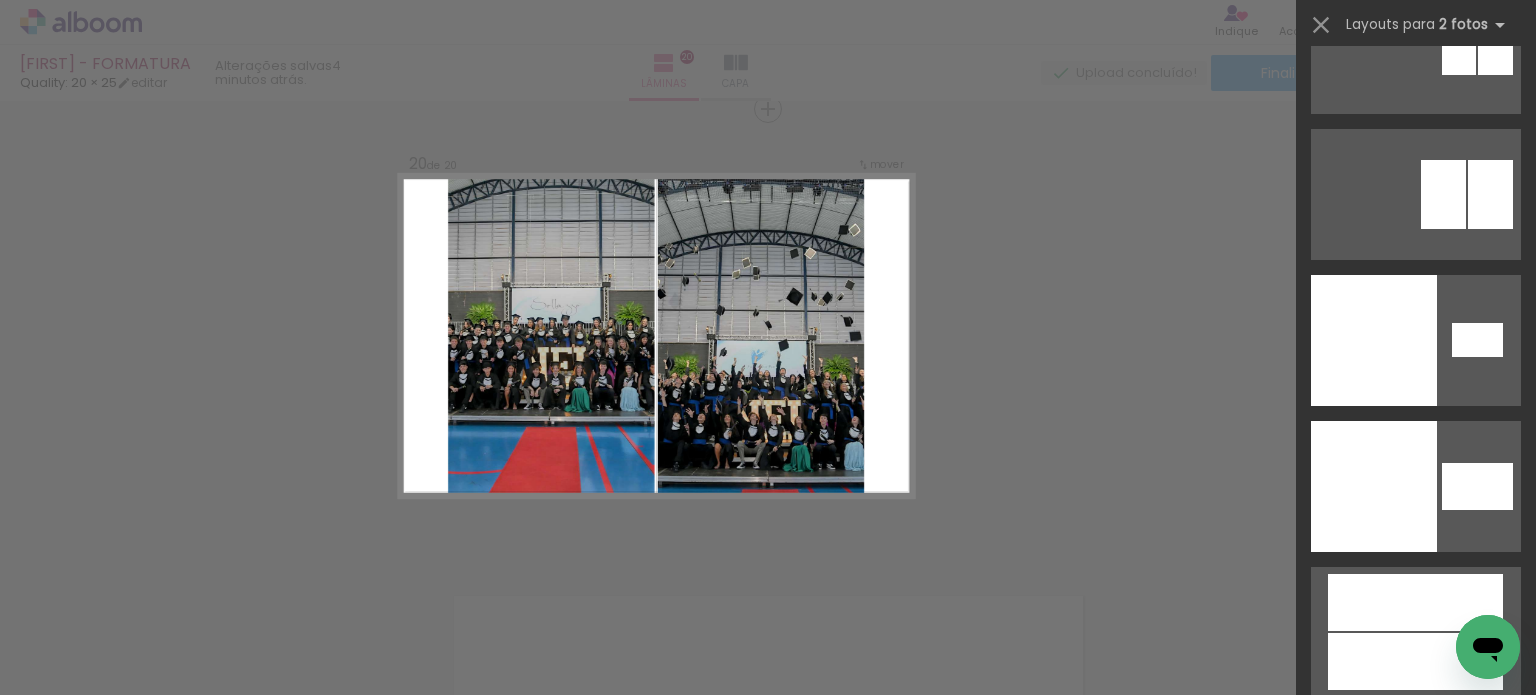 scroll, scrollTop: 13220, scrollLeft: 0, axis: vertical 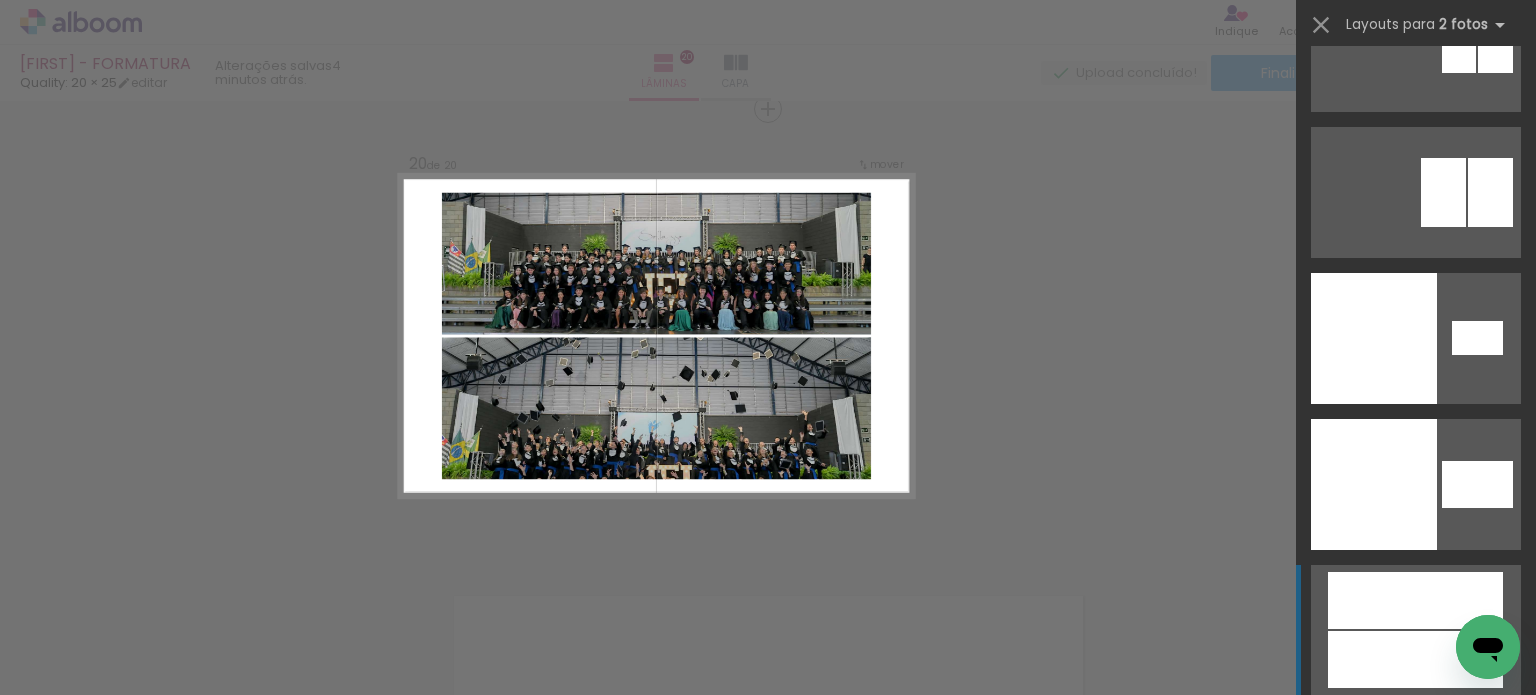 click at bounding box center (1374, 338) 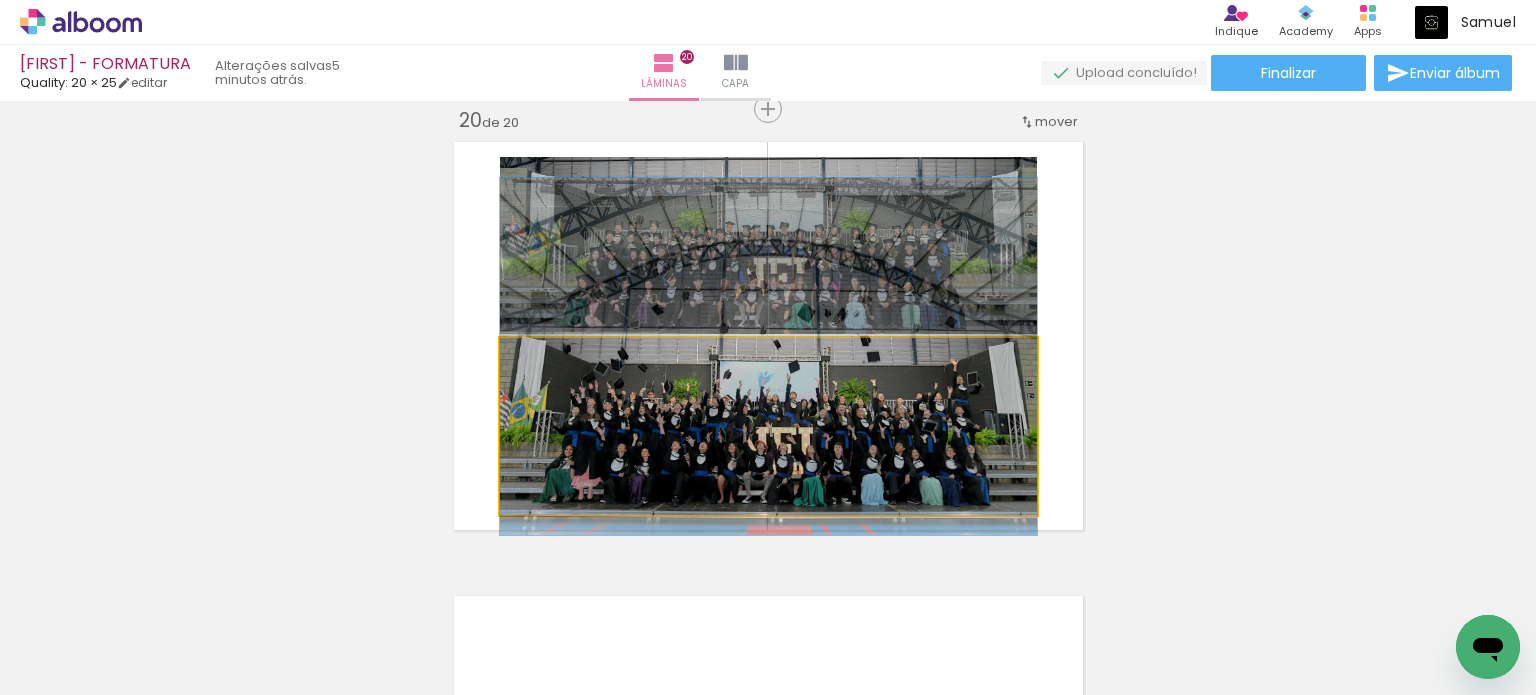 drag, startPoint x: 832, startPoint y: 469, endPoint x: 828, endPoint y: 399, distance: 70.11419 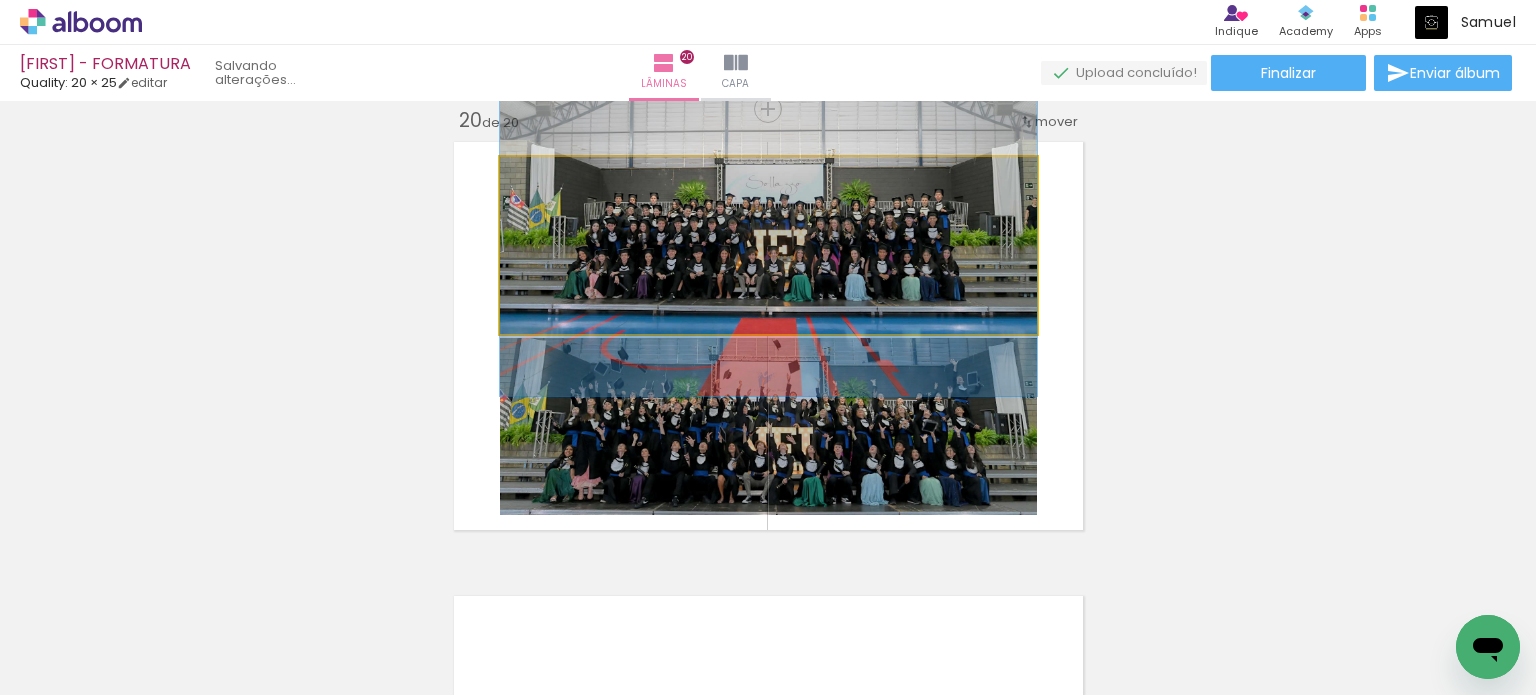 drag, startPoint x: 852, startPoint y: 275, endPoint x: 850, endPoint y: 247, distance: 28.071337 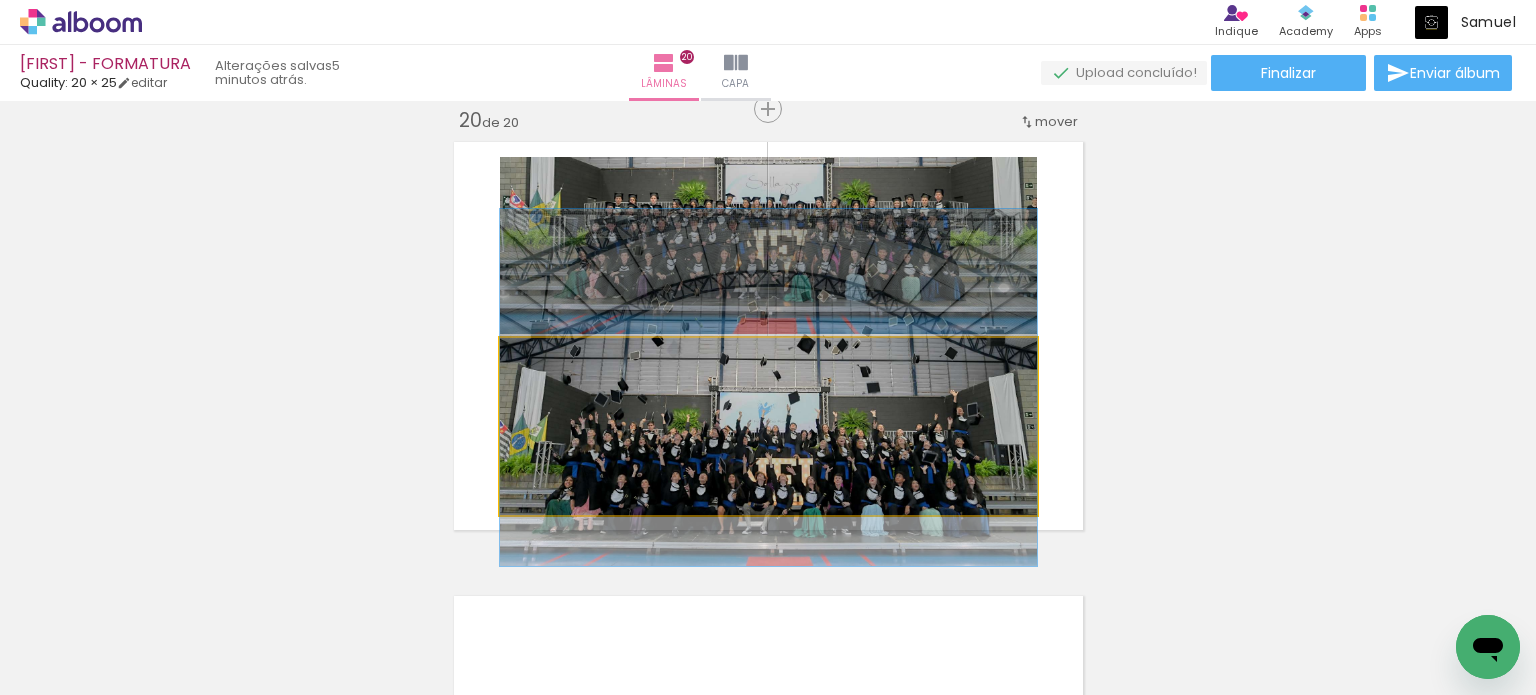 drag, startPoint x: 884, startPoint y: 441, endPoint x: 884, endPoint y: 461, distance: 20 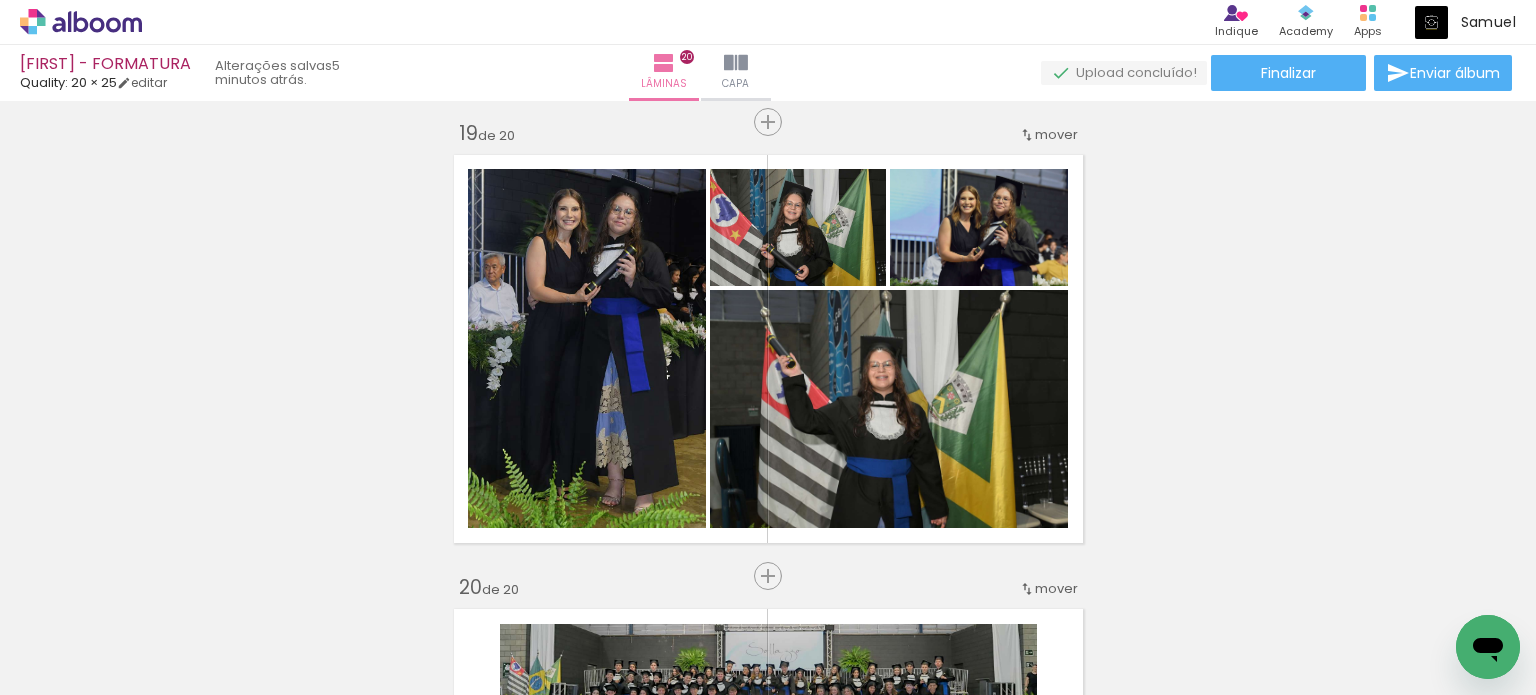 scroll, scrollTop: 8151, scrollLeft: 0, axis: vertical 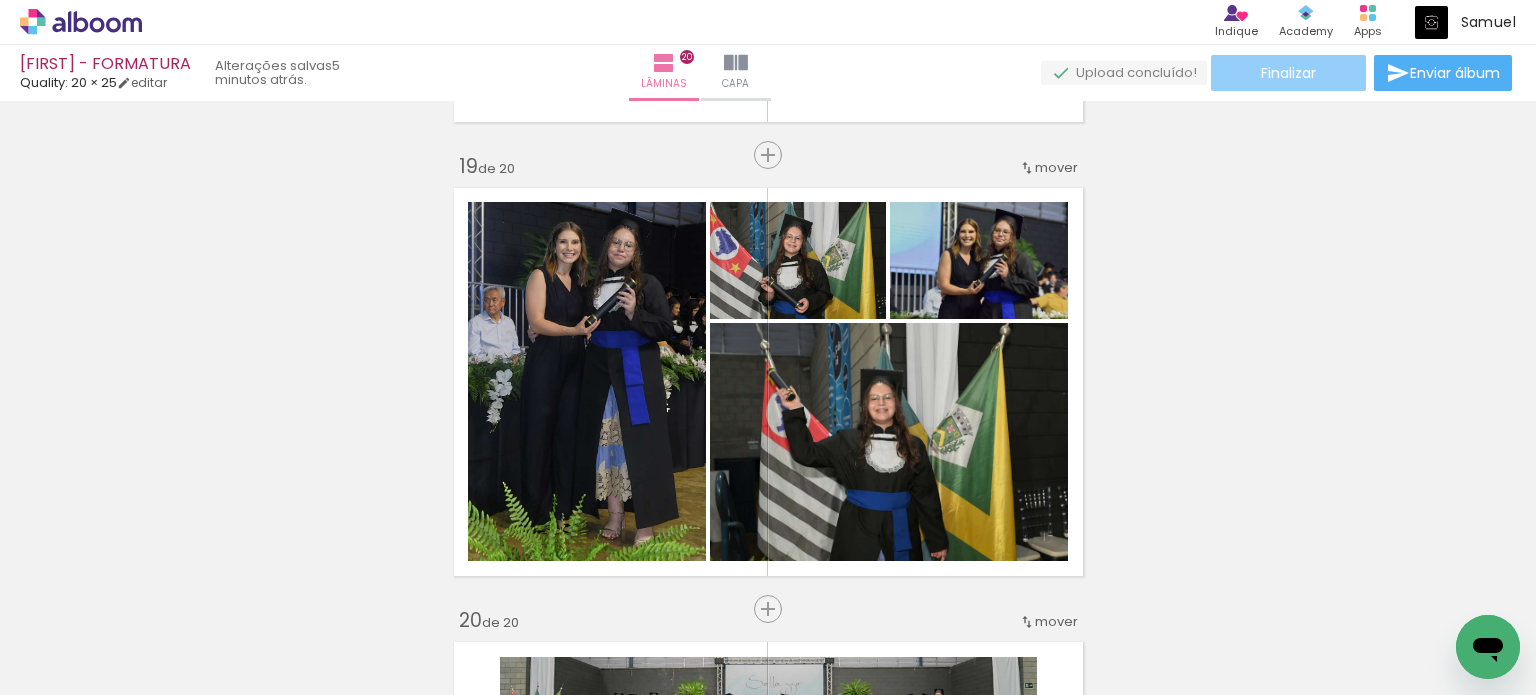 click on "Finalizar" 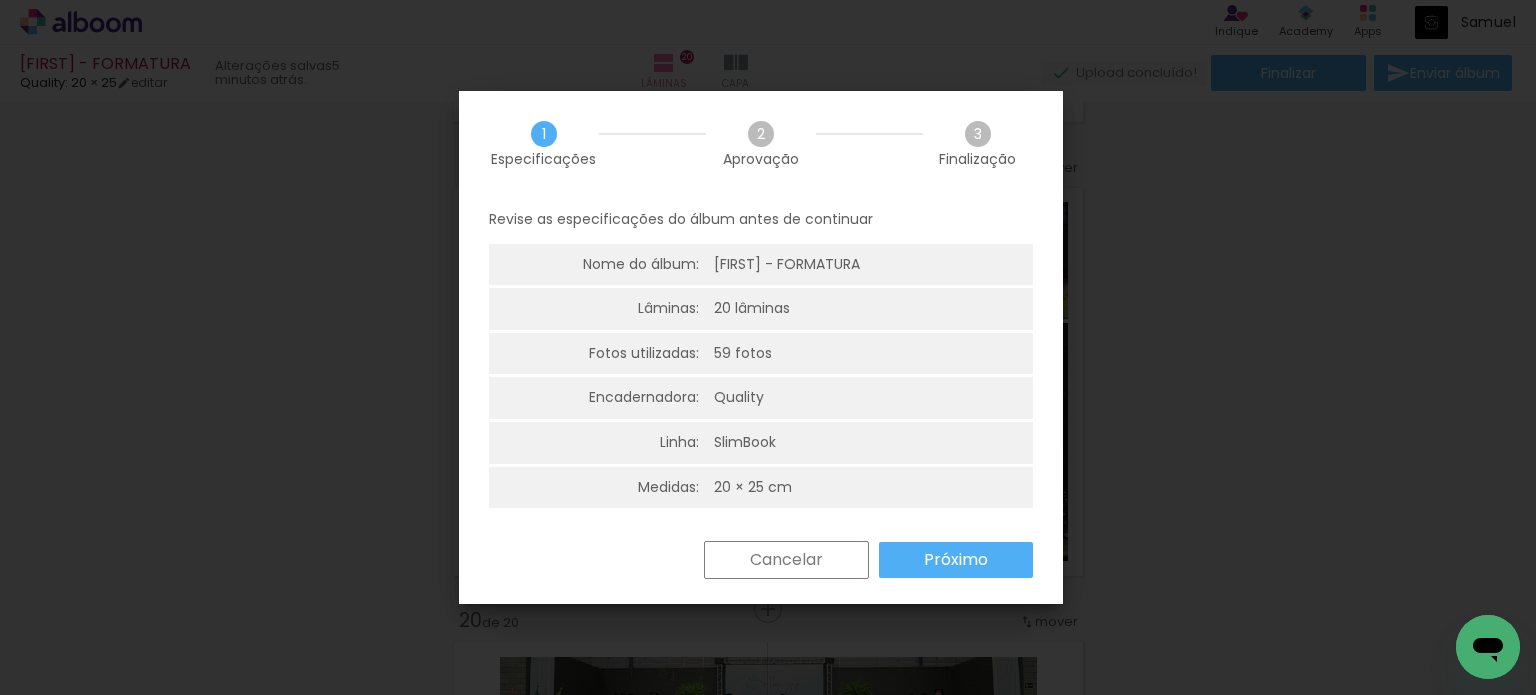 click on "Próximo" at bounding box center [0, 0] 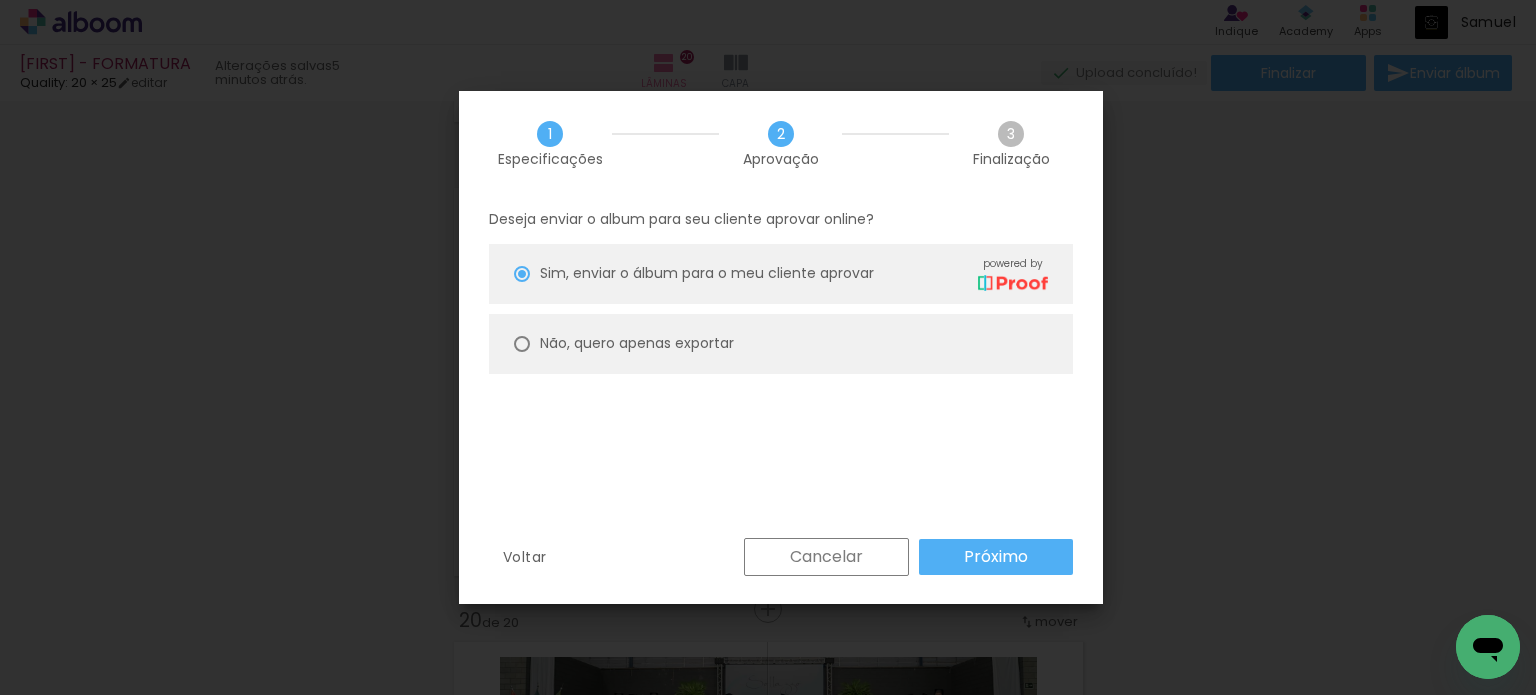 click on "Não, quero apenas exportar" at bounding box center (0, 0) 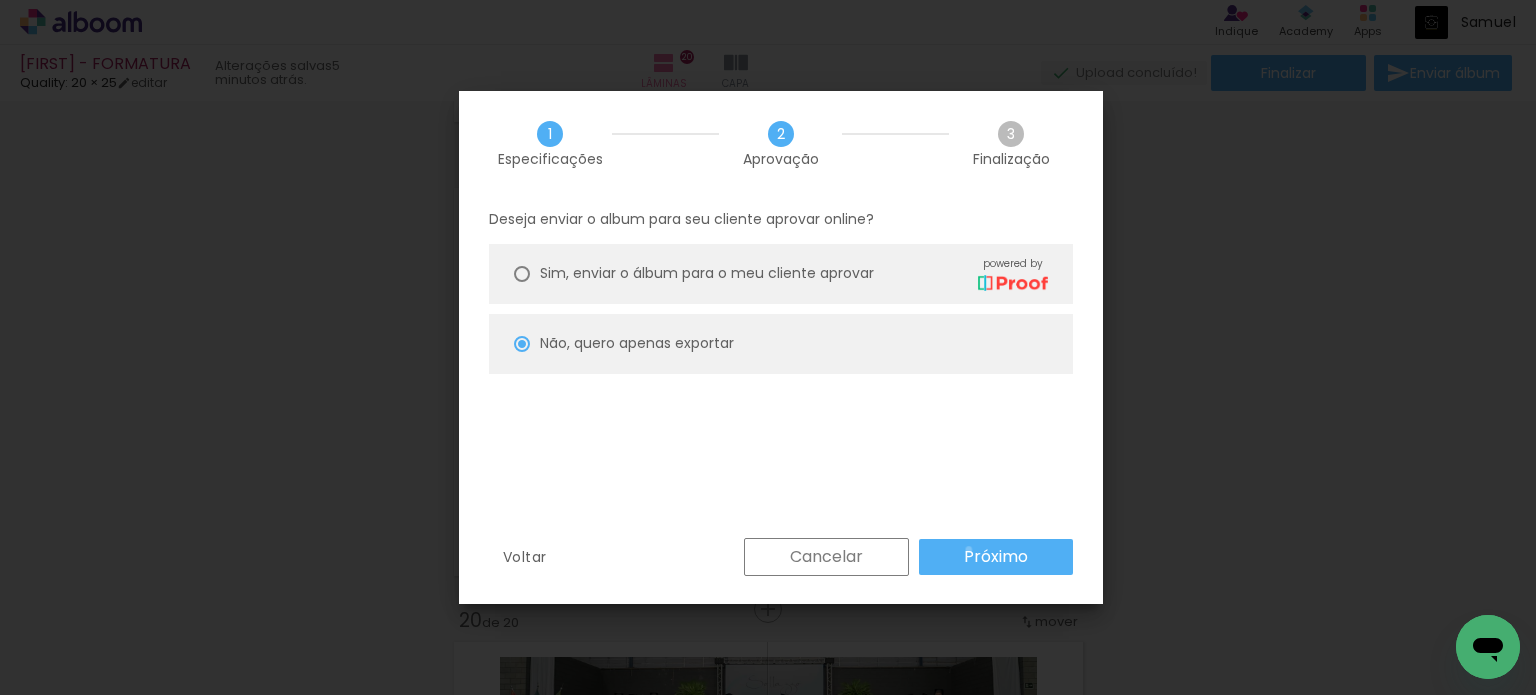 click on "Próximo" at bounding box center (0, 0) 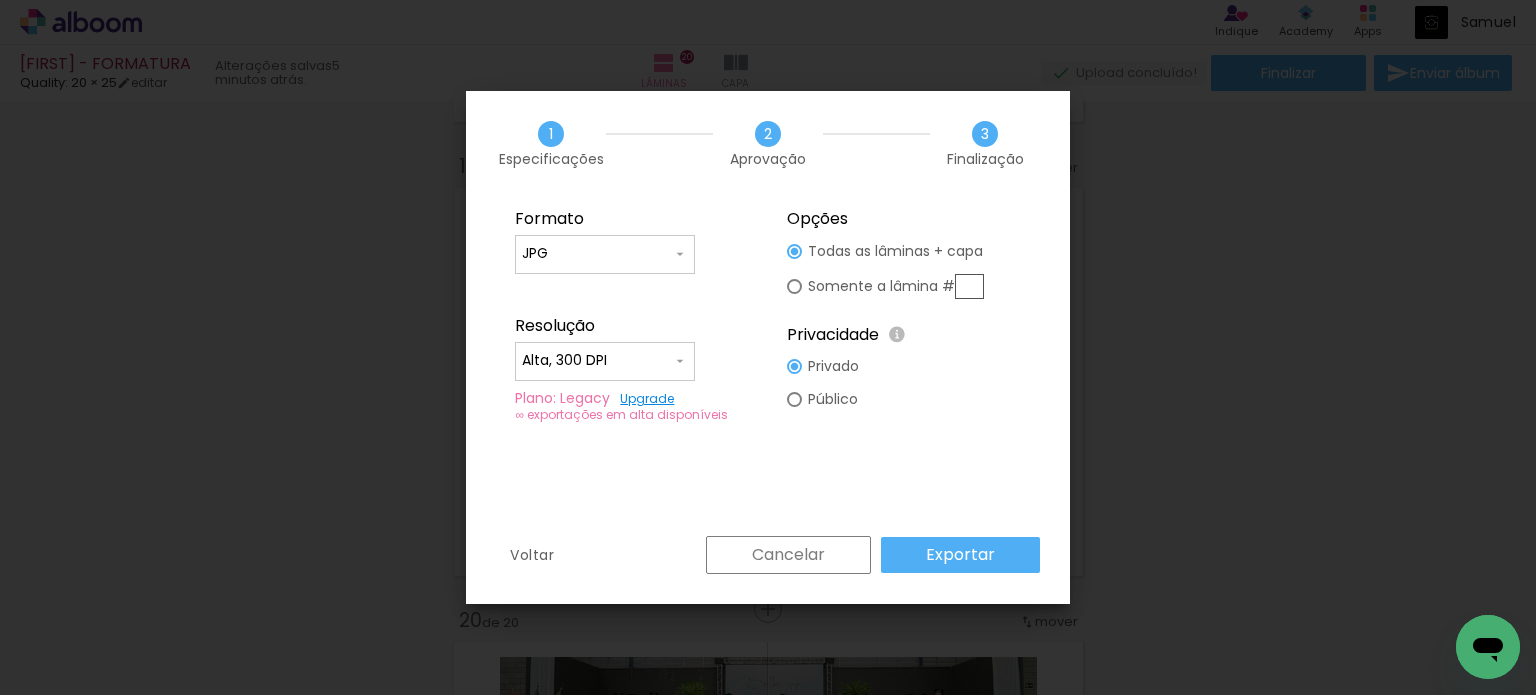 click on "Exportar" at bounding box center [0, 0] 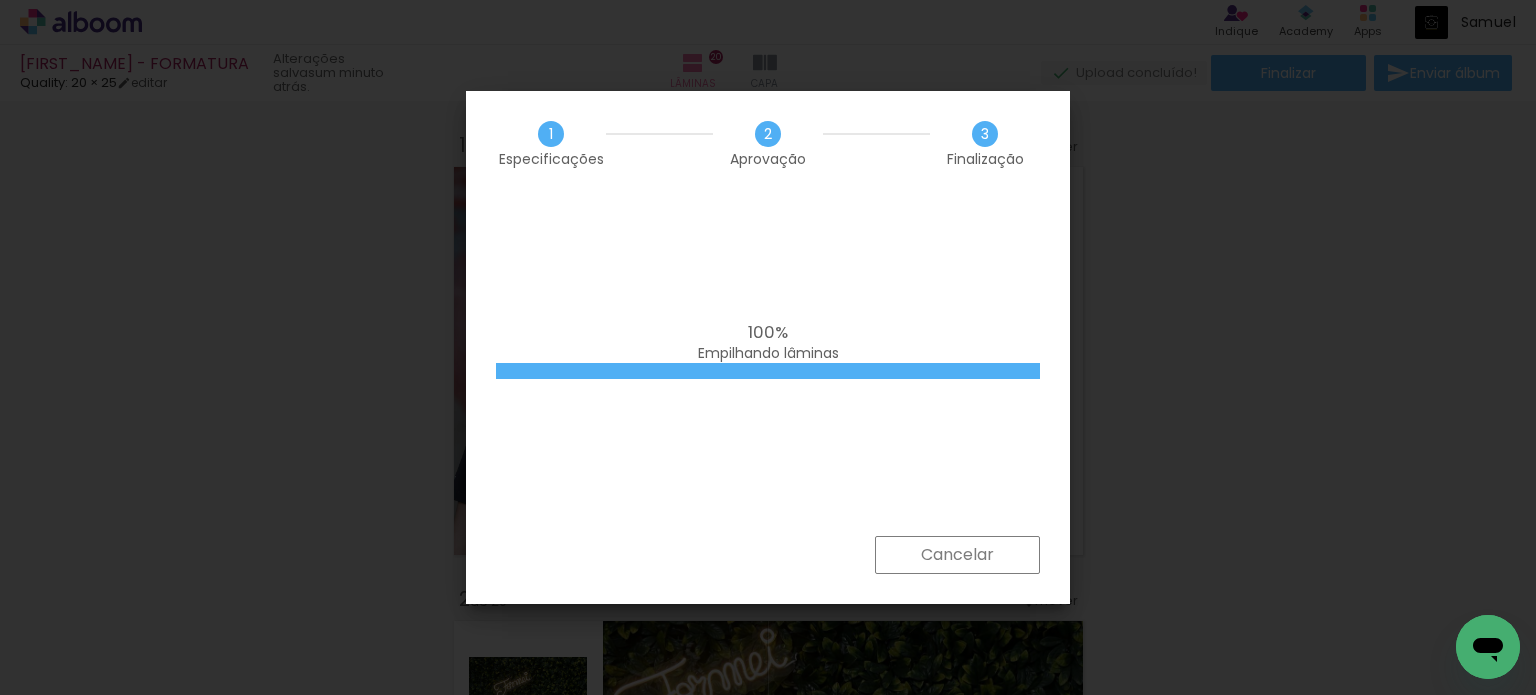 scroll, scrollTop: 0, scrollLeft: 0, axis: both 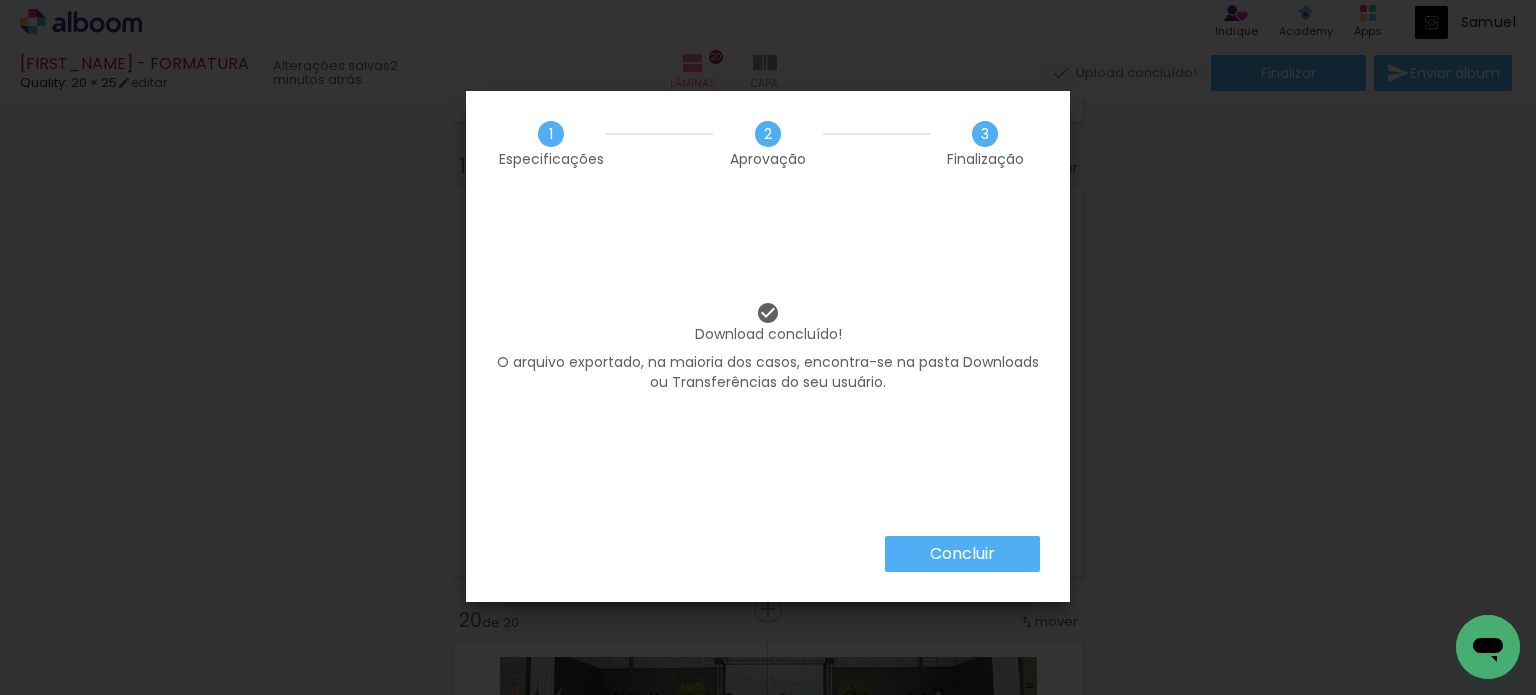click on "Concluir" at bounding box center (0, 0) 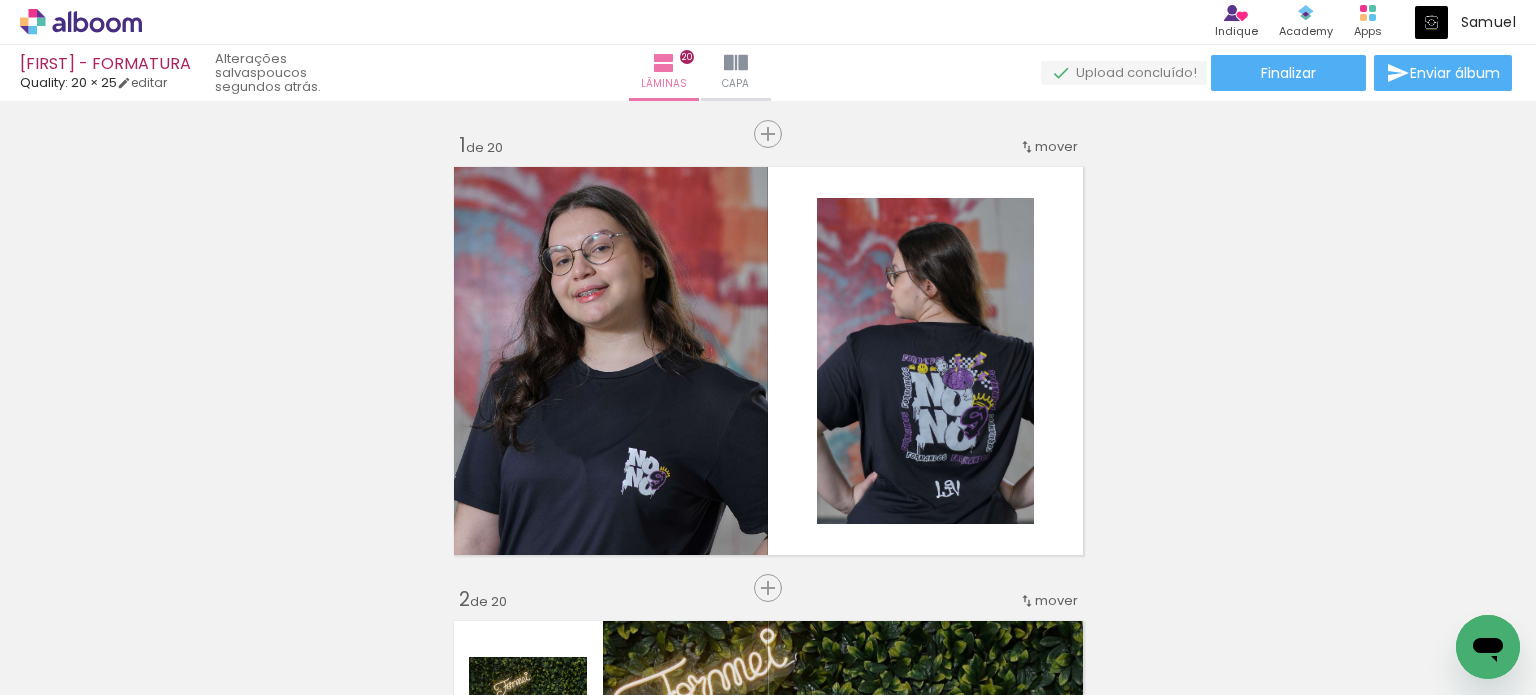 scroll, scrollTop: 0, scrollLeft: 0, axis: both 